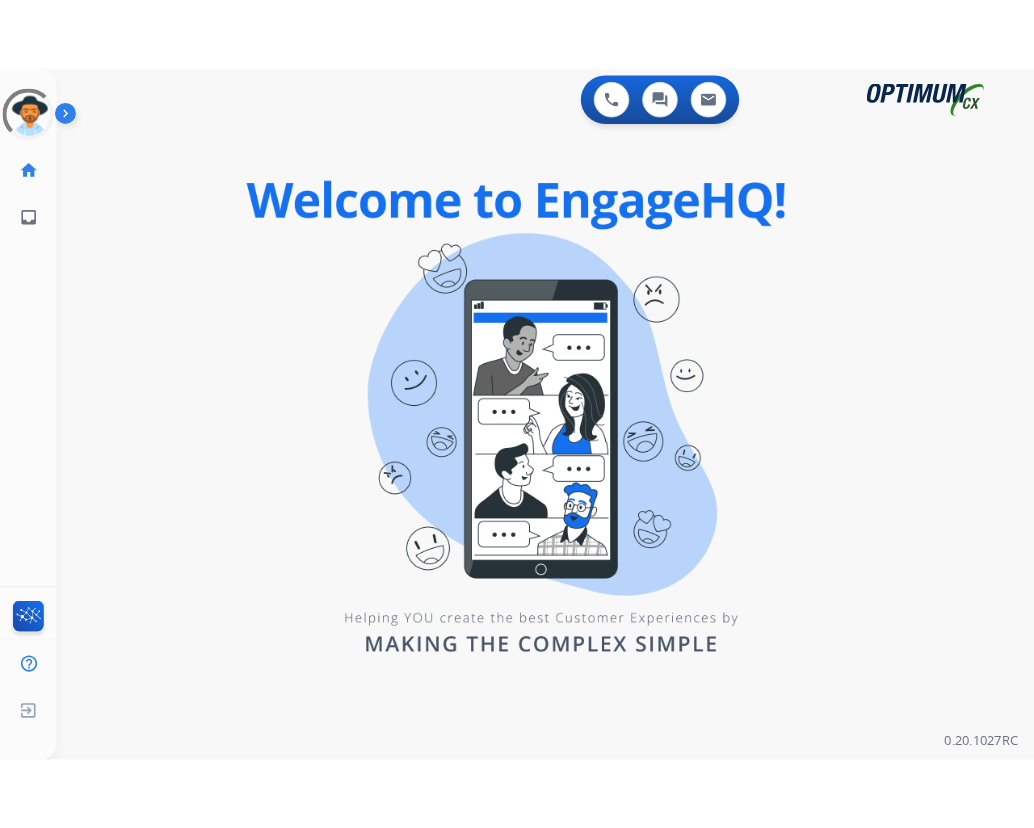 scroll, scrollTop: 0, scrollLeft: 0, axis: both 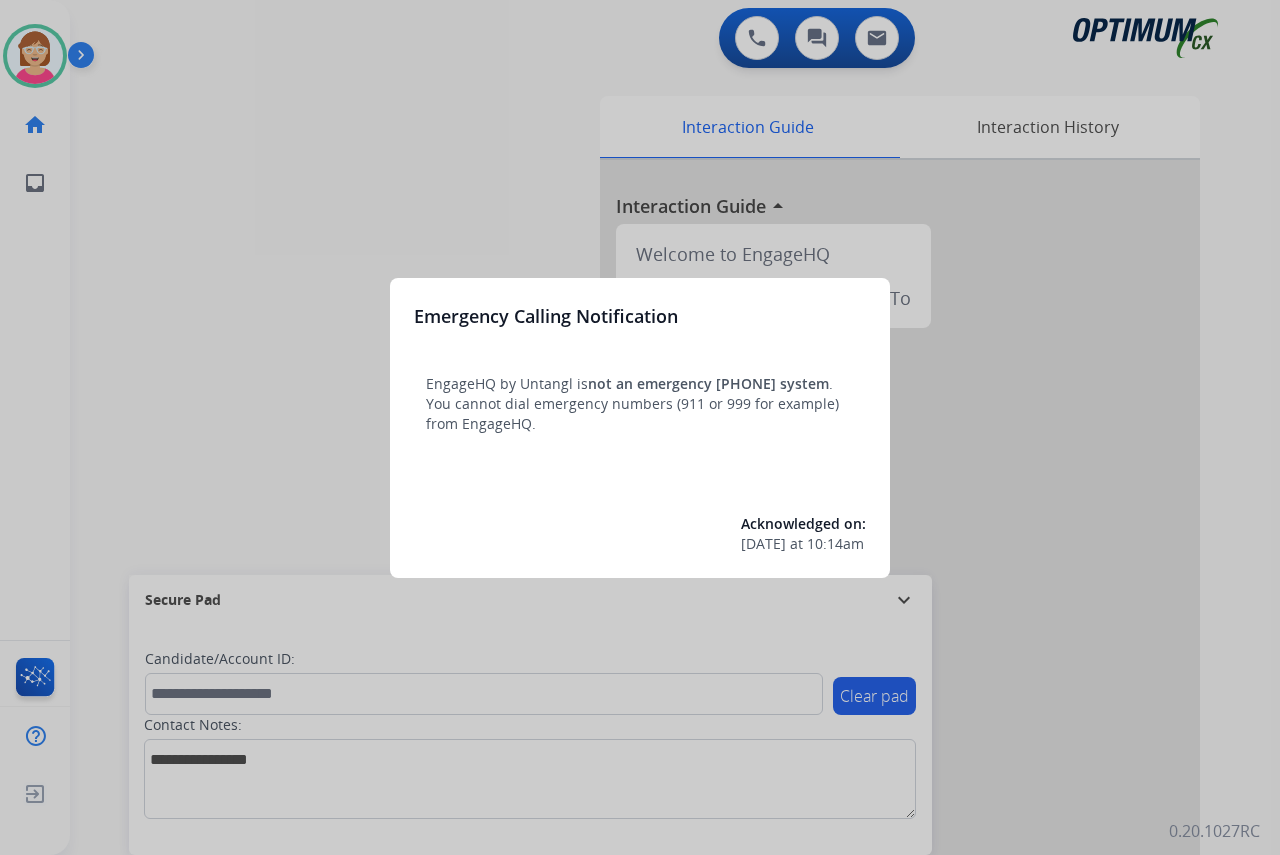 click at bounding box center [640, 427] 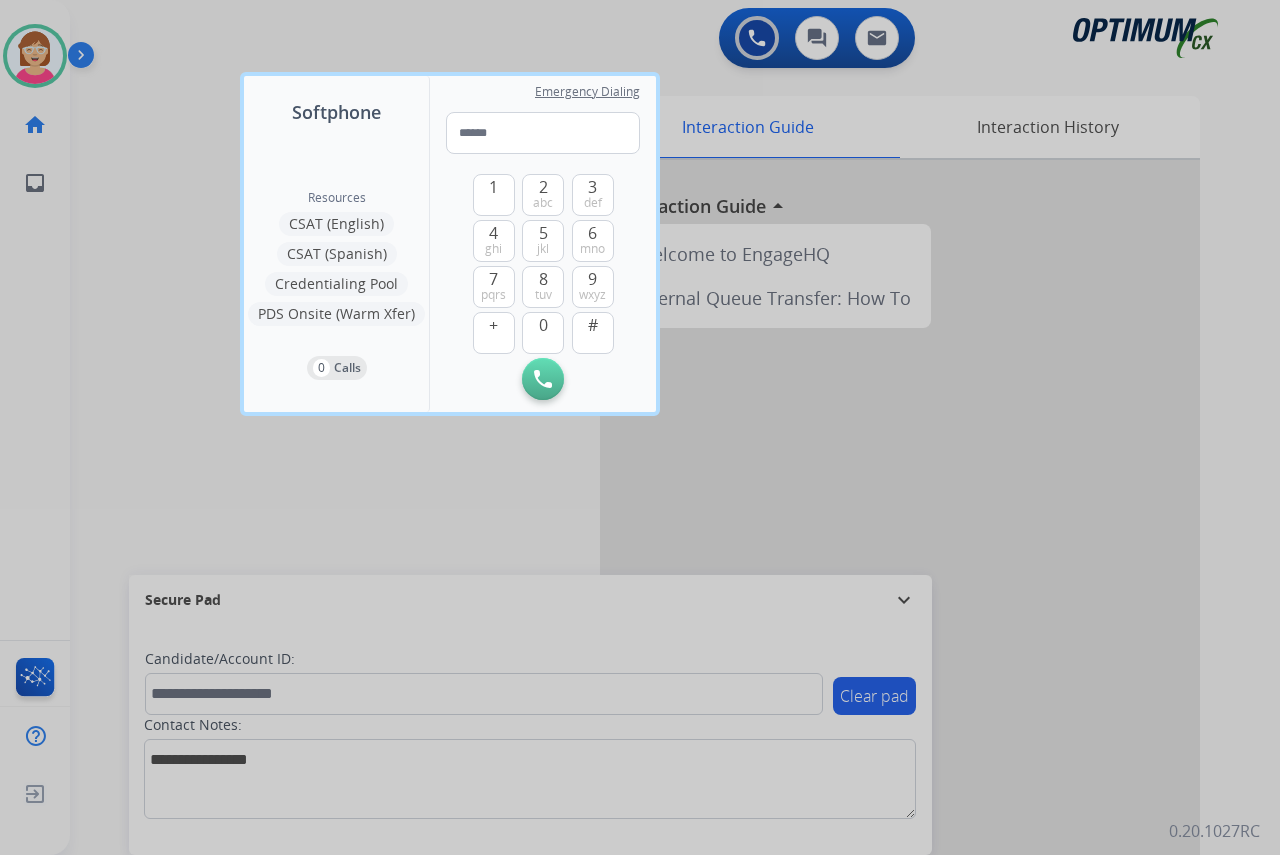 click at bounding box center [640, 427] 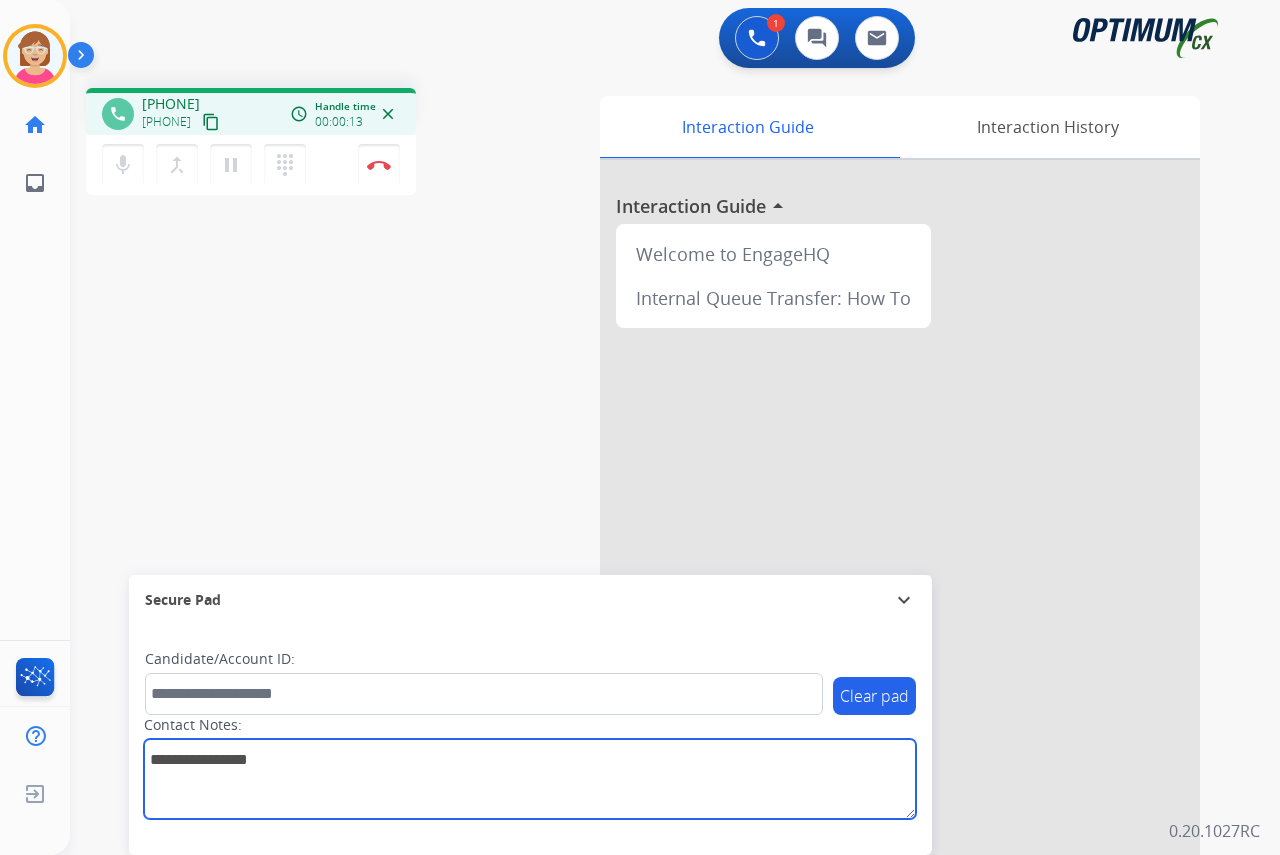 click at bounding box center (530, 779) 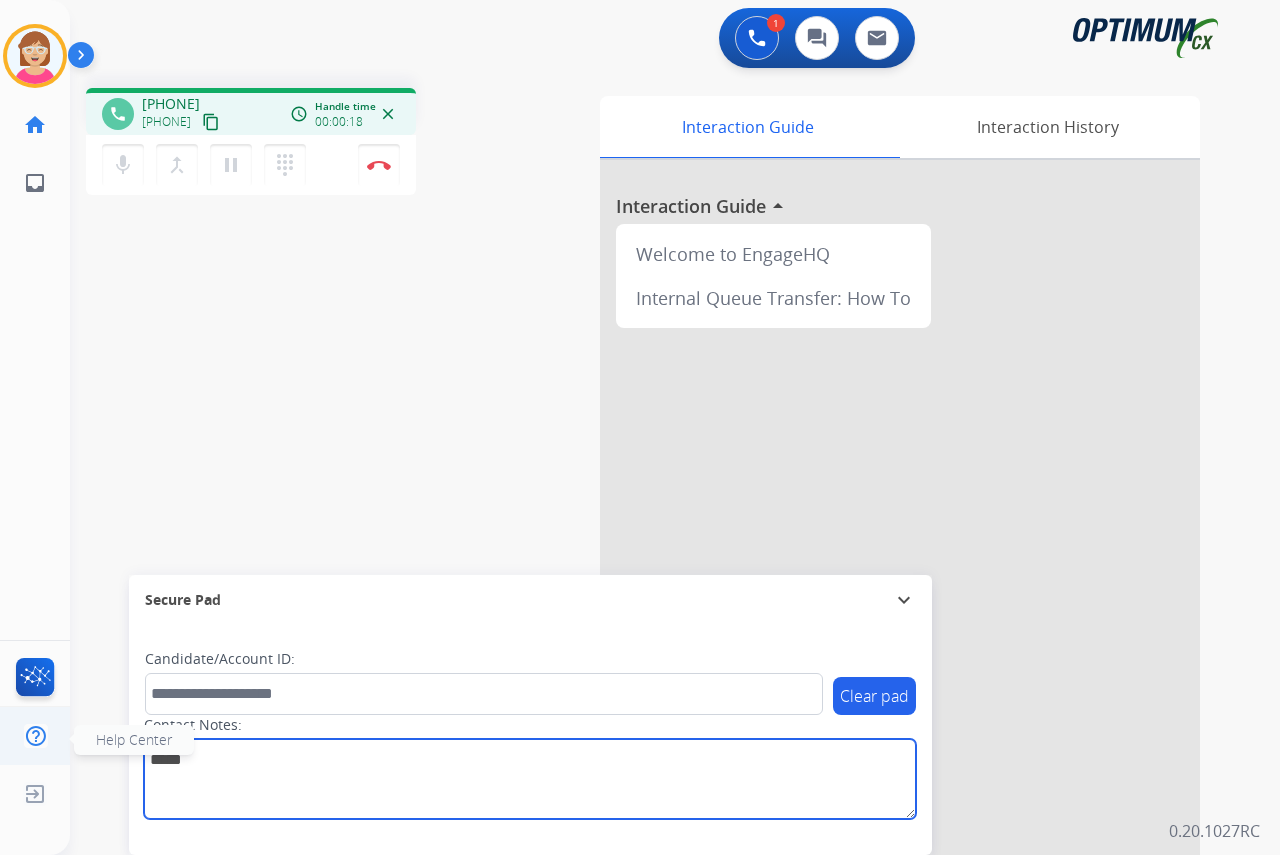 type on "*****" 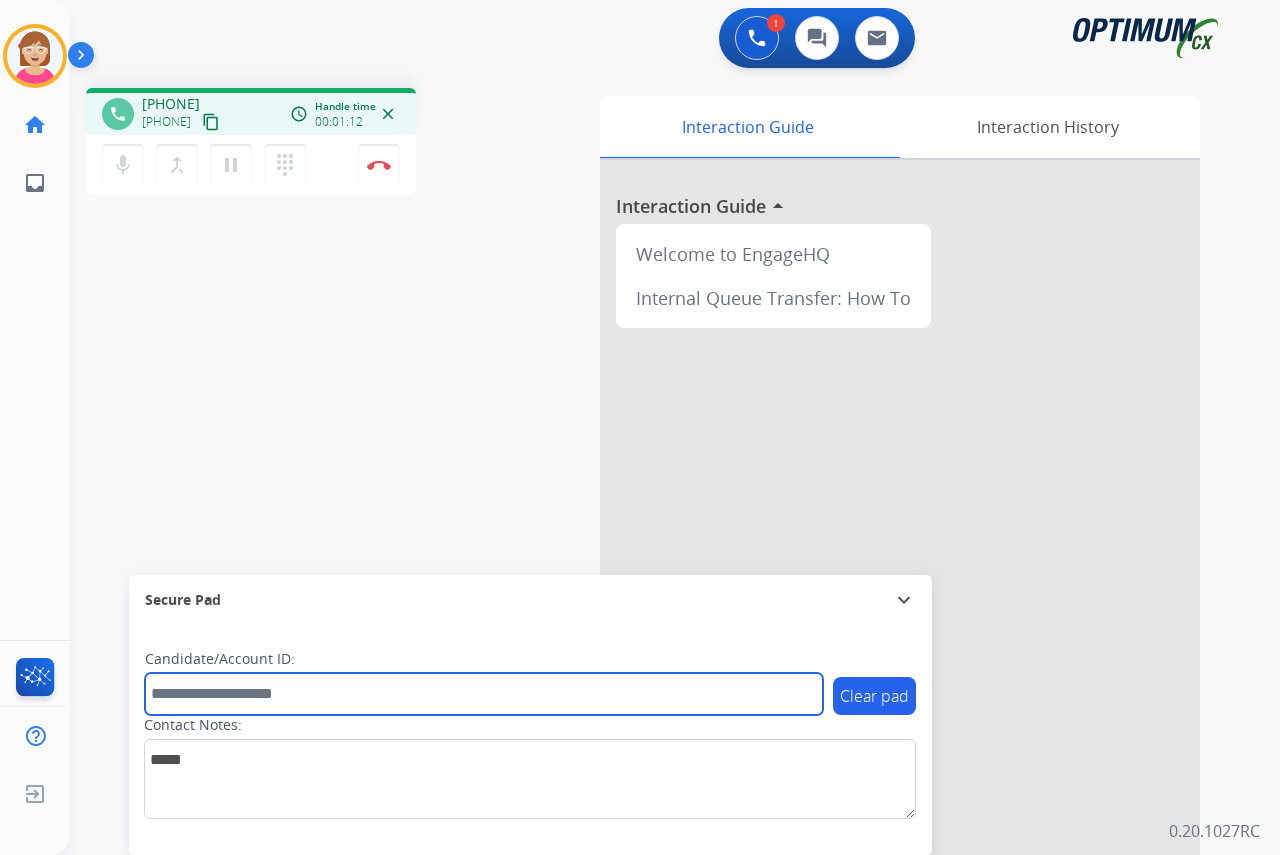 click at bounding box center [484, 694] 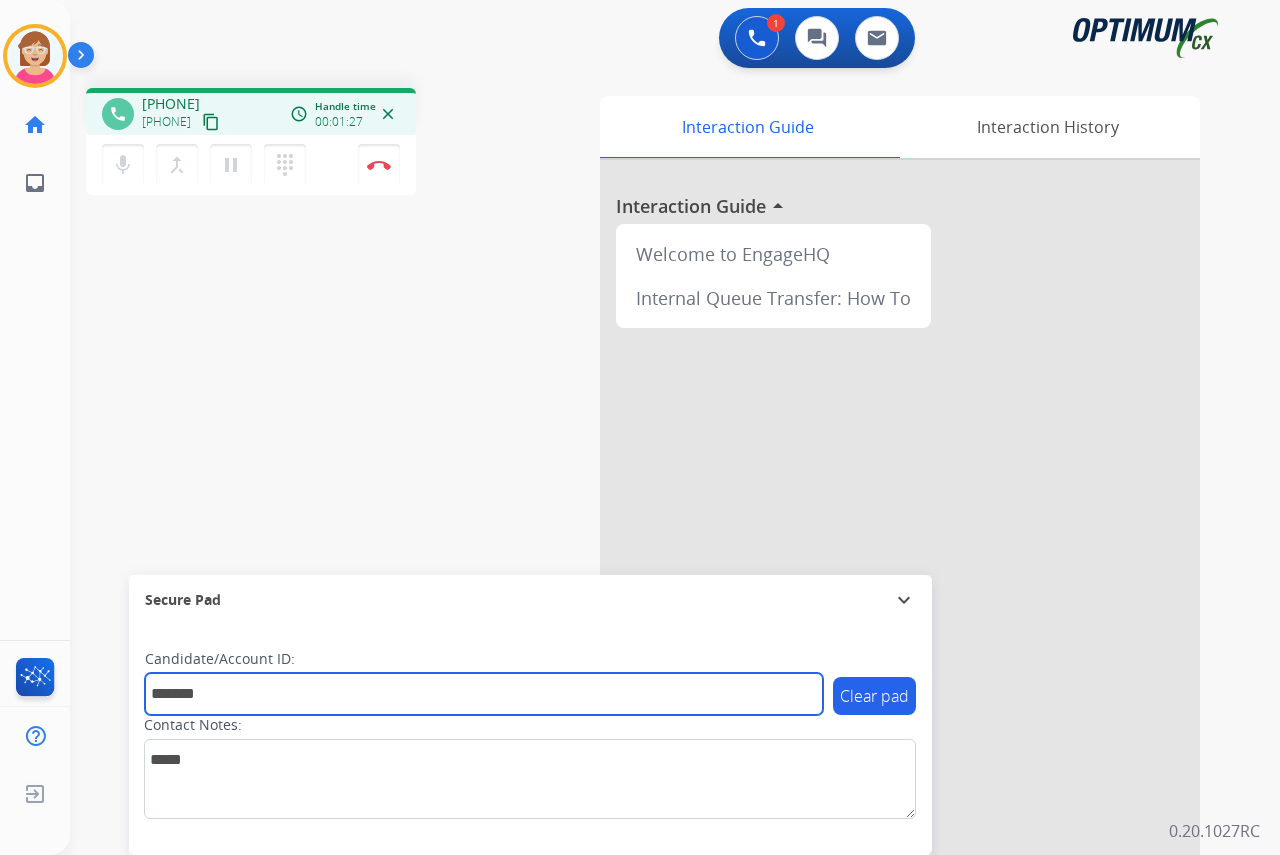 type on "*********" 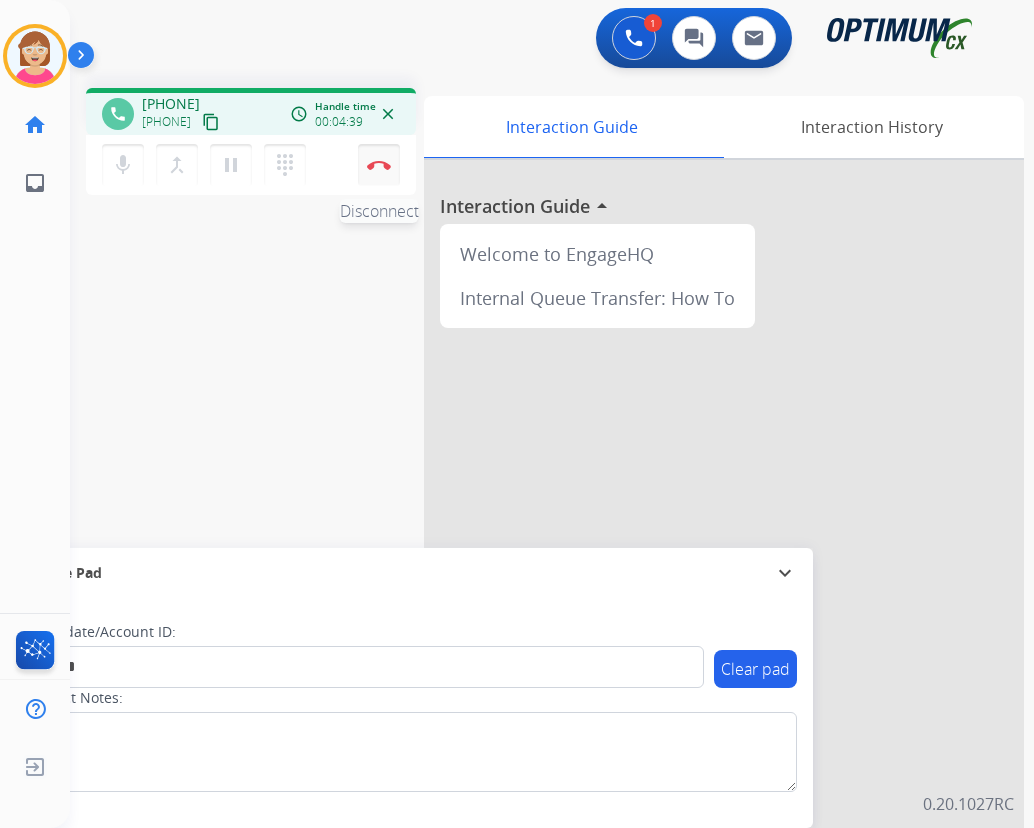 click on "Disconnect" at bounding box center (379, 165) 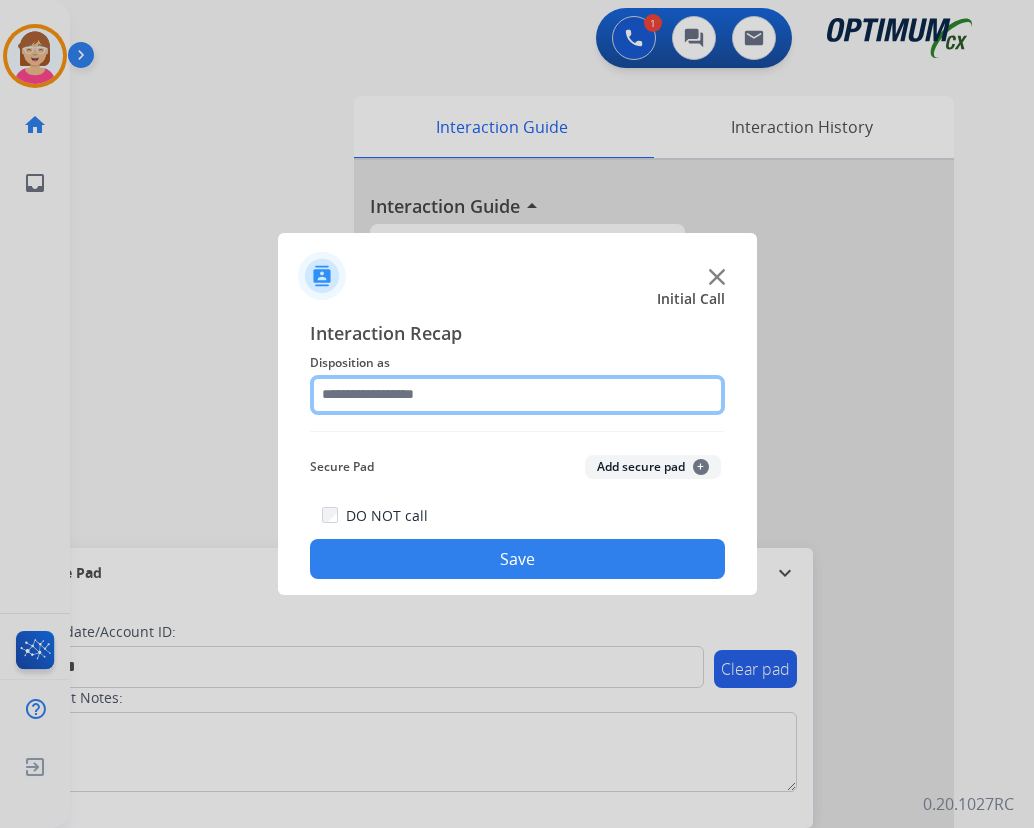 click 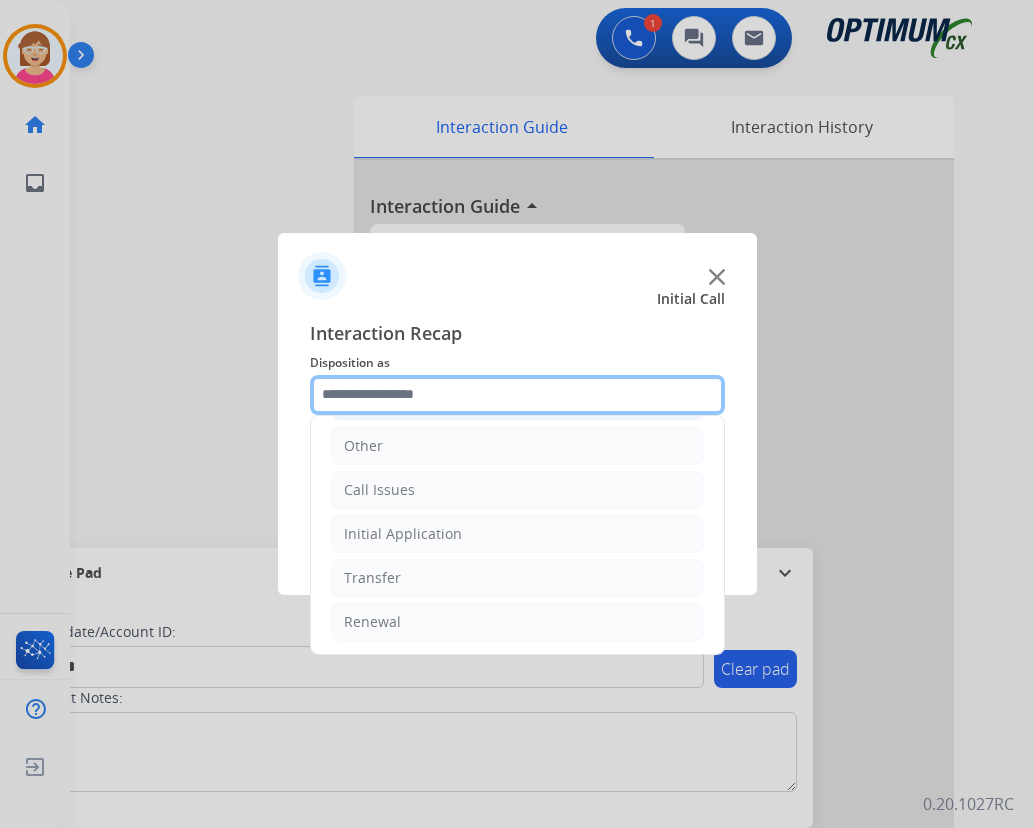 scroll, scrollTop: 136, scrollLeft: 0, axis: vertical 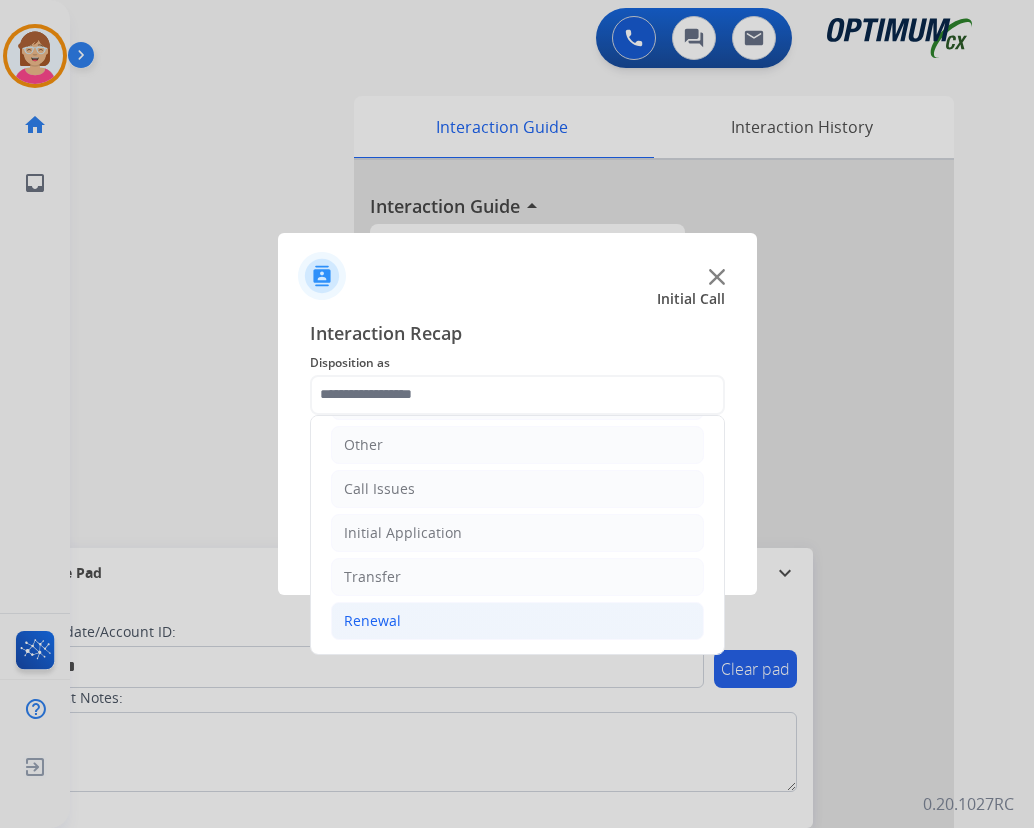 click on "Renewal" 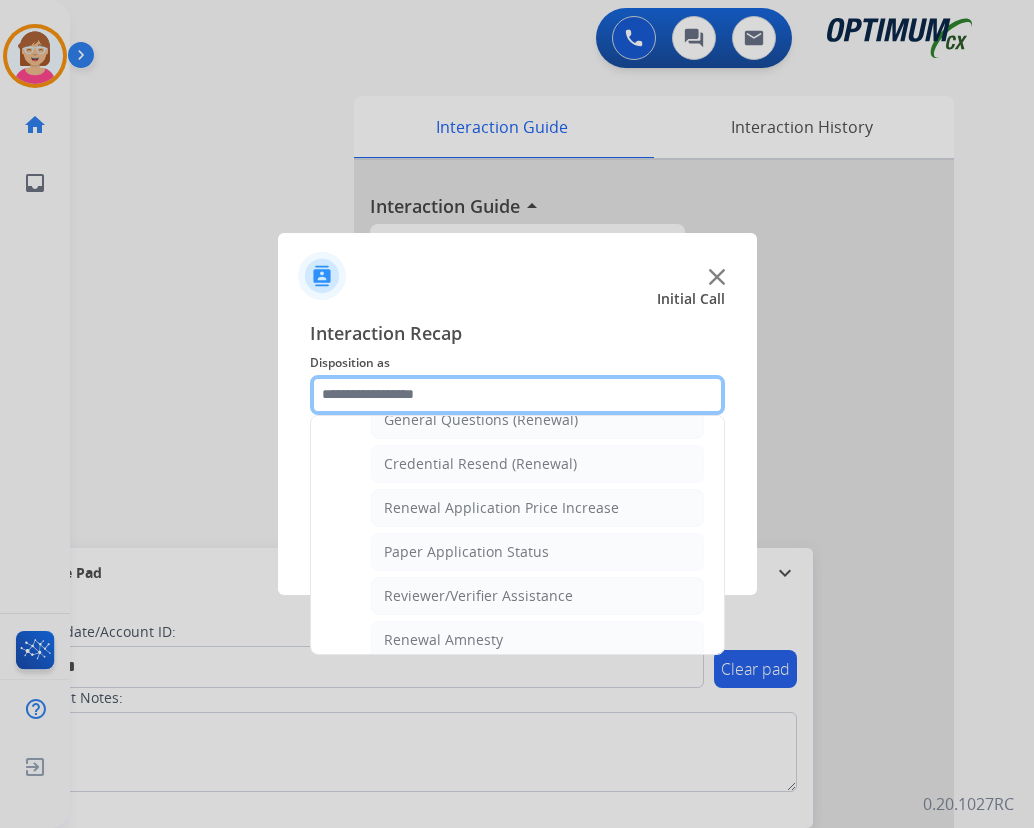 scroll, scrollTop: 636, scrollLeft: 0, axis: vertical 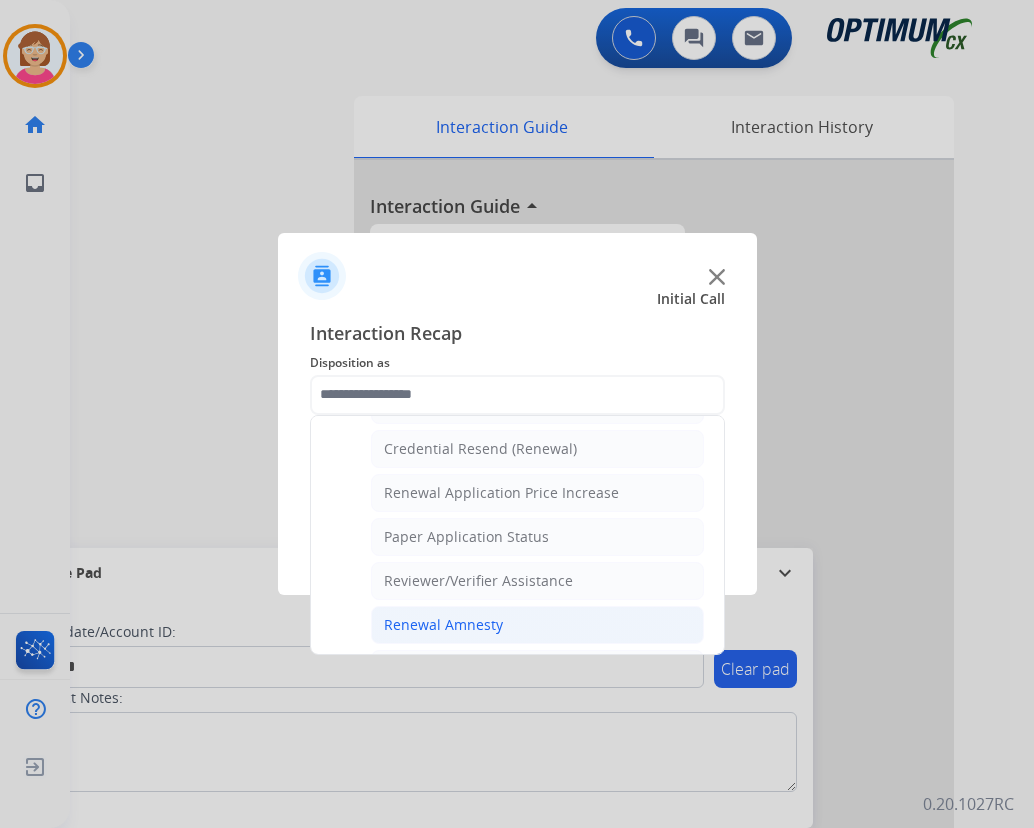 click on "Renewal Amnesty" 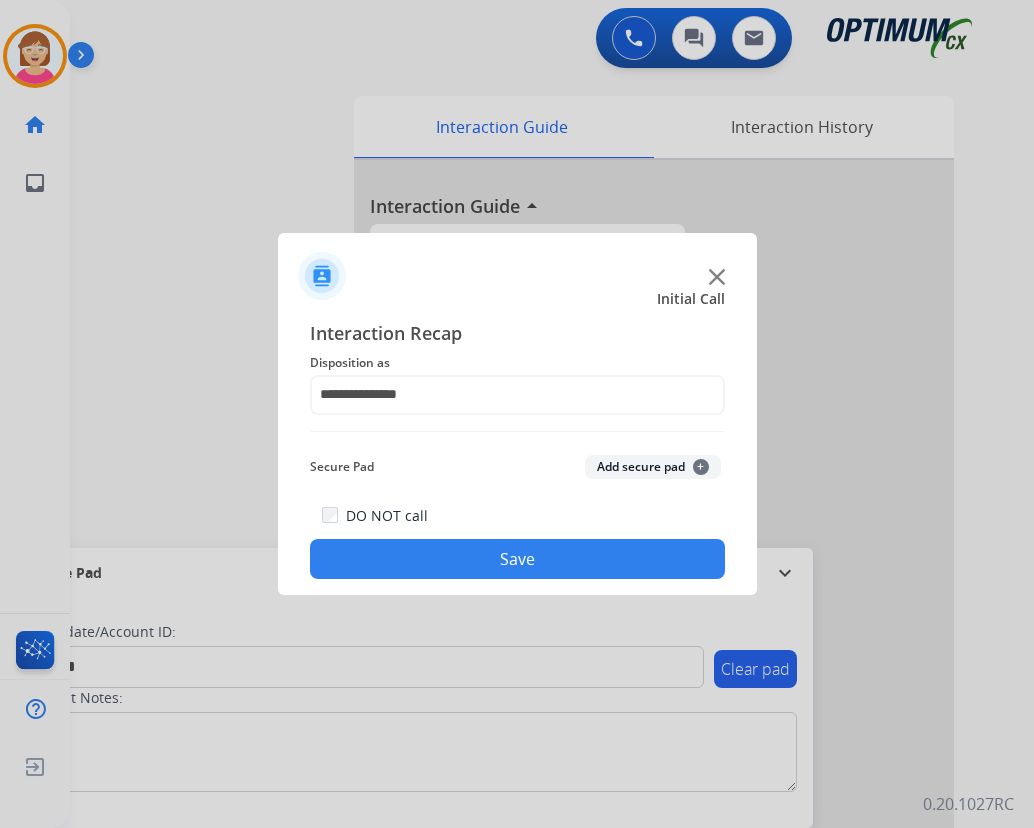 click on "+" 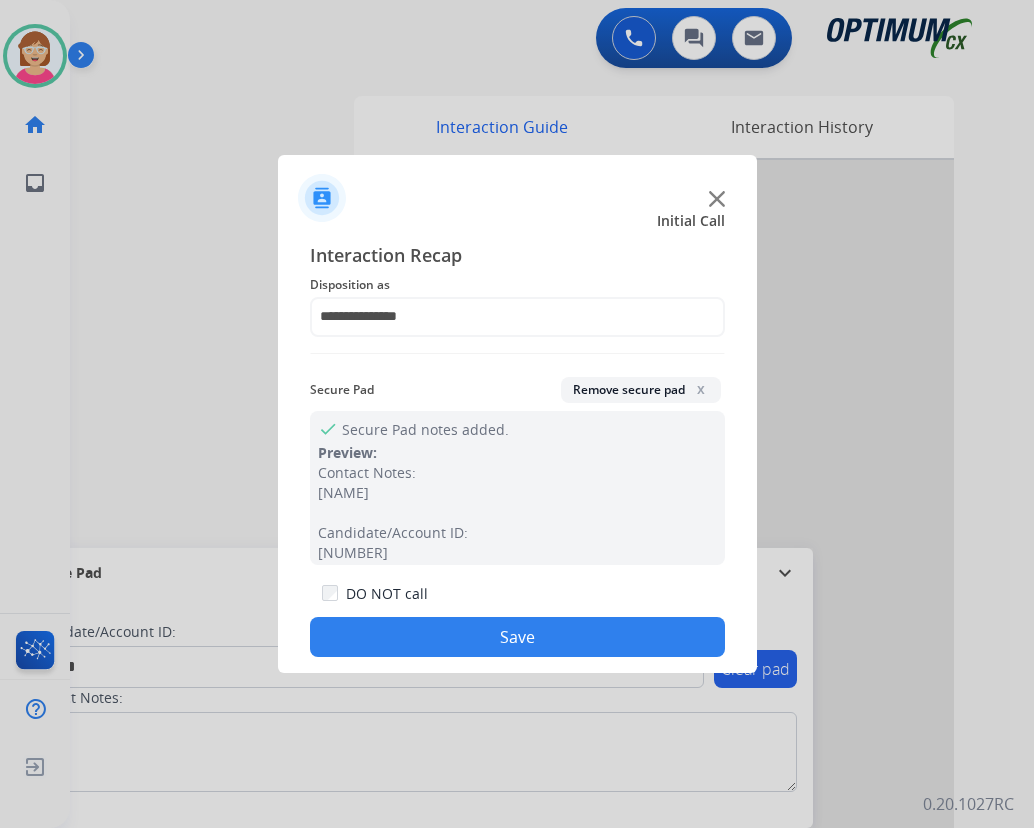 click on "Save" 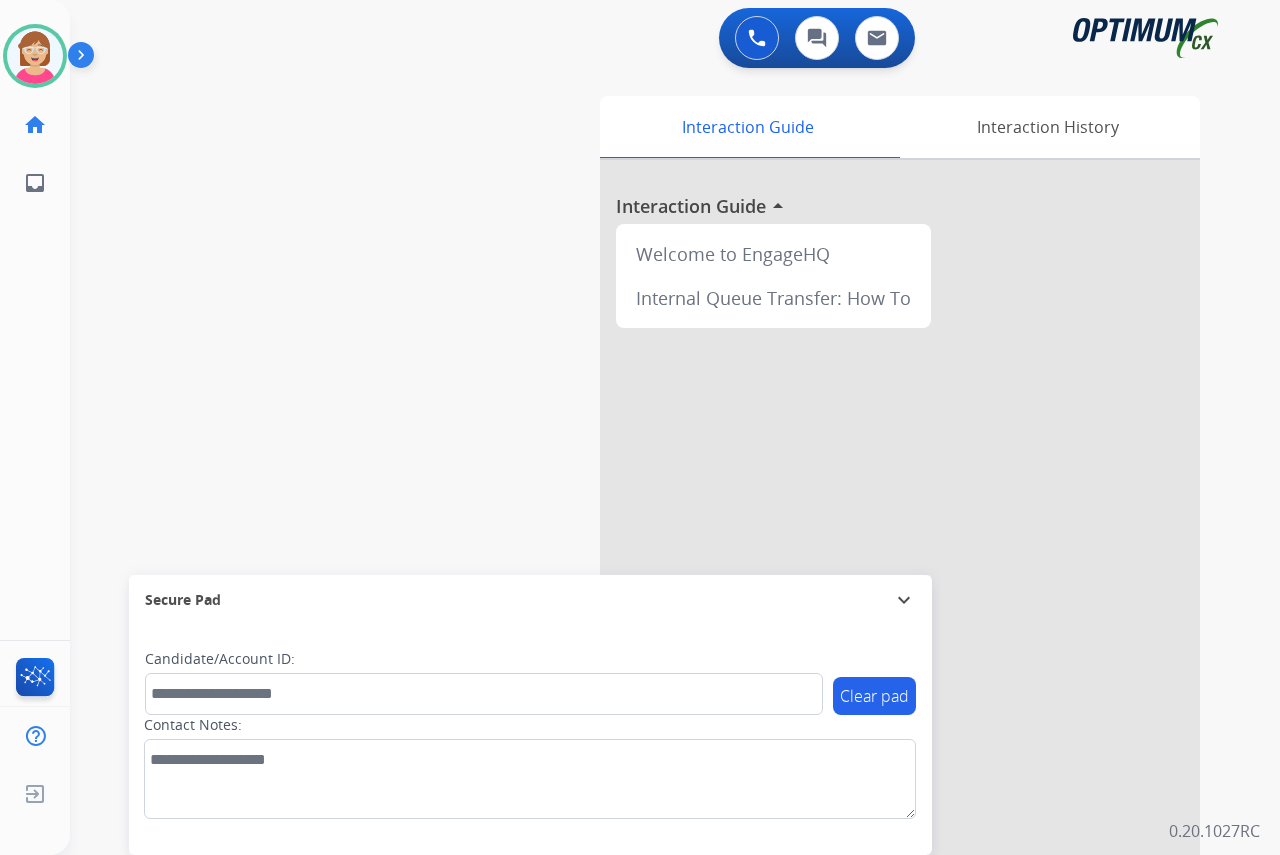 click on "[FIRST] Available Edit Avatar Agent: [FIRST] Routing Profile: OCX Training home Home Home inbox Emails Emails FocalPoints Help Center Help Center Log out Log out" 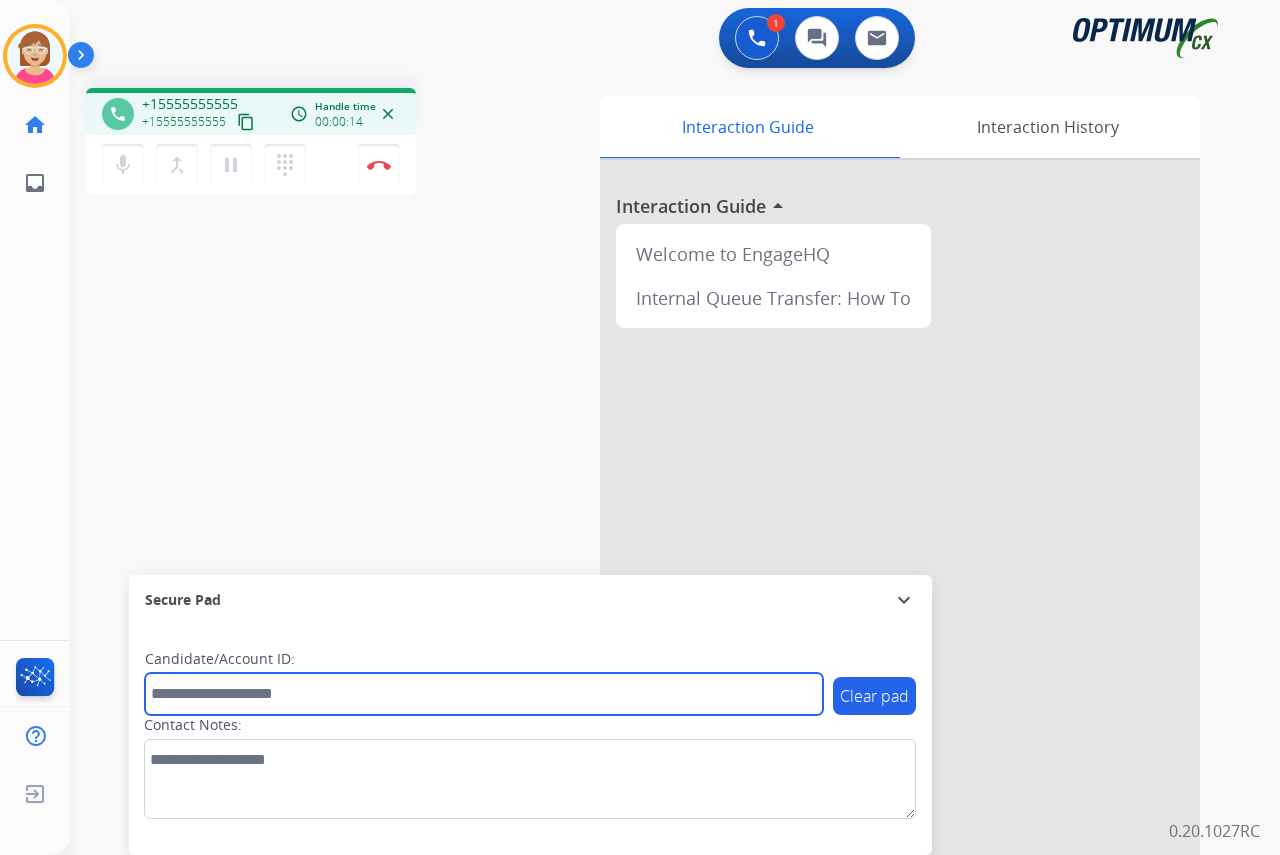 click at bounding box center (484, 694) 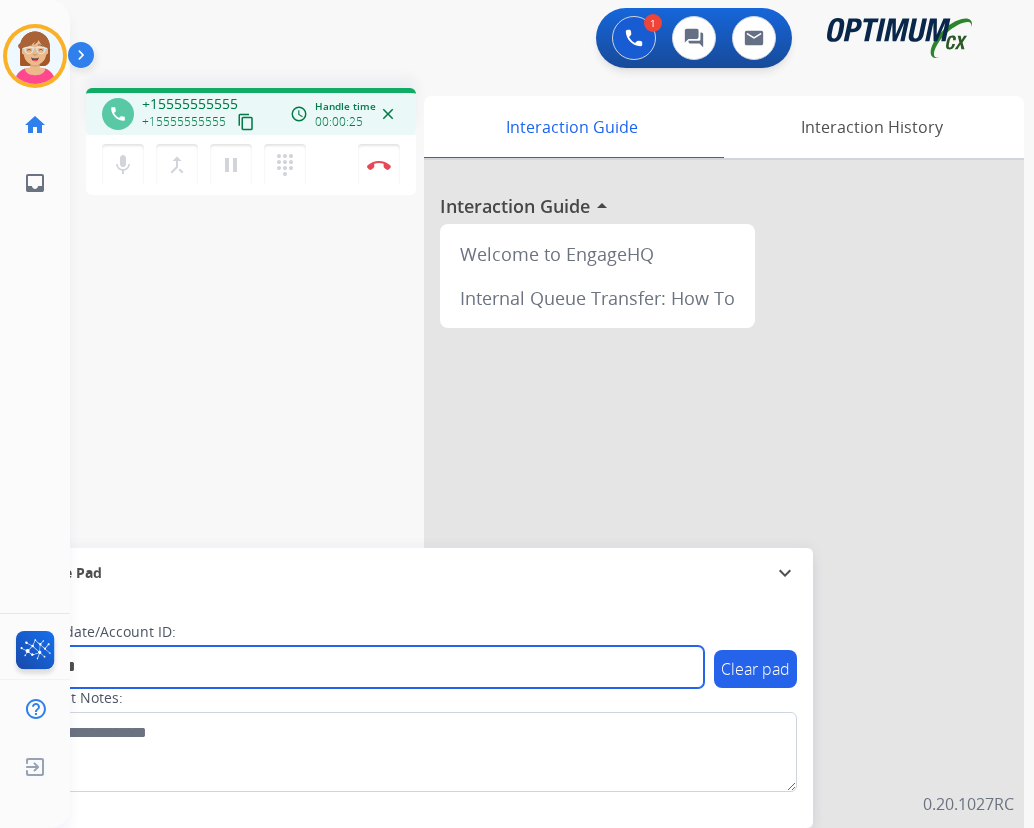type on "*********" 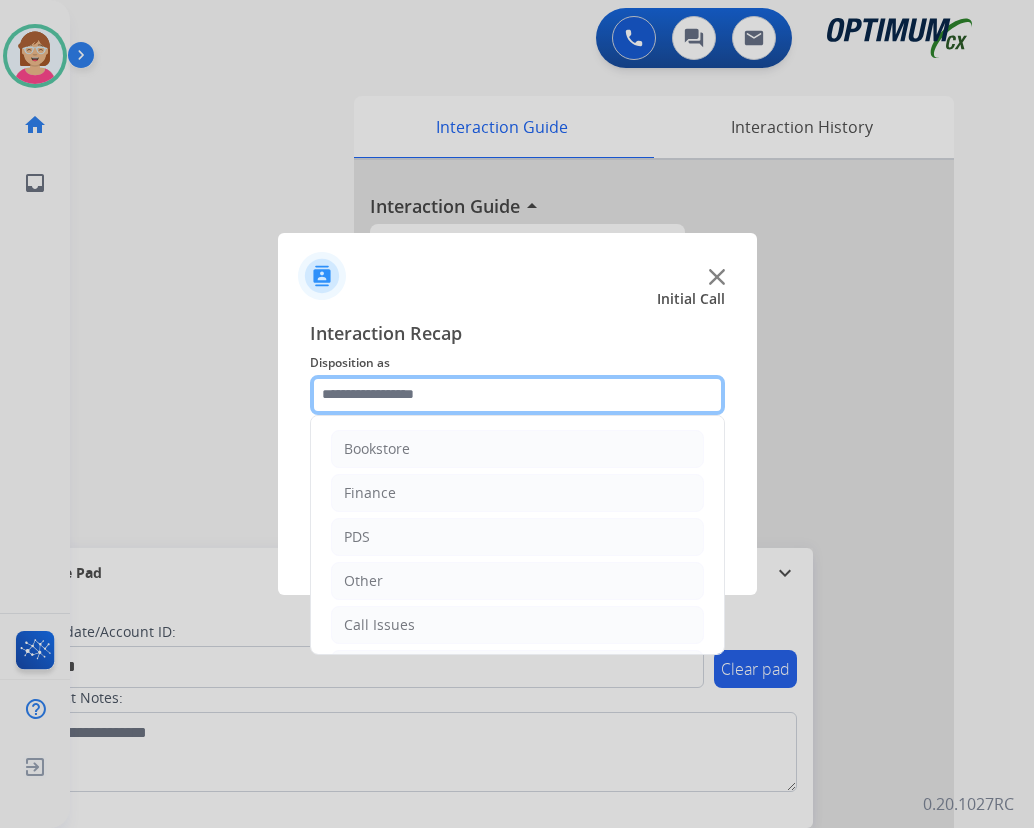 click 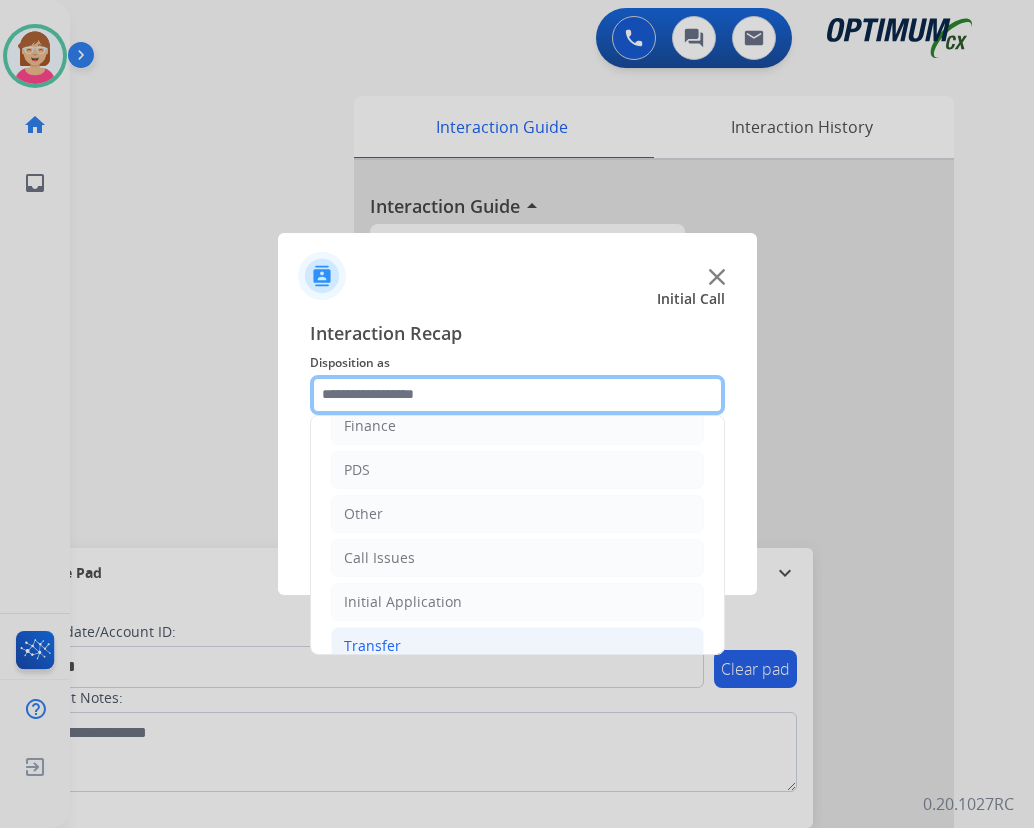 scroll, scrollTop: 136, scrollLeft: 0, axis: vertical 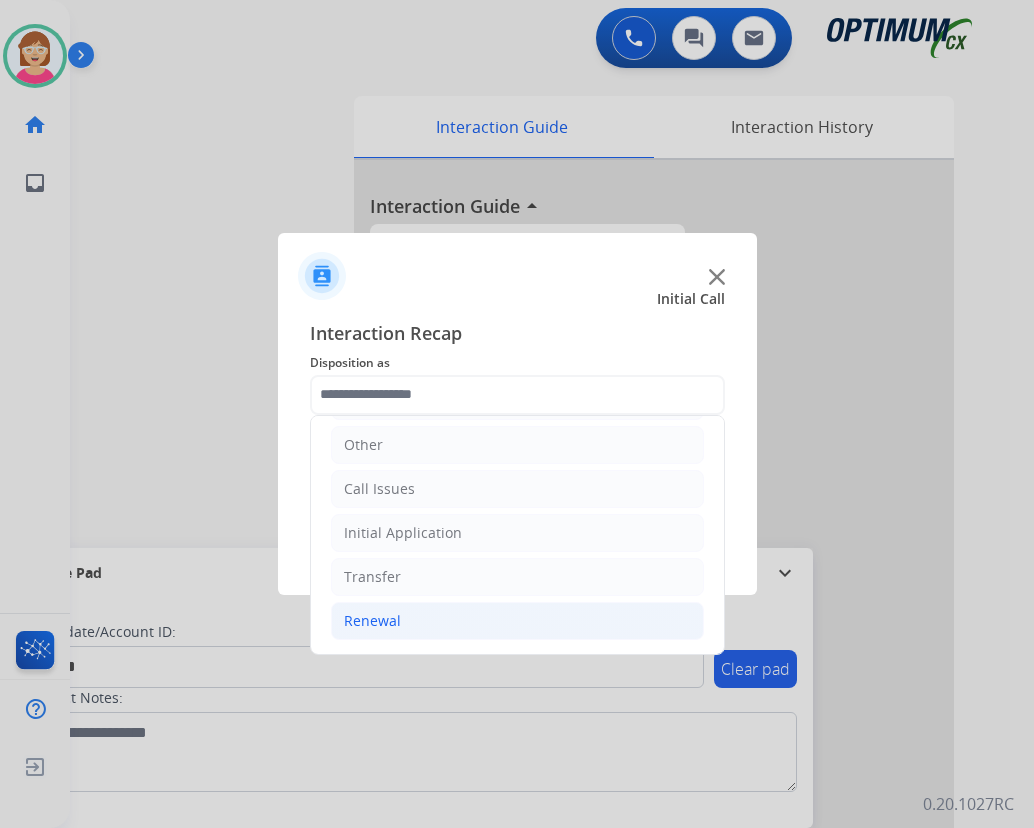 click on "Renewal" 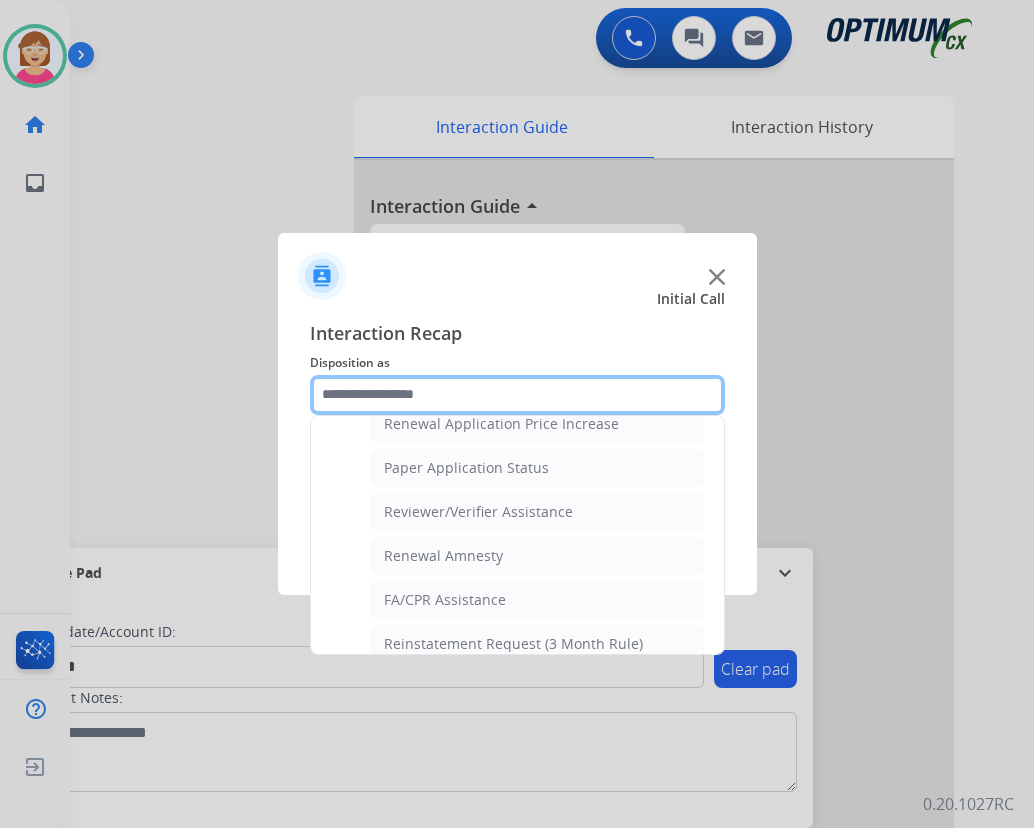 scroll, scrollTop: 736, scrollLeft: 0, axis: vertical 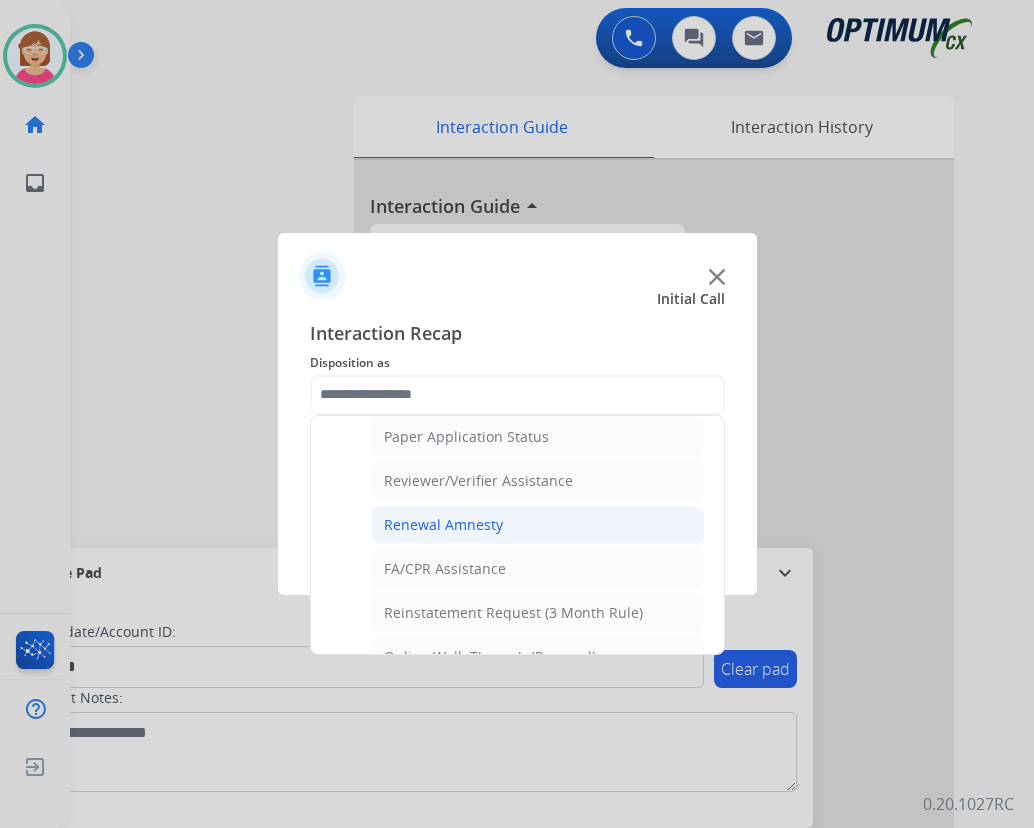click on "Renewal Amnesty" 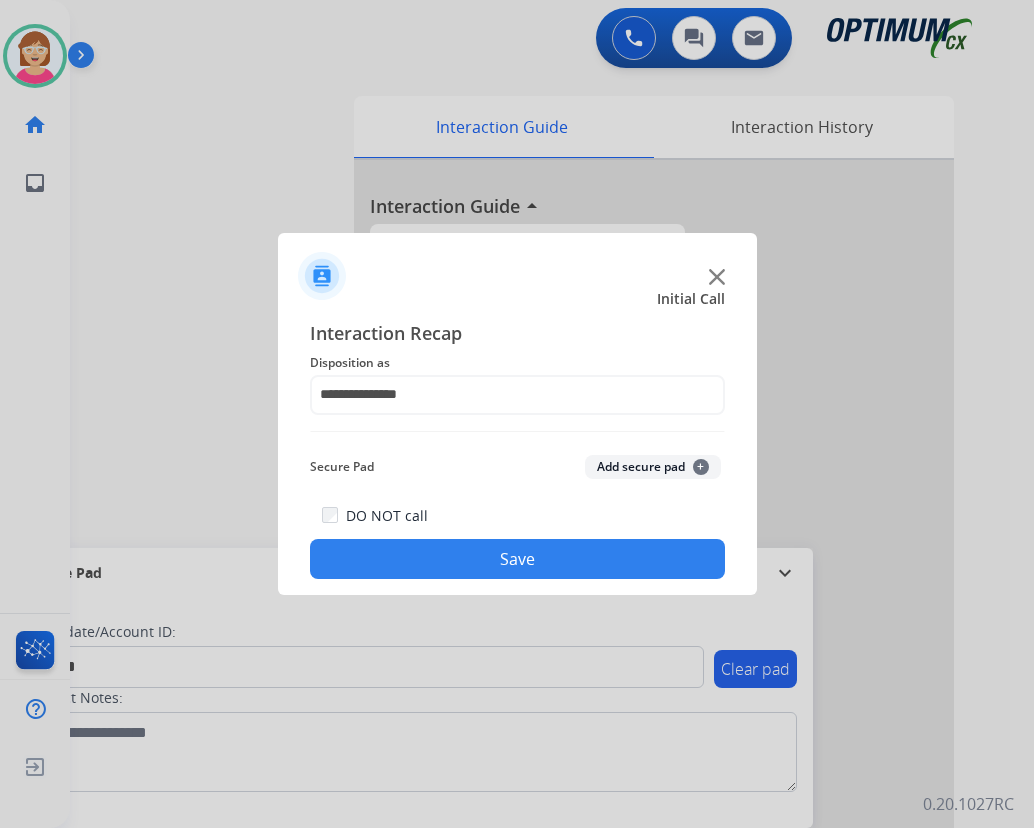 click on "+" 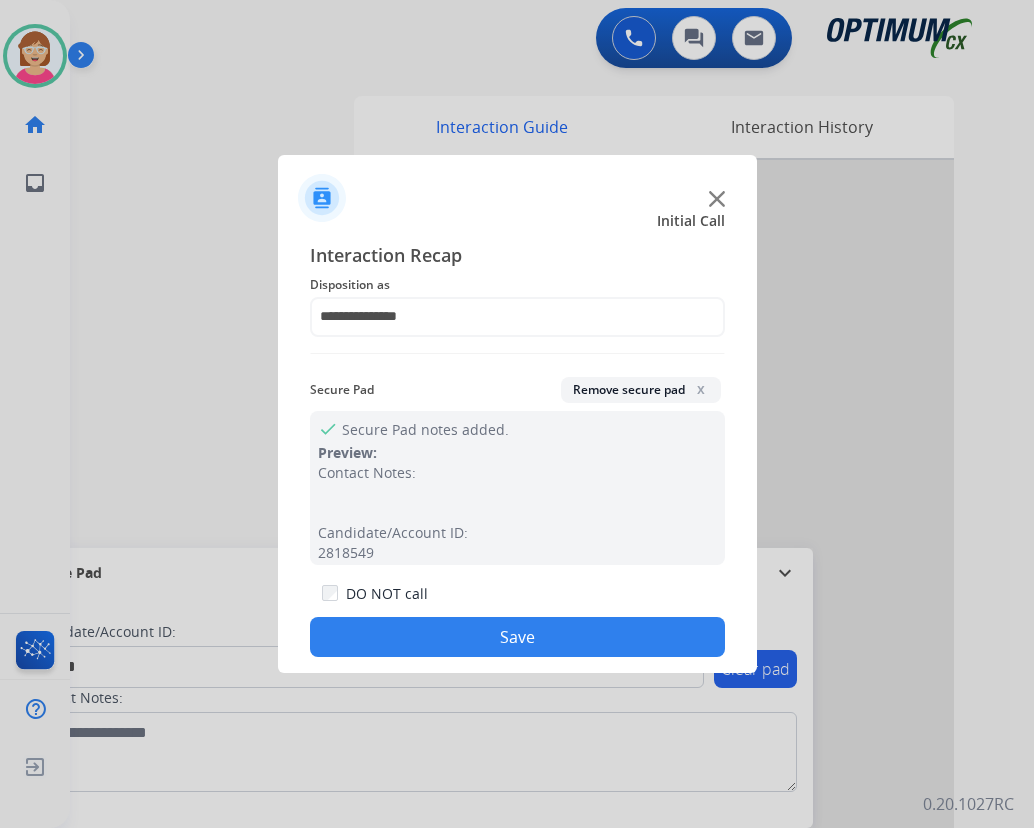 click on "Save" 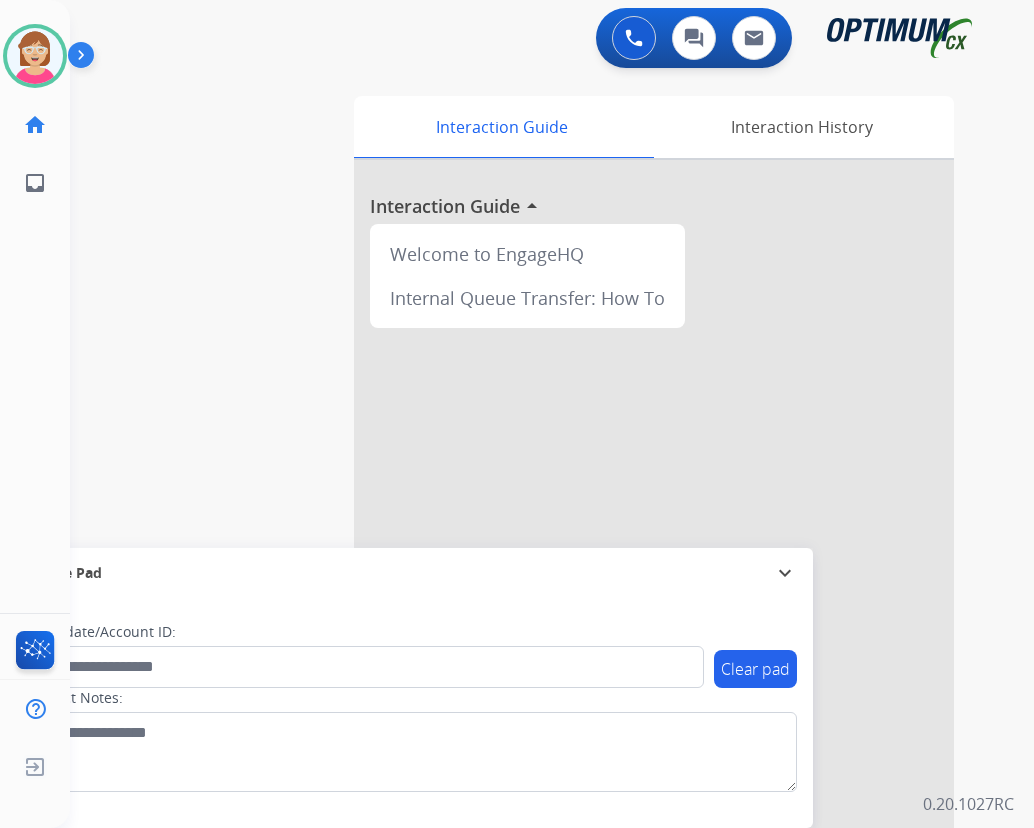 click at bounding box center (654, 533) 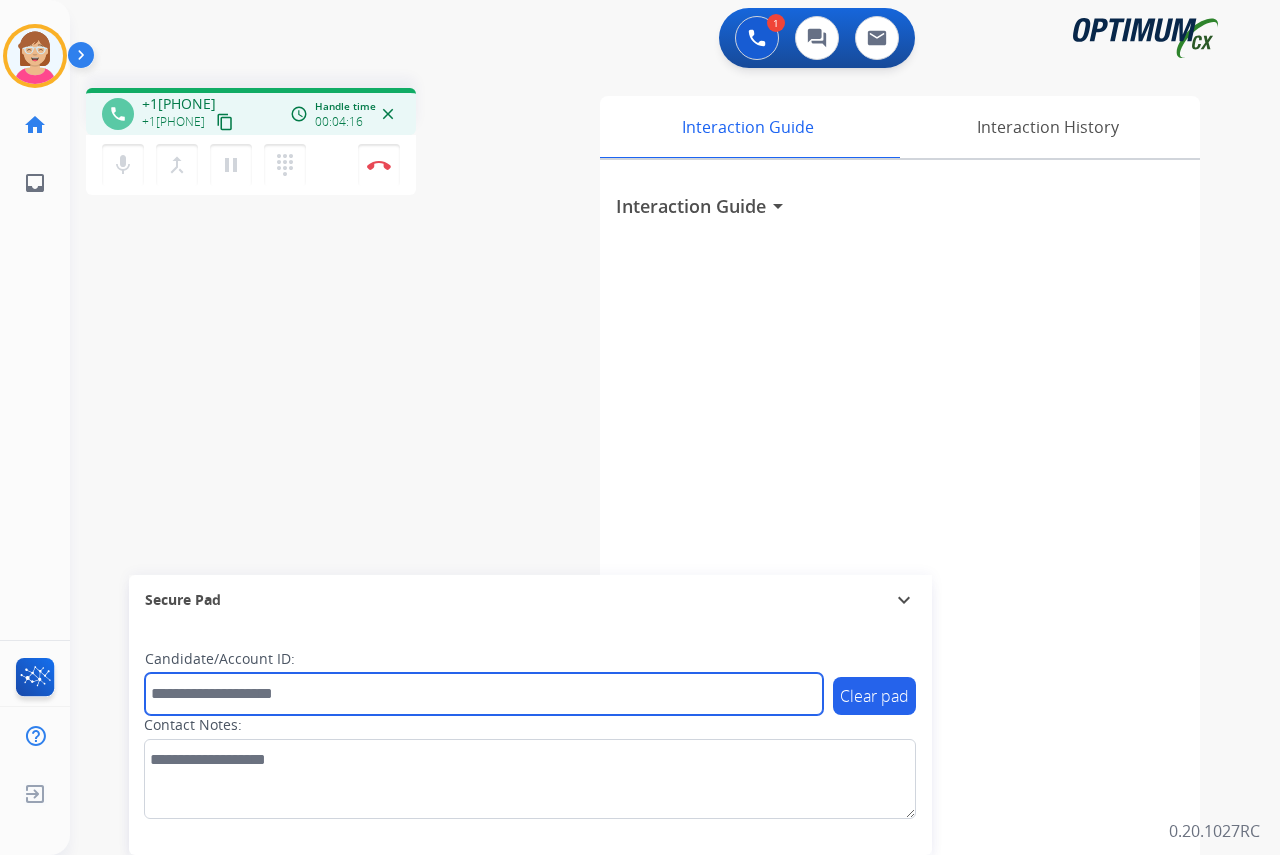 drag, startPoint x: 176, startPoint y: 698, endPoint x: 191, endPoint y: 686, distance: 19.209373 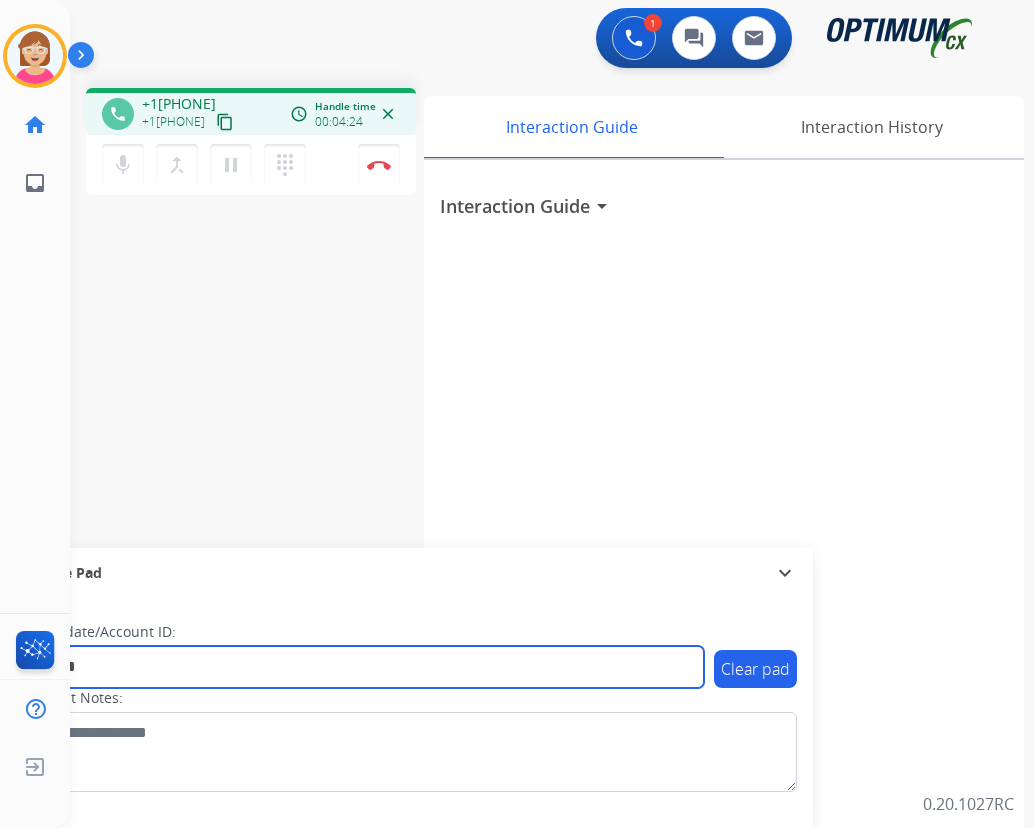 type on "*********" 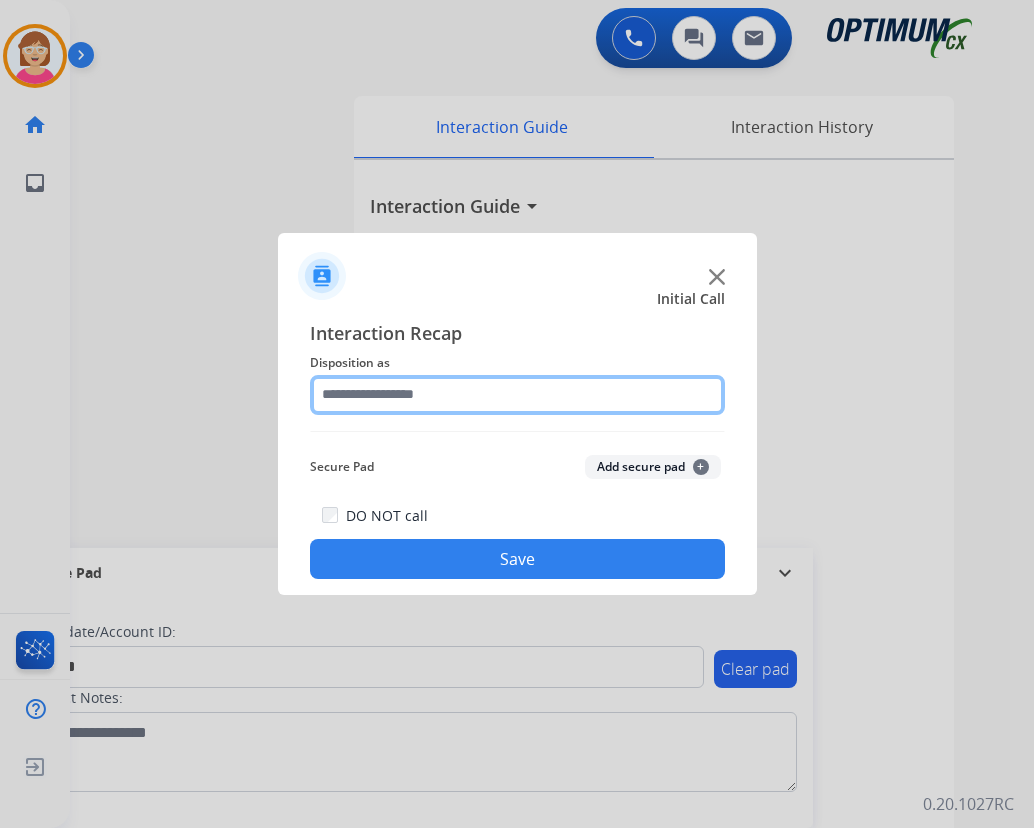 click 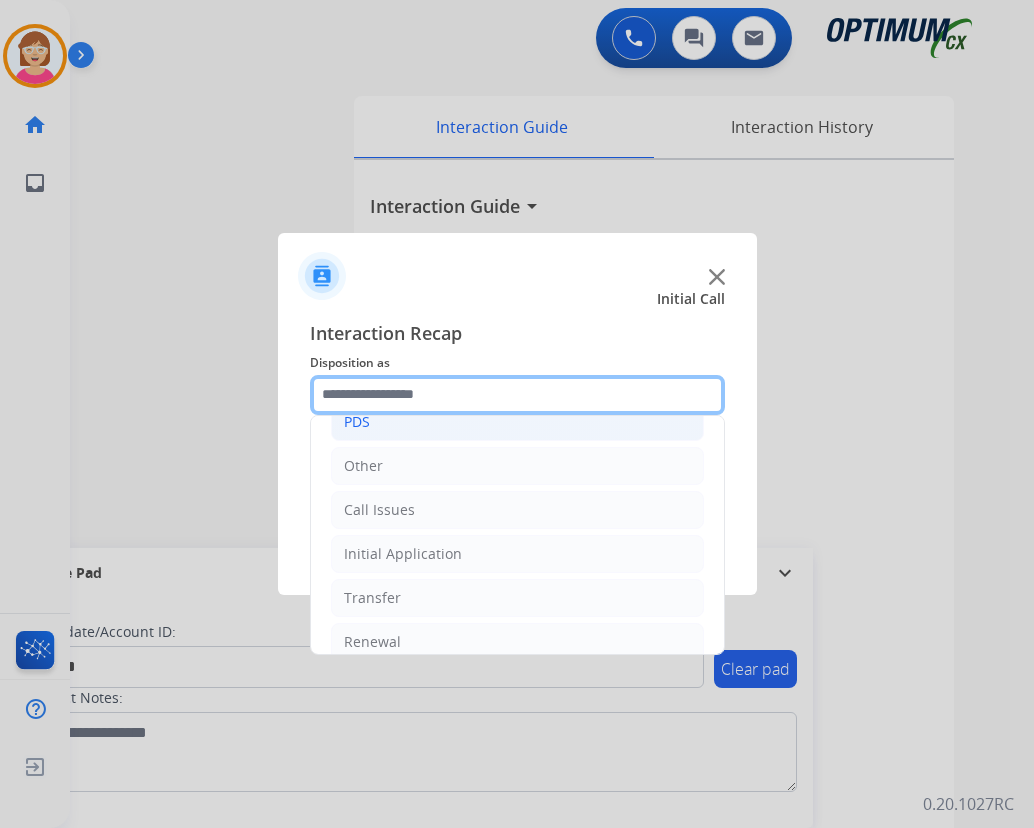 scroll, scrollTop: 136, scrollLeft: 0, axis: vertical 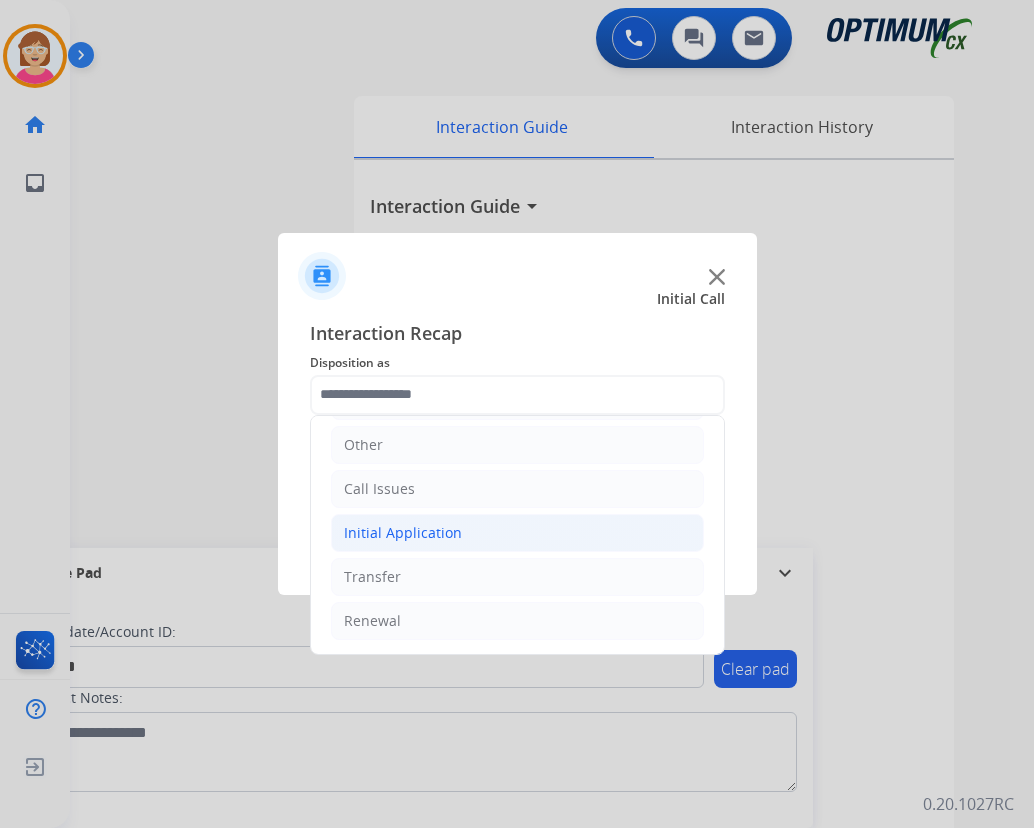 click on "Initial Application" 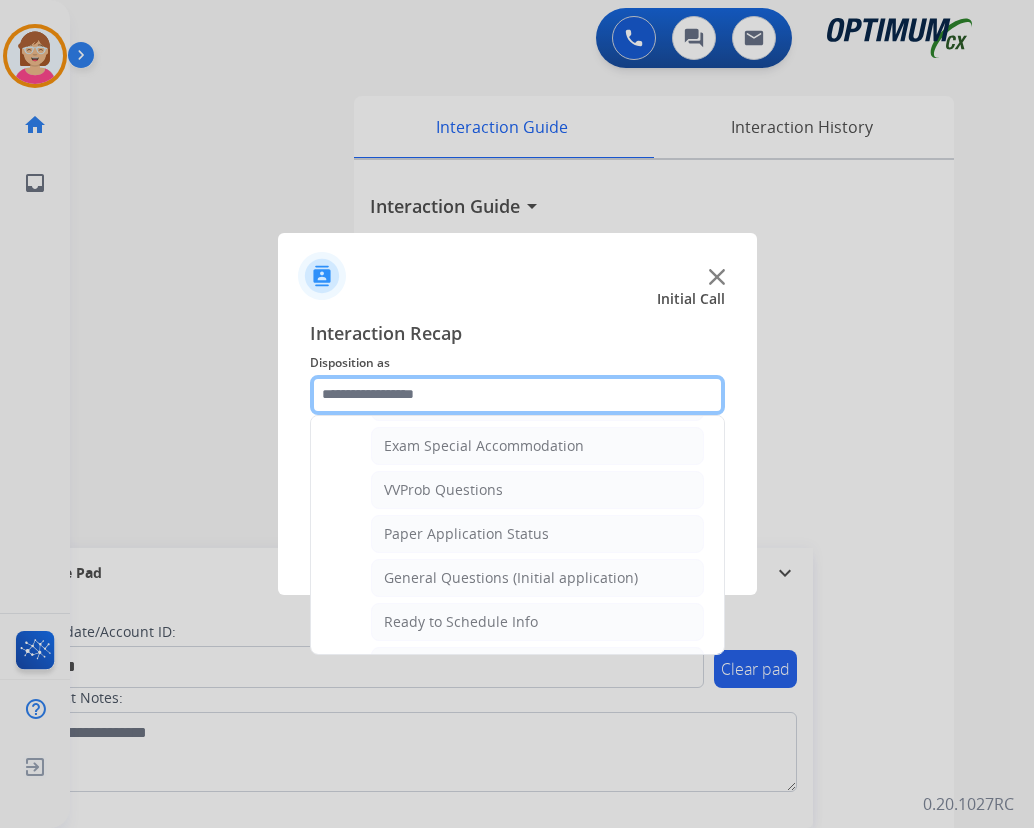 scroll, scrollTop: 1036, scrollLeft: 0, axis: vertical 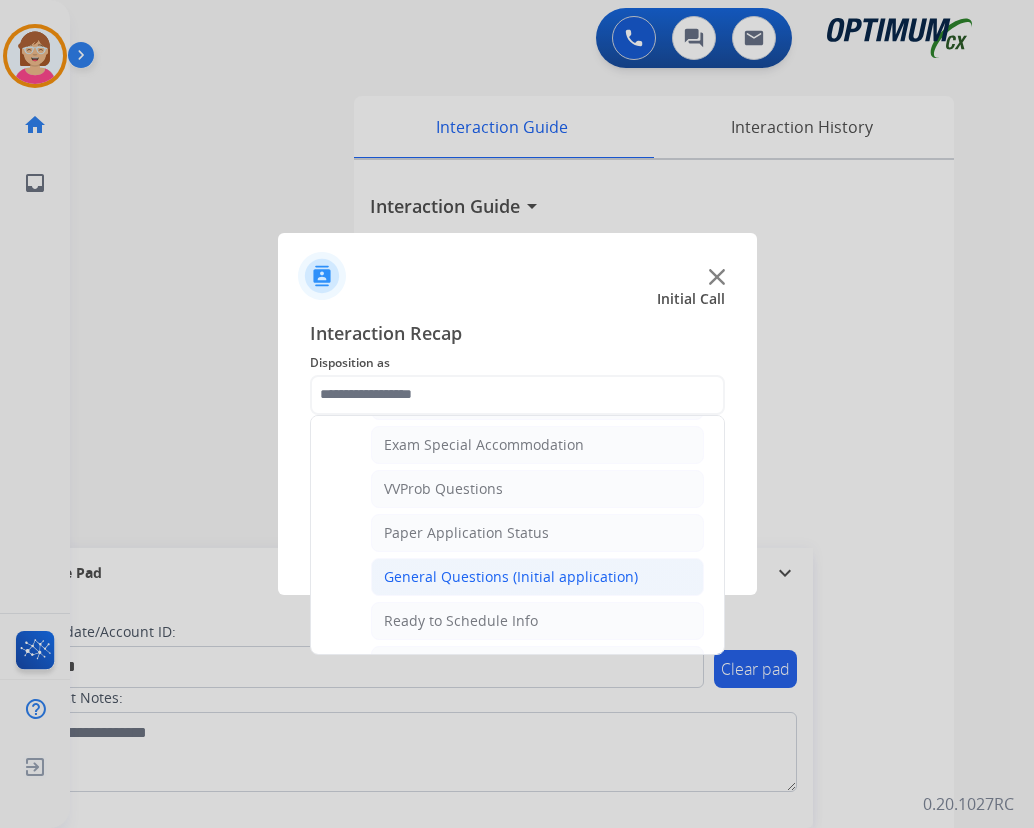 click on "General Questions (Initial application)" 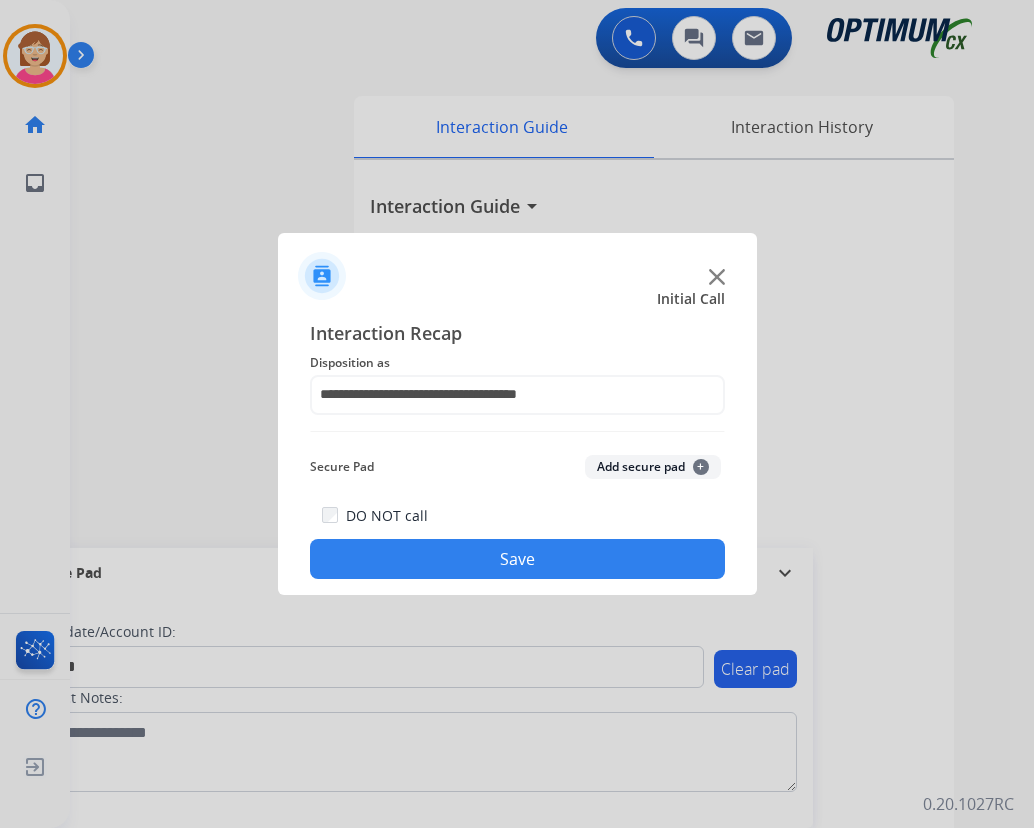 drag, startPoint x: 478, startPoint y: 575, endPoint x: 442, endPoint y: 457, distance: 123.36936 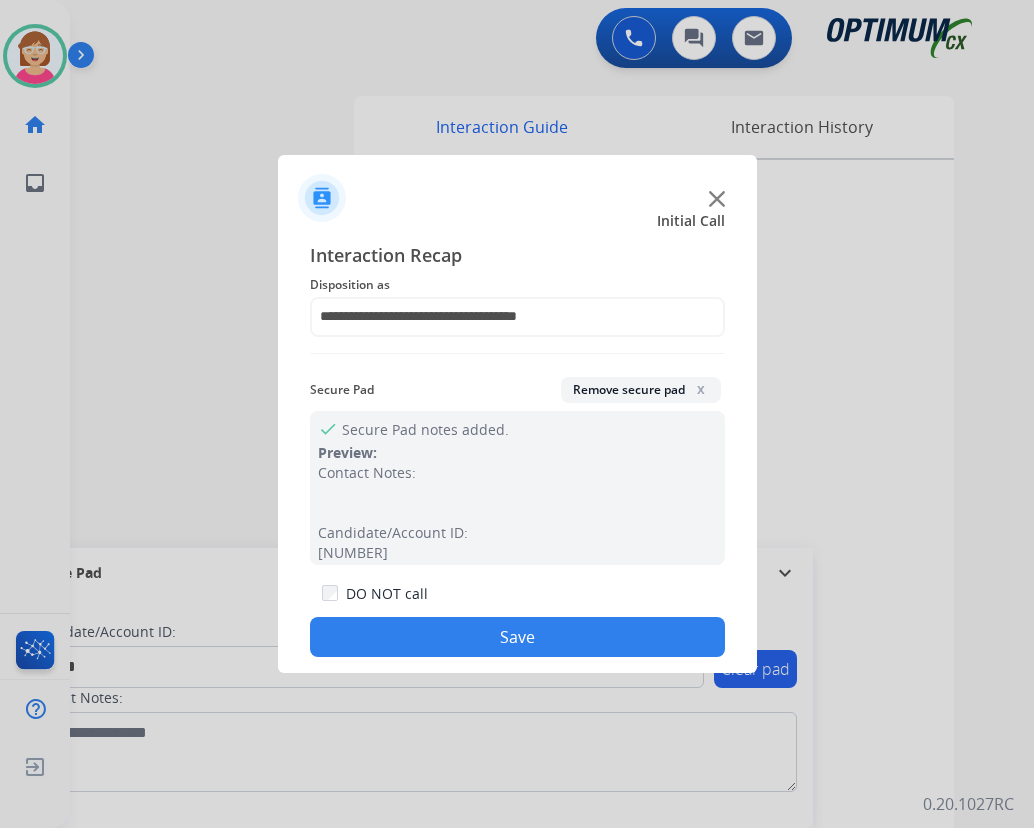 click on "Save" 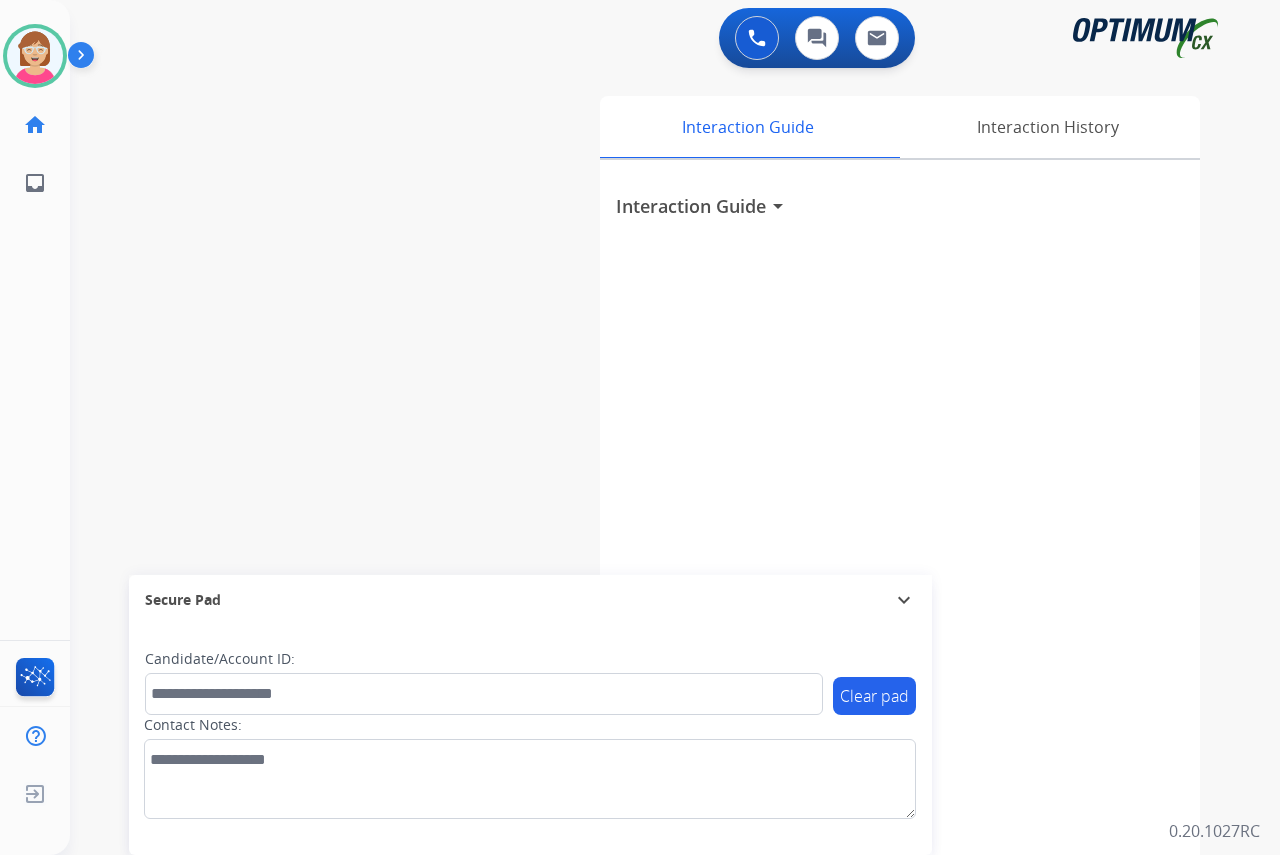 click on "[FIRST] Available Edit Avatar Agent: [FIRST] Routing Profile: OCX Training home Home Home inbox Emails Emails FocalPoints Help Center Help Center Log out Log out" 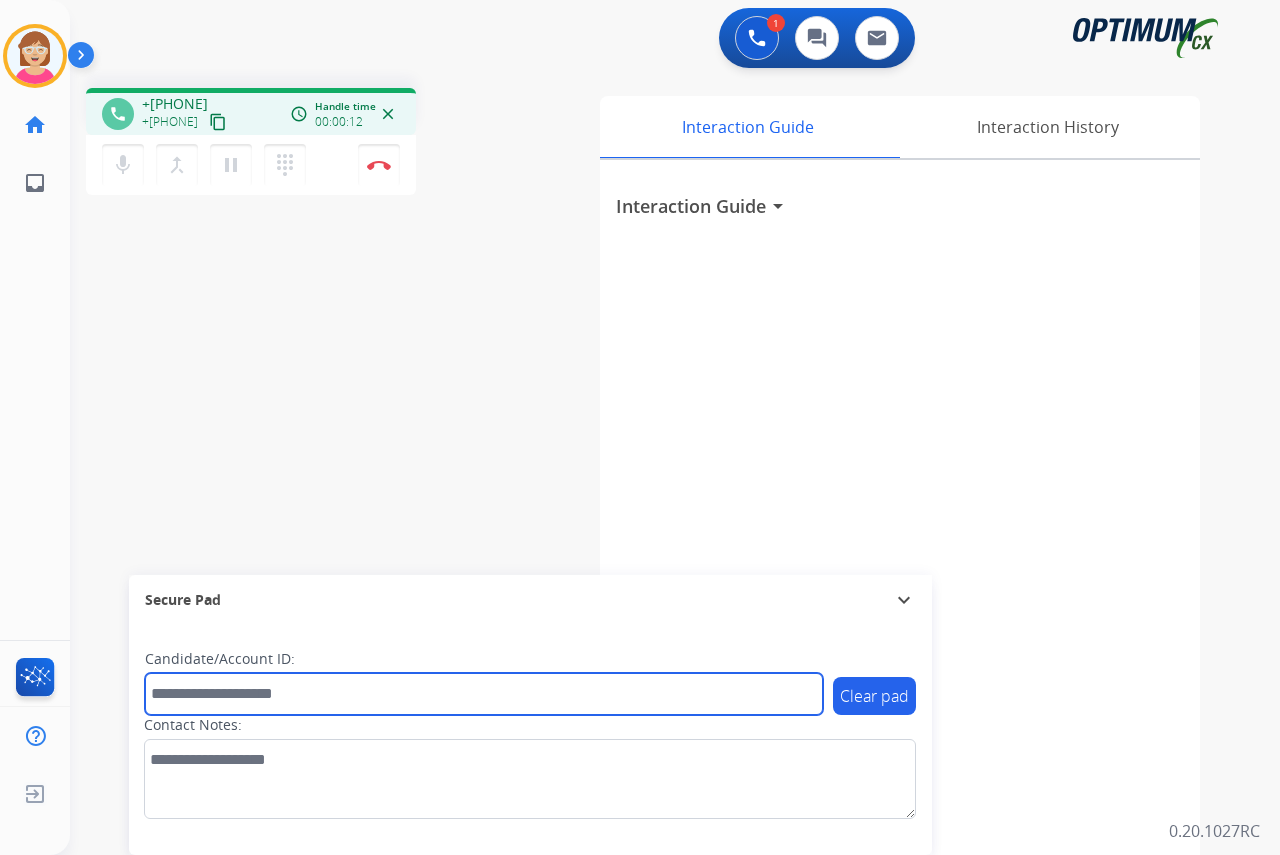 click at bounding box center (484, 694) 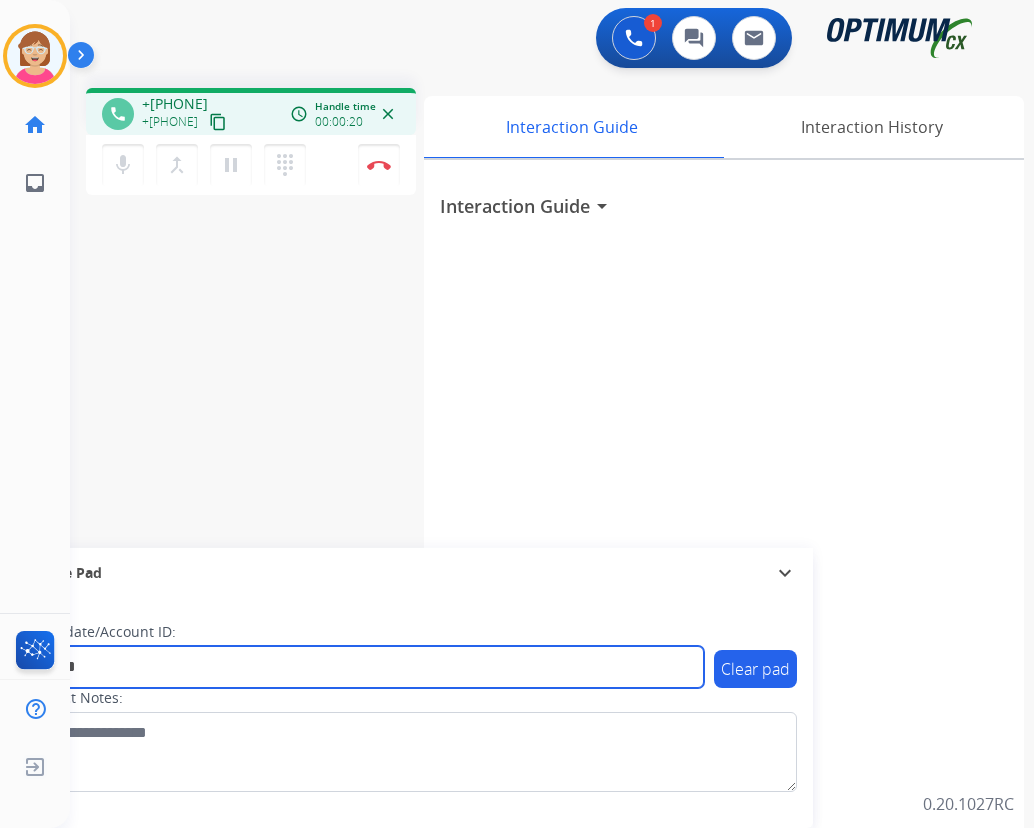 type on "*********" 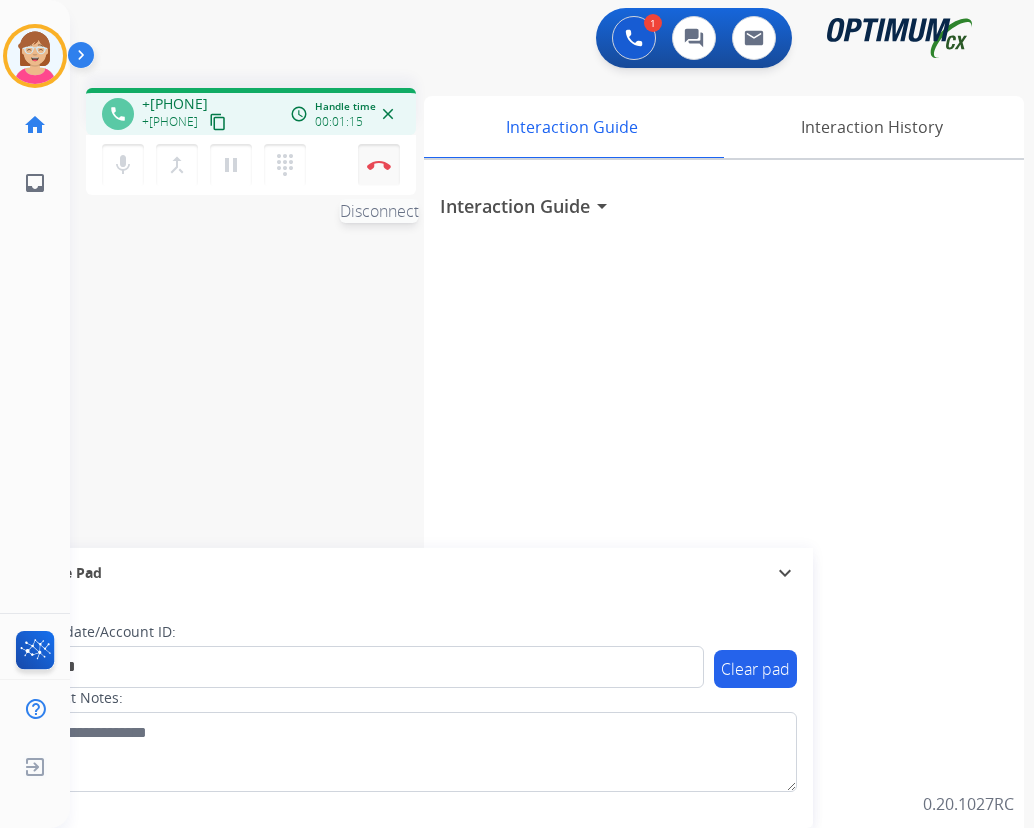 click at bounding box center (379, 165) 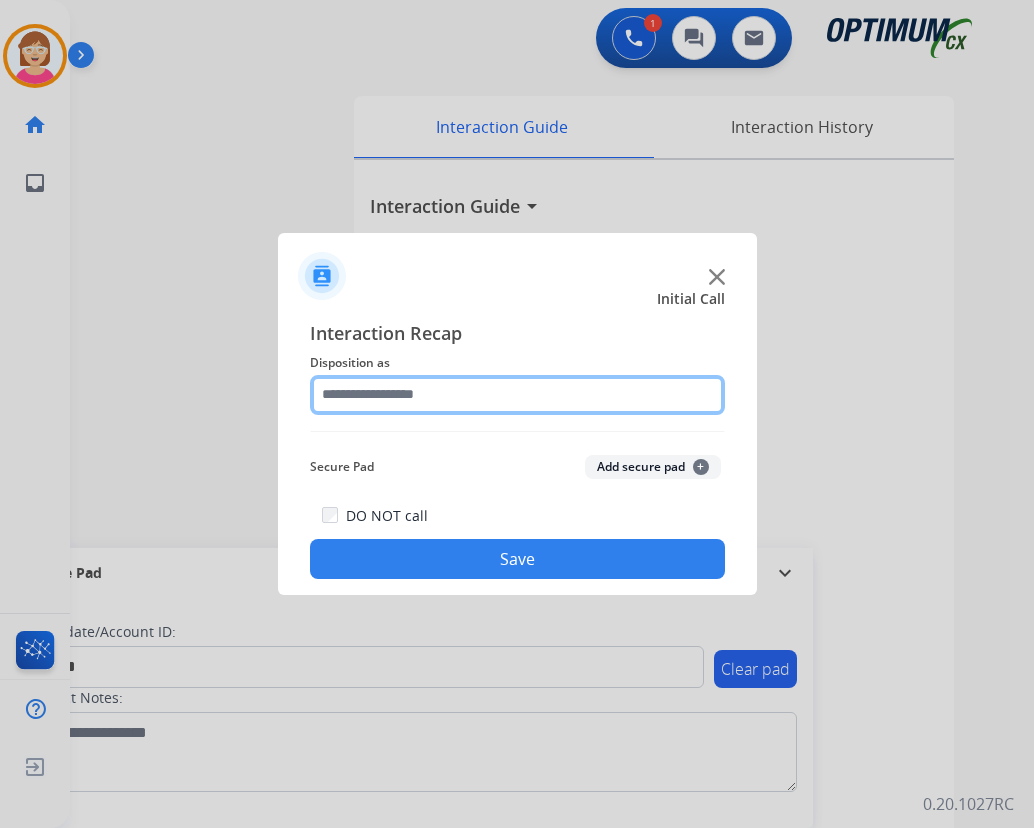 click 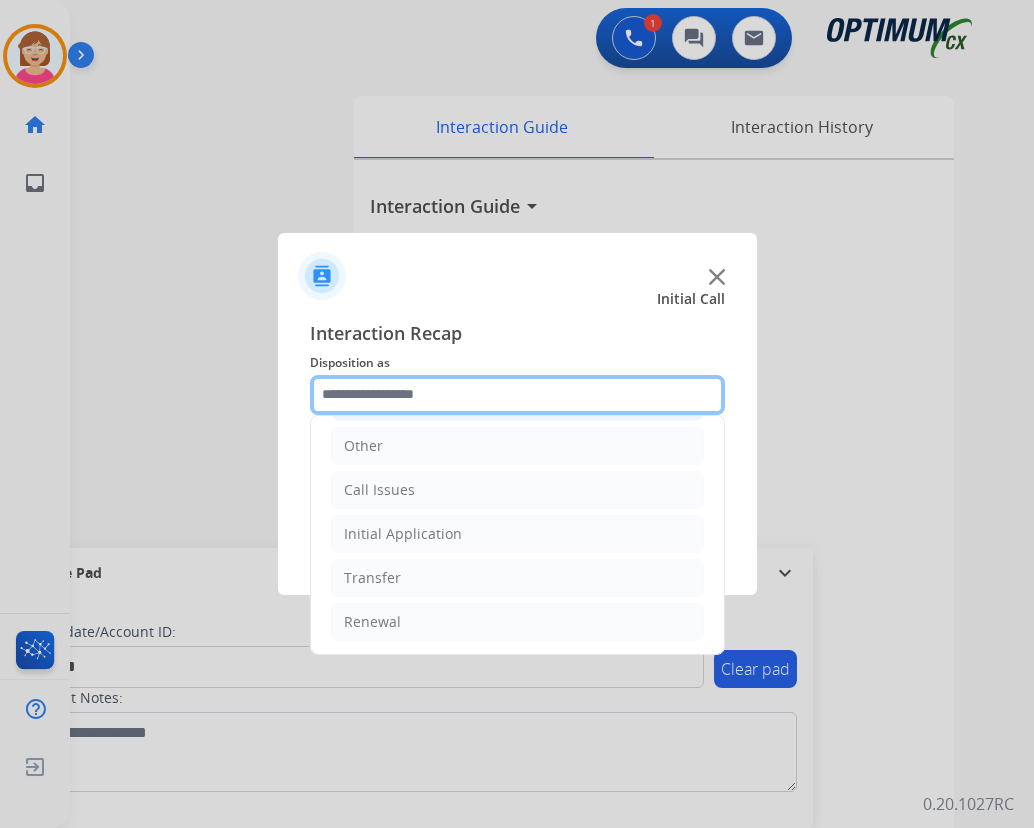 scroll, scrollTop: 136, scrollLeft: 0, axis: vertical 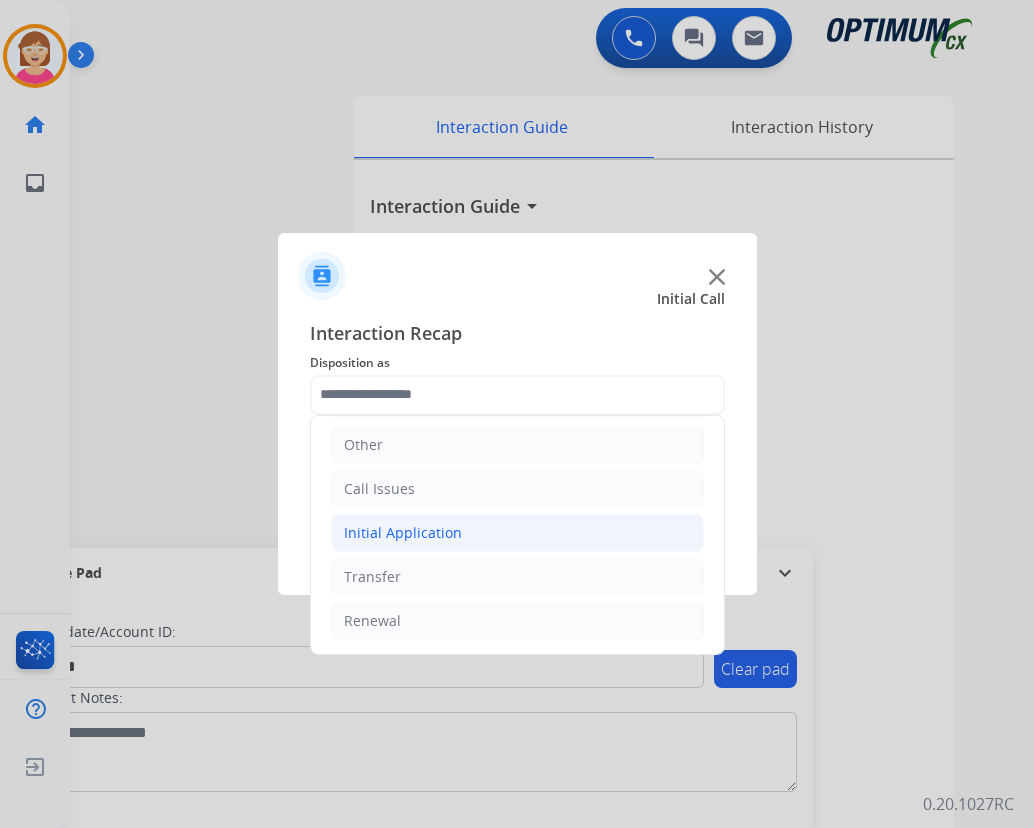 click on "Initial Application" 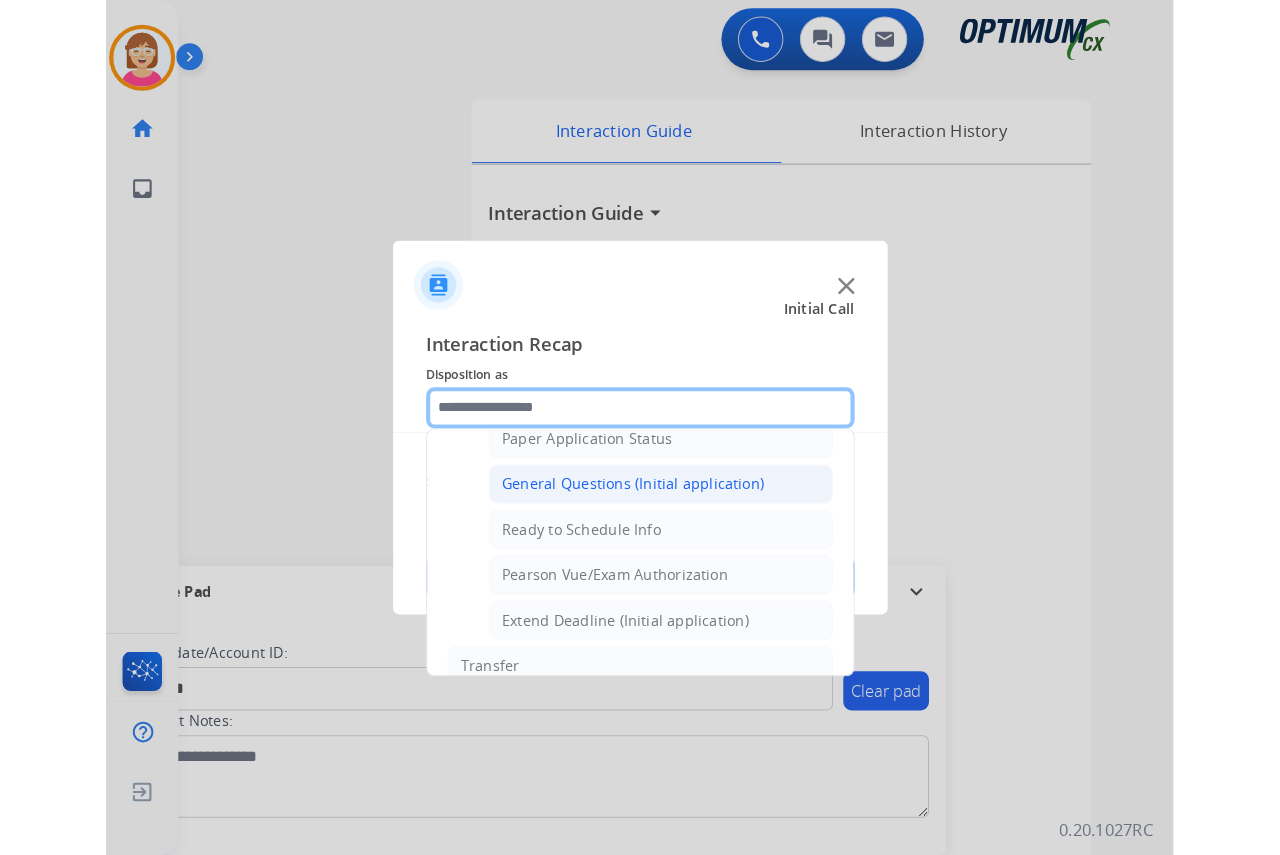 scroll, scrollTop: 1112, scrollLeft: 0, axis: vertical 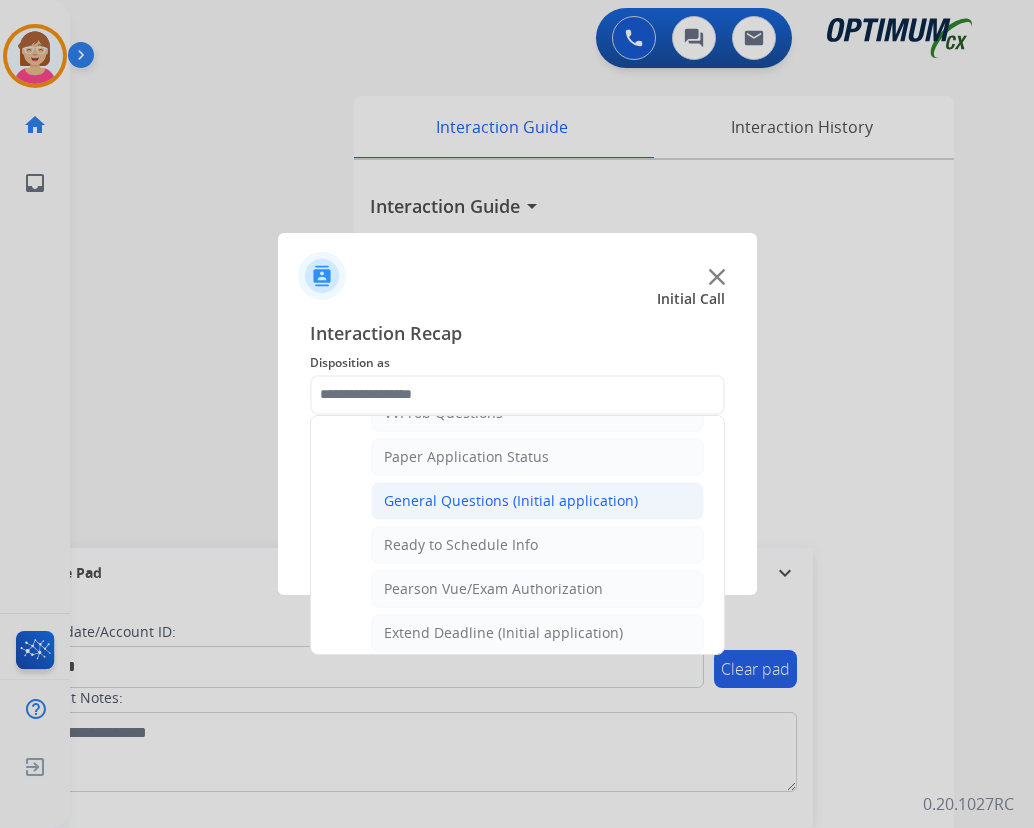 click on "General Questions (Initial application)" 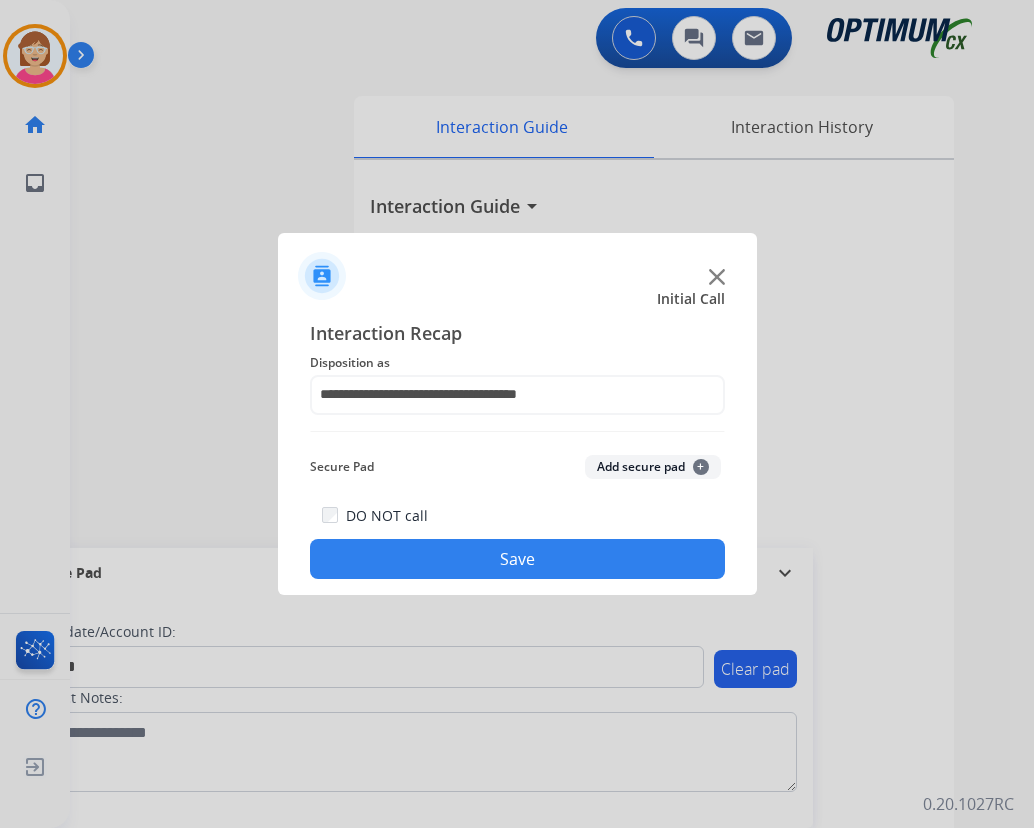 click on "+" 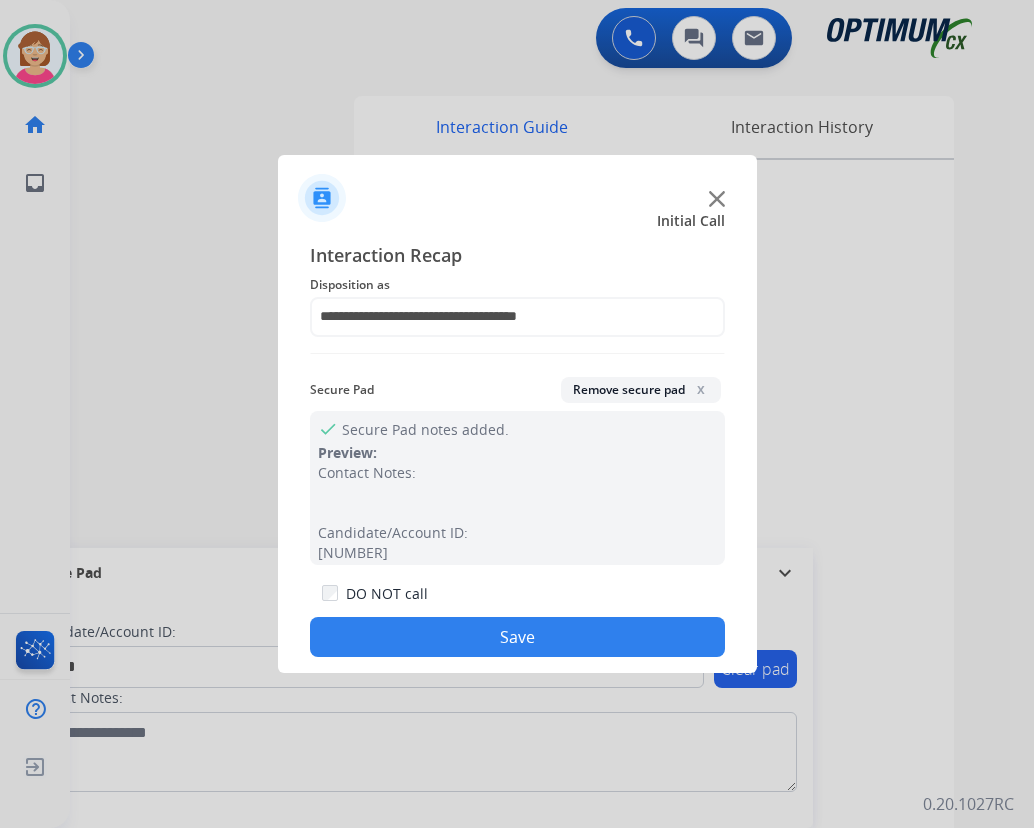 click on "Save" 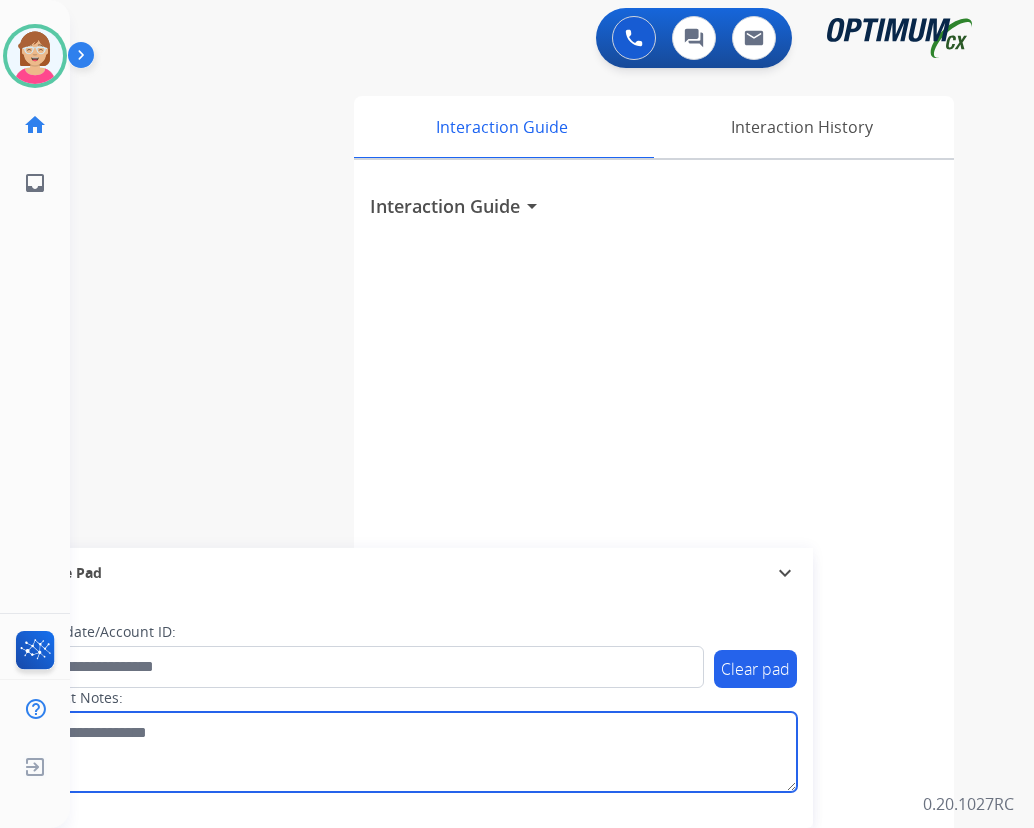 click at bounding box center [411, 752] 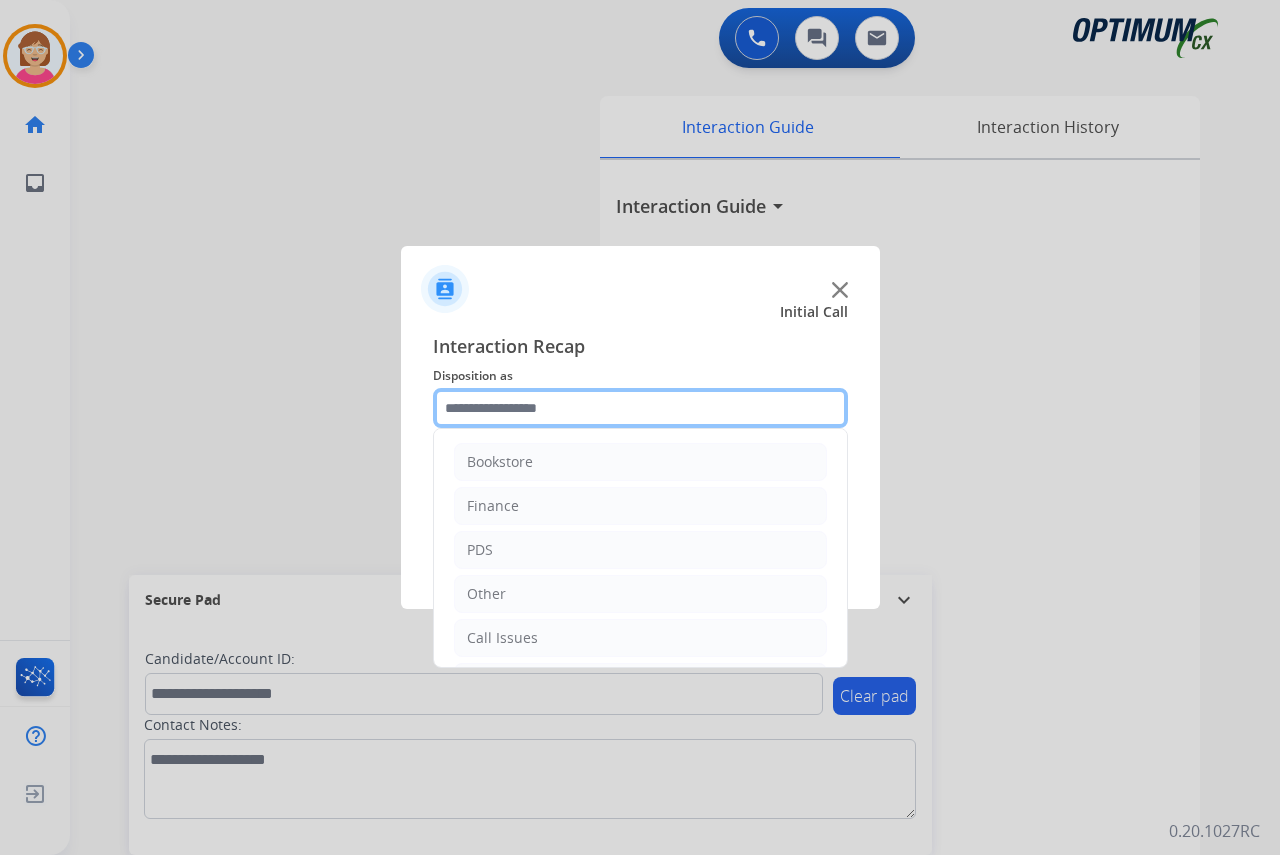 click 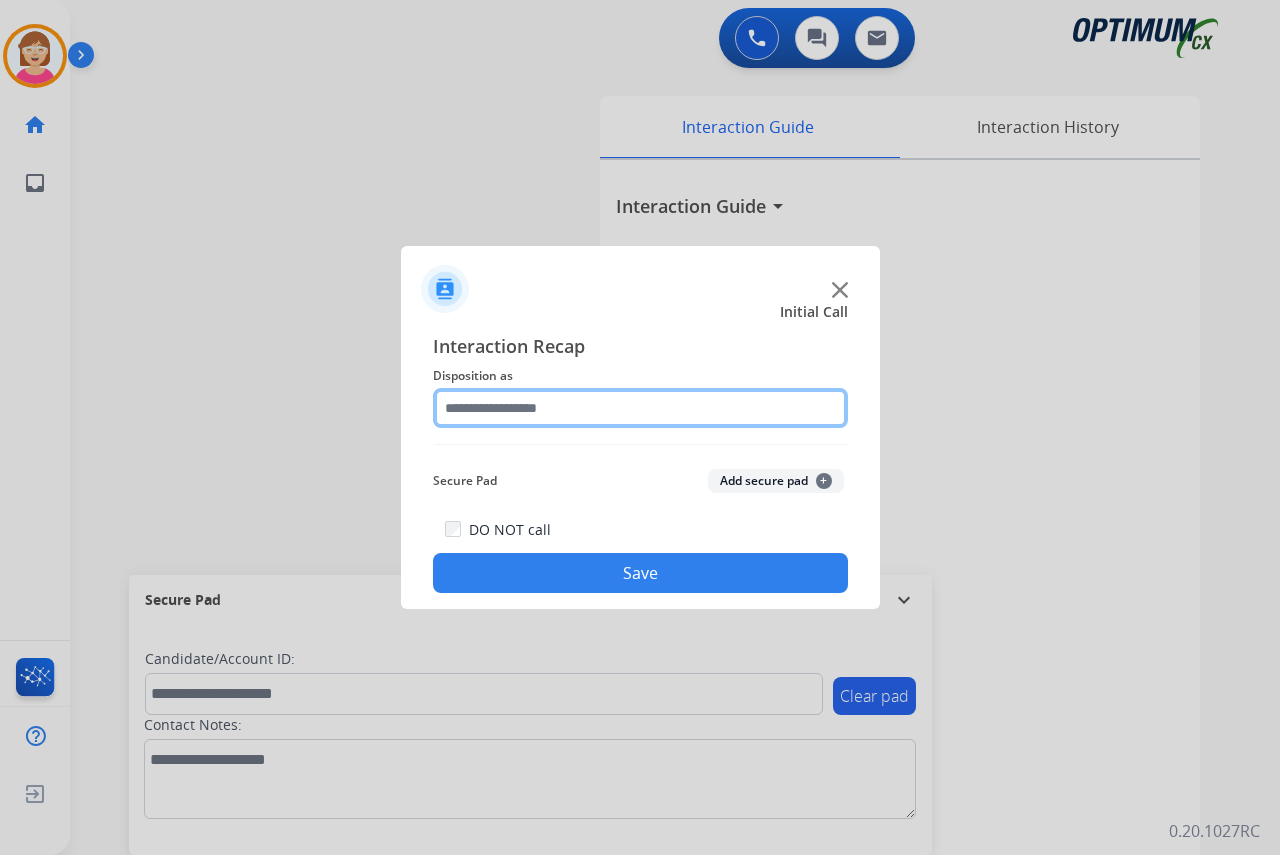 drag, startPoint x: 644, startPoint y: 489, endPoint x: 467, endPoint y: 407, distance: 195.07178 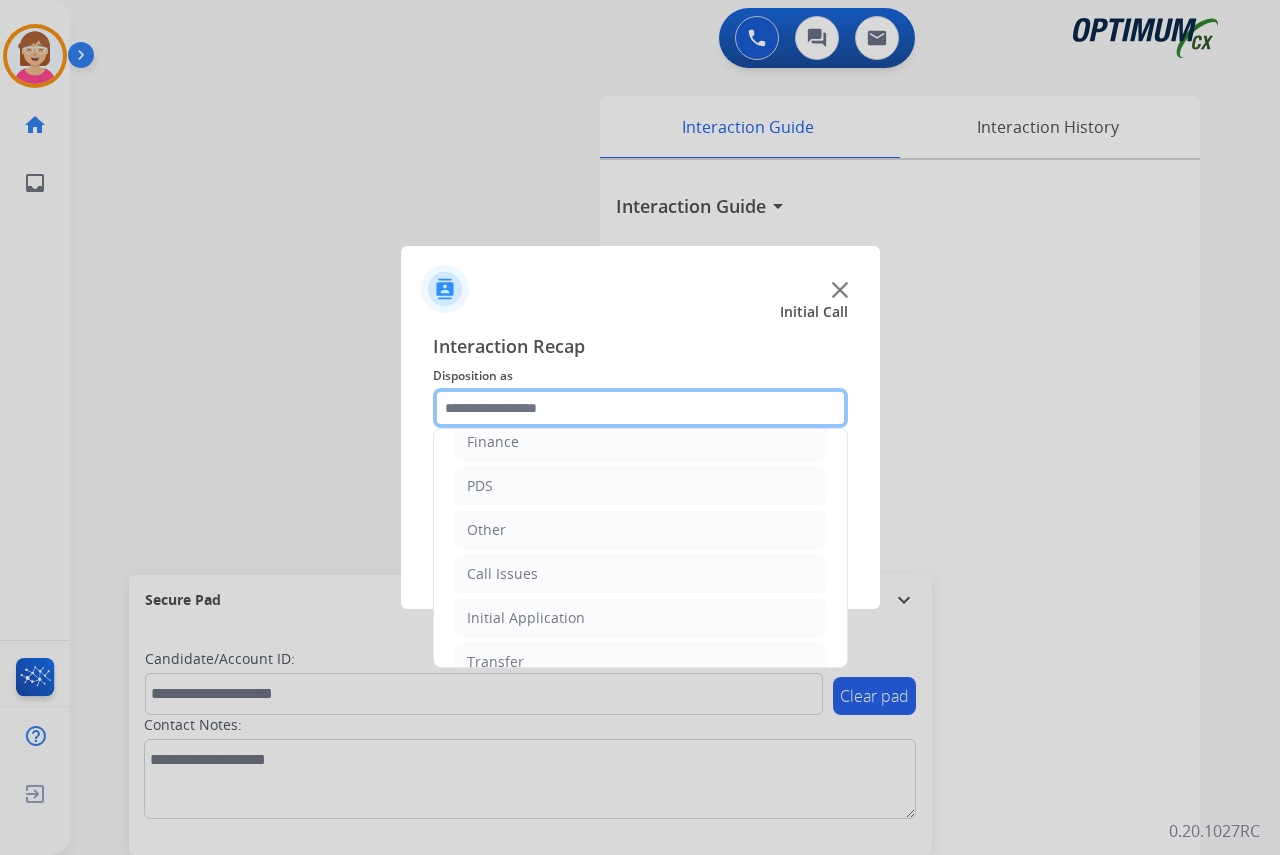 scroll, scrollTop: 136, scrollLeft: 0, axis: vertical 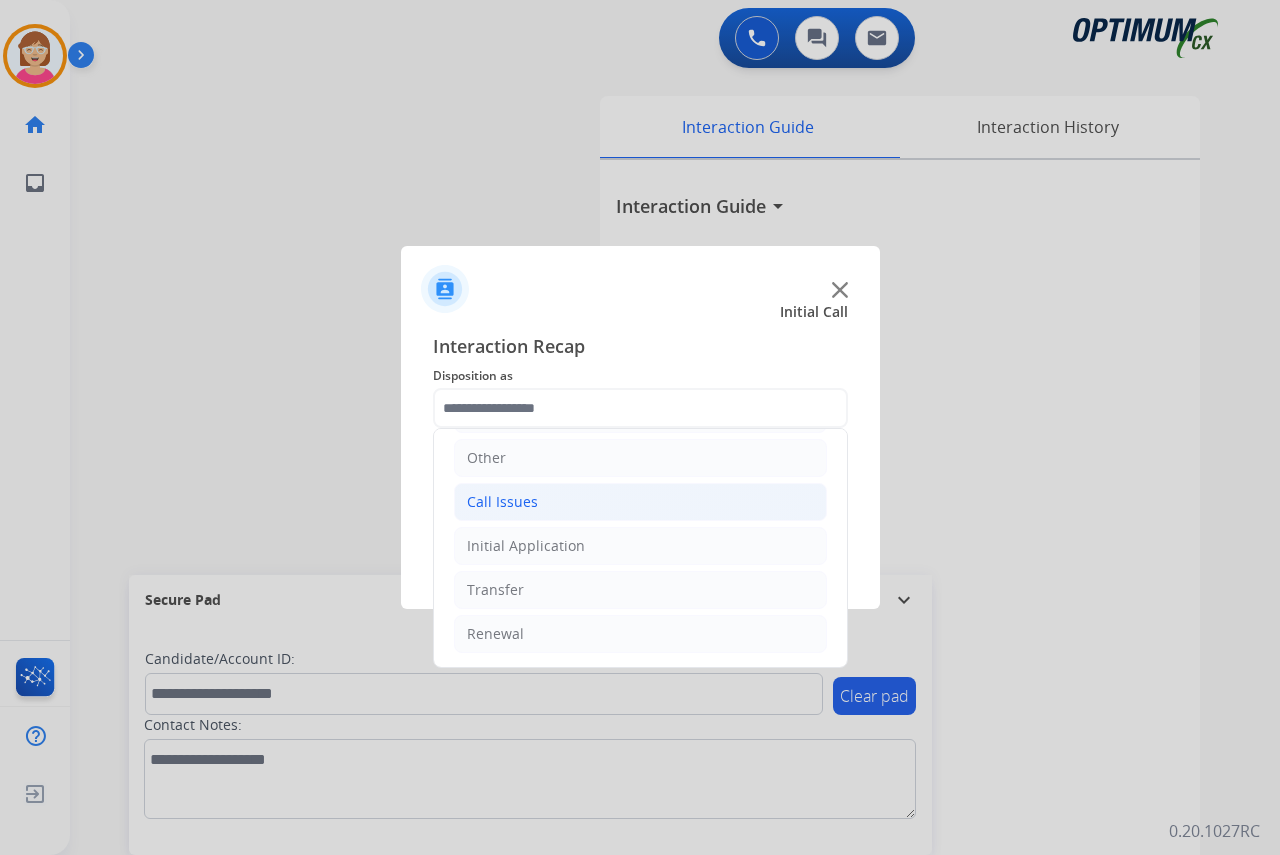 click on "Call Issues" 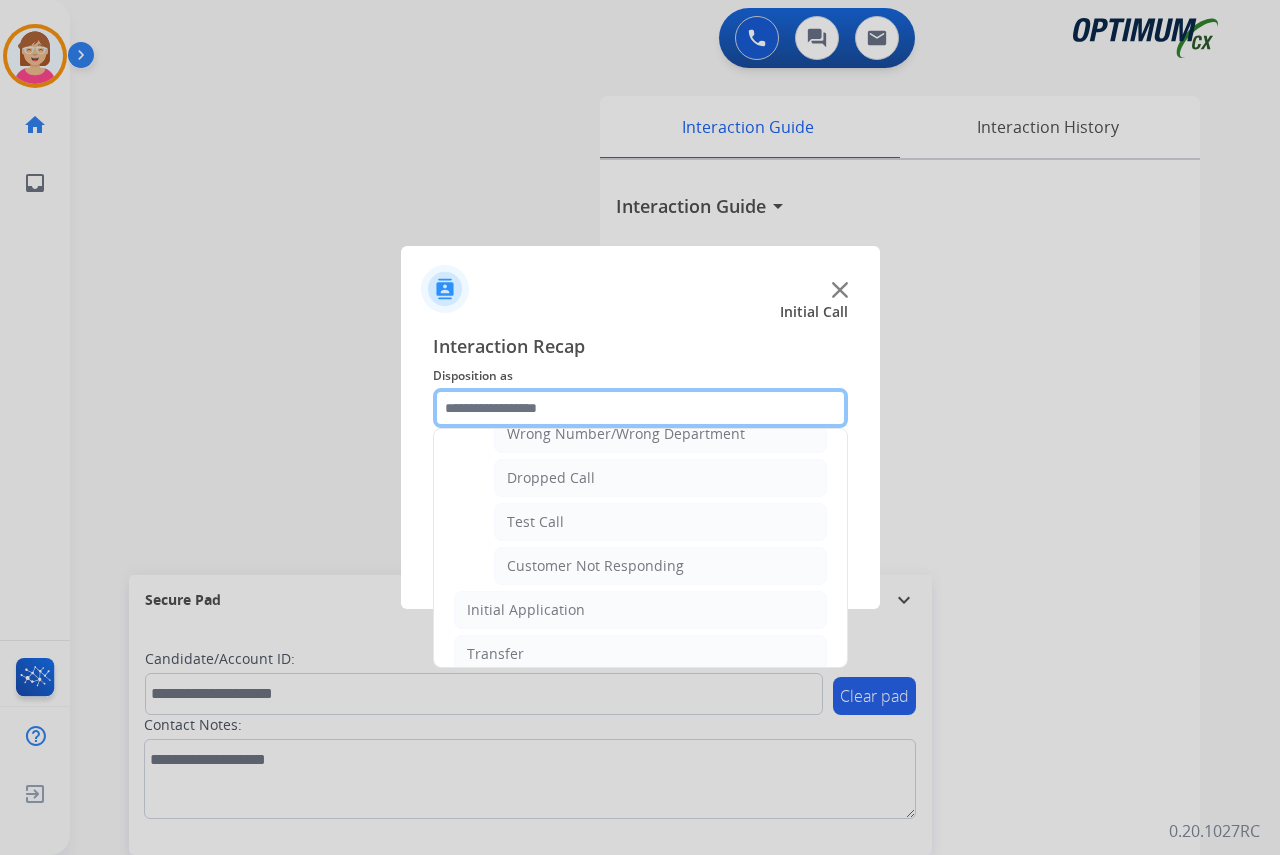 scroll, scrollTop: 256, scrollLeft: 0, axis: vertical 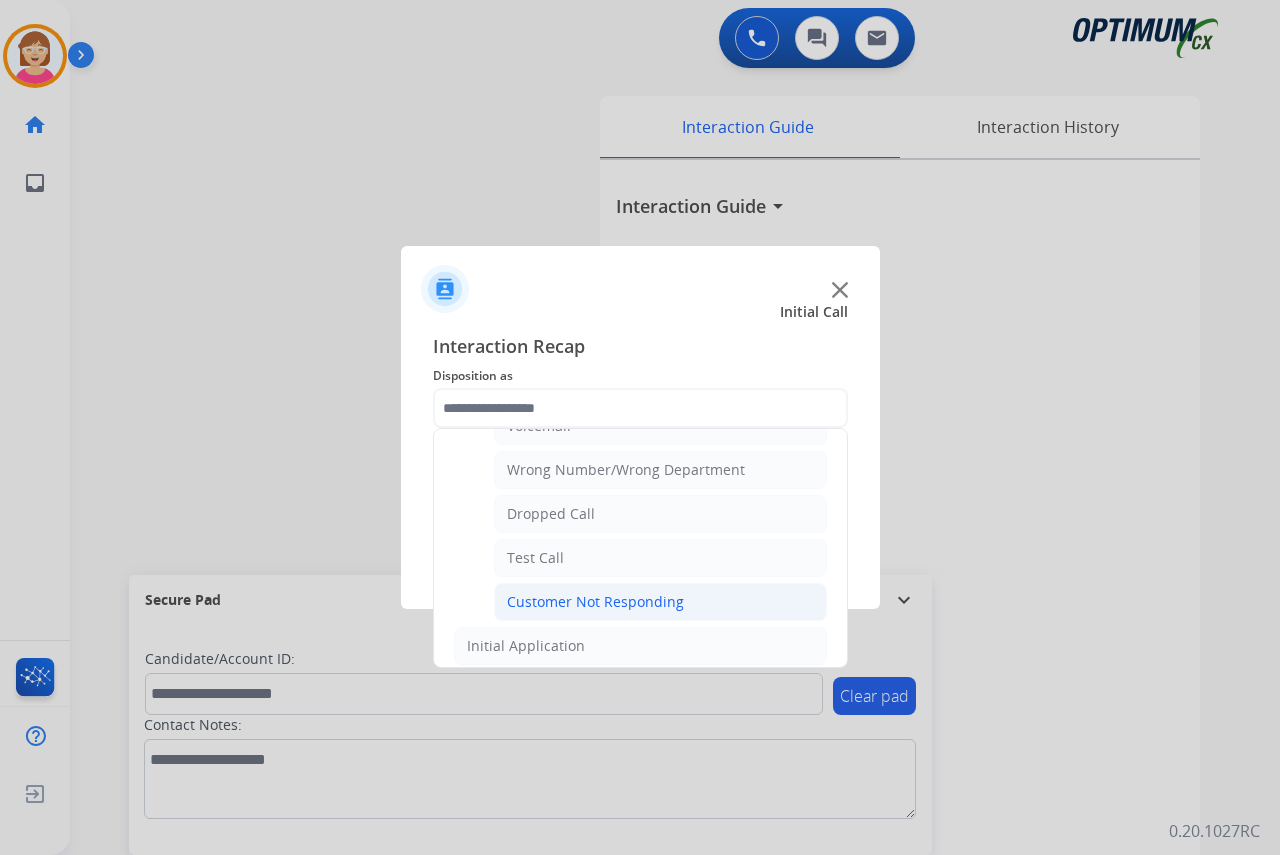 click on "Customer Not Responding" 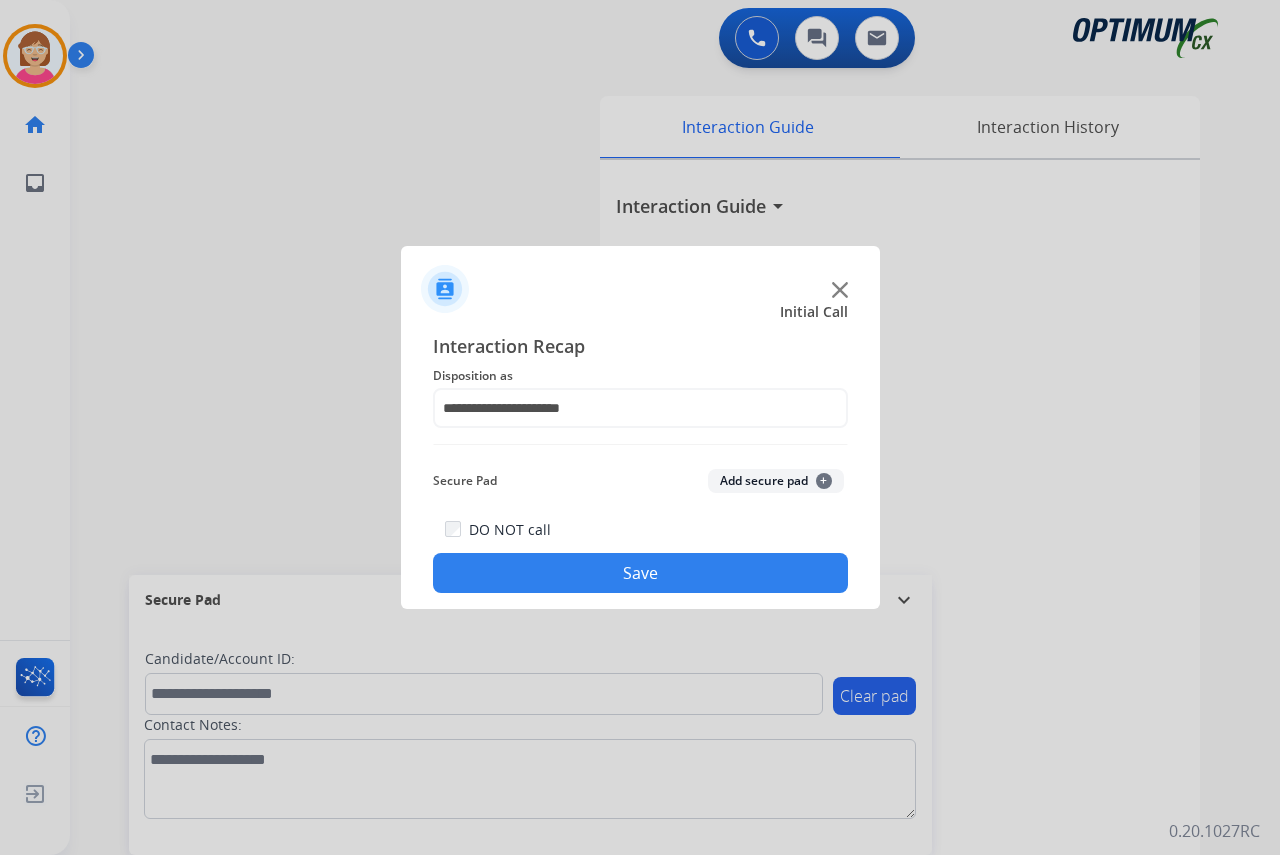 click on "Save" 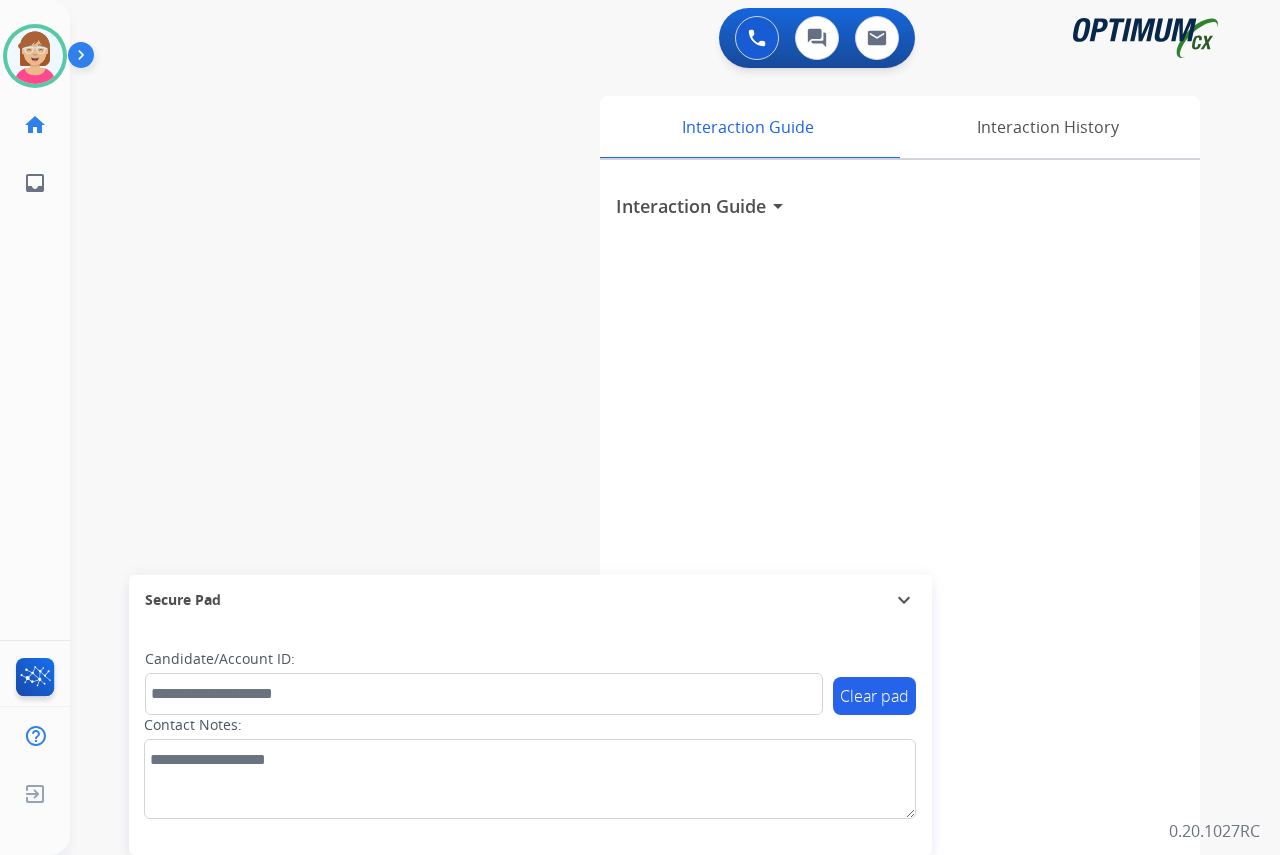 click on "[FIRST] Available Edit Avatar Agent: [FIRST] Routing Profile: OCX Training home Home Home inbox Emails Emails FocalPoints Help Center Help Center Log out Log out" 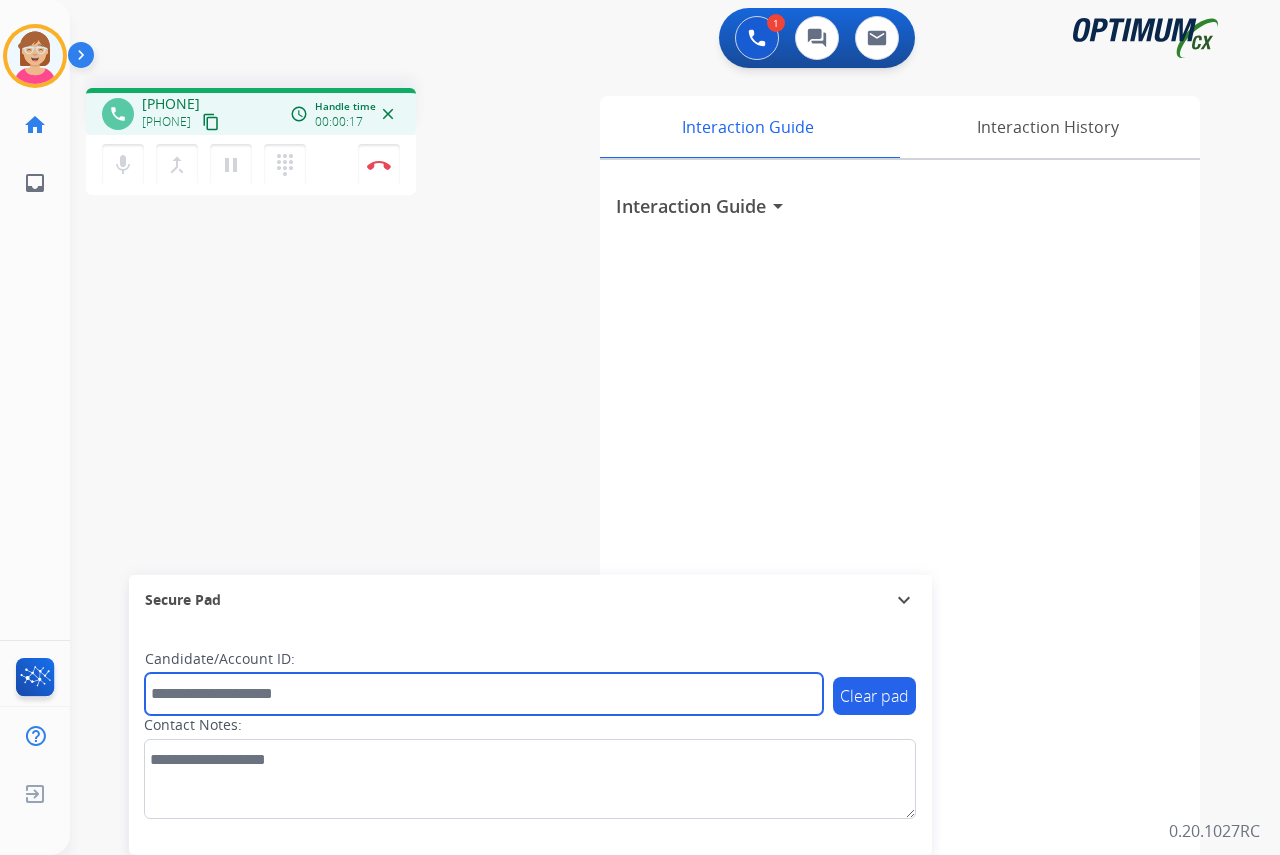 drag, startPoint x: 204, startPoint y: 698, endPoint x: 189, endPoint y: 697, distance: 15.033297 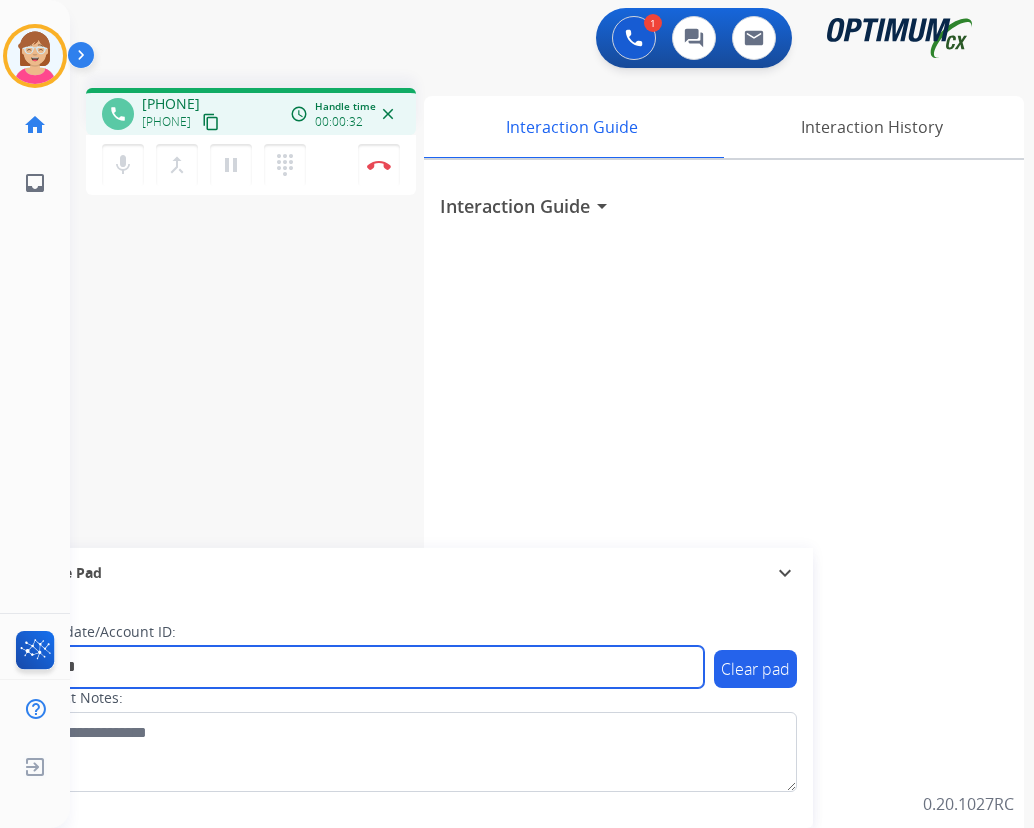 type on "*********" 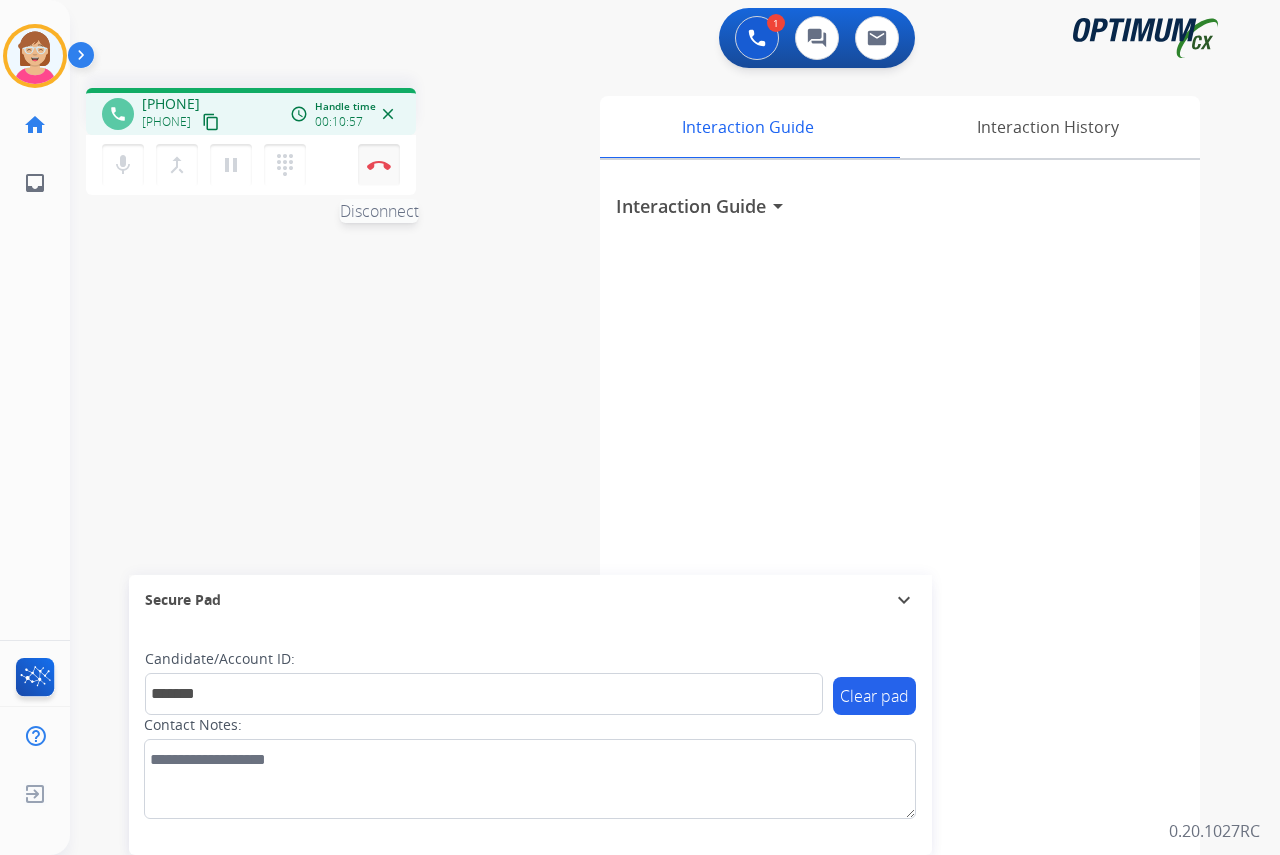 click at bounding box center (379, 165) 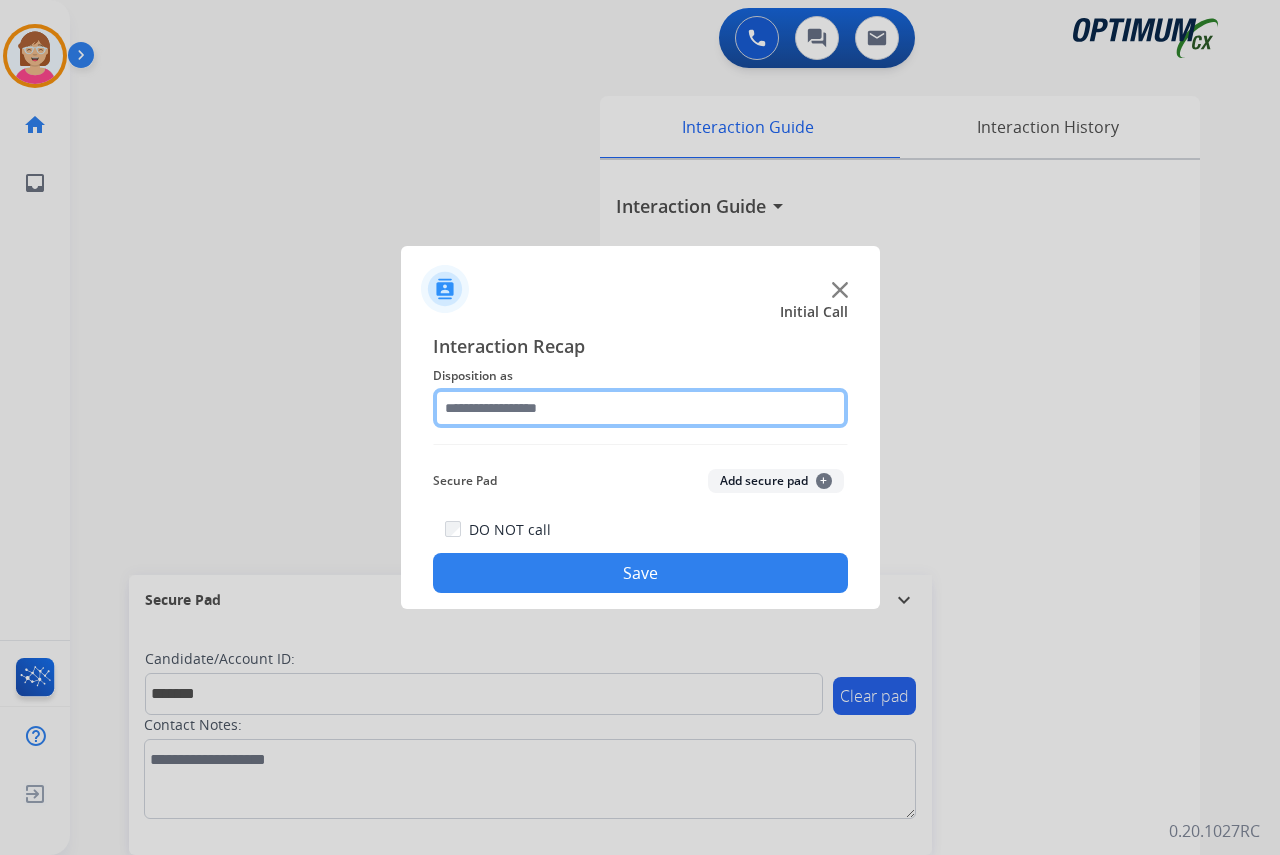 click 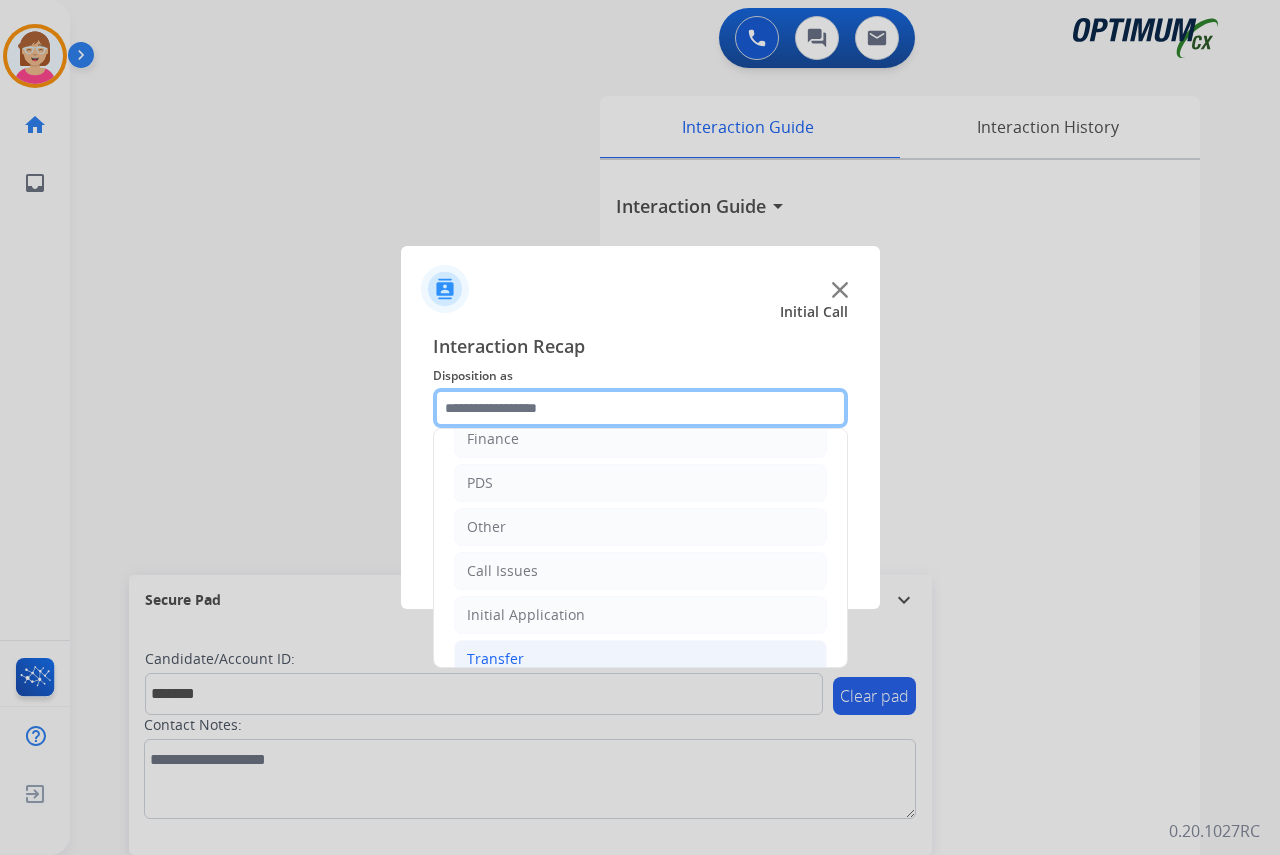 scroll, scrollTop: 136, scrollLeft: 0, axis: vertical 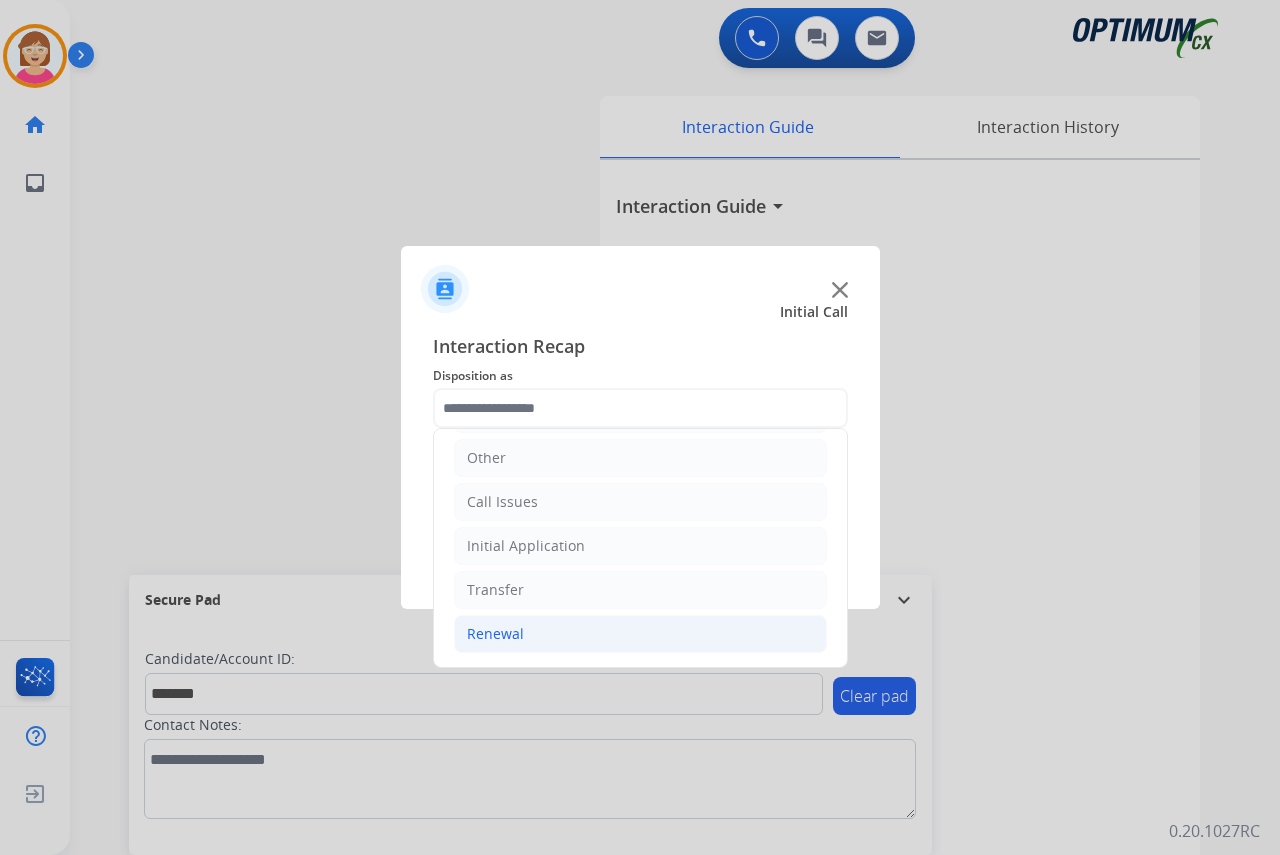 click on "Renewal" 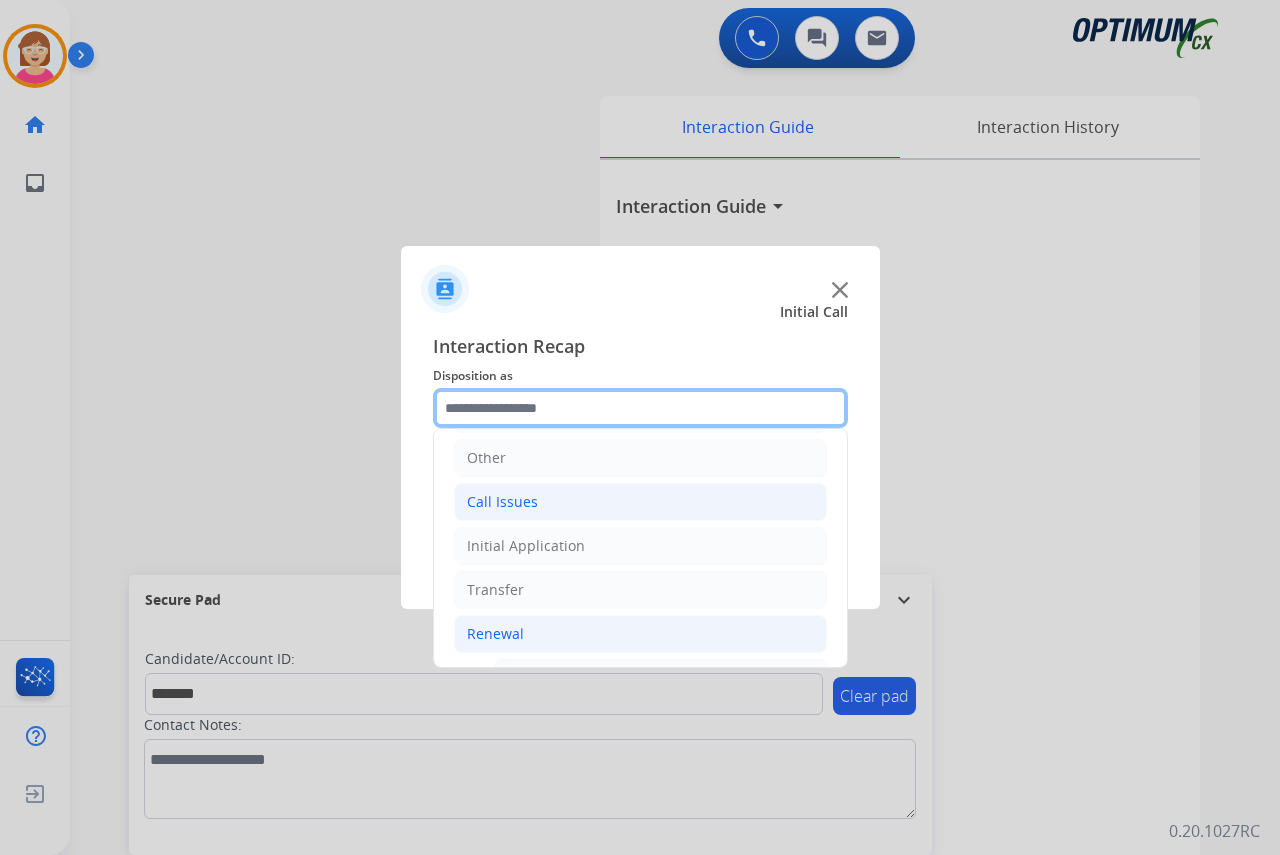 scroll, scrollTop: 536, scrollLeft: 0, axis: vertical 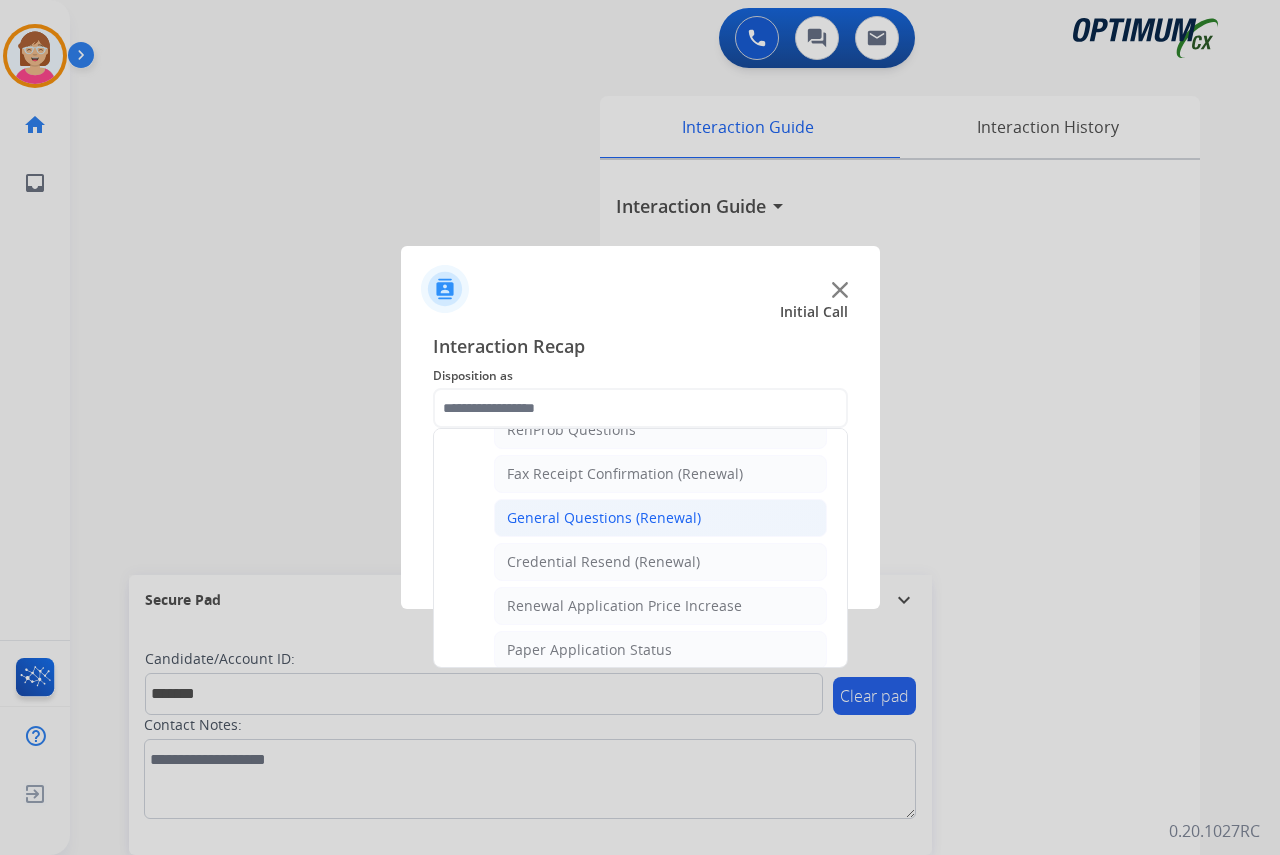 click on "General Questions (Renewal)" 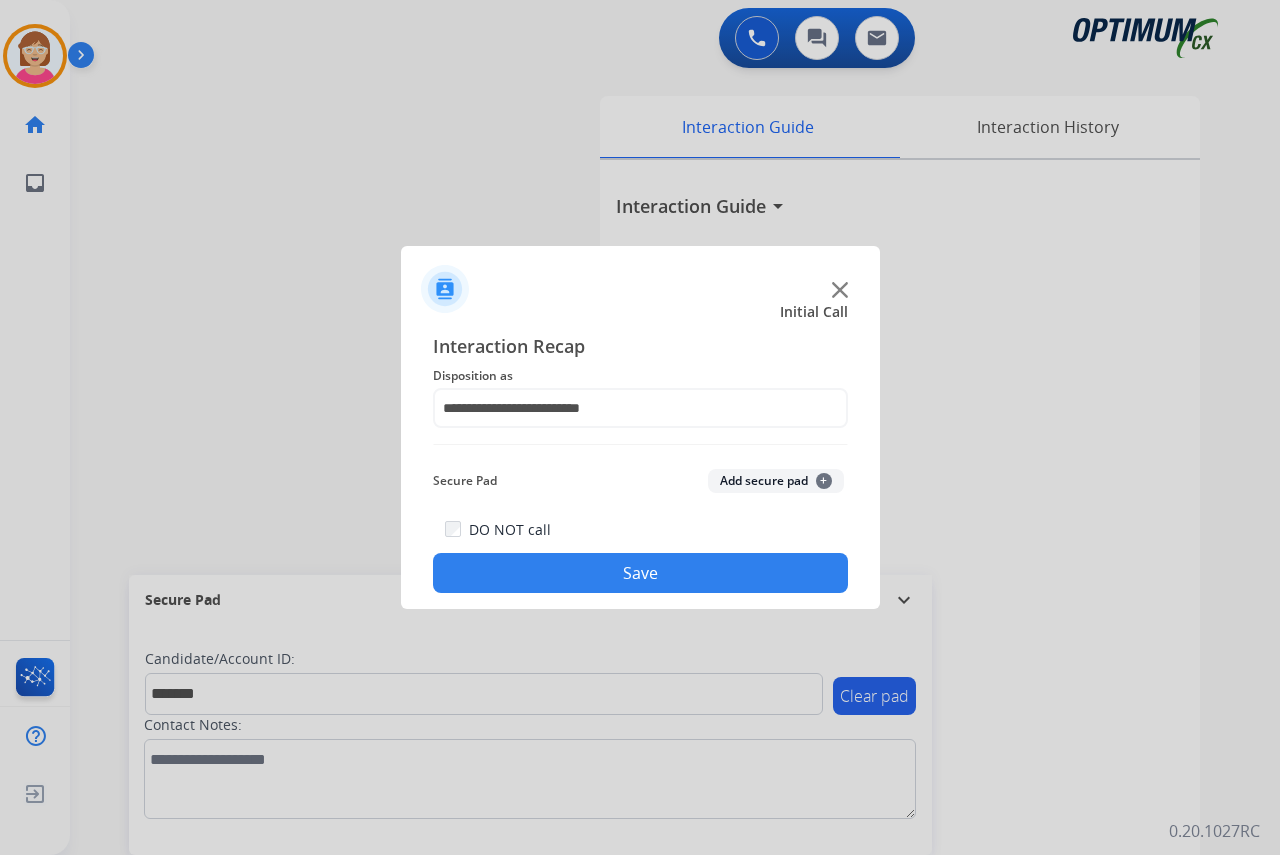 click on "+" 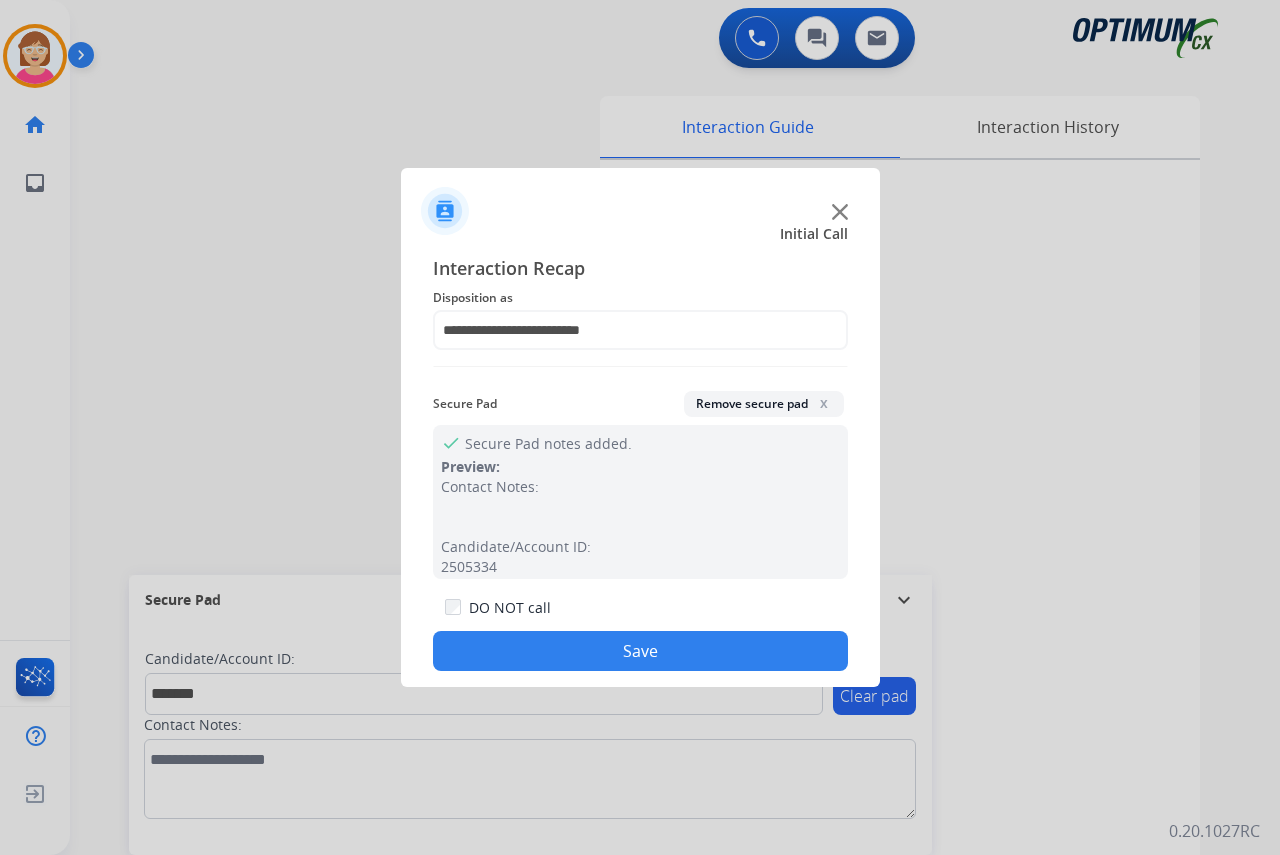 click on "Save" 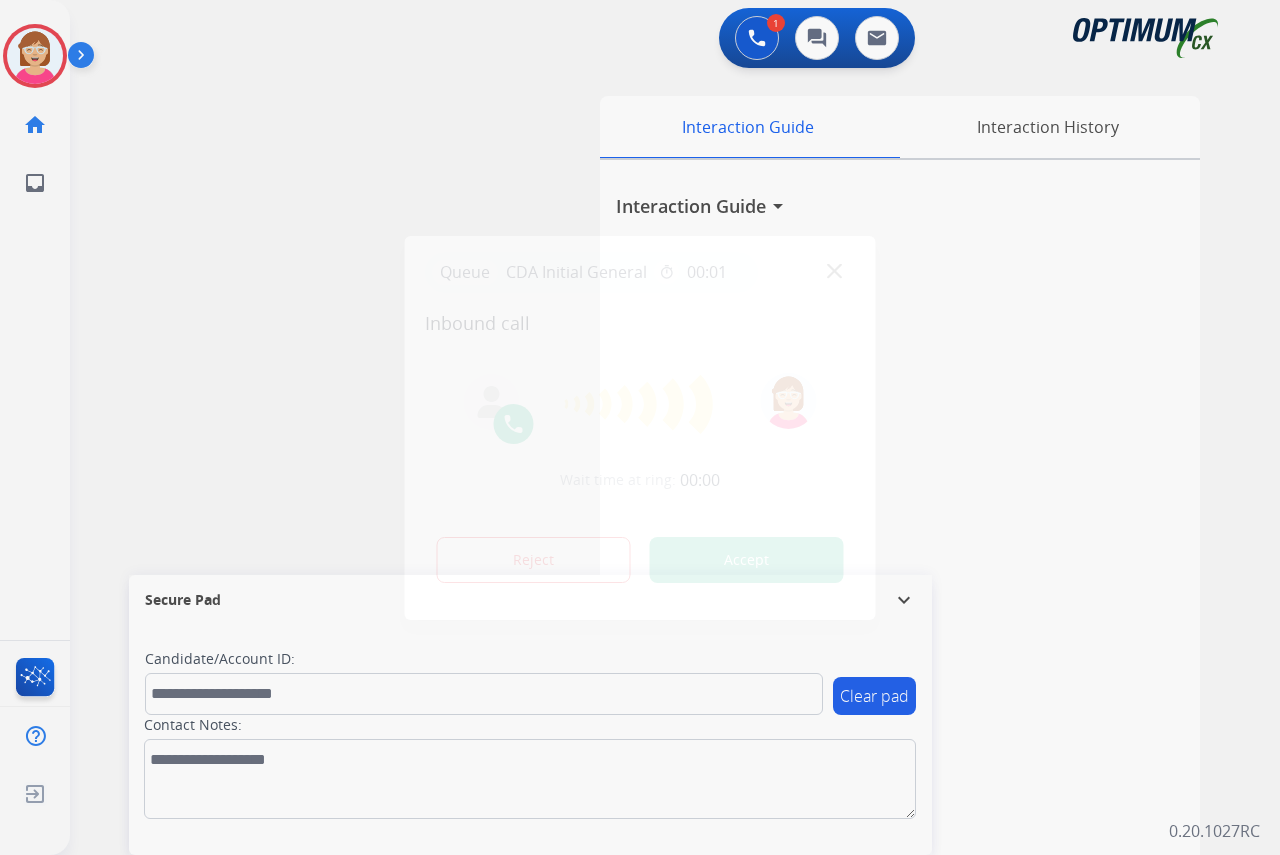 drag, startPoint x: 28, startPoint y: 305, endPoint x: 13, endPoint y: 320, distance: 21.213203 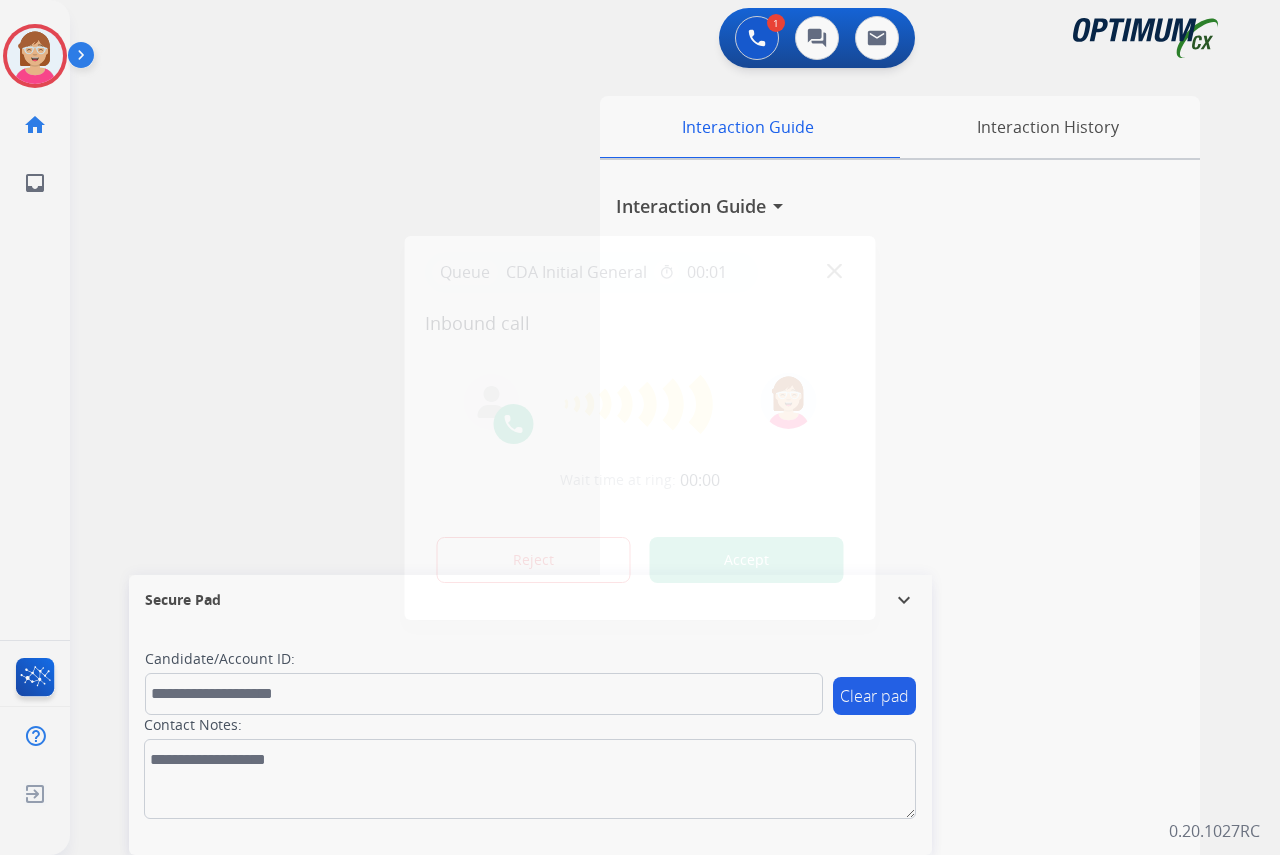 click at bounding box center [640, 427] 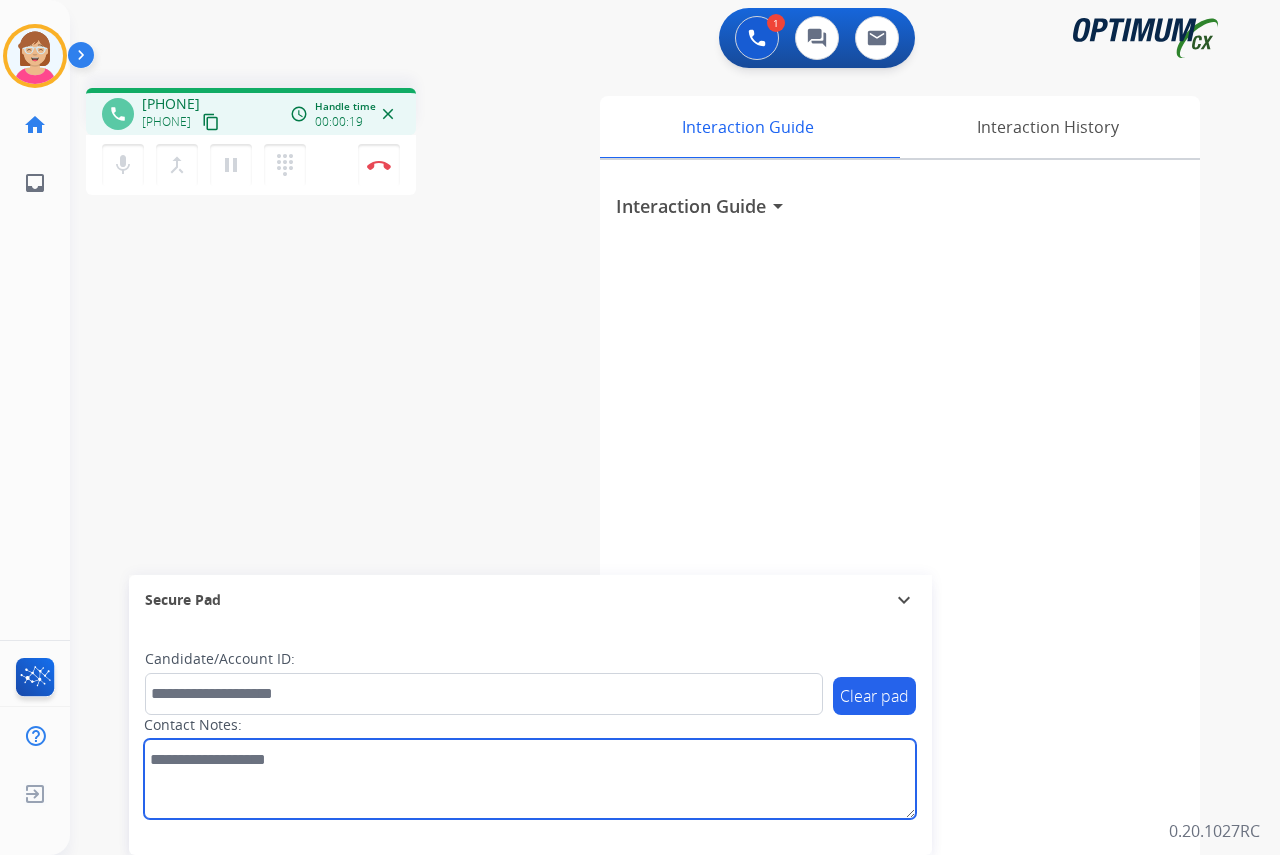 click at bounding box center (530, 779) 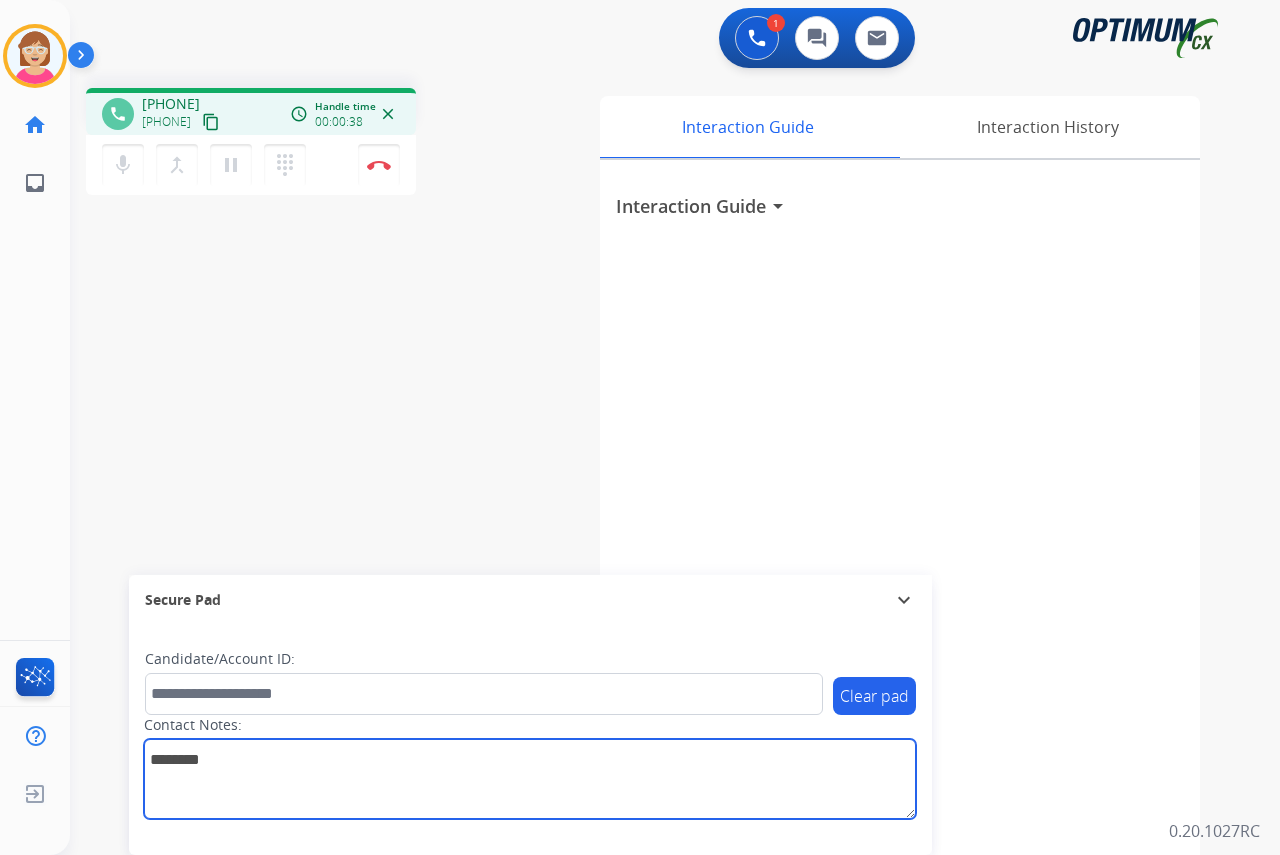 type on "********" 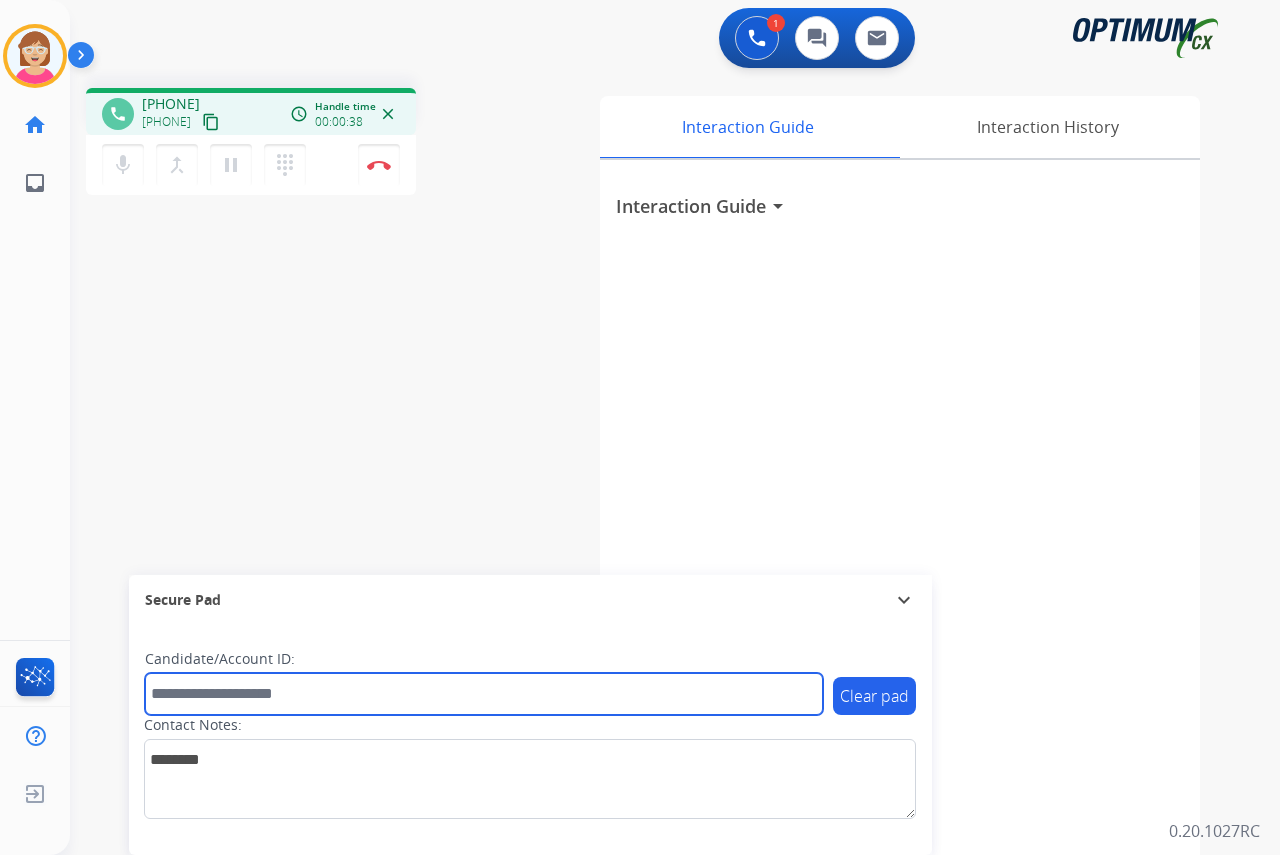 click at bounding box center [484, 694] 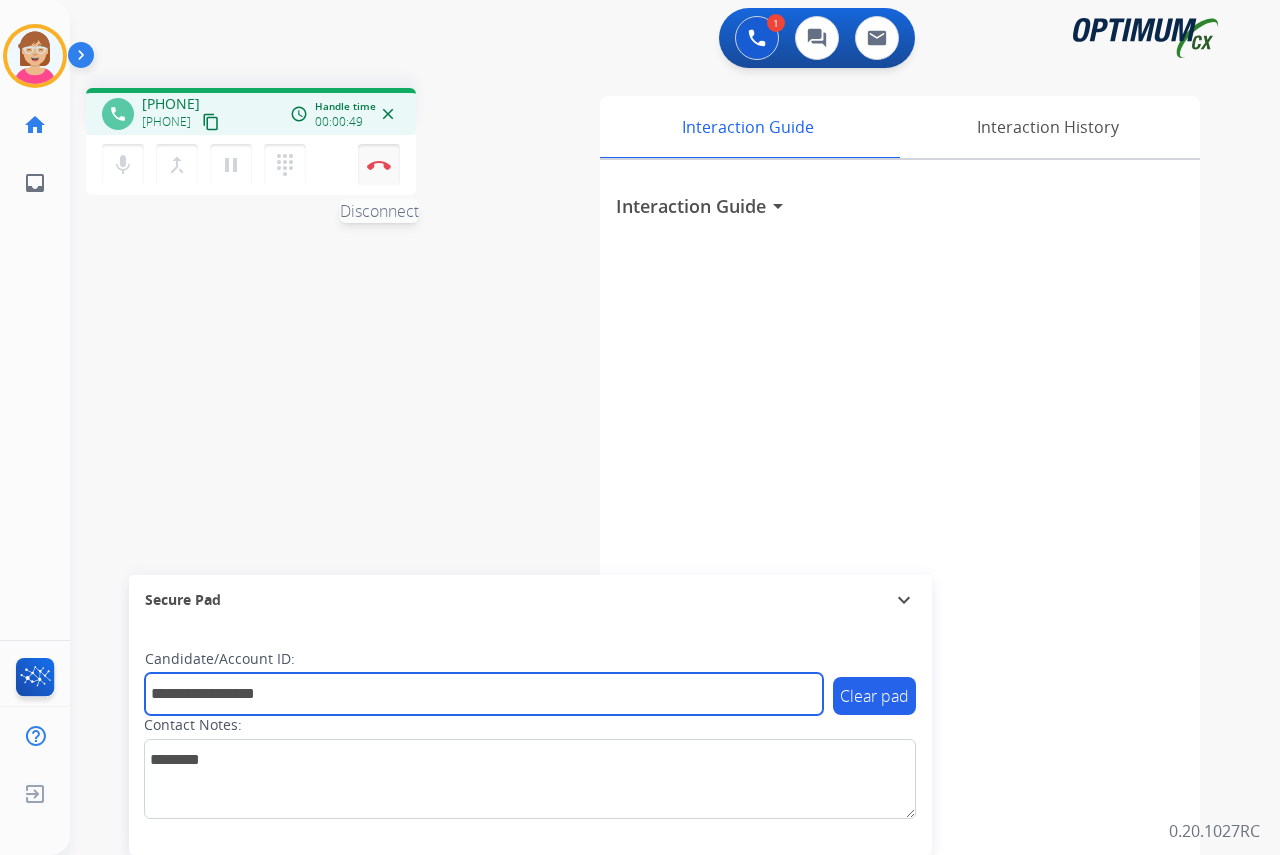 type on "**********" 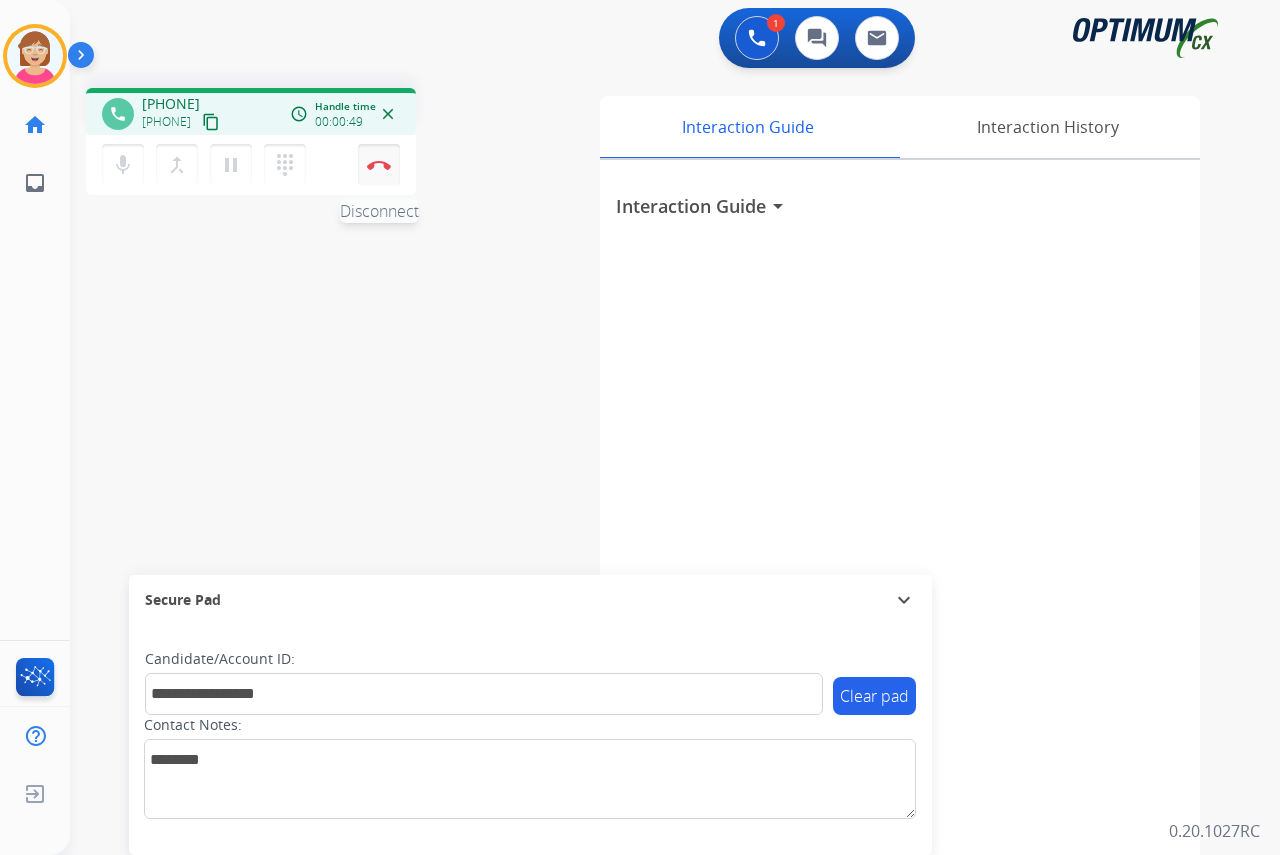 click at bounding box center (379, 165) 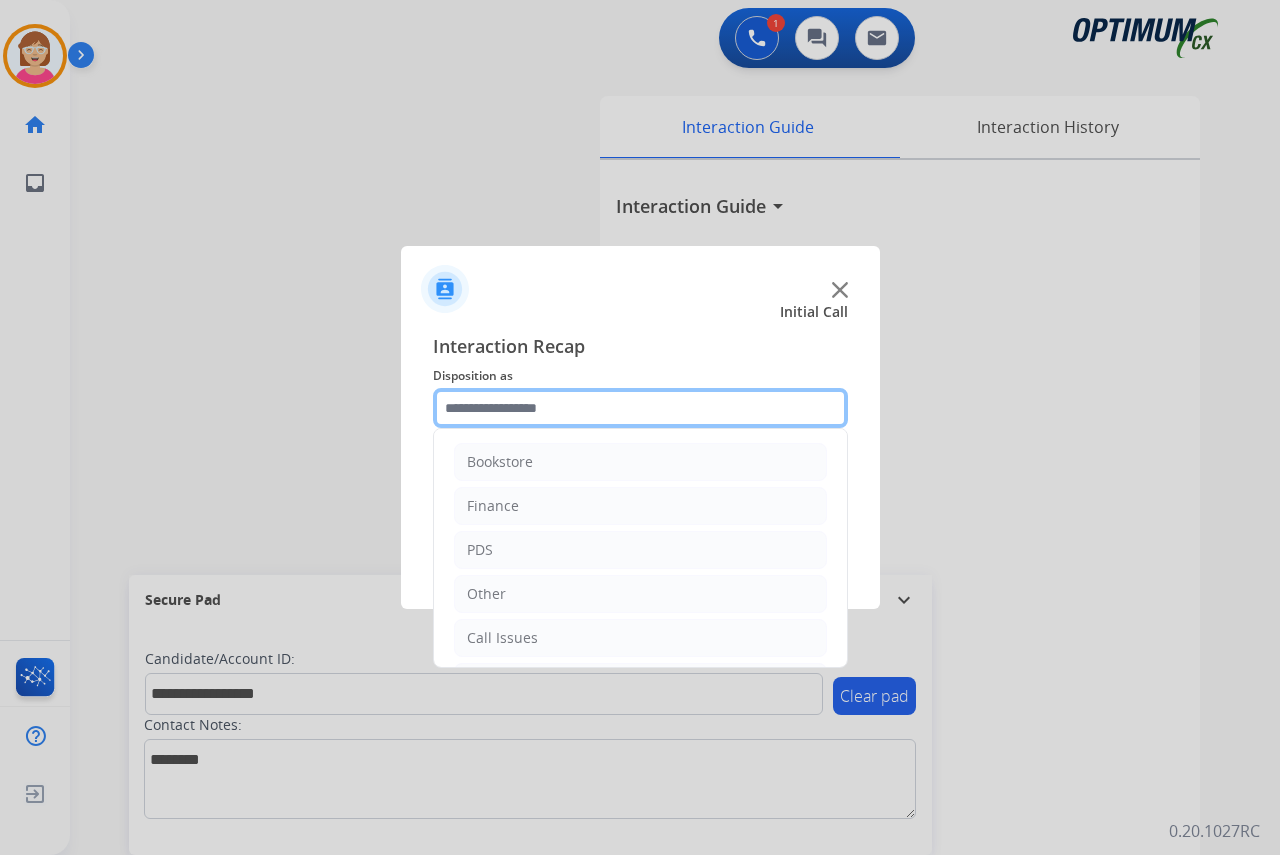 click 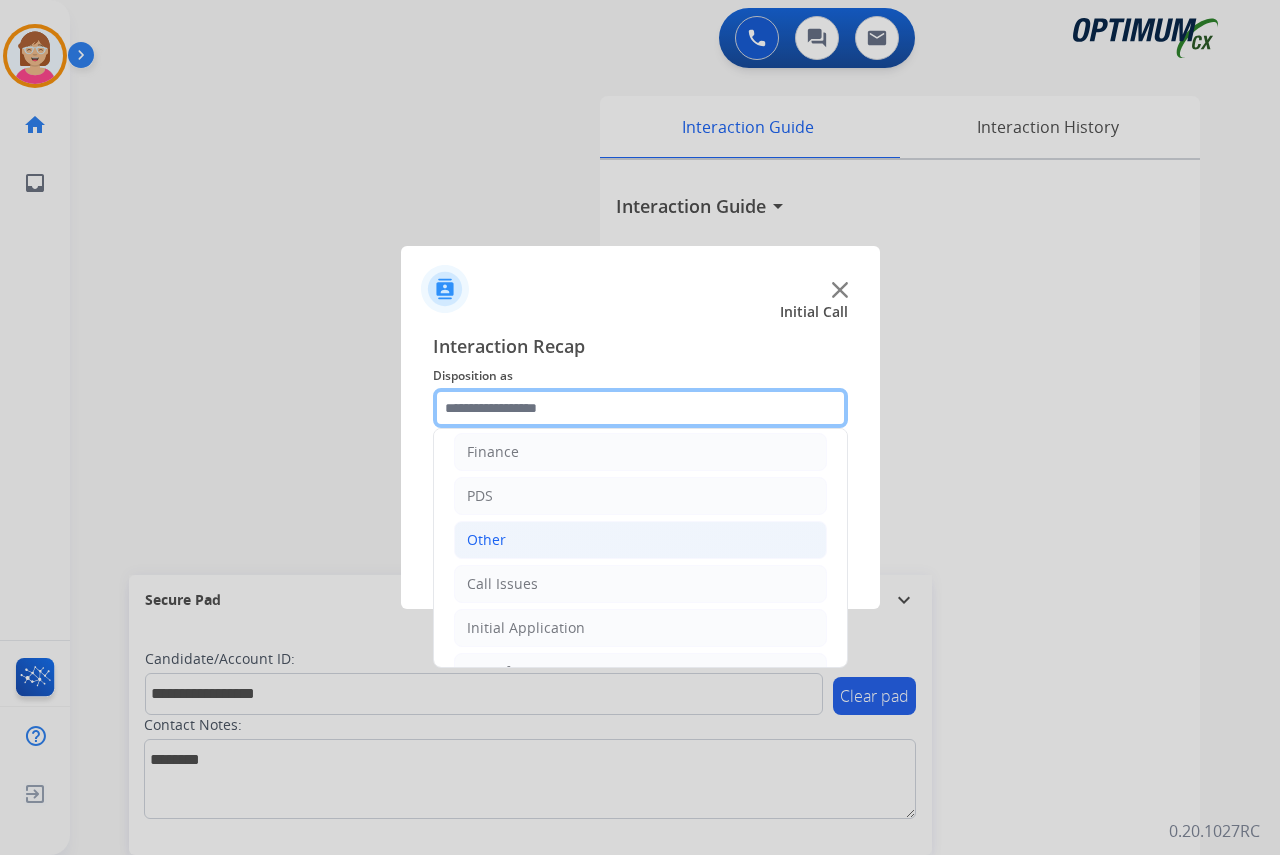 scroll, scrollTop: 100, scrollLeft: 0, axis: vertical 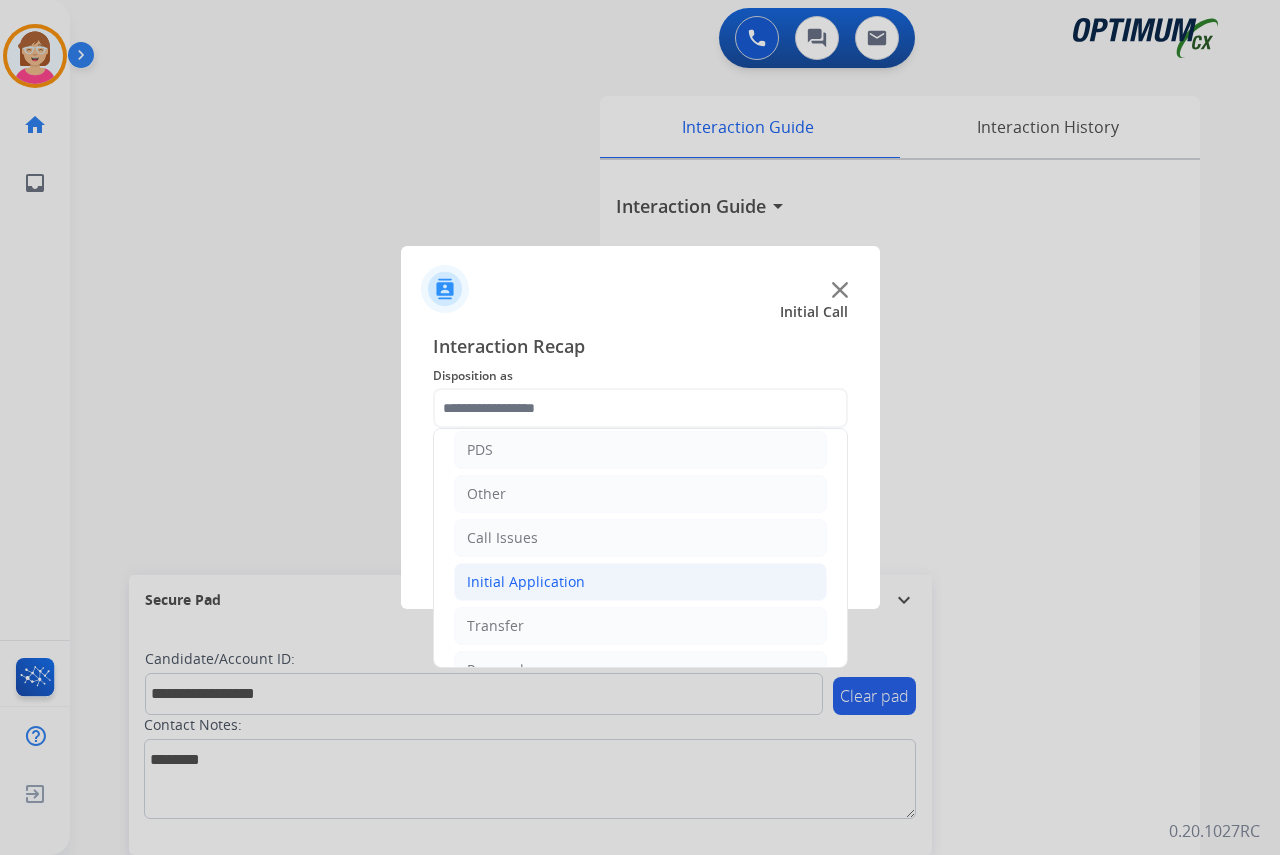 click on "Initial Application" 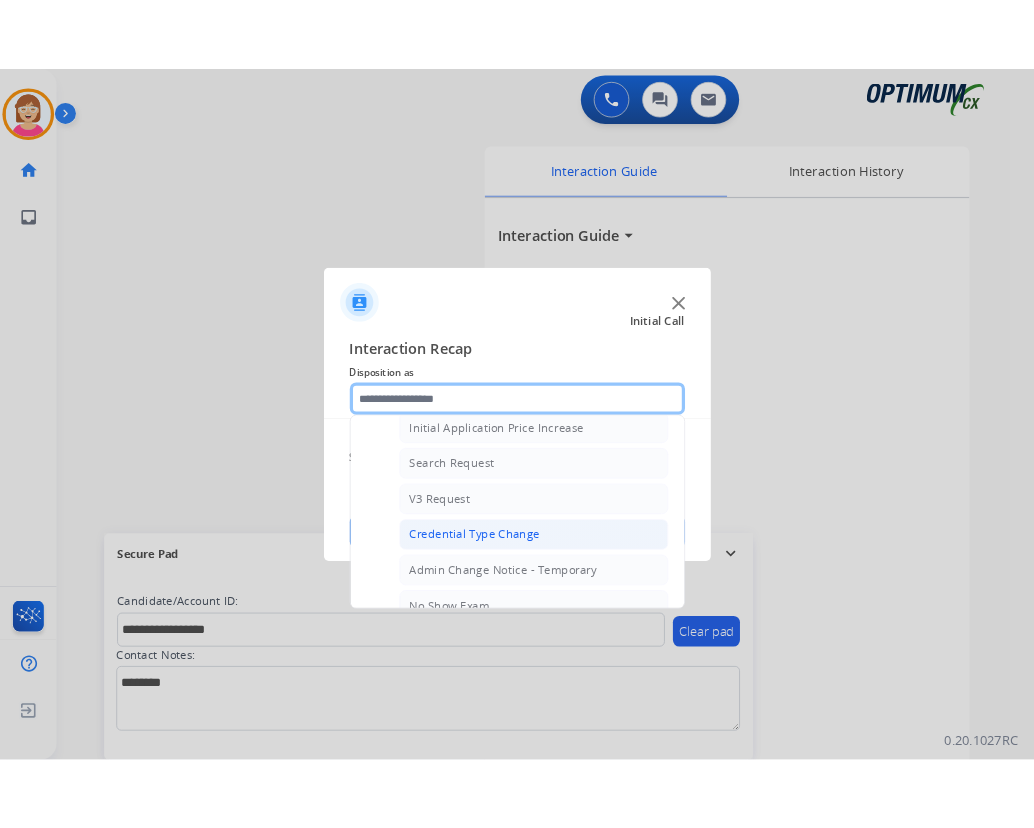 scroll, scrollTop: 700, scrollLeft: 0, axis: vertical 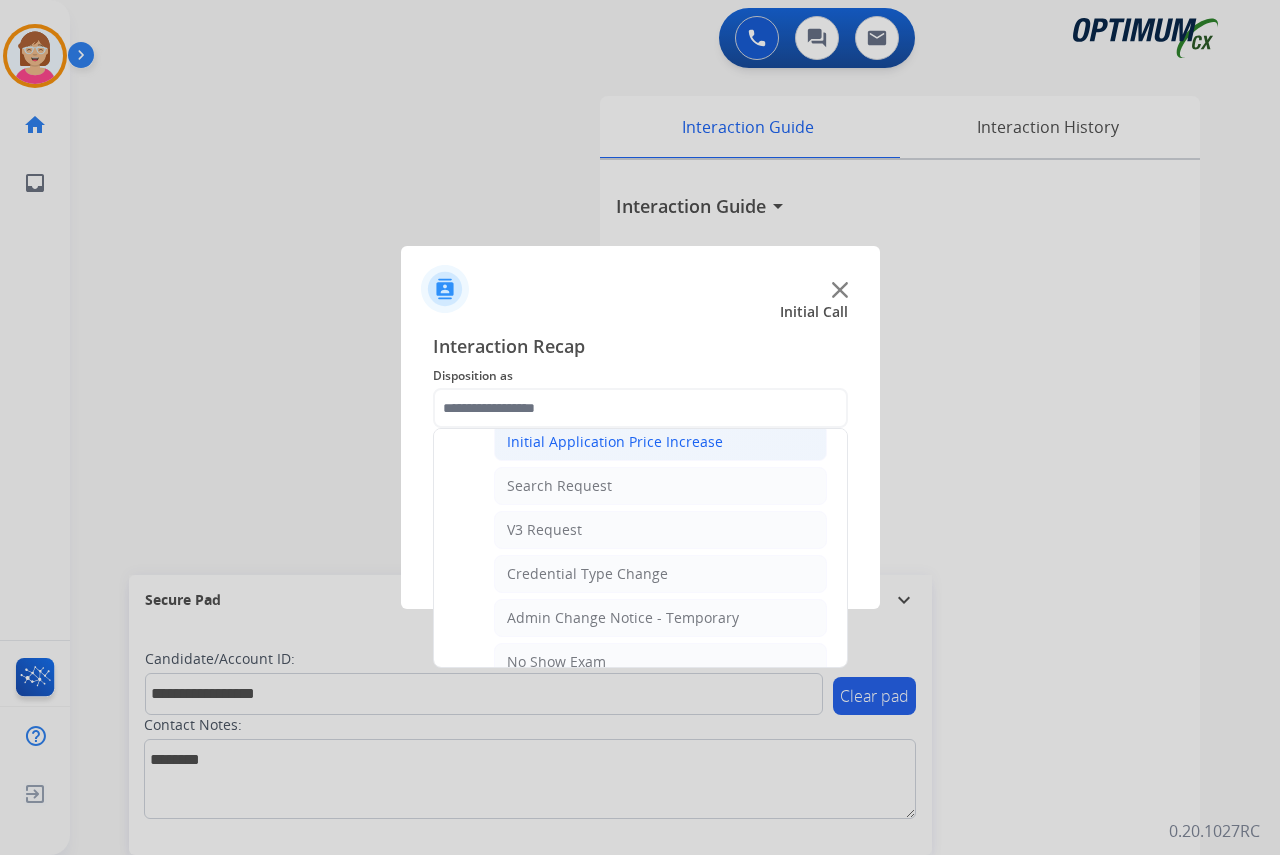 click on "Initial Application Price Increase" 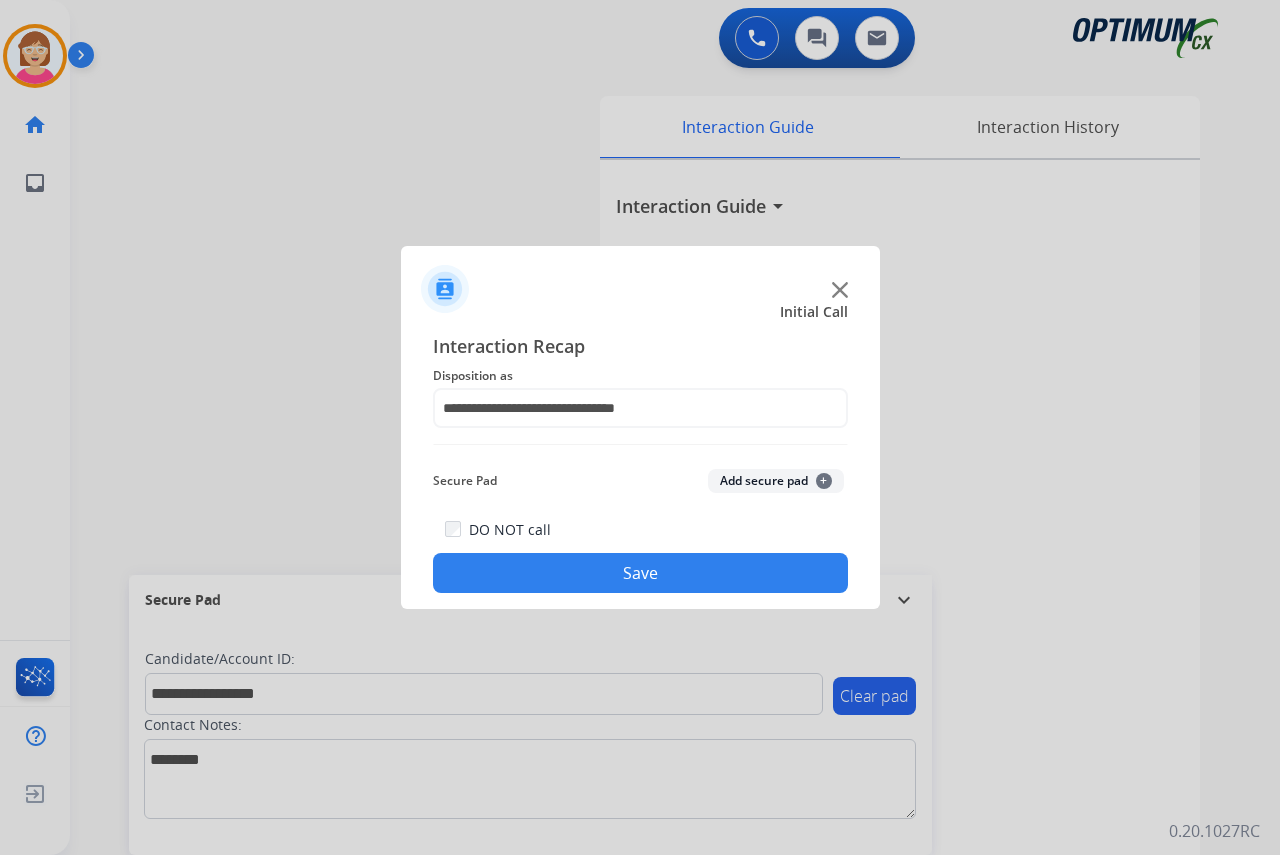 click on "+" 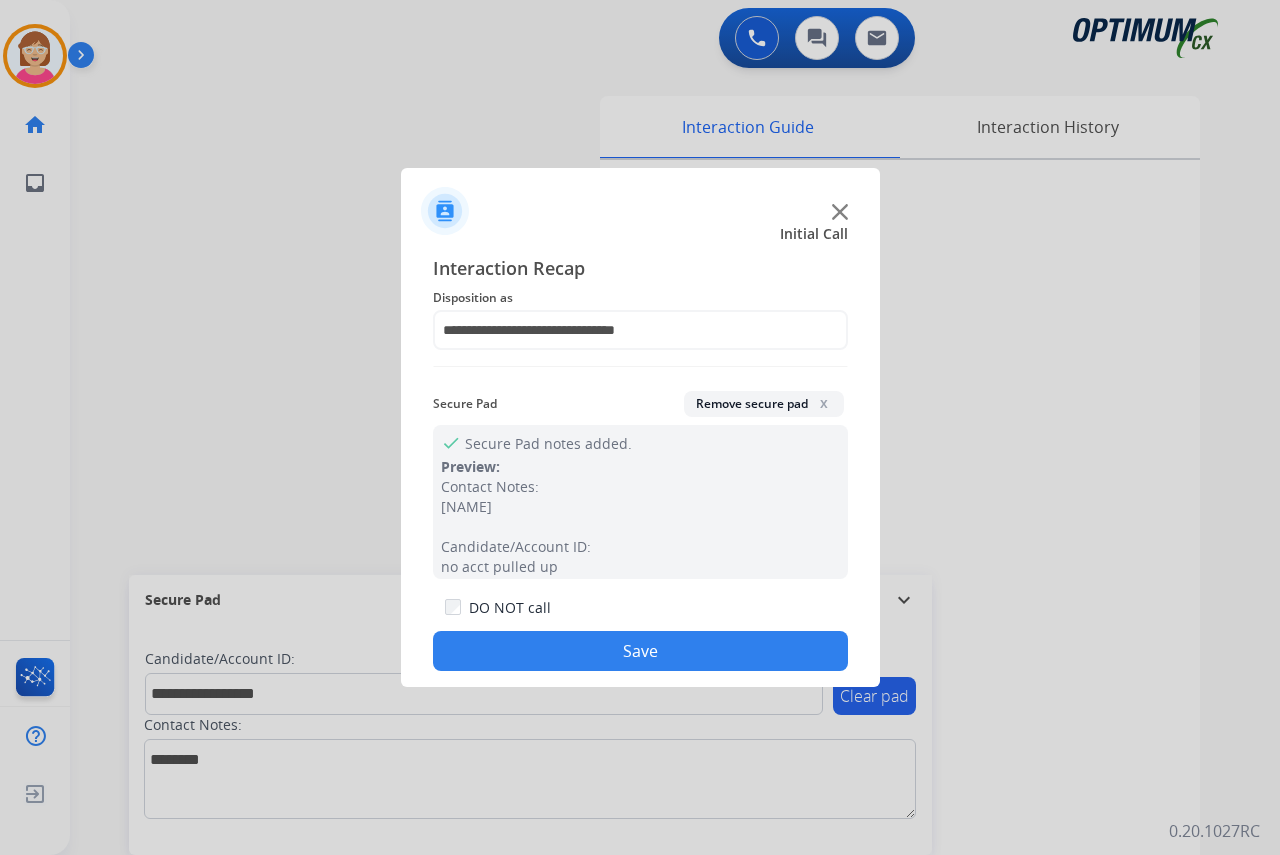 click on "Save" 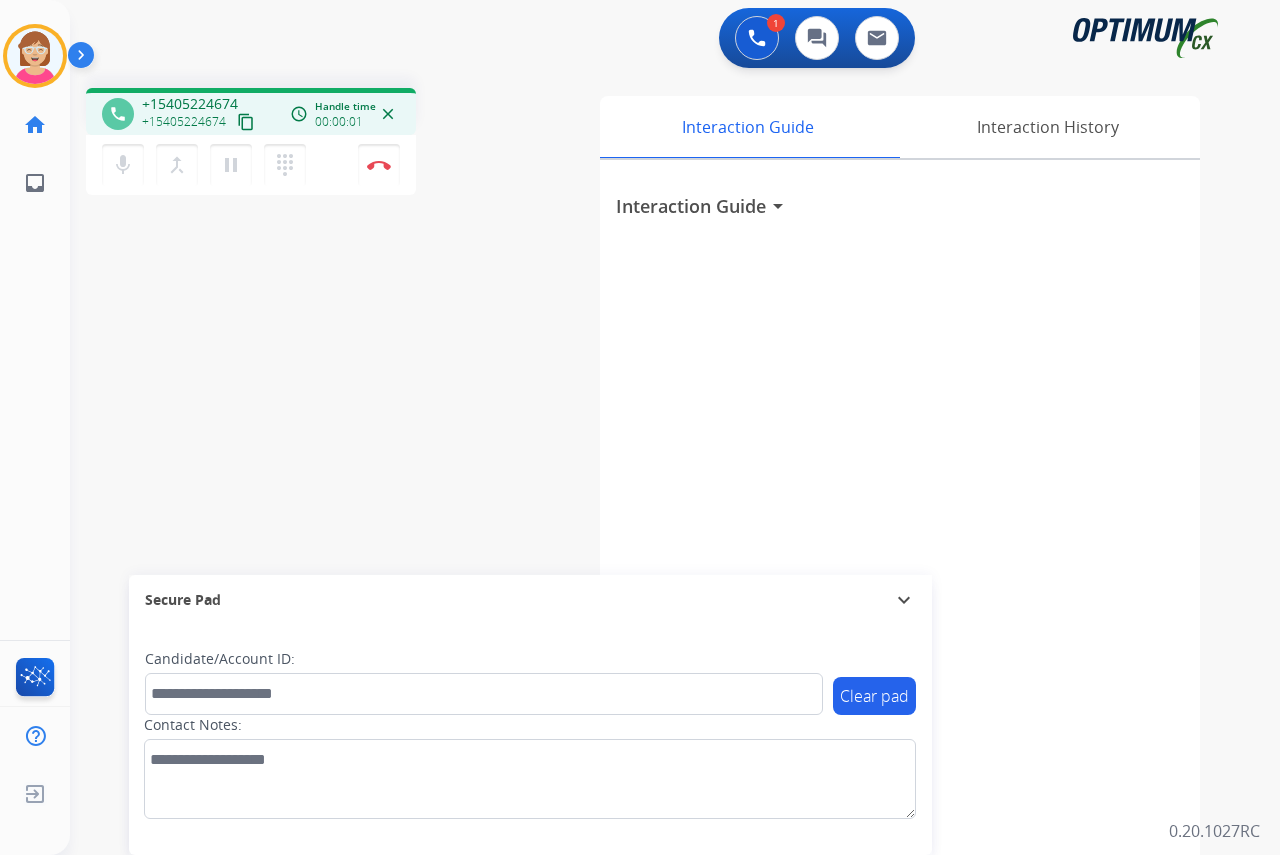click on "[AGENT_NAME] Busy Edit Avatar Agent [AGENT_NAME] Routing Profile OCX Training home Home Home inbox Emails Emails FocalPoints Help Center Help Center Log out Log out" 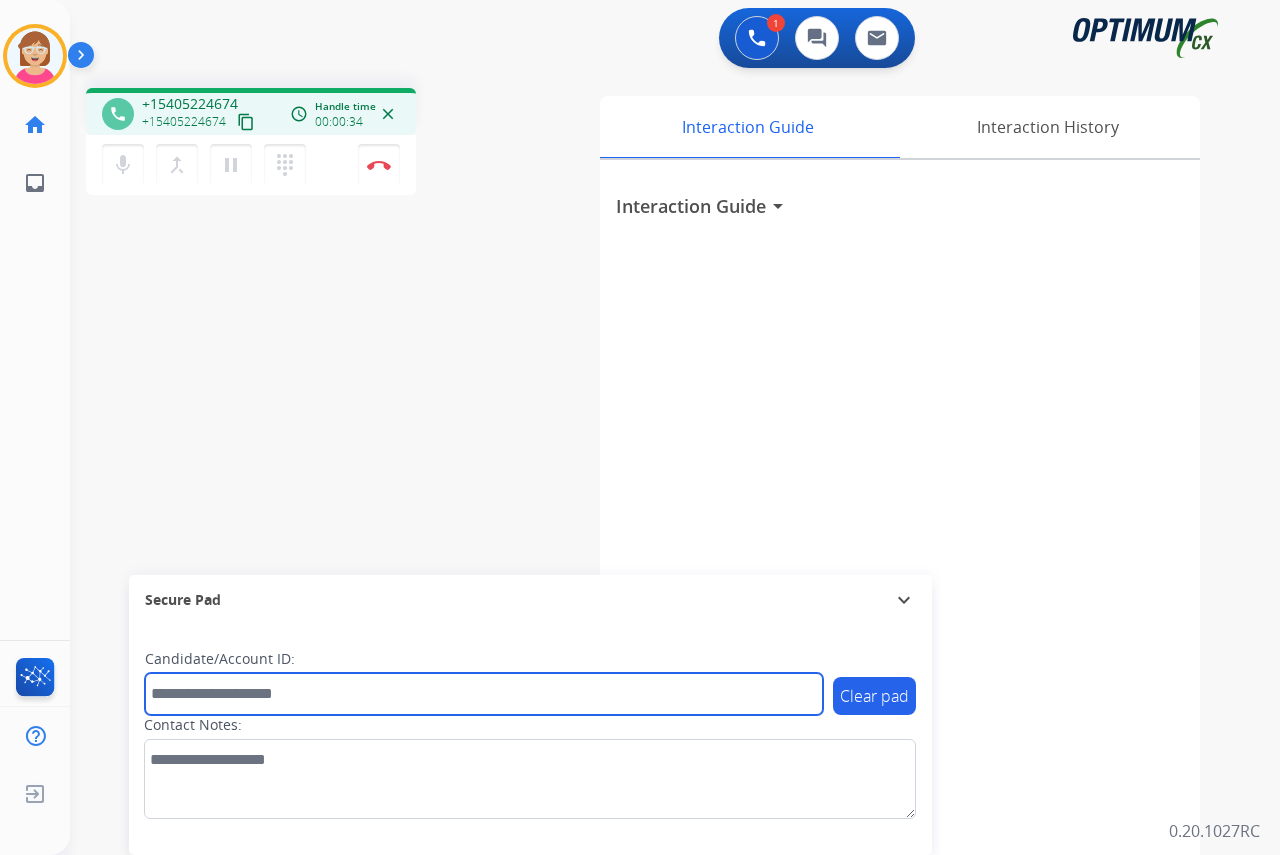click at bounding box center (484, 694) 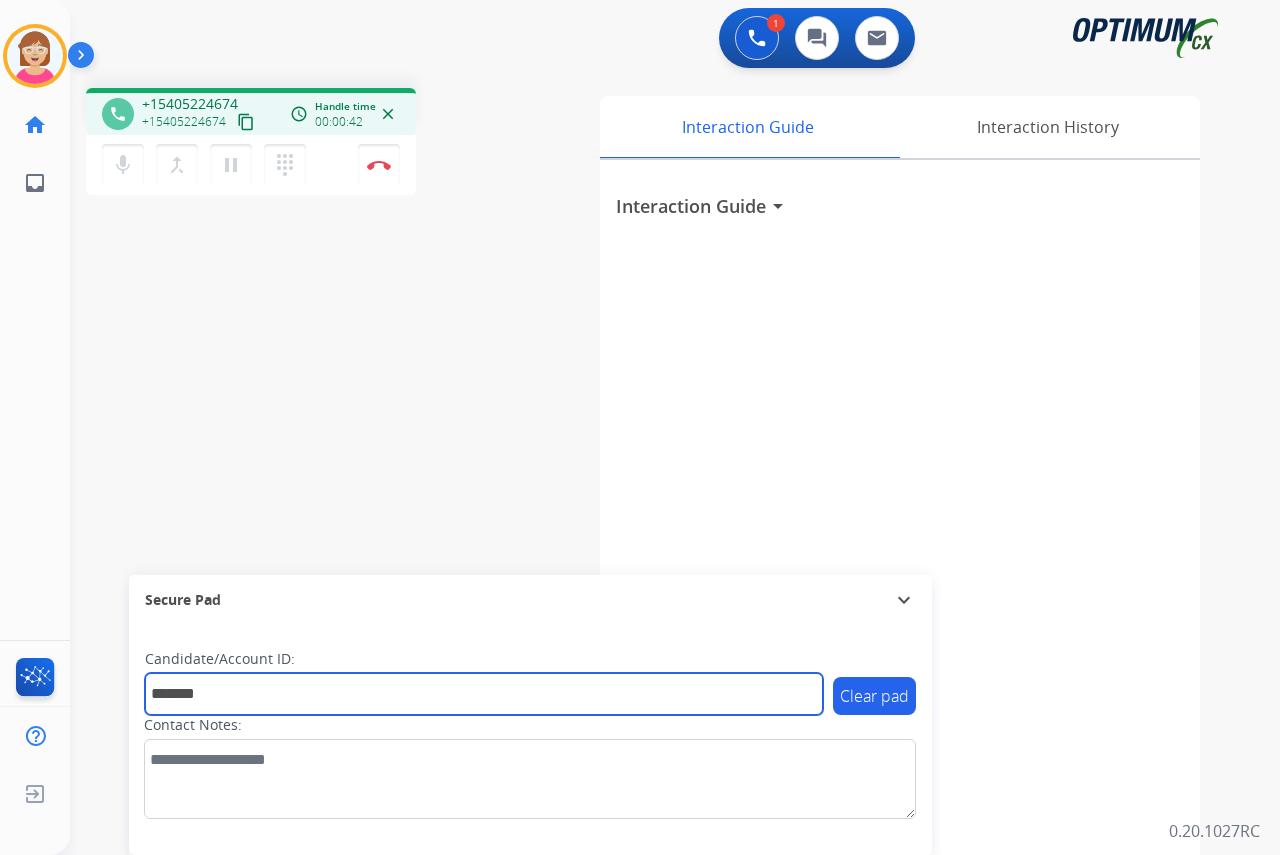 type on "*********" 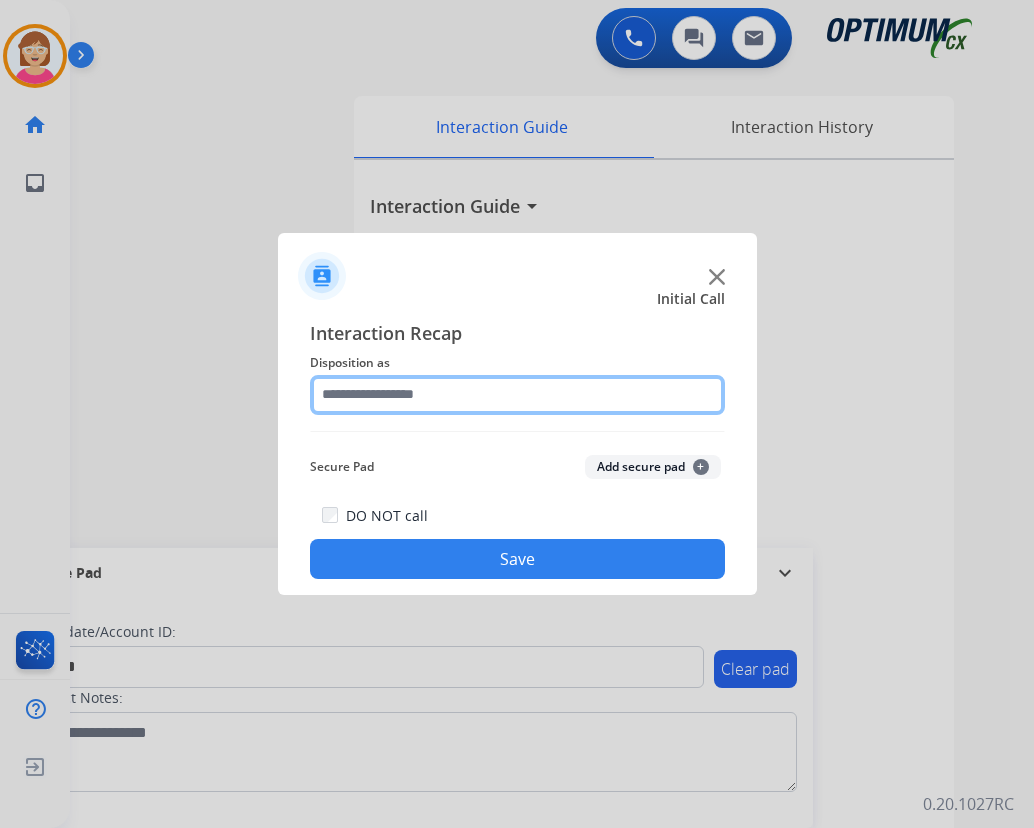 drag, startPoint x: 342, startPoint y: 393, endPoint x: 356, endPoint y: 400, distance: 15.652476 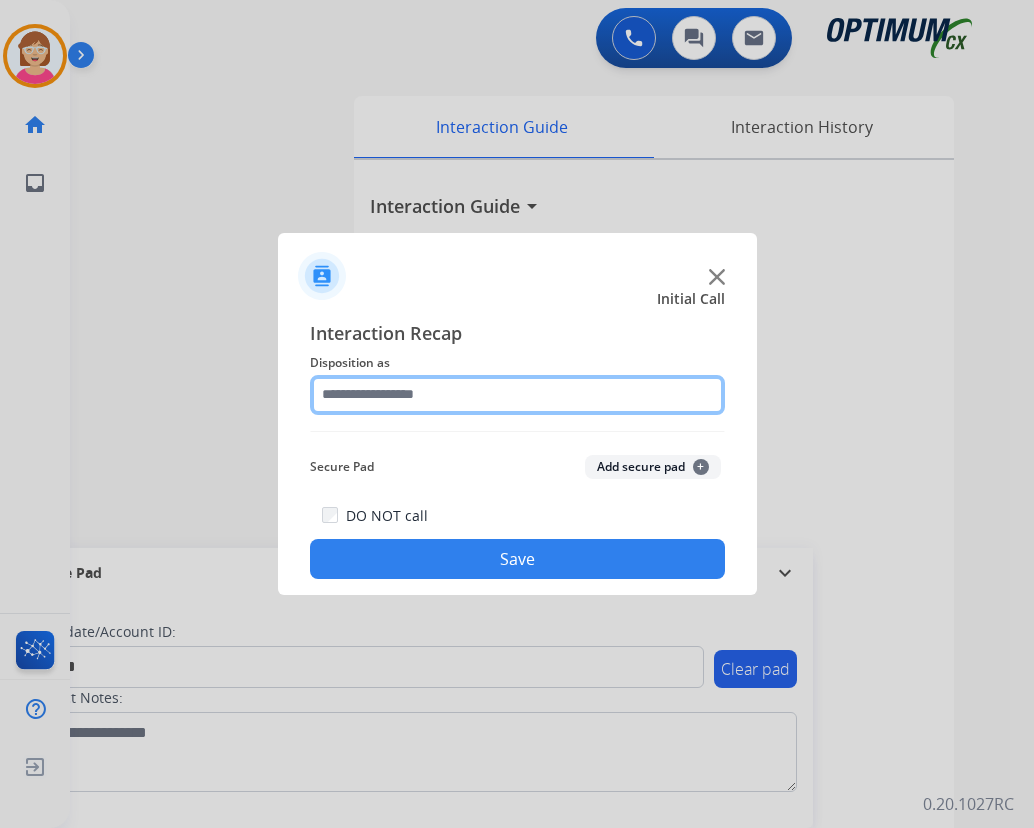 click 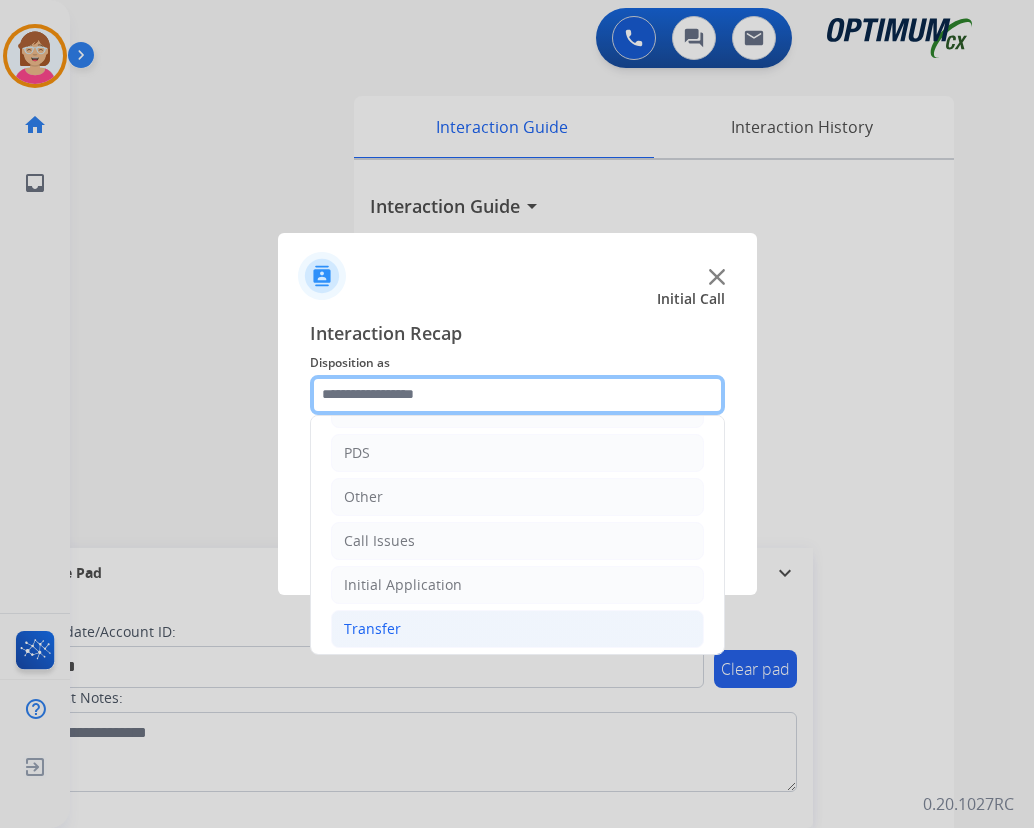 scroll, scrollTop: 136, scrollLeft: 0, axis: vertical 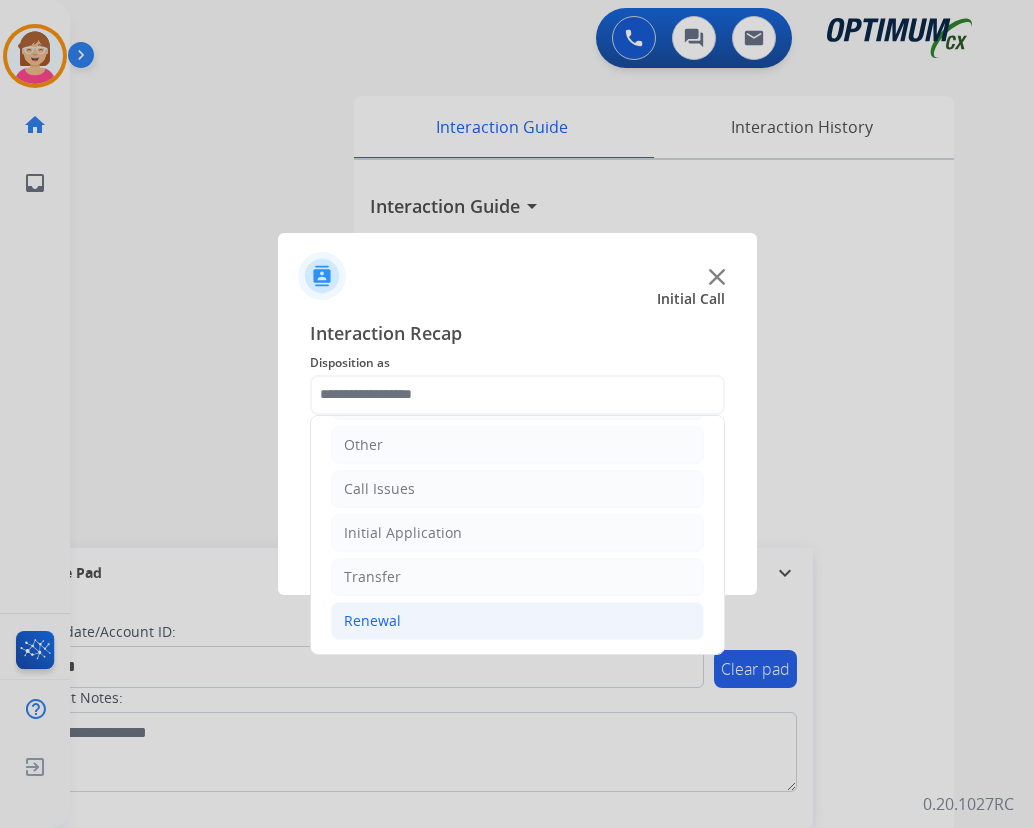 click on "Renewal" 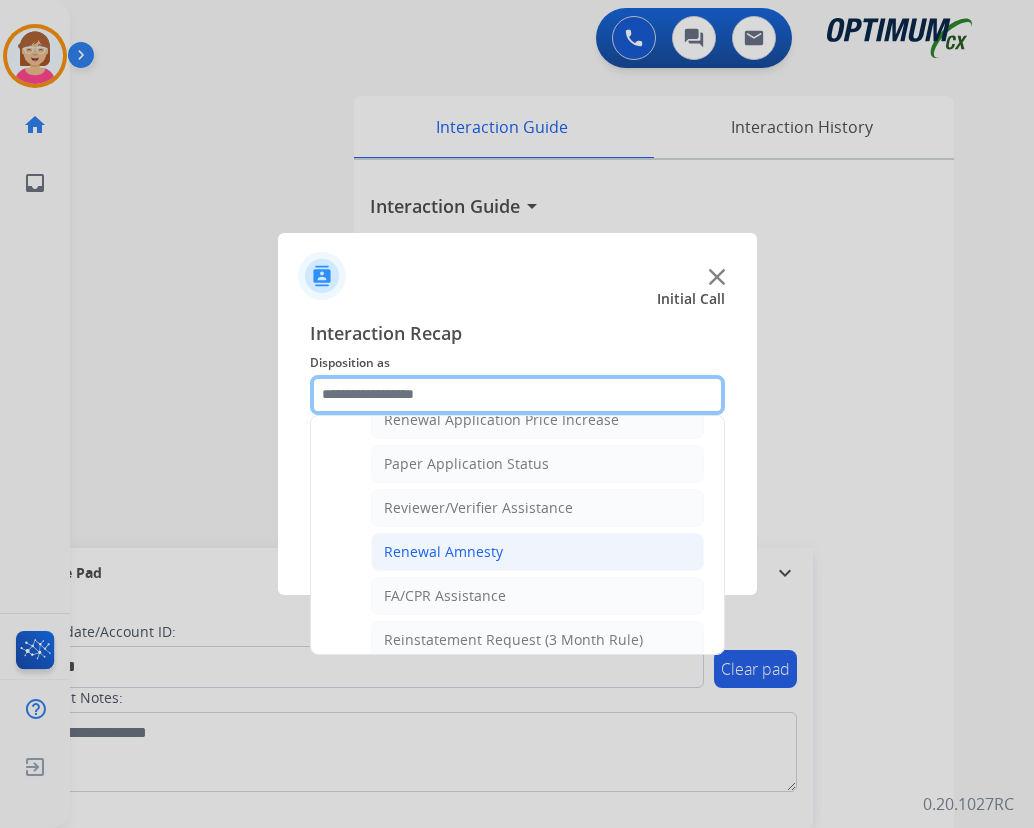 scroll, scrollTop: 736, scrollLeft: 0, axis: vertical 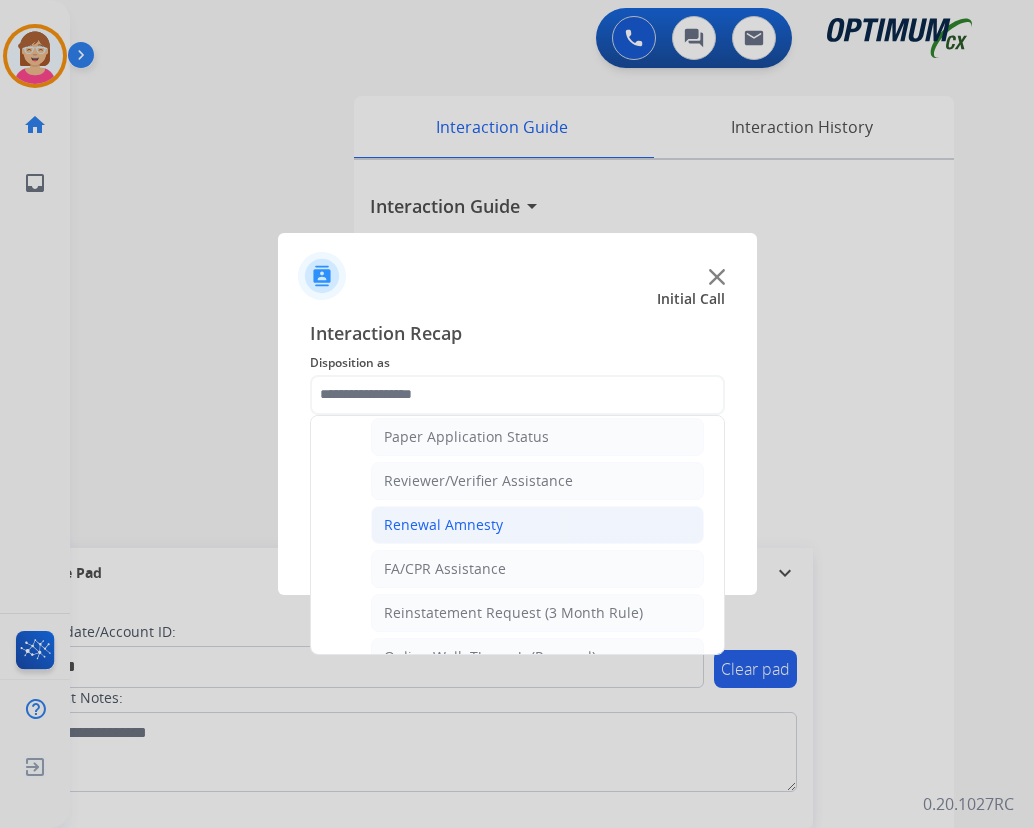 click on "Renewal Amnesty" 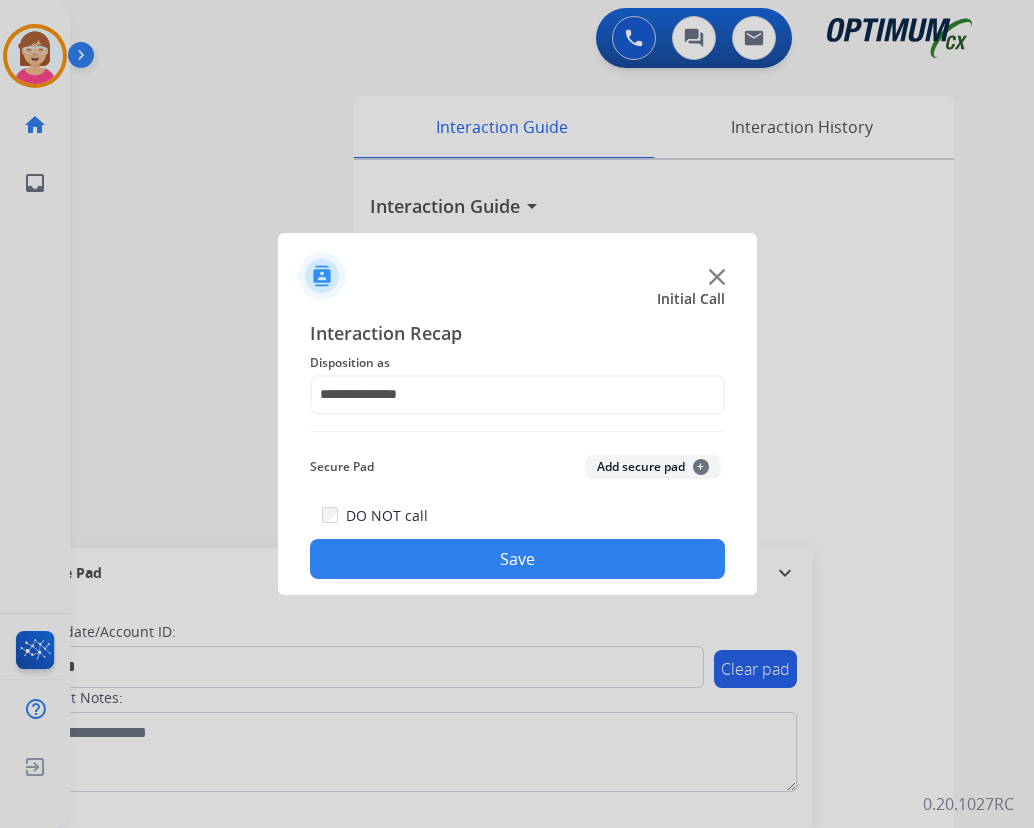 click on "+" 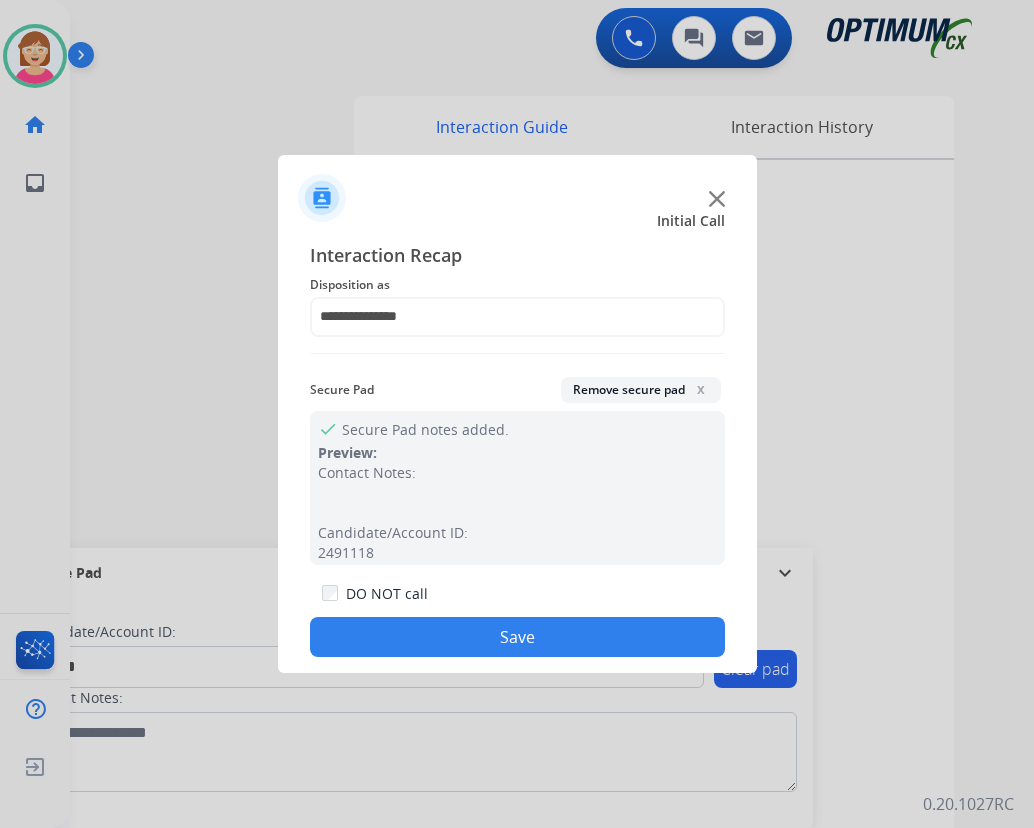 click on "Save" 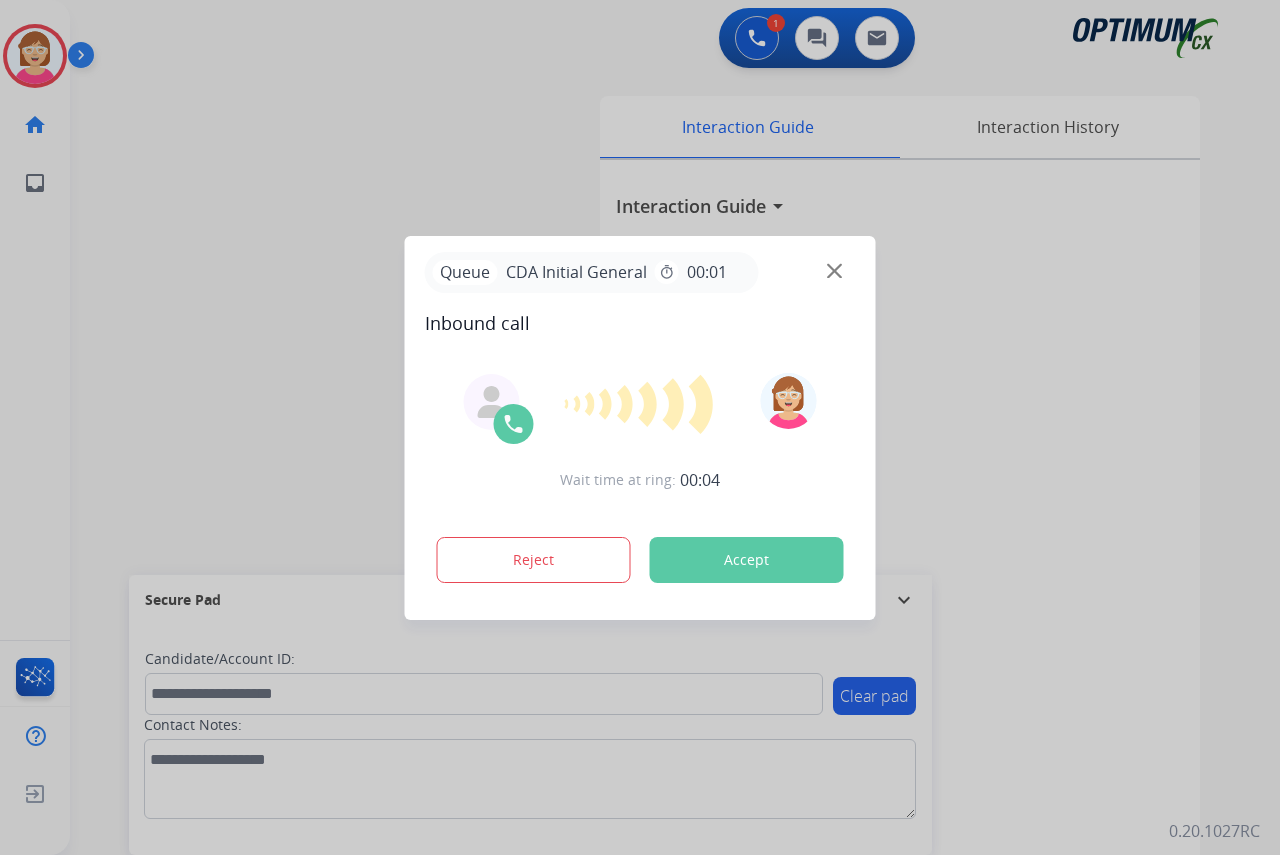 click at bounding box center (640, 427) 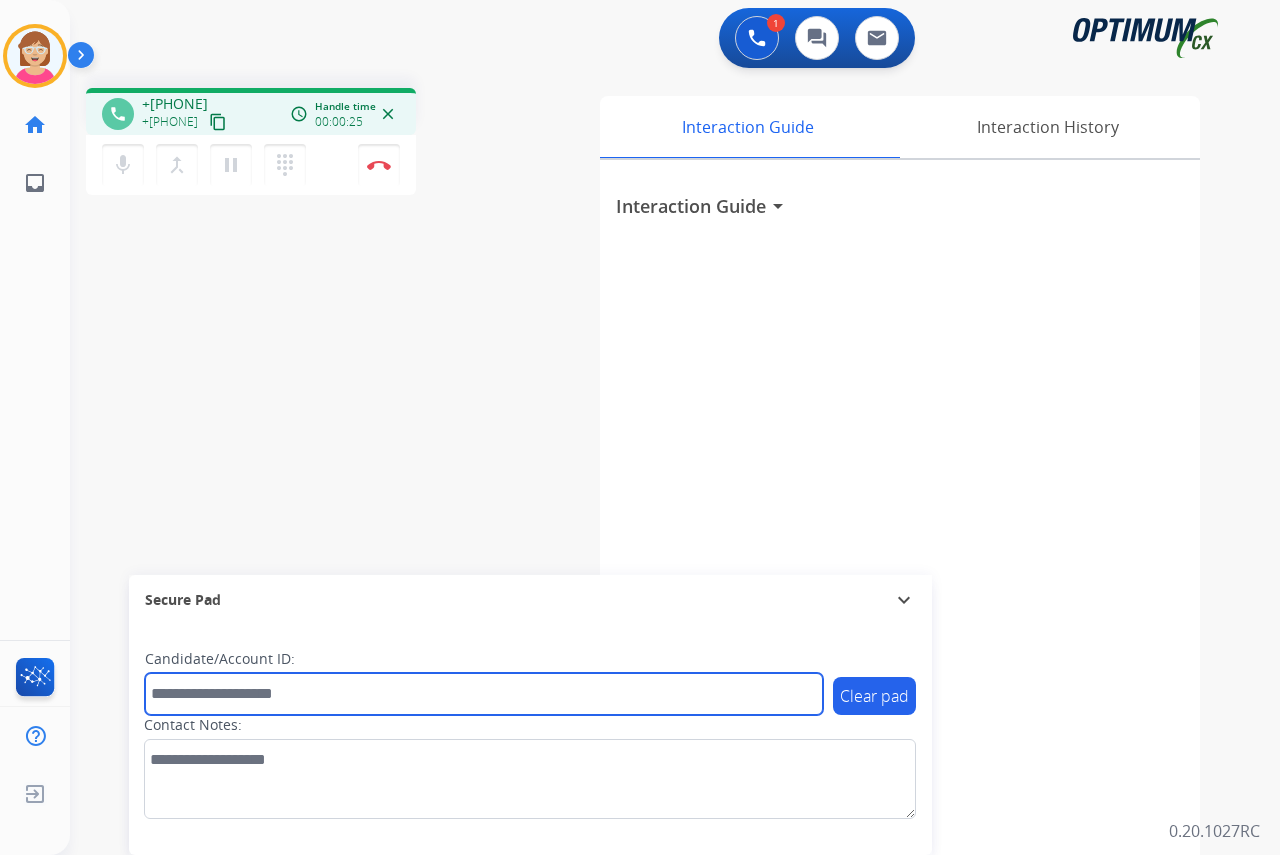 click at bounding box center [484, 694] 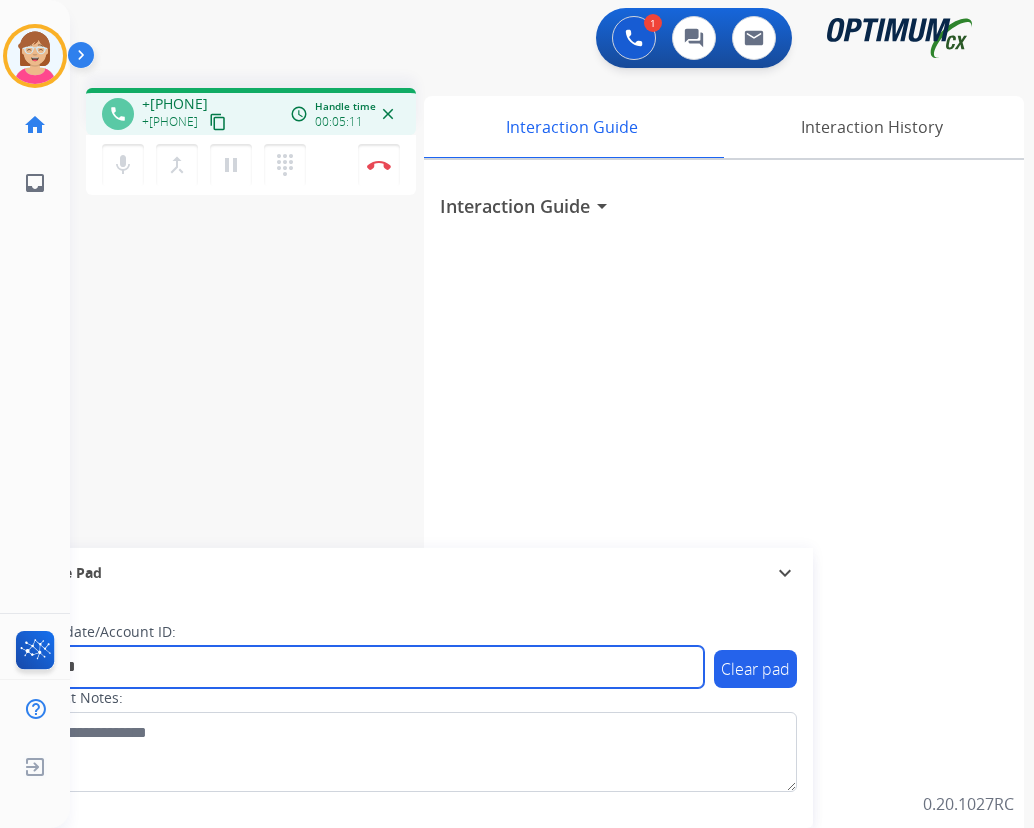 click on "*********" at bounding box center [365, 667] 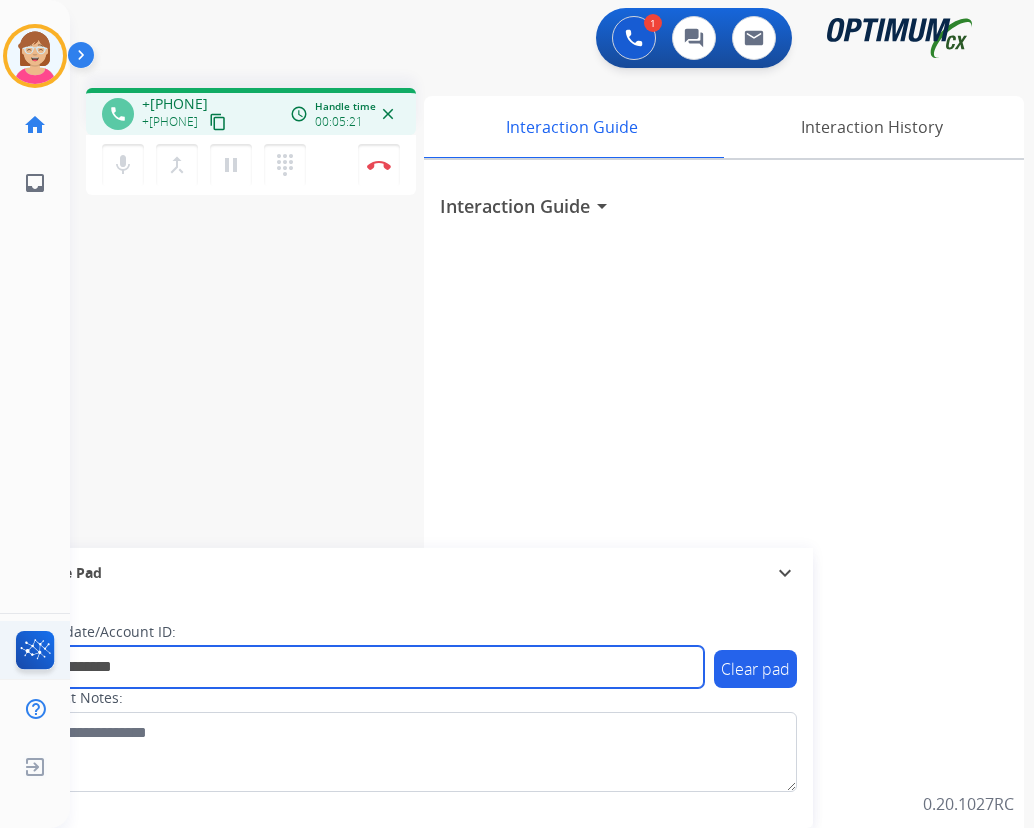 type on "**********" 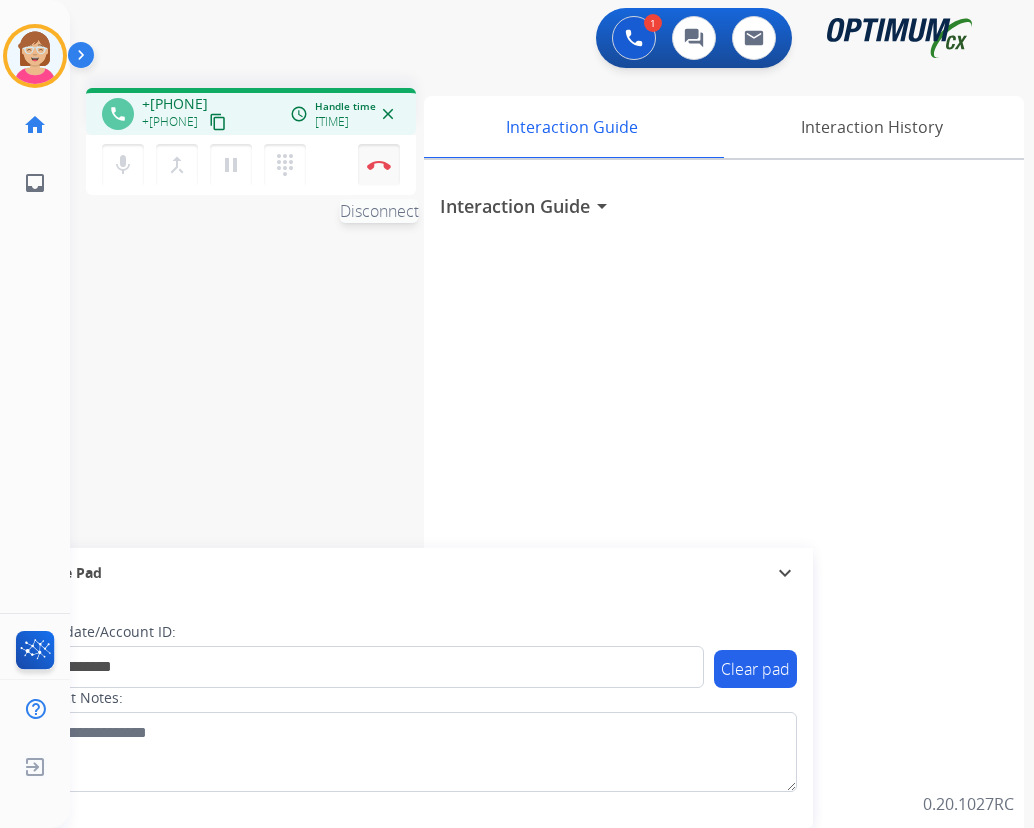 drag, startPoint x: 380, startPoint y: 162, endPoint x: 366, endPoint y: 165, distance: 14.3178215 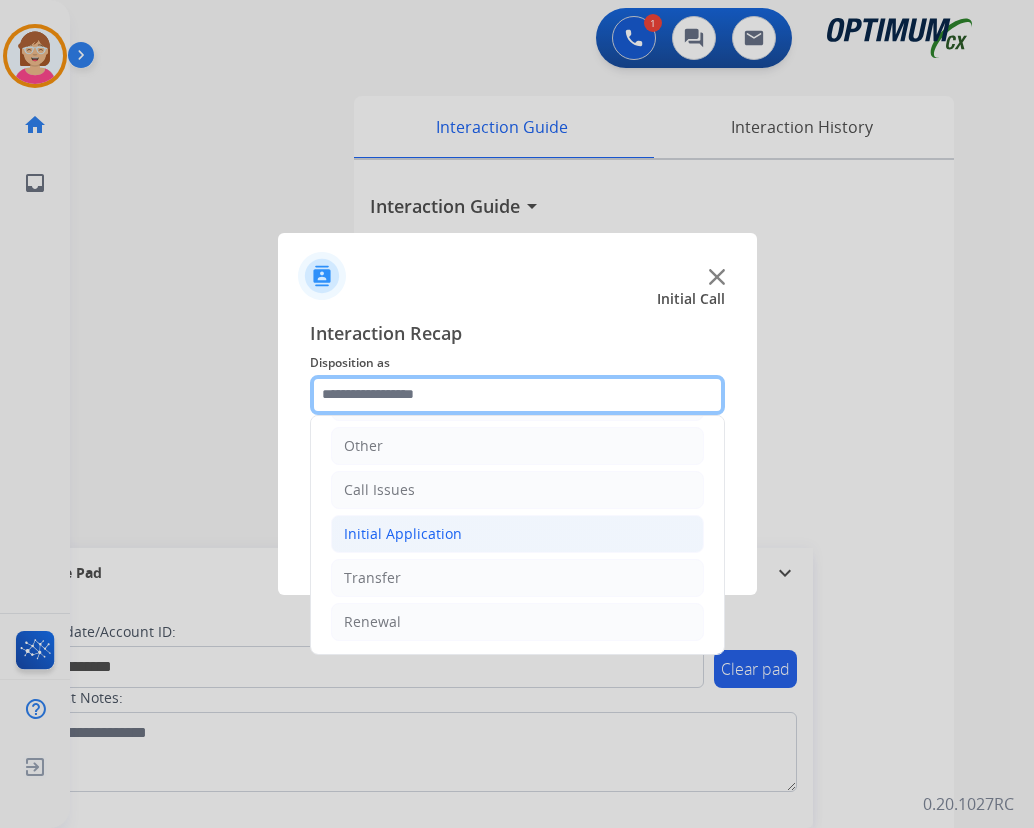 scroll, scrollTop: 136, scrollLeft: 0, axis: vertical 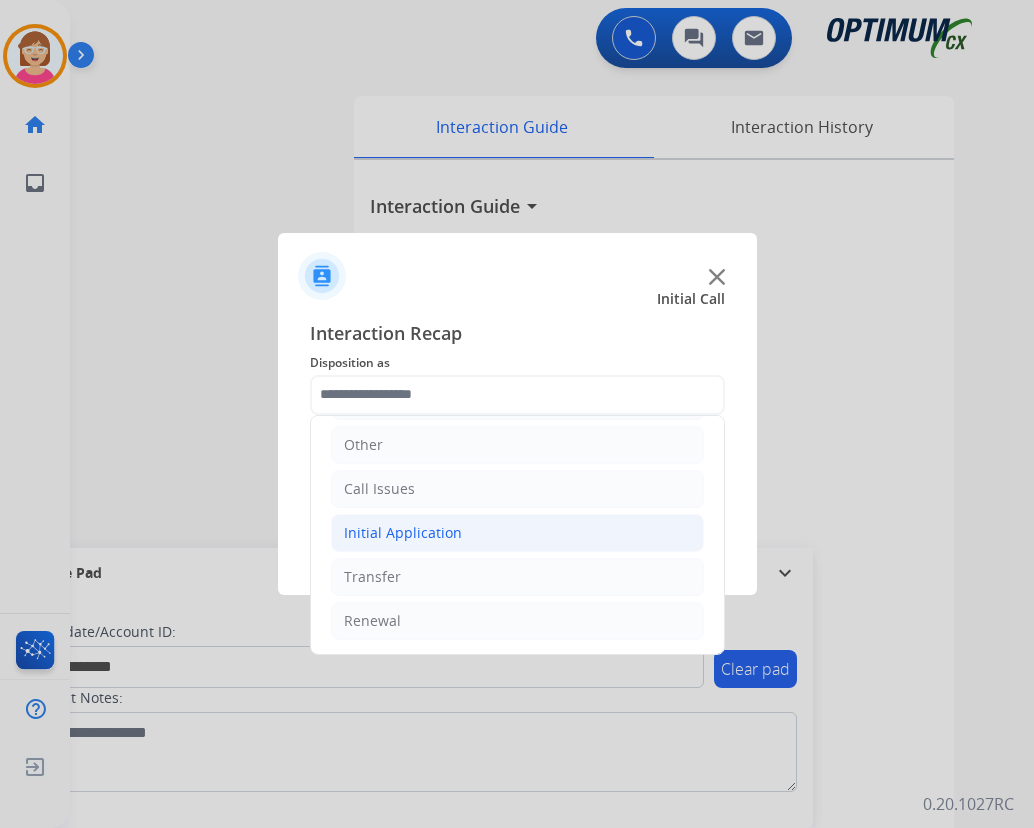 click on "Initial Application" 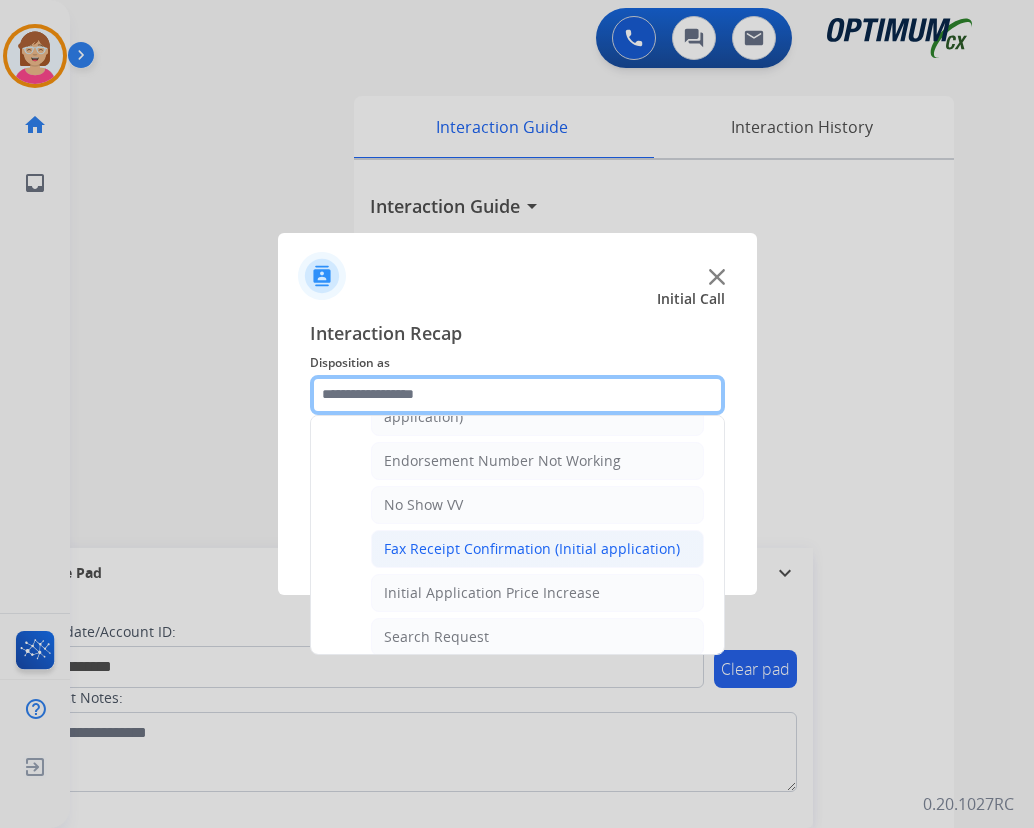 scroll, scrollTop: 636, scrollLeft: 0, axis: vertical 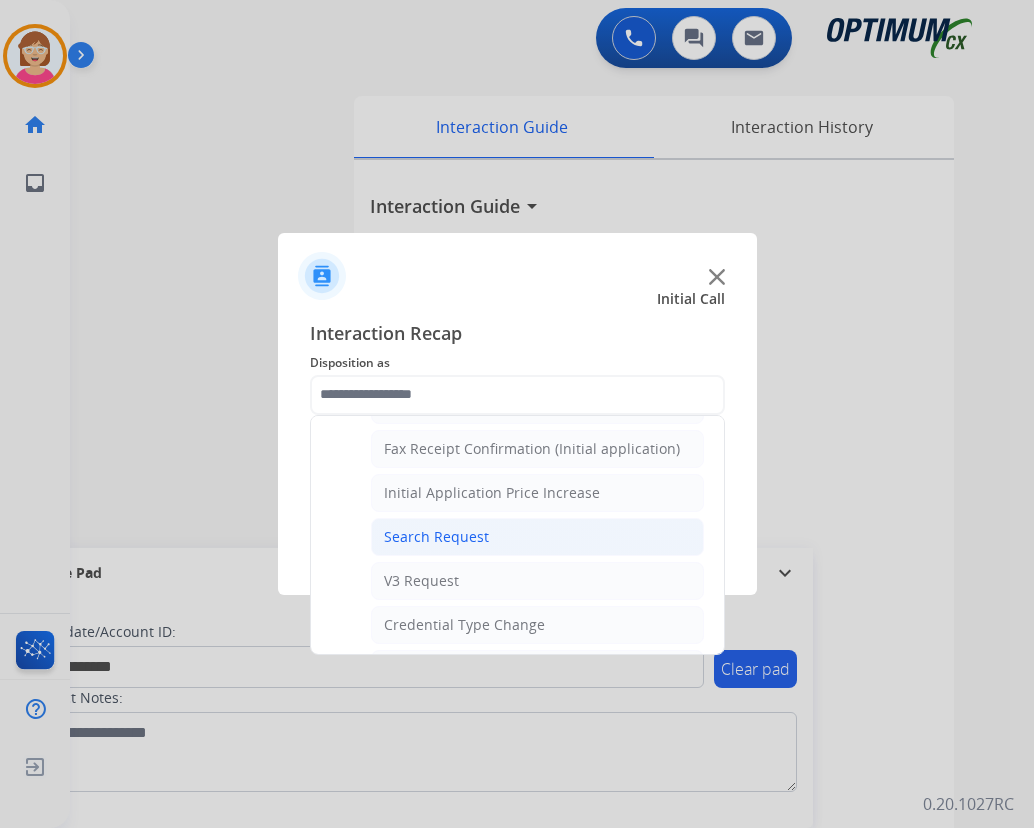 click on "Search Request" 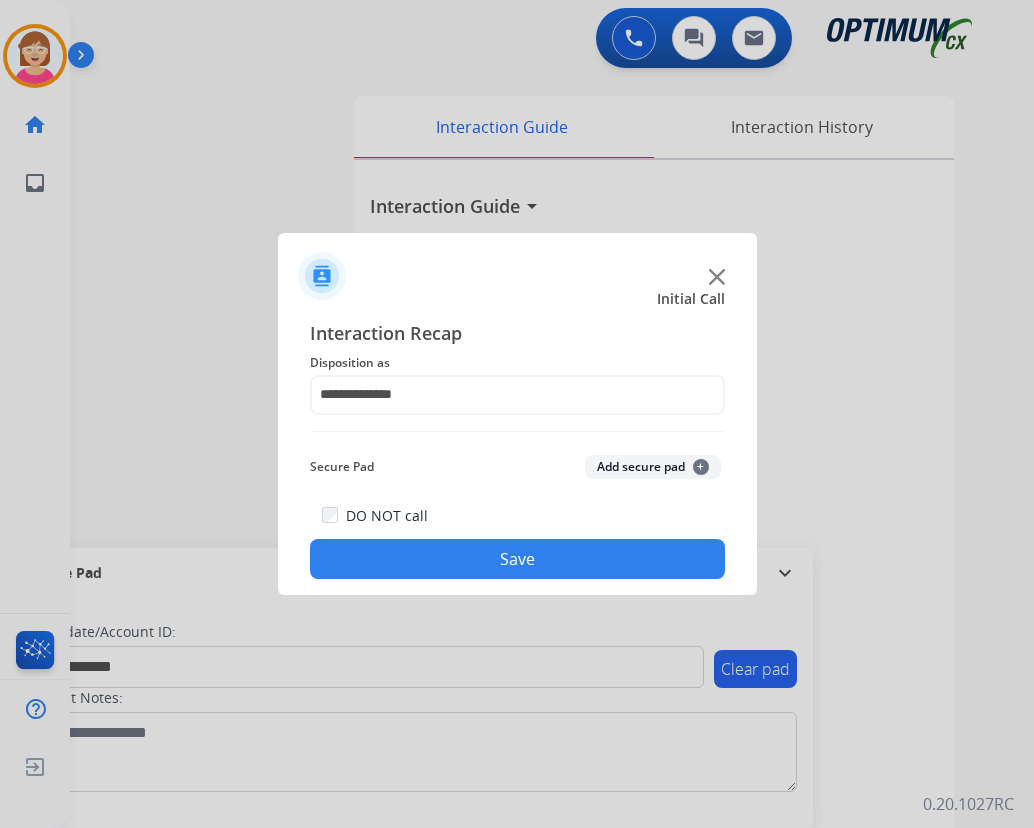 click on "Add secure pad  +" 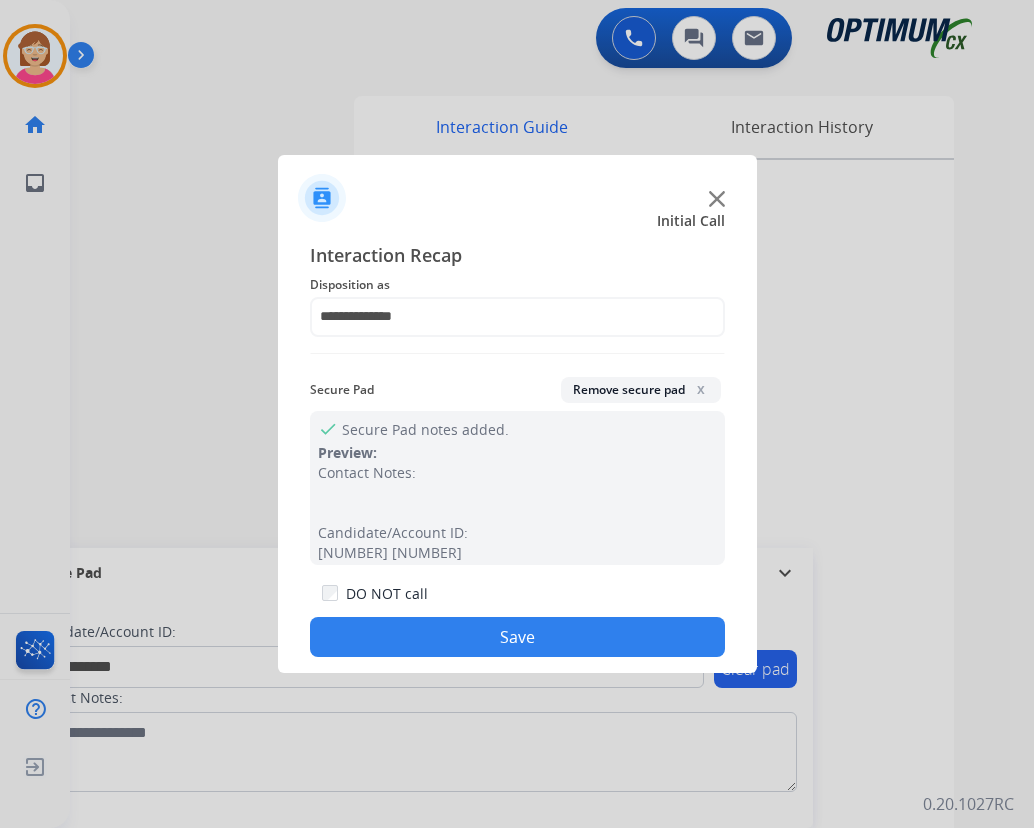 click on "Save" 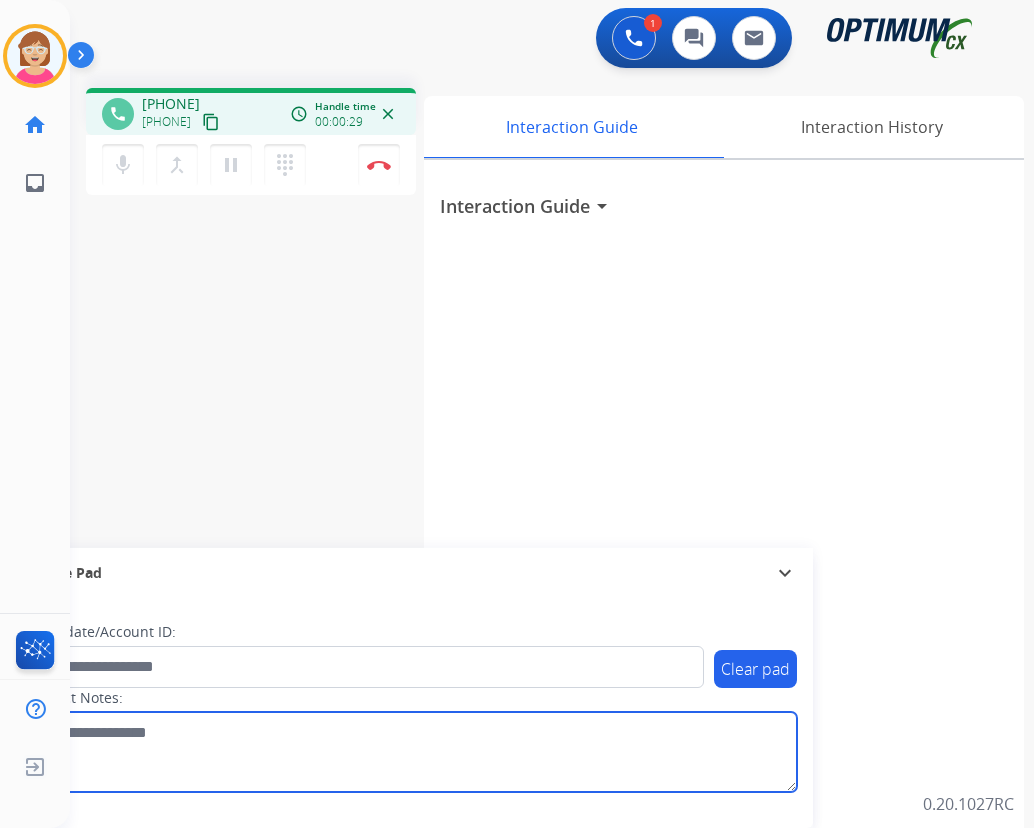 click at bounding box center [411, 752] 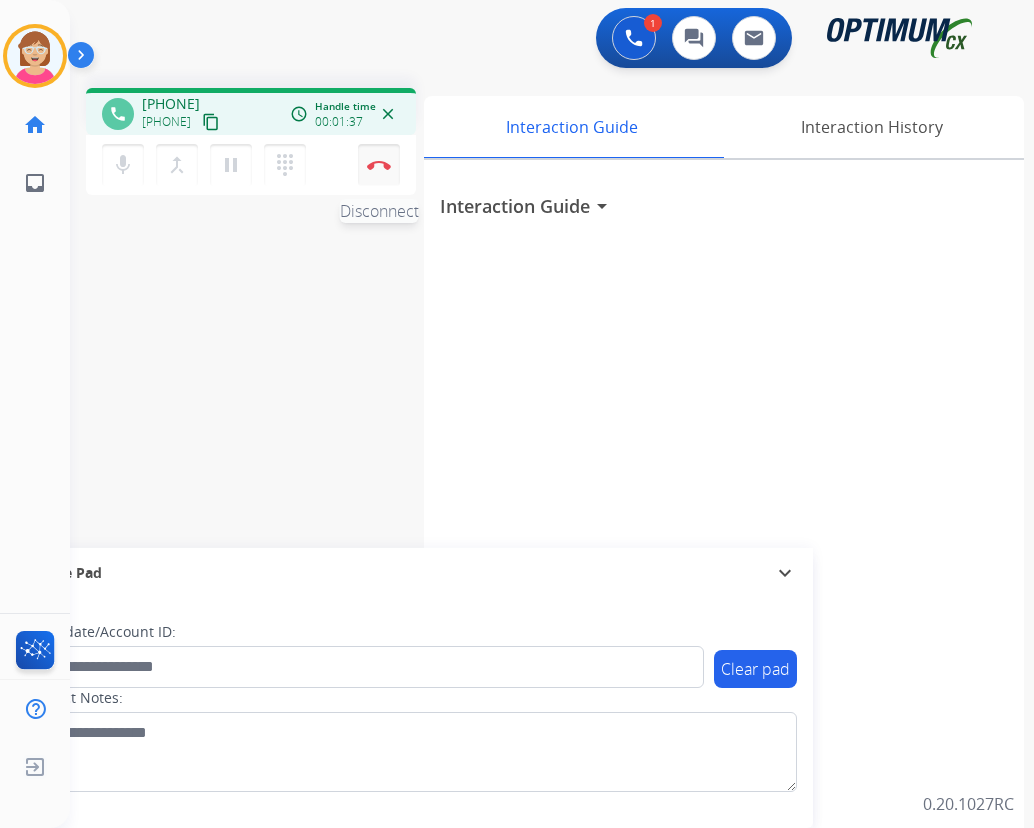 click at bounding box center (379, 165) 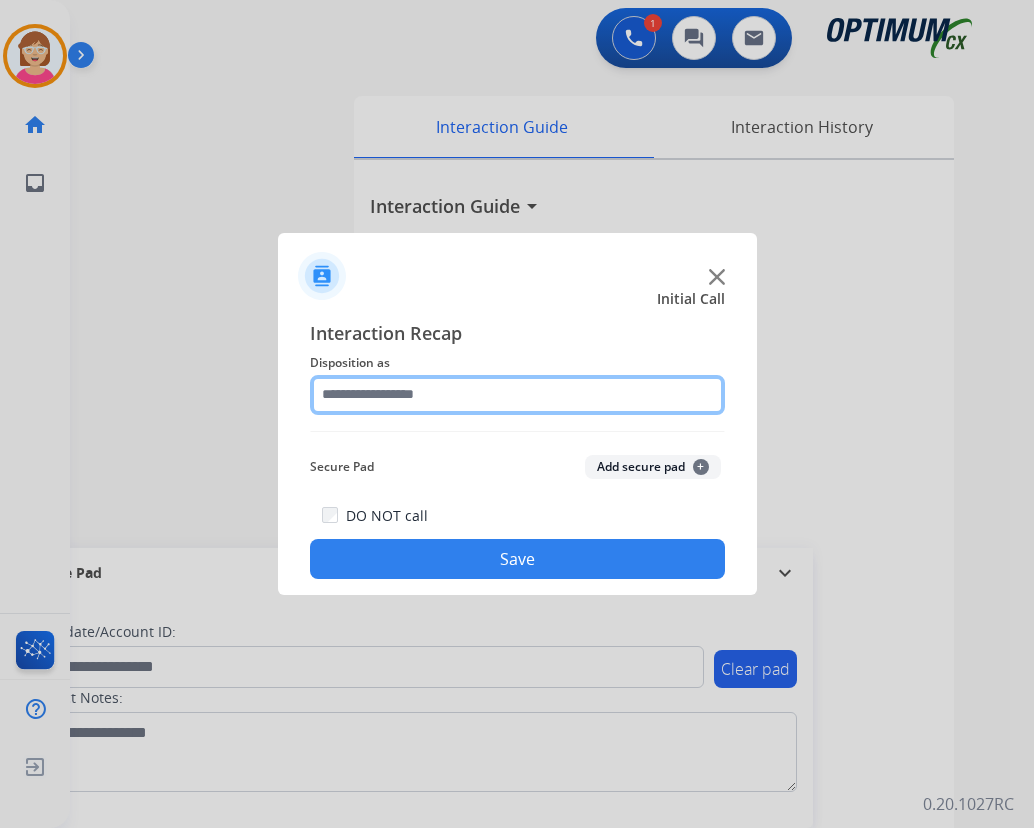 click 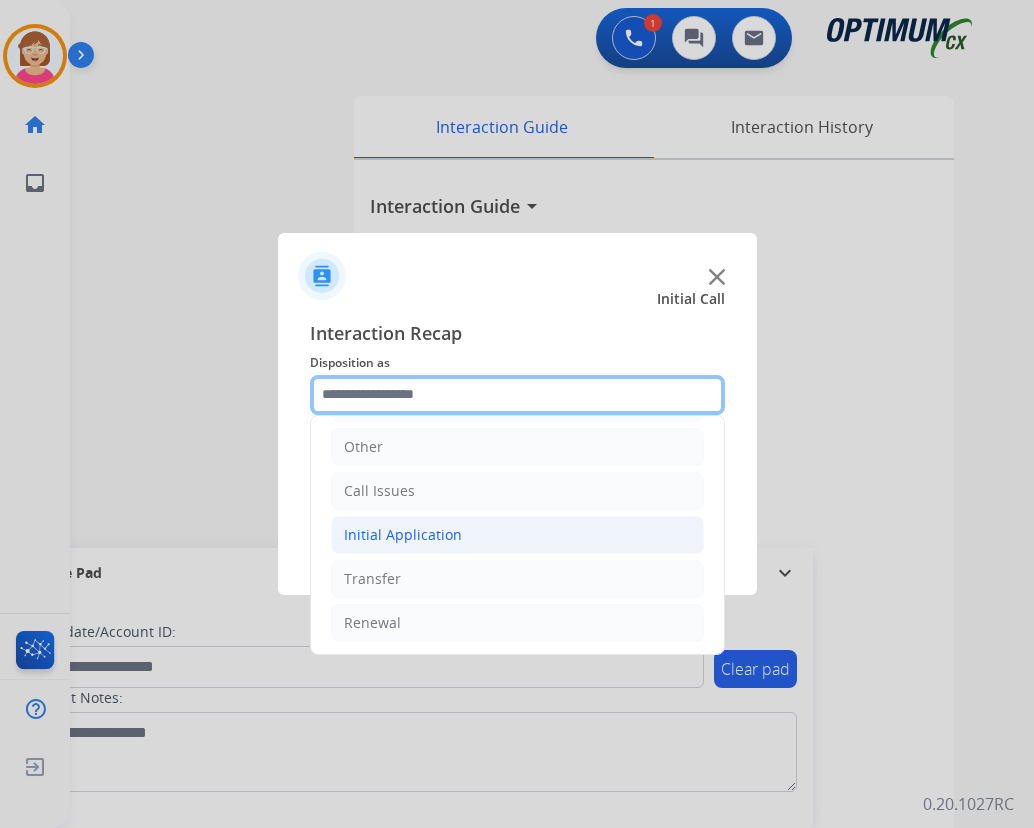 scroll, scrollTop: 136, scrollLeft: 0, axis: vertical 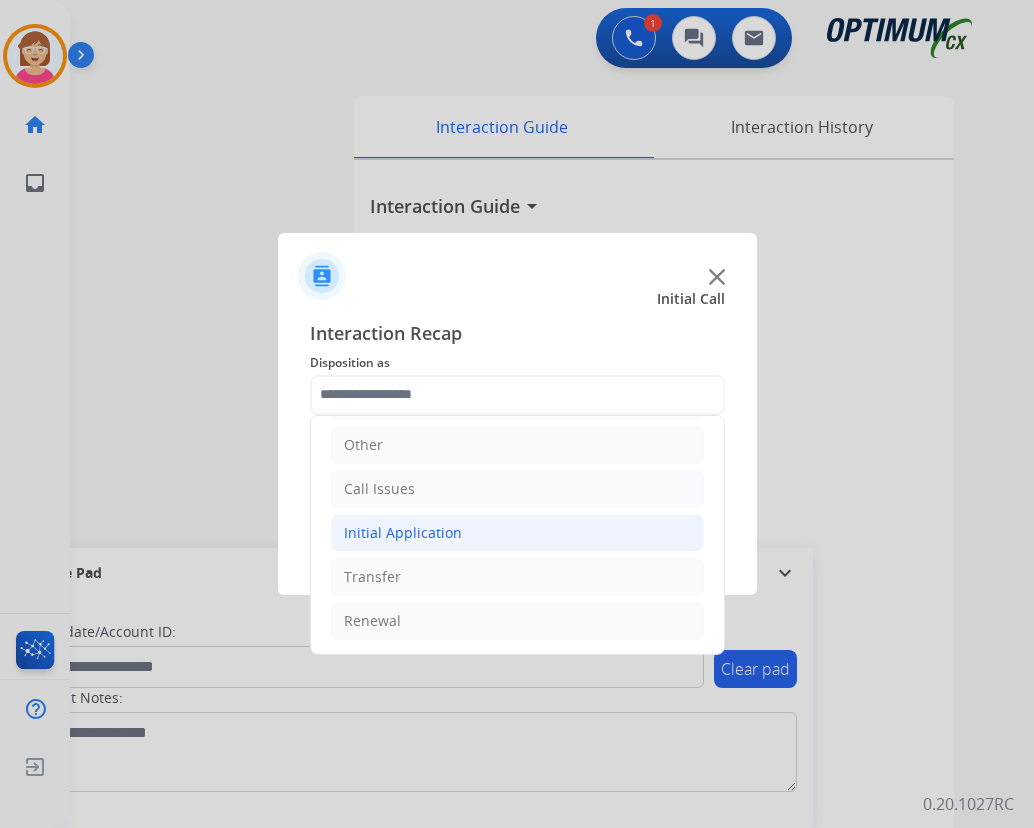 click on "Initial Application" 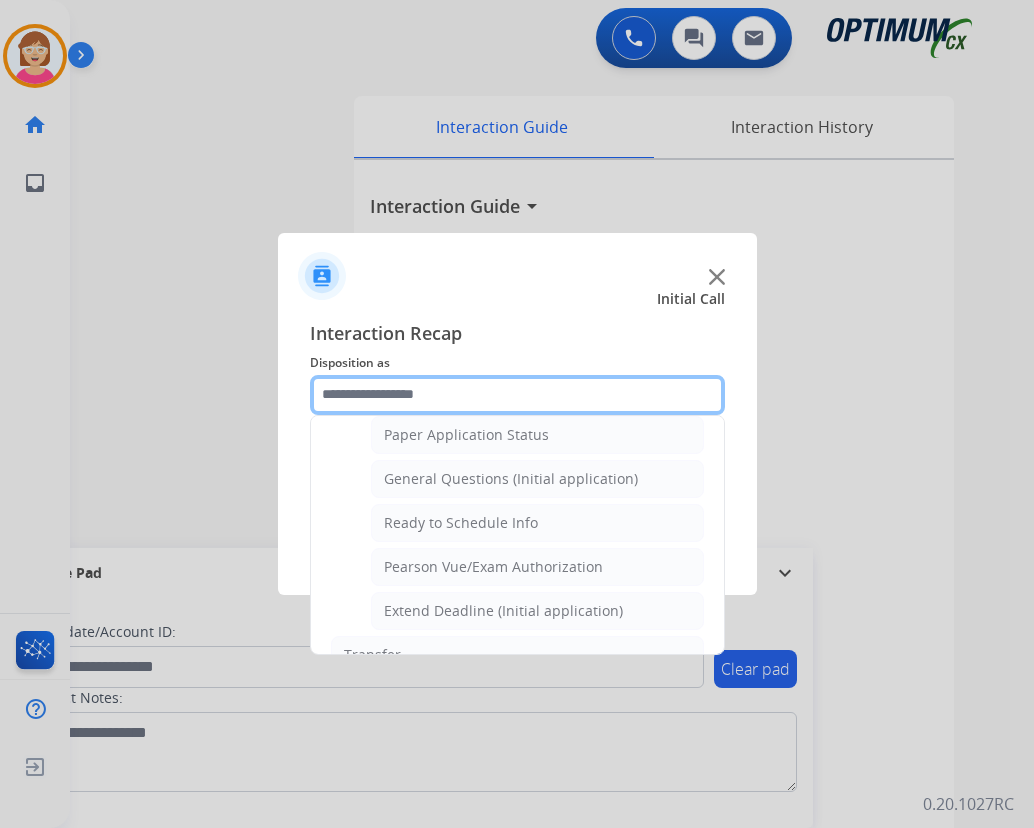 scroll, scrollTop: 1136, scrollLeft: 0, axis: vertical 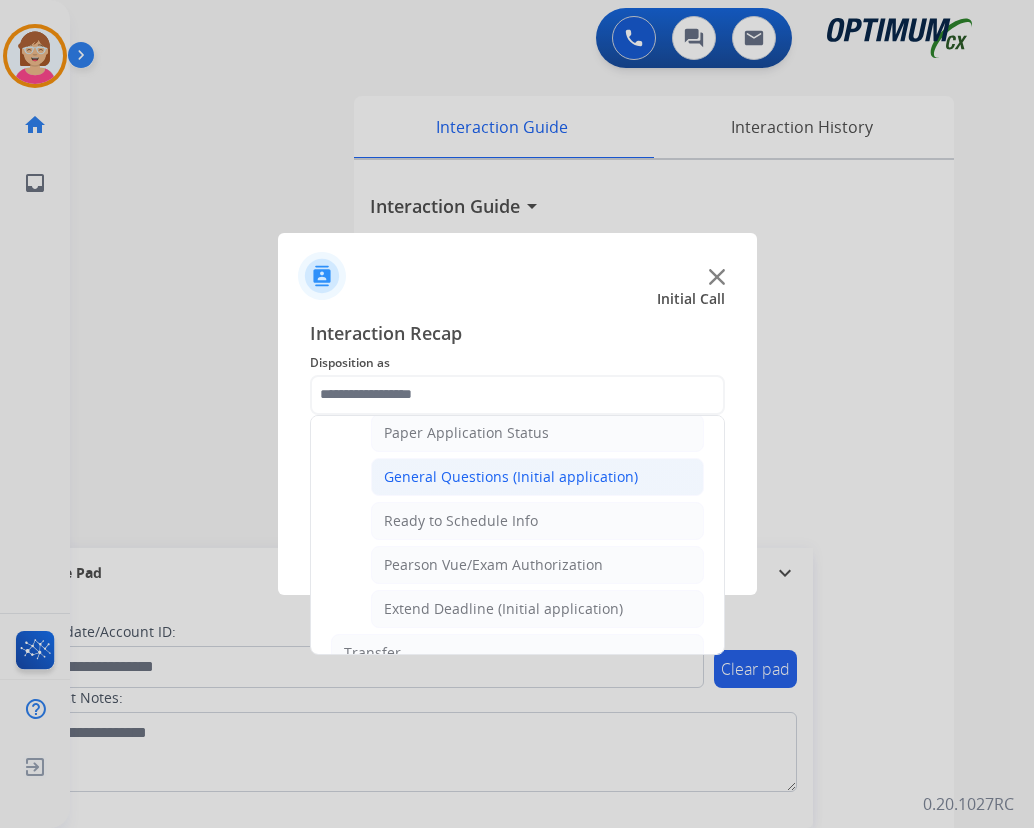 click on "General Questions (Initial application)" 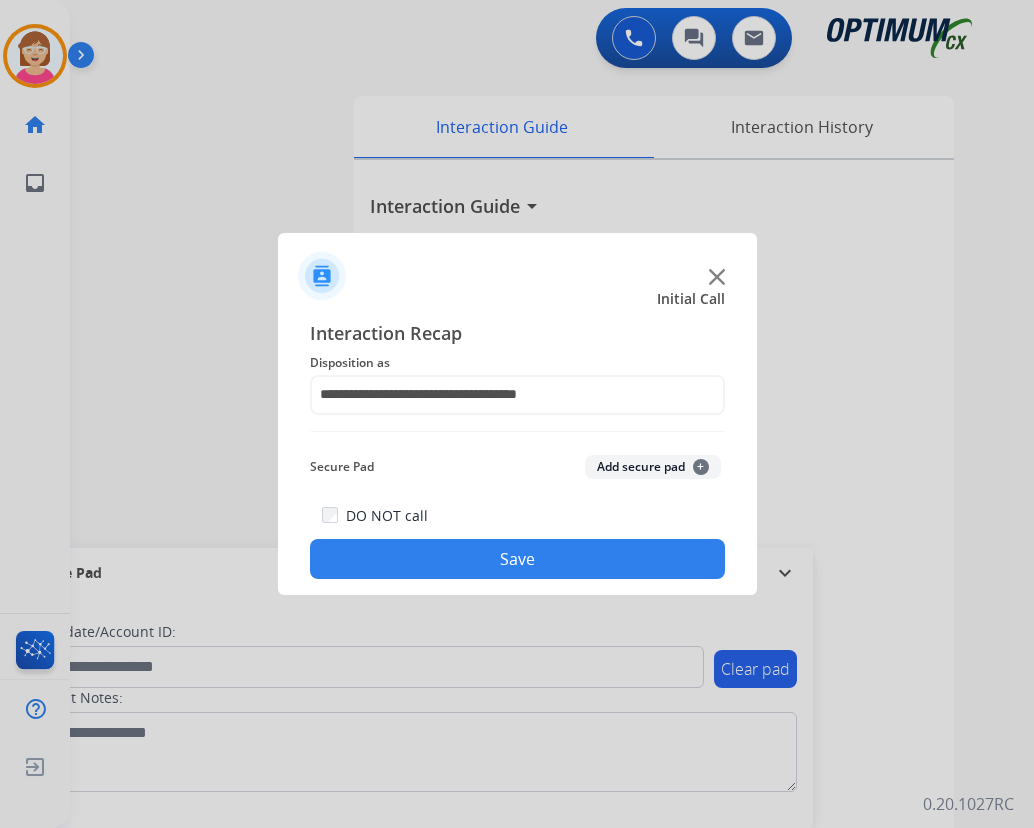 click on "+" 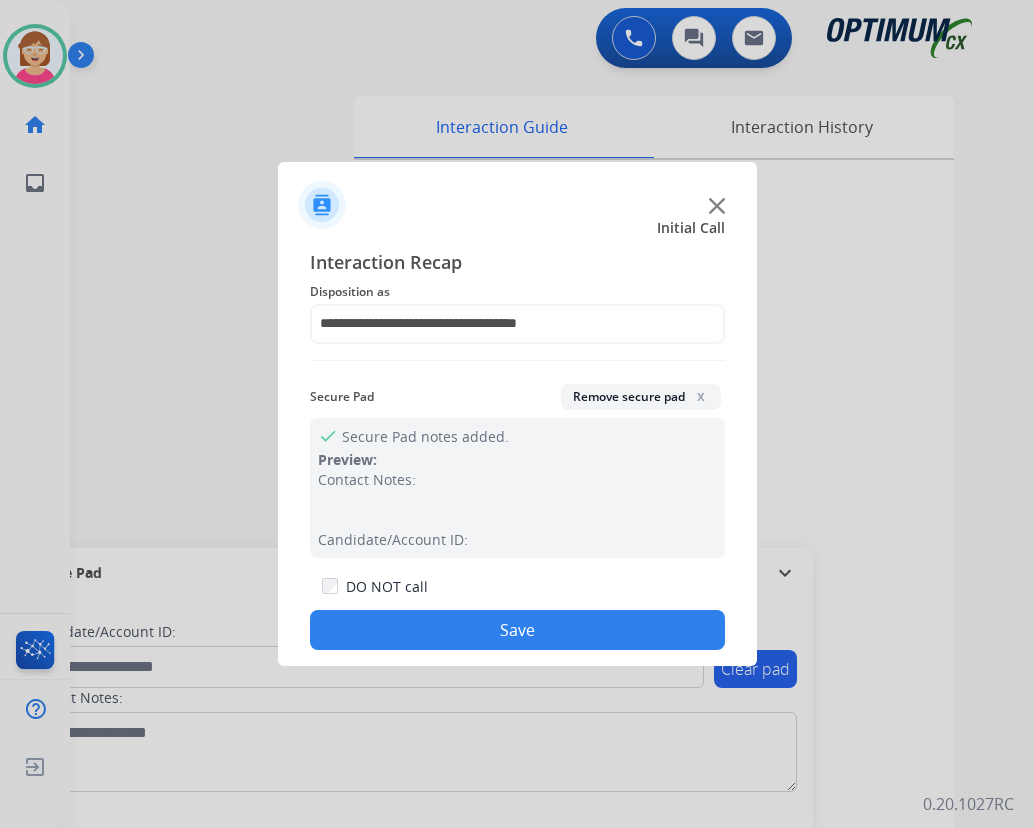 click on "Save" 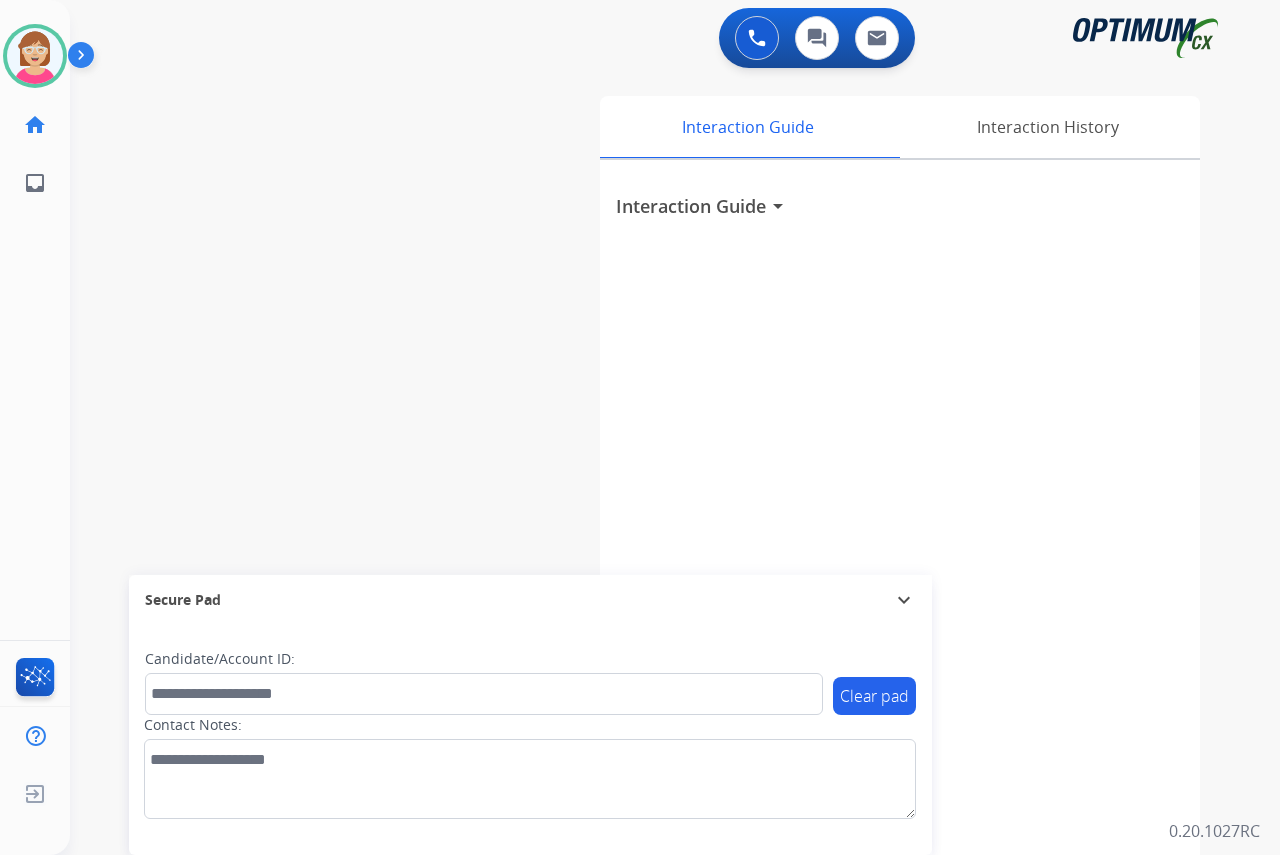 click on "[FIRST] Available Edit Avatar Agent: [FIRST] Routing Profile: OCX Training home Home Home inbox Emails Emails FocalPoints Help Center Help Center Log out Log out" 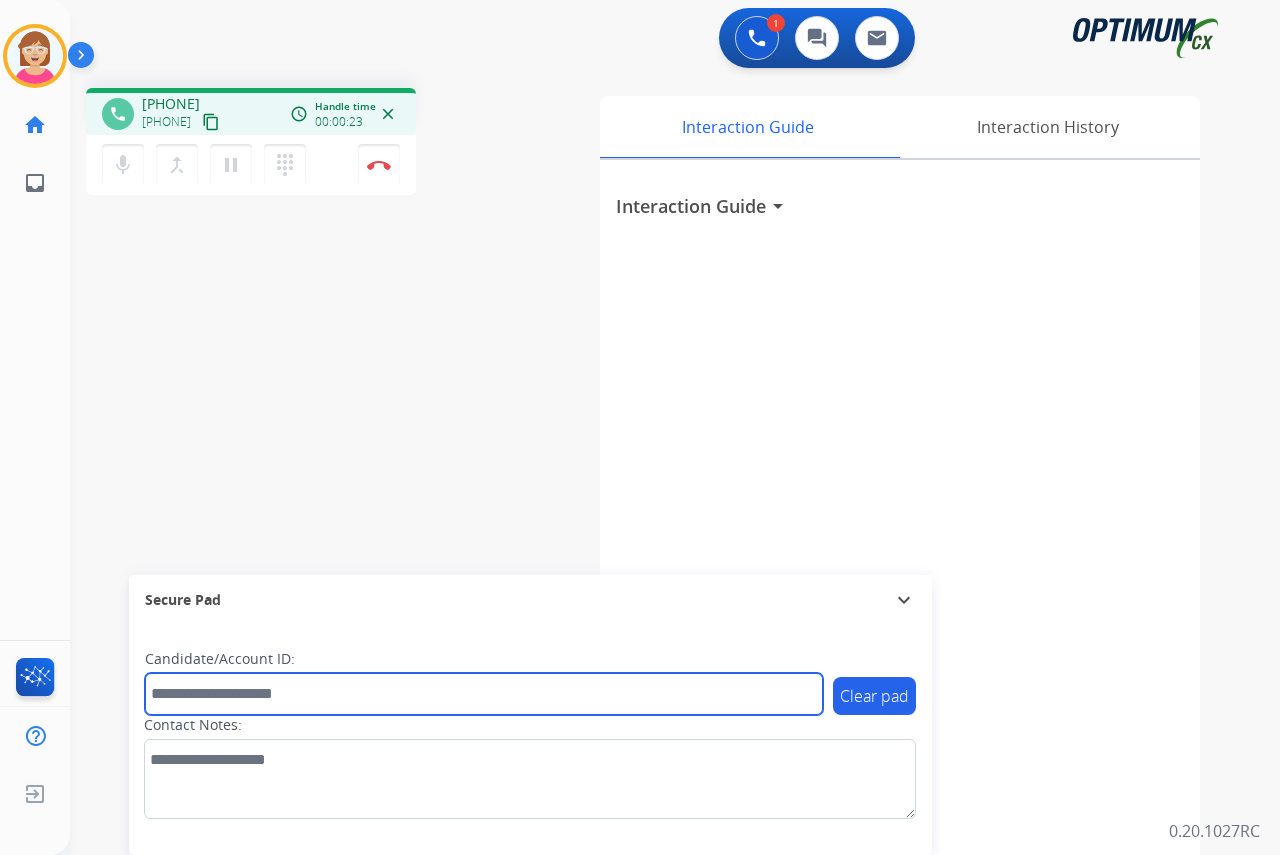 click at bounding box center [484, 694] 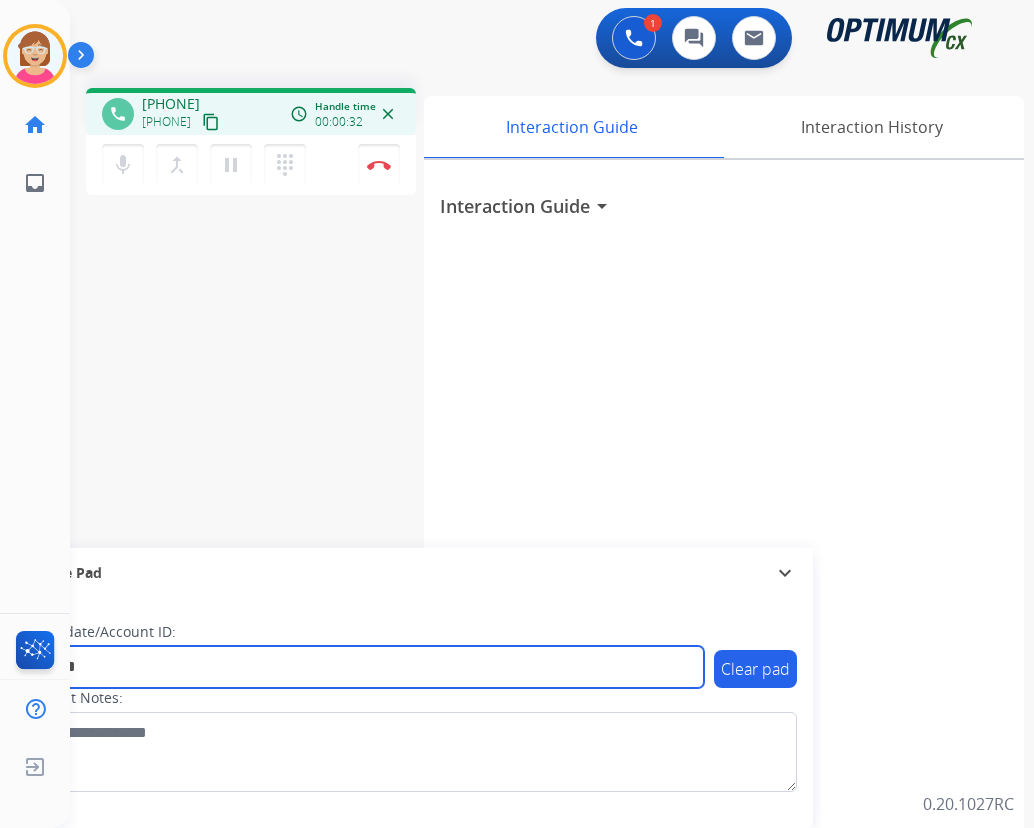 type on "*********" 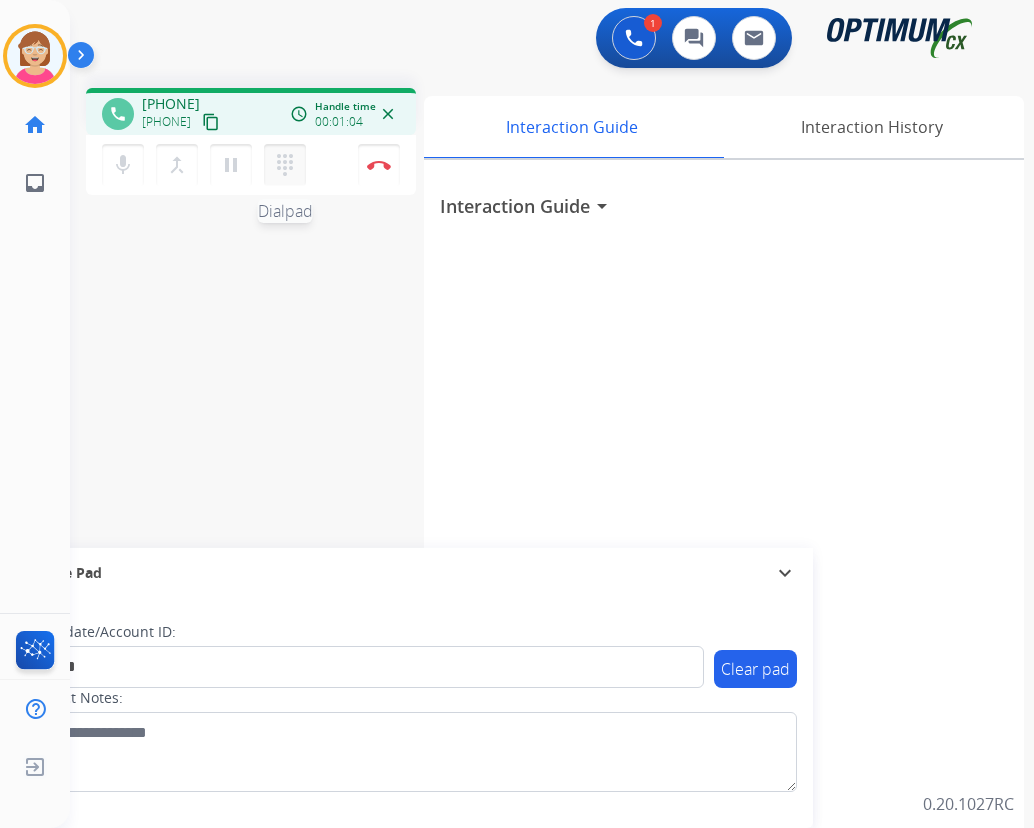 click on "dialpad" at bounding box center [285, 165] 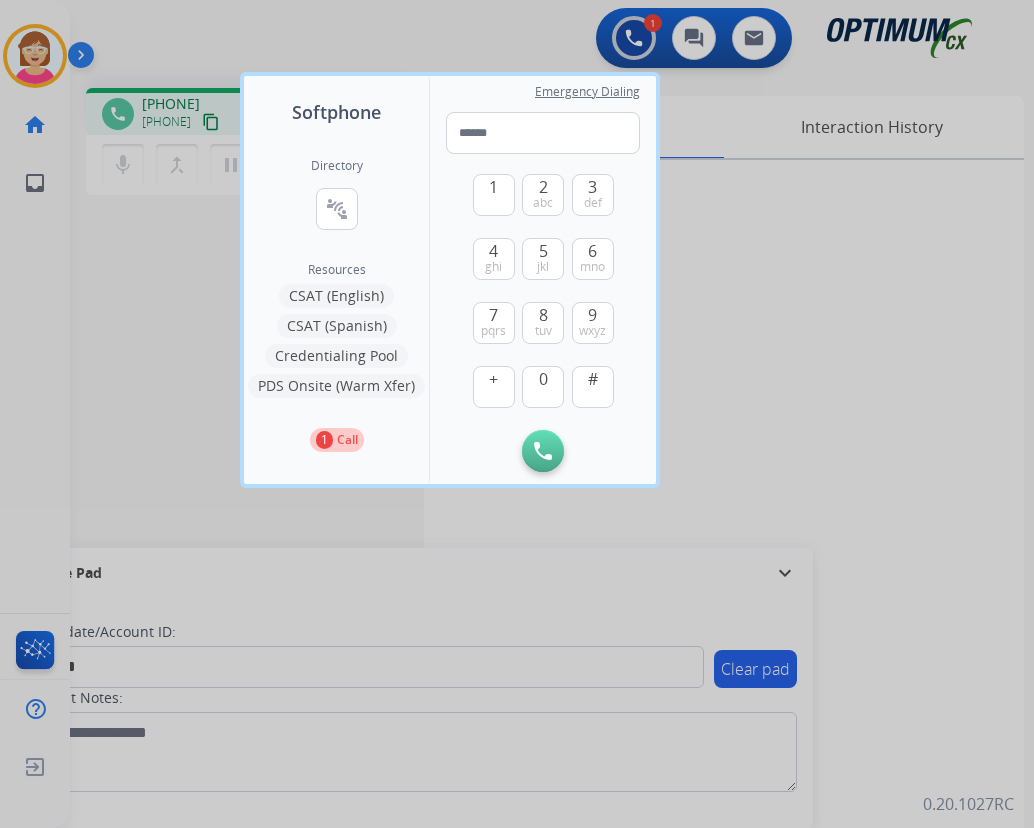 drag, startPoint x: 338, startPoint y: 205, endPoint x: 155, endPoint y: 309, distance: 210.48753 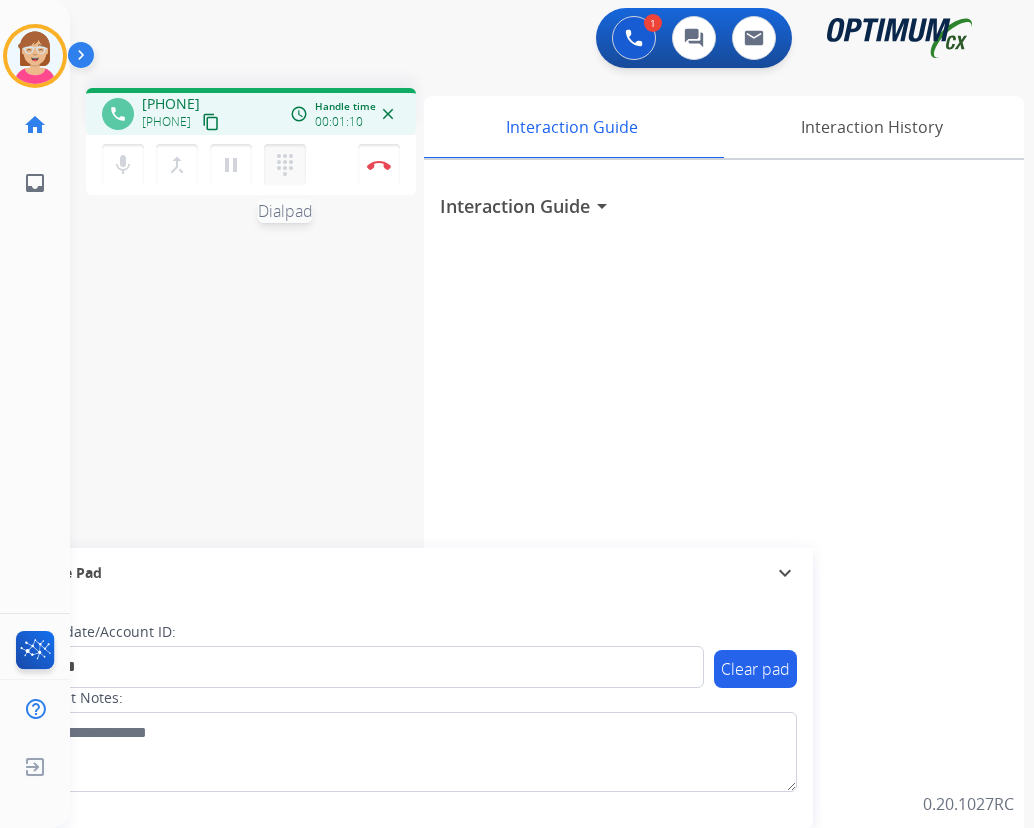 click on "dialpad" at bounding box center (285, 165) 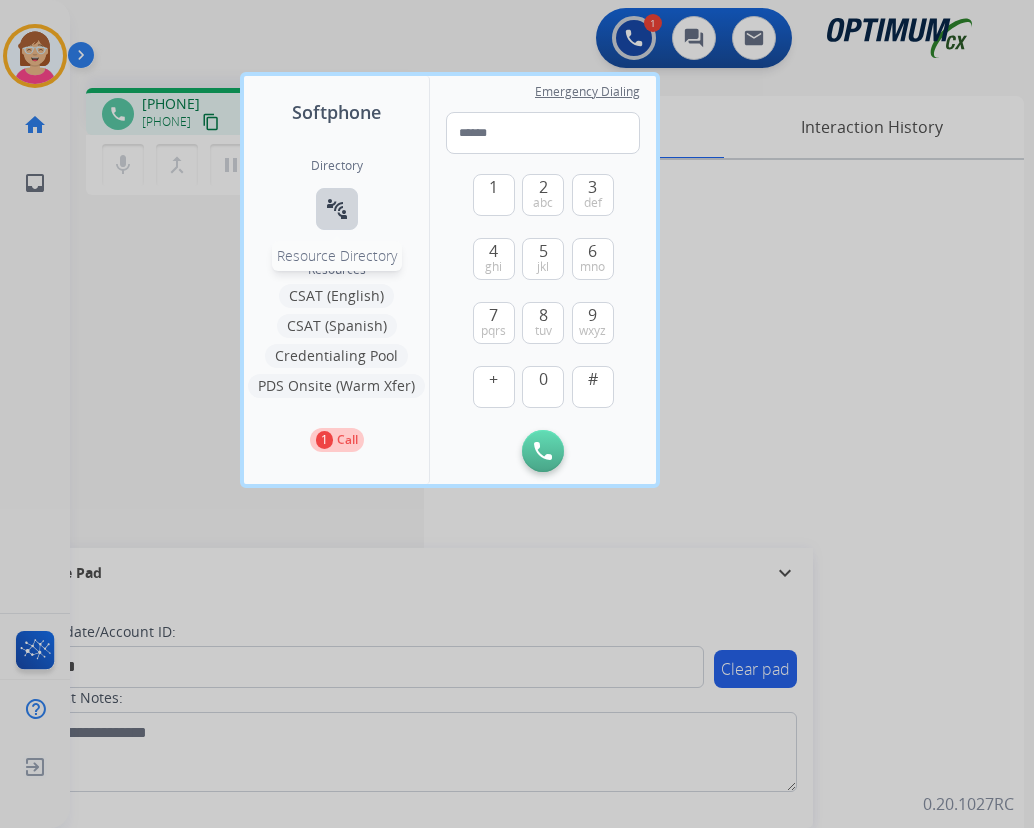 click on "connect_without_contact Resource Directory" at bounding box center [337, 209] 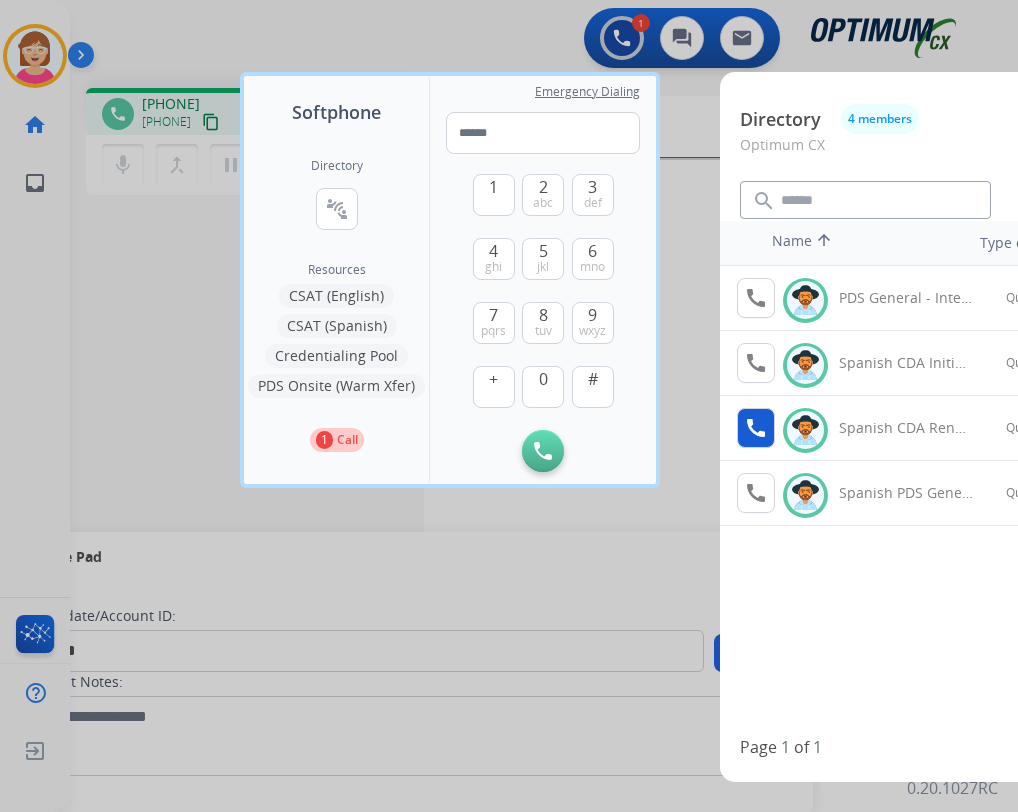 click on "call" at bounding box center (756, 428) 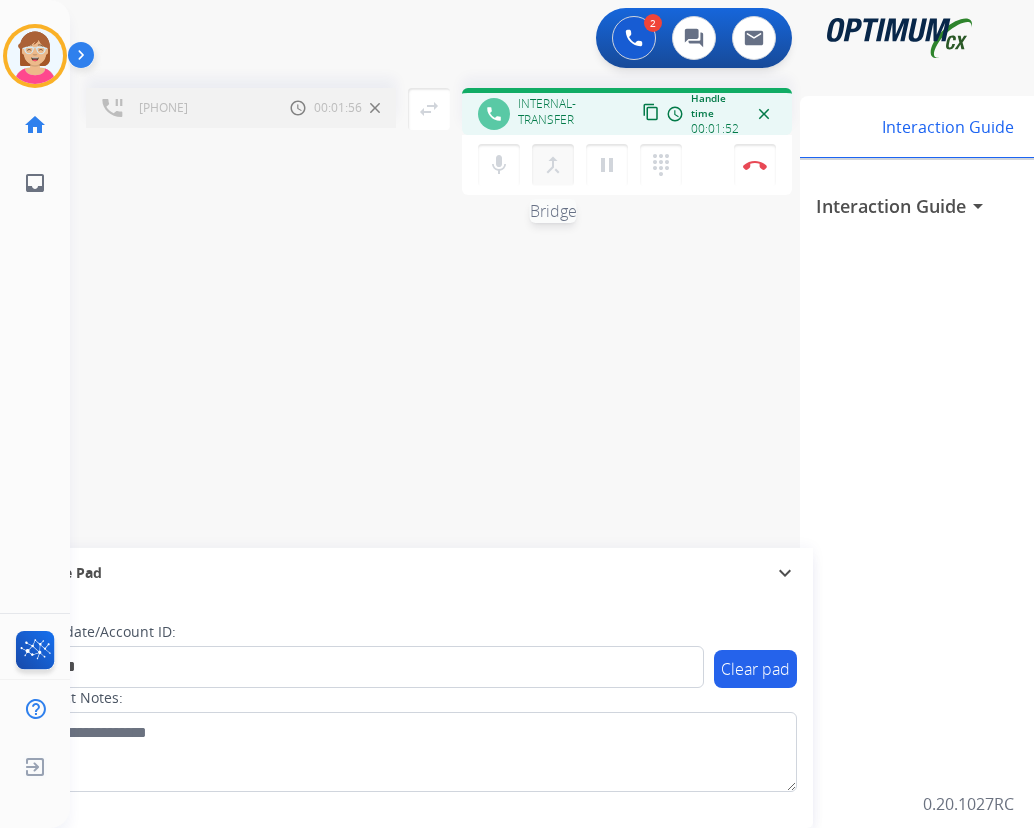 click on "merge_type" at bounding box center [553, 165] 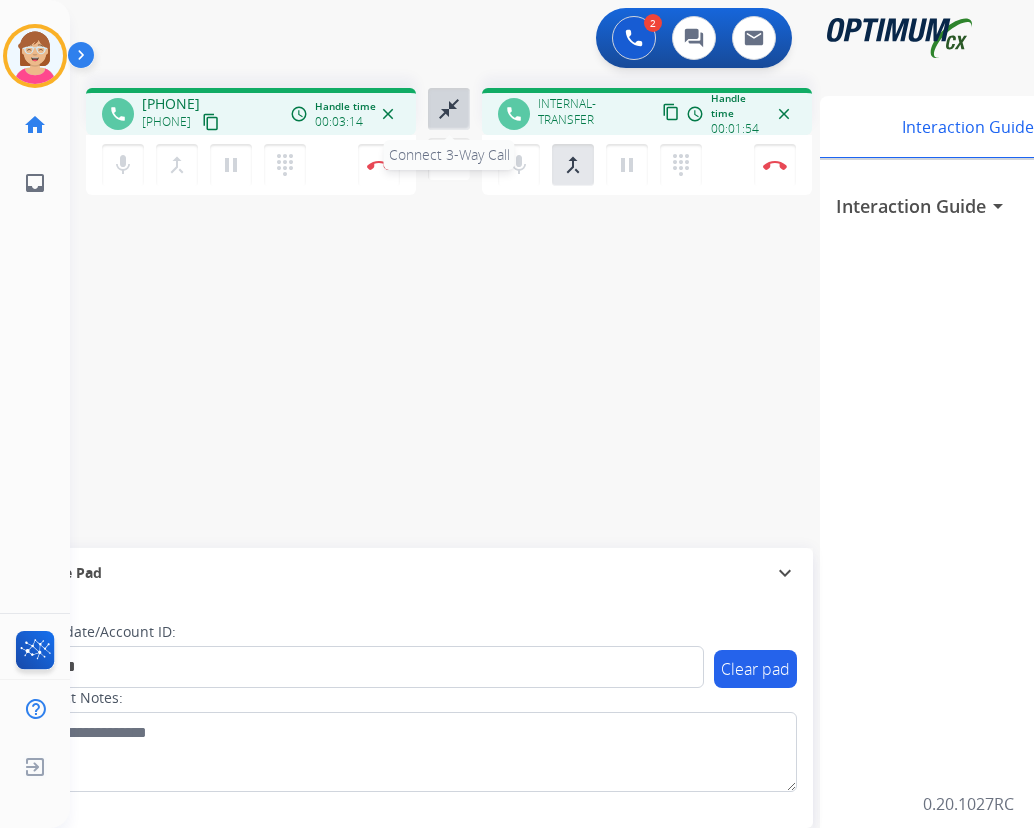 click on "close_fullscreen" at bounding box center (449, 109) 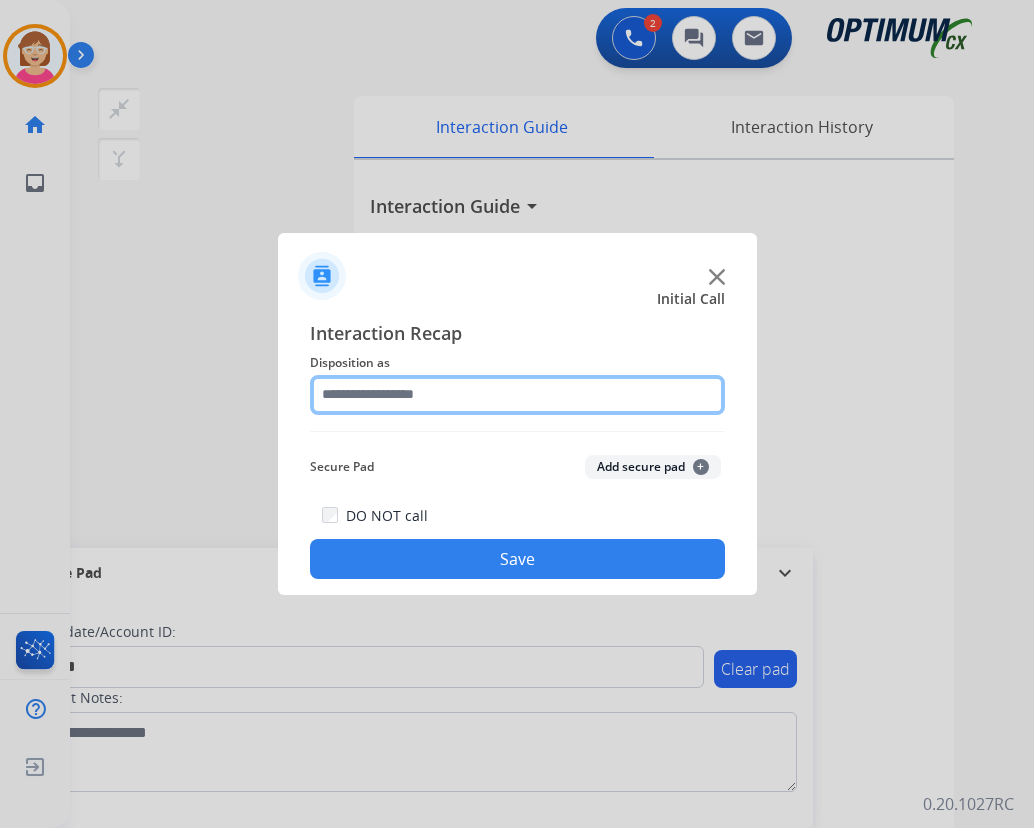 click 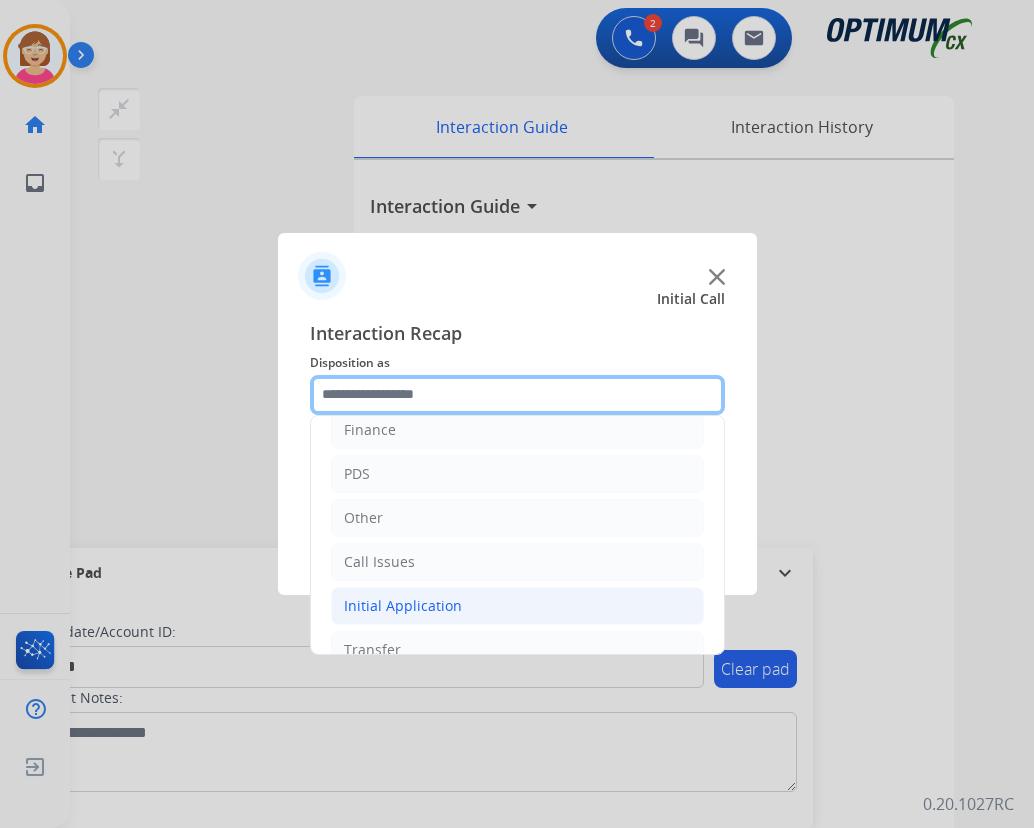 scroll, scrollTop: 136, scrollLeft: 0, axis: vertical 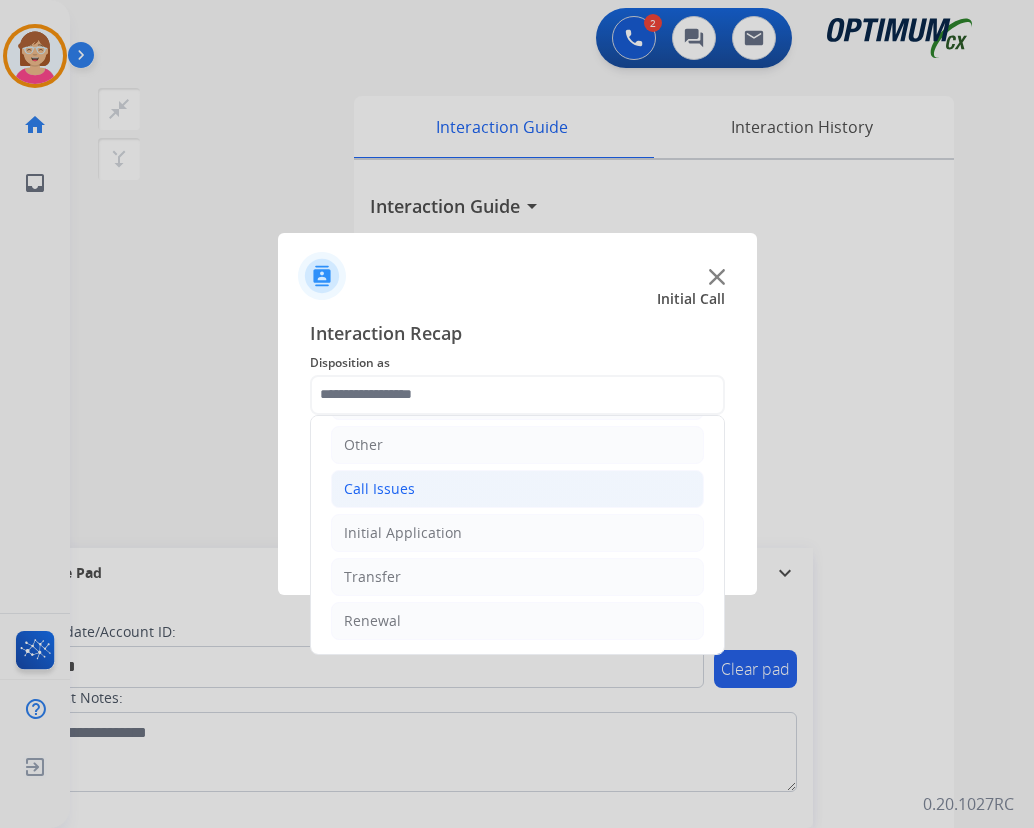 click on "Call Issues" 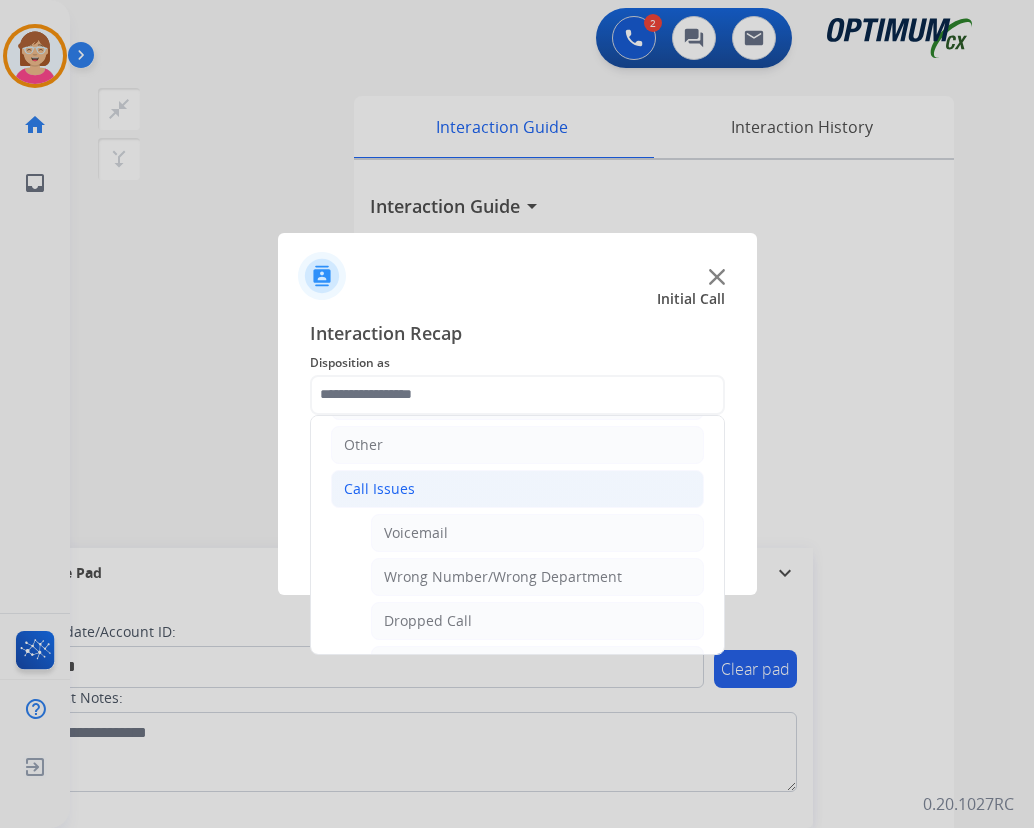 click on "Voicemail" 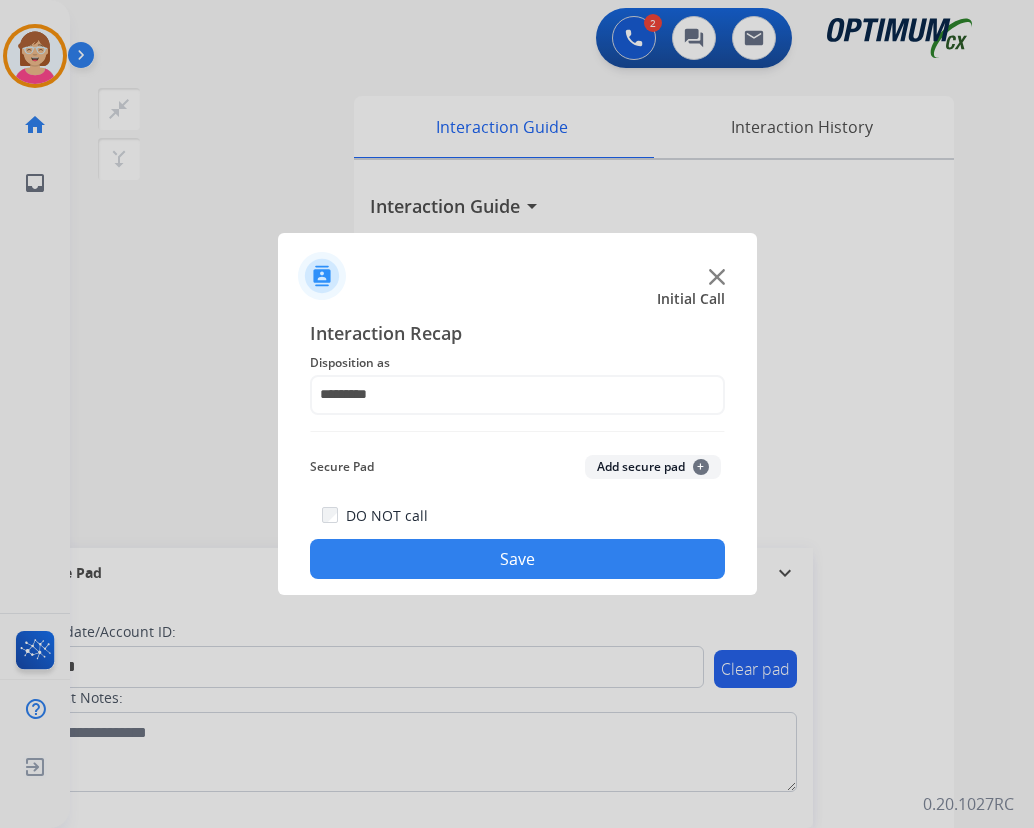 click on "+" 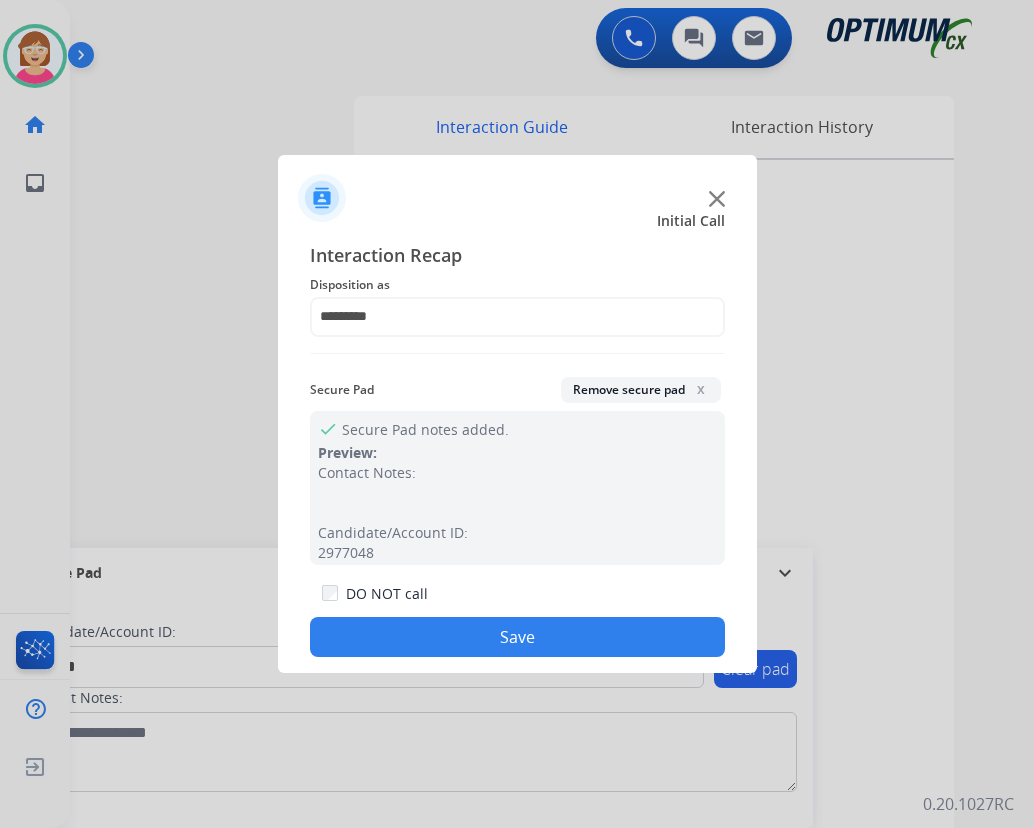 click at bounding box center [517, 414] 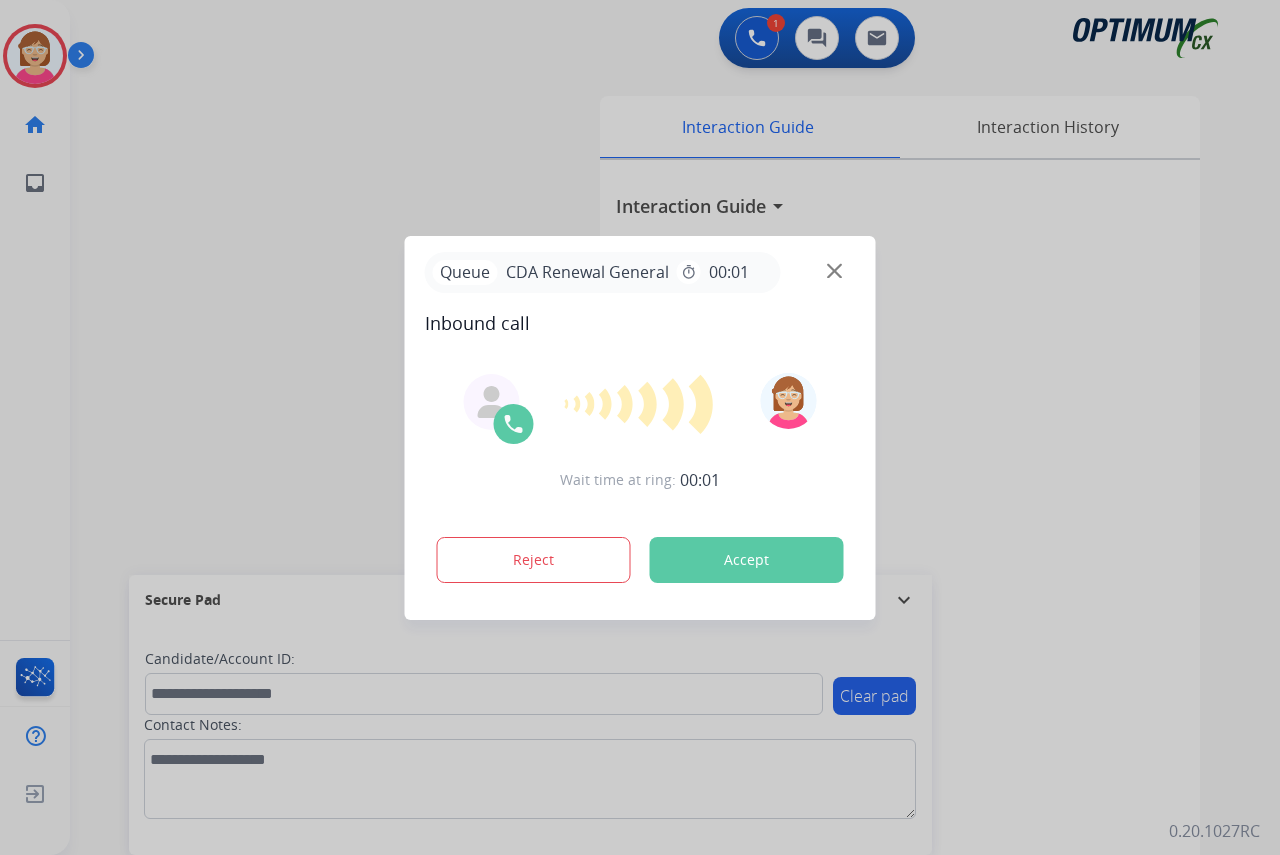 click at bounding box center [640, 427] 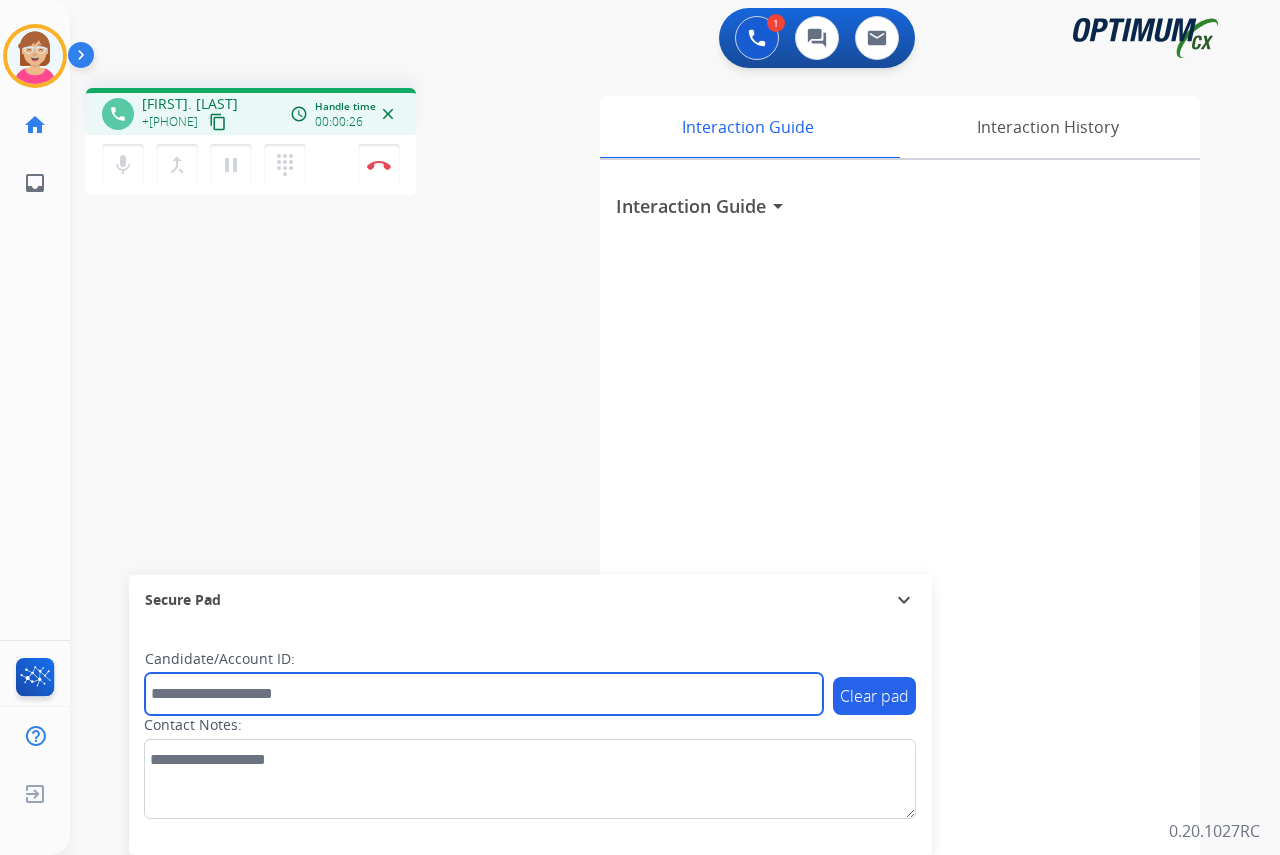 drag, startPoint x: 186, startPoint y: 693, endPoint x: 179, endPoint y: 683, distance: 12.206555 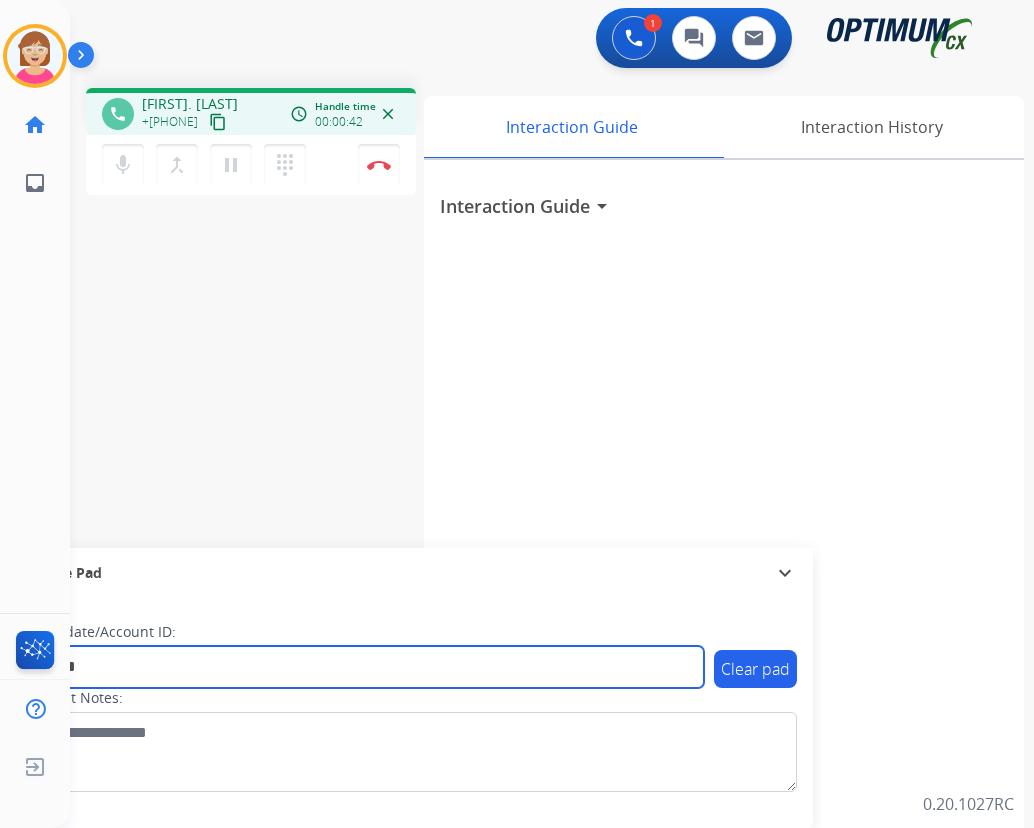 type on "*********" 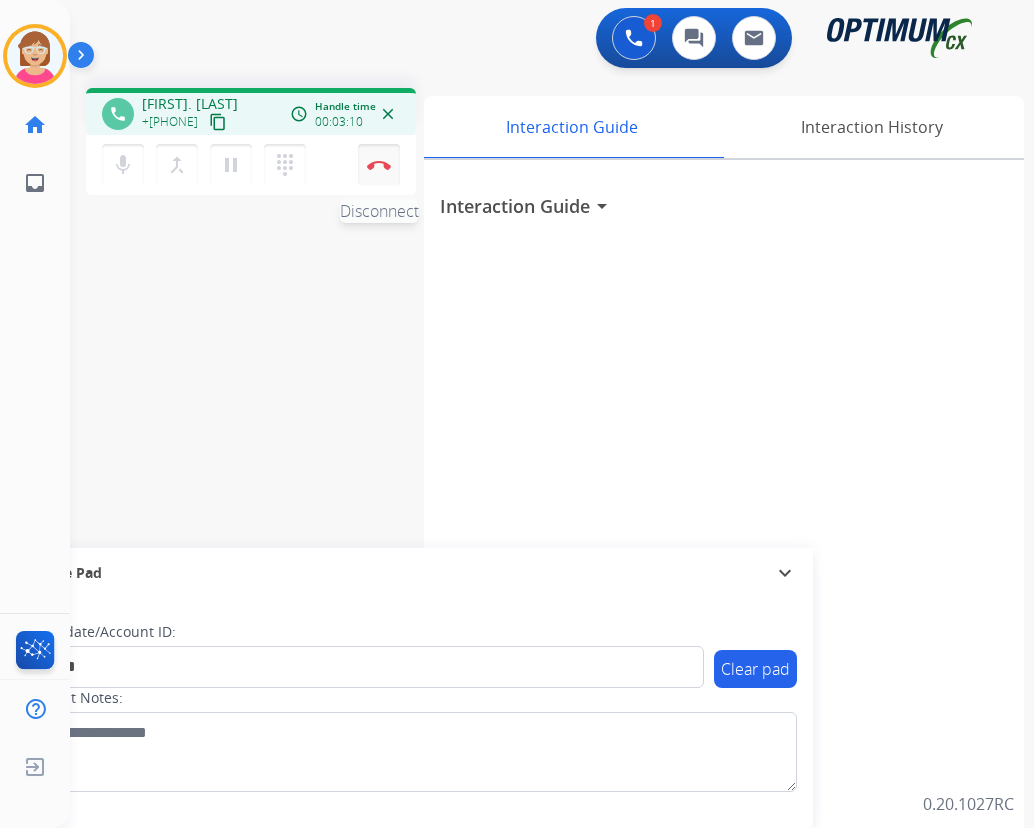 click at bounding box center (379, 165) 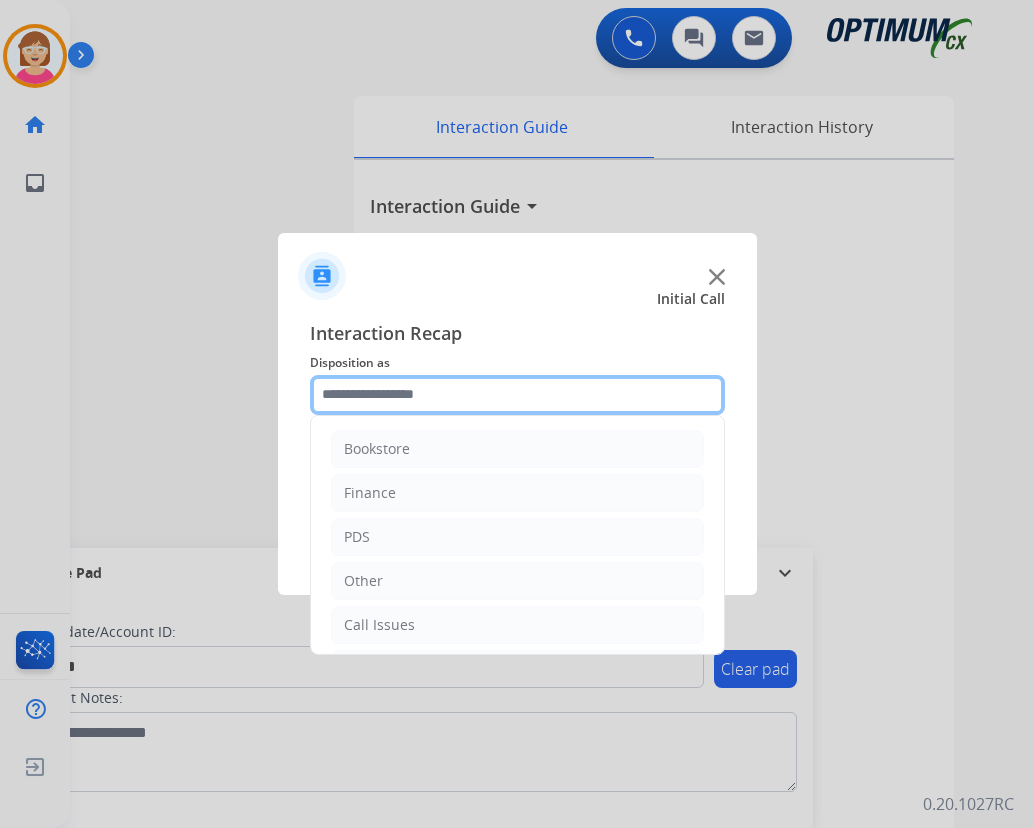 click 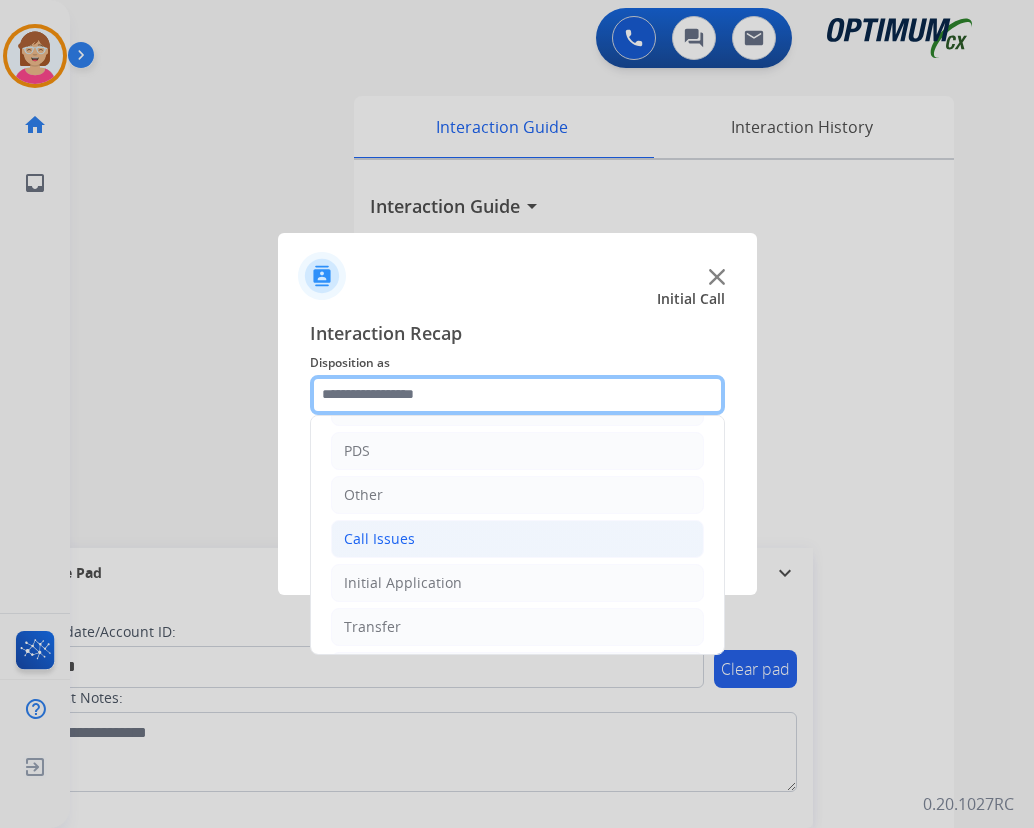 scroll, scrollTop: 136, scrollLeft: 0, axis: vertical 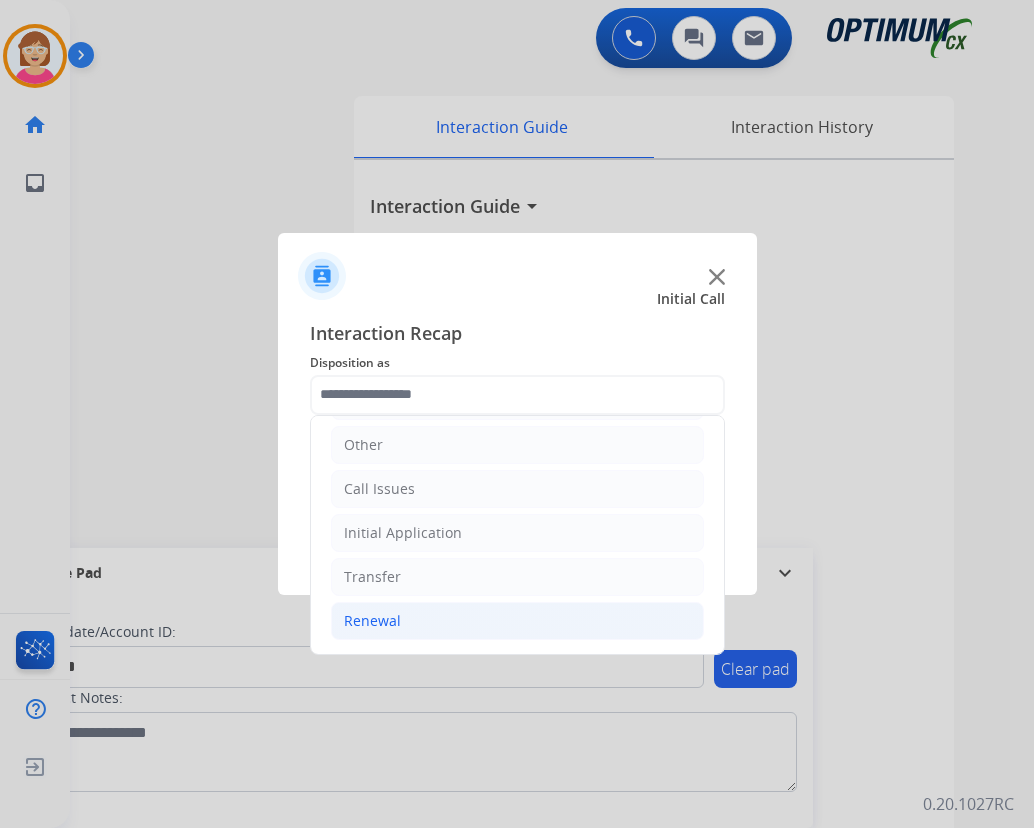 click on "Renewal" 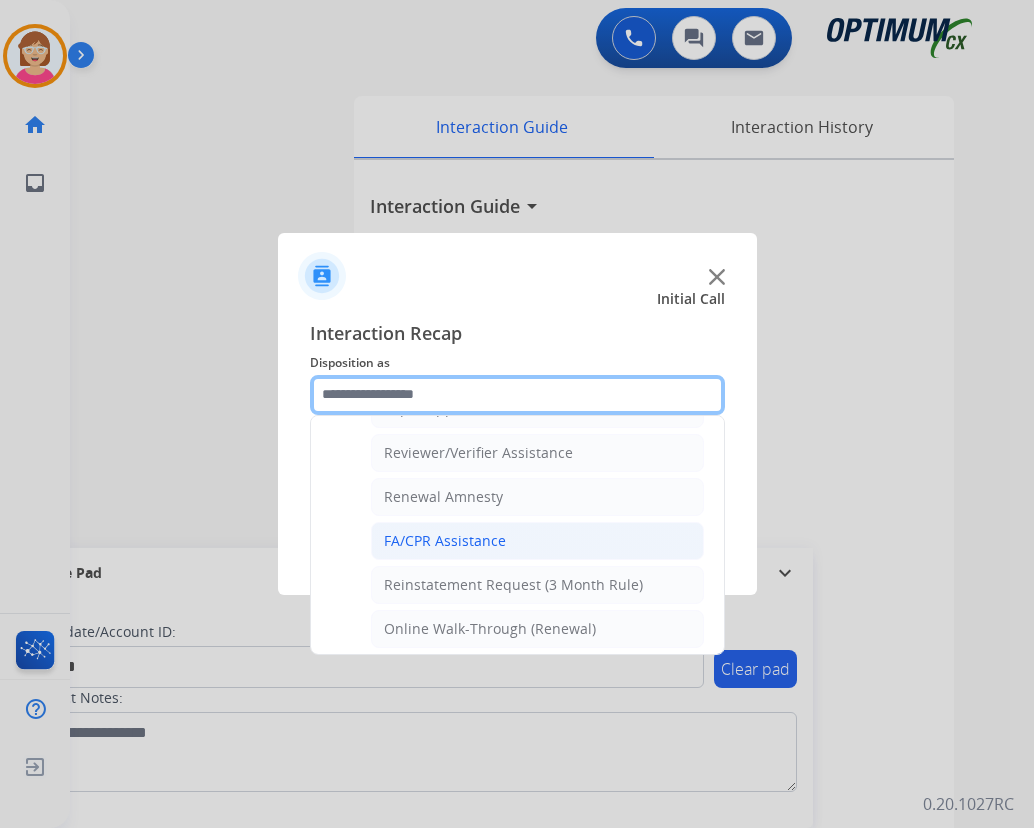 scroll, scrollTop: 772, scrollLeft: 0, axis: vertical 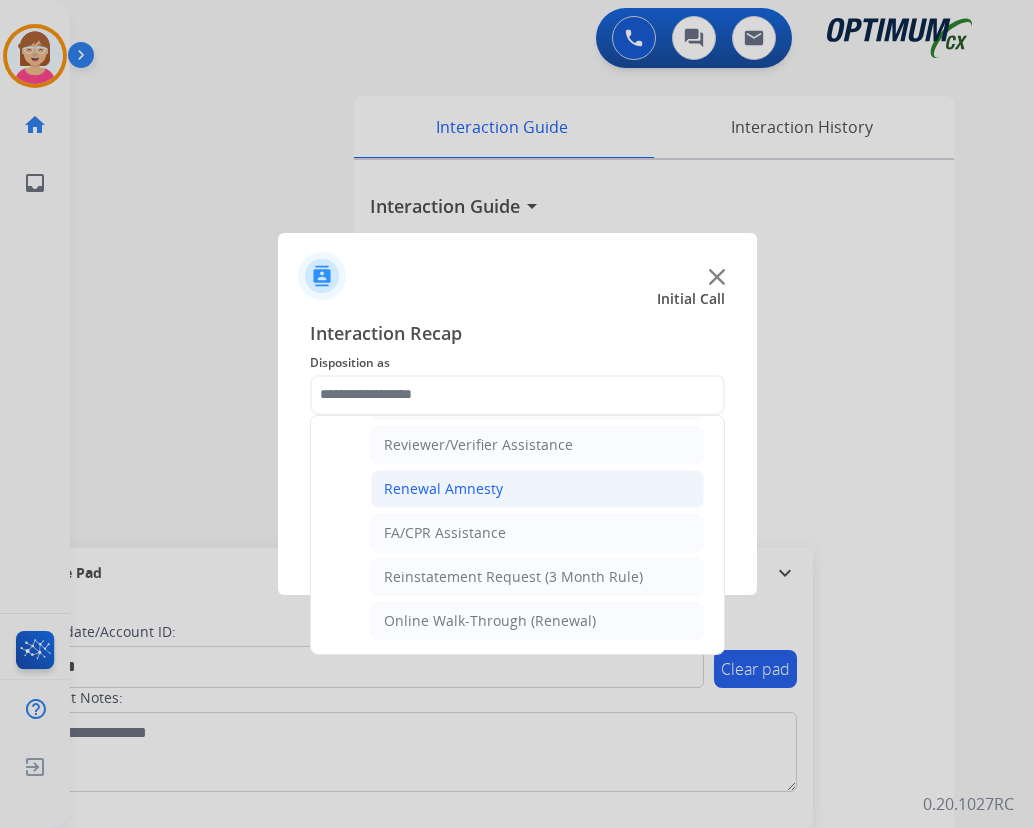 click on "Renewal Amnesty" 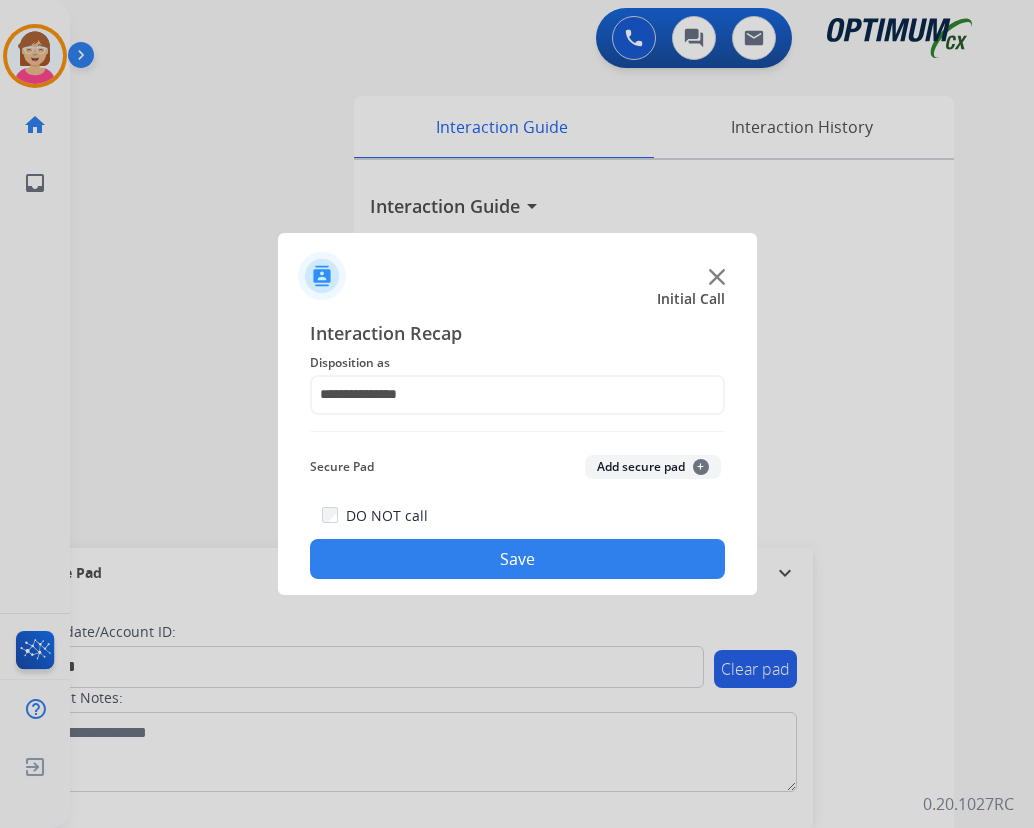 click on "Add secure pad  +" 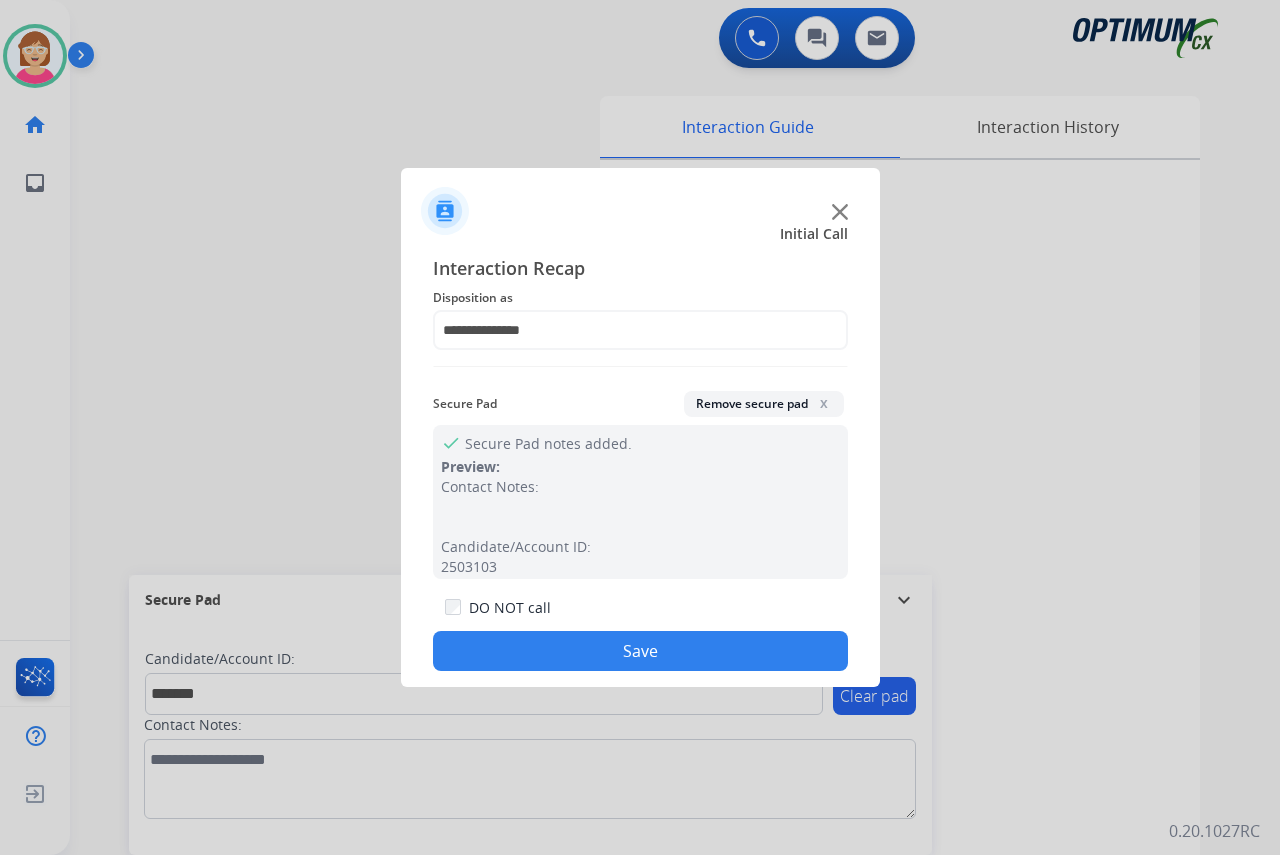 click on "Save" 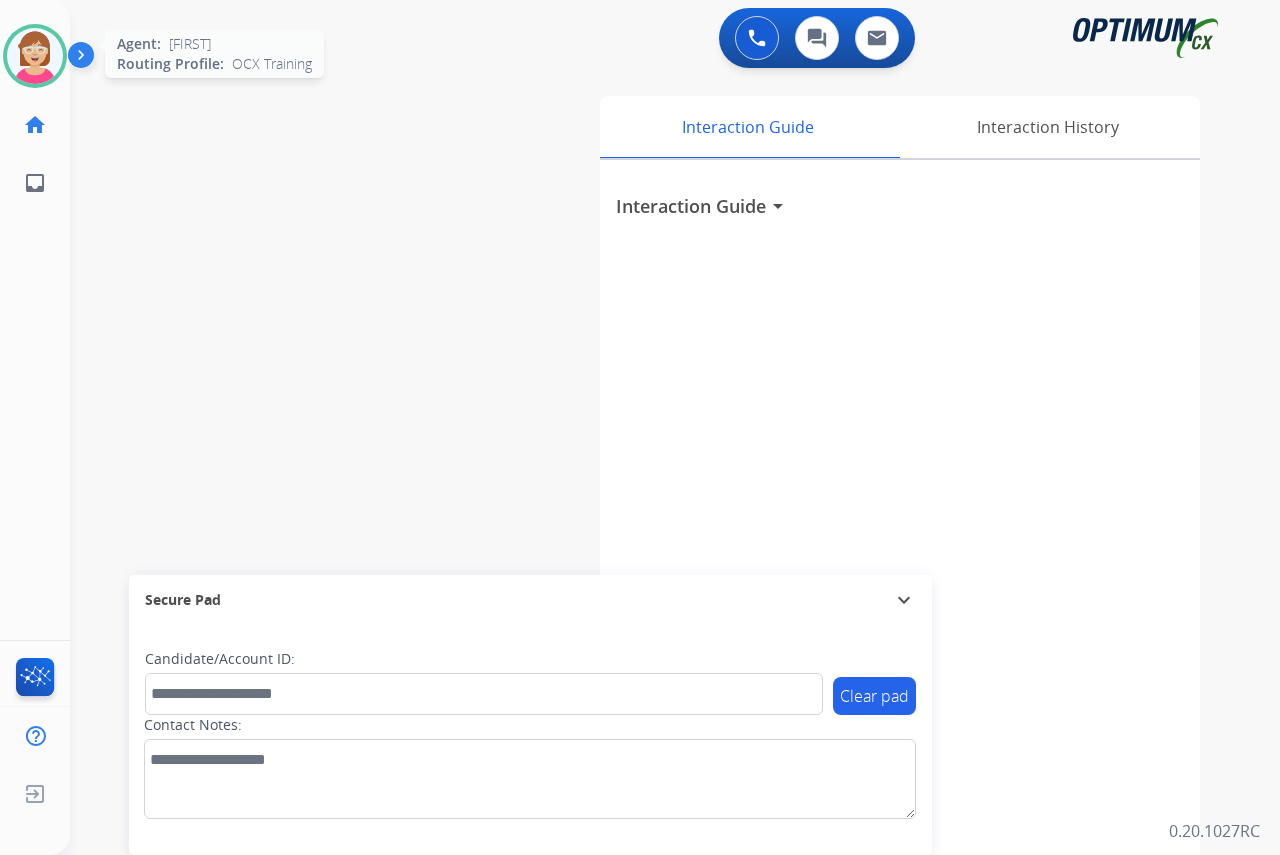 click at bounding box center (35, 56) 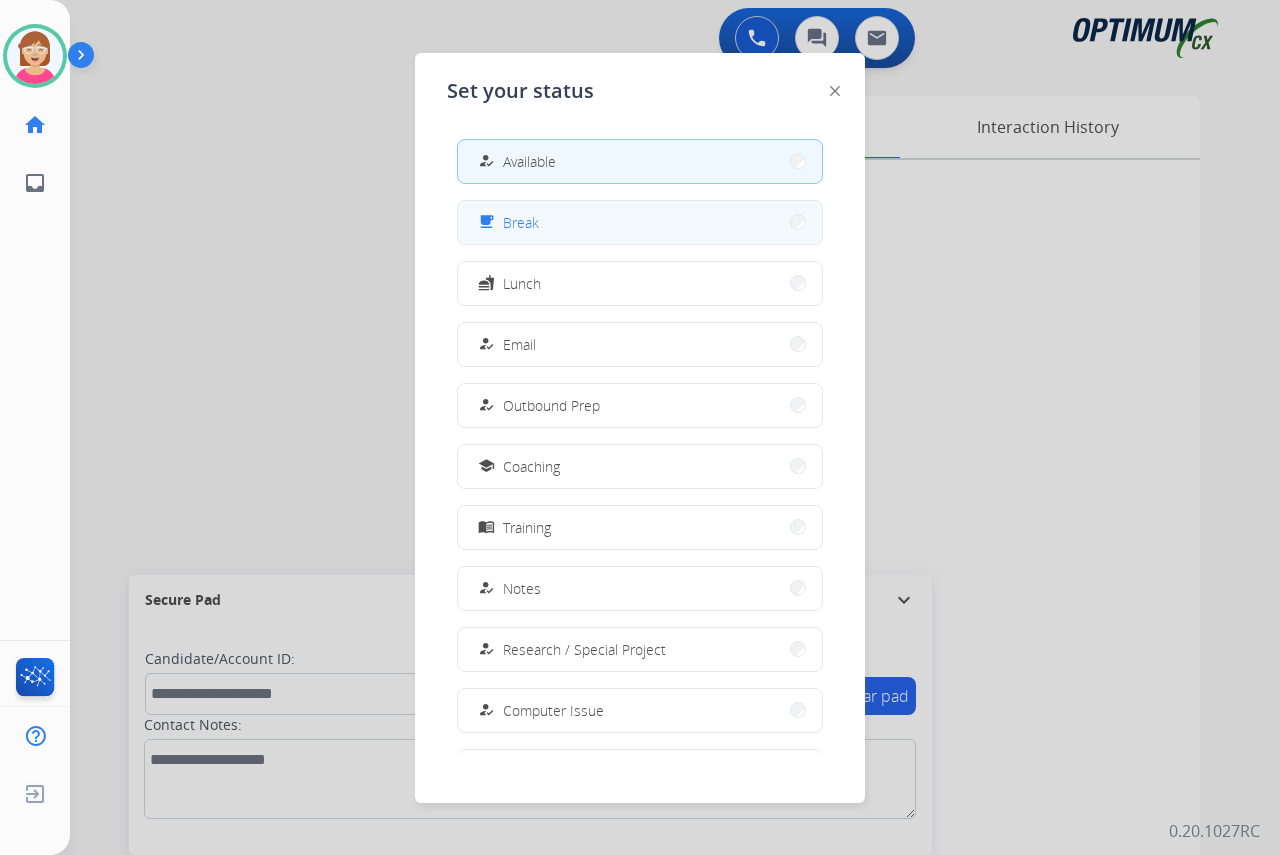 click on "free_breakfast Break" at bounding box center (640, 222) 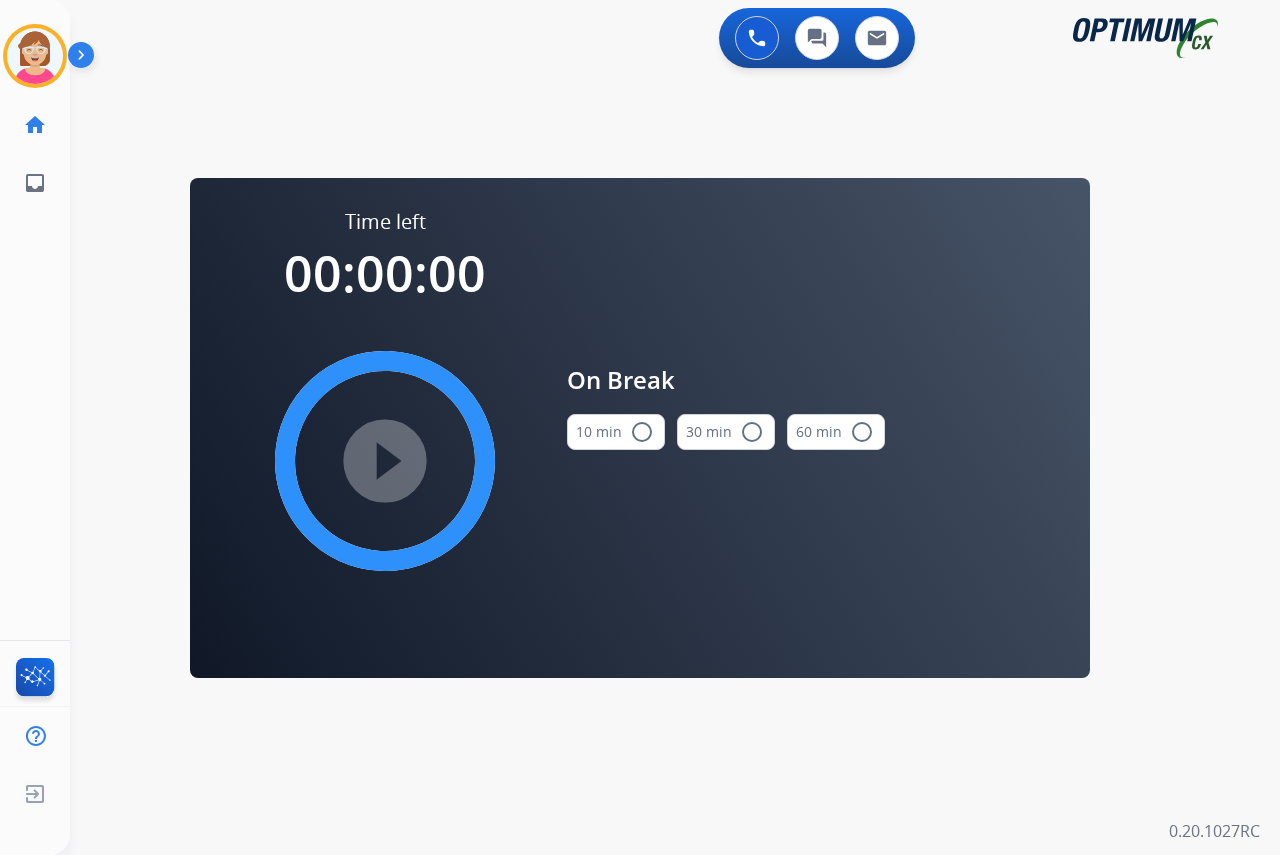 drag, startPoint x: 42, startPoint y: 398, endPoint x: 32, endPoint y: 401, distance: 10.440307 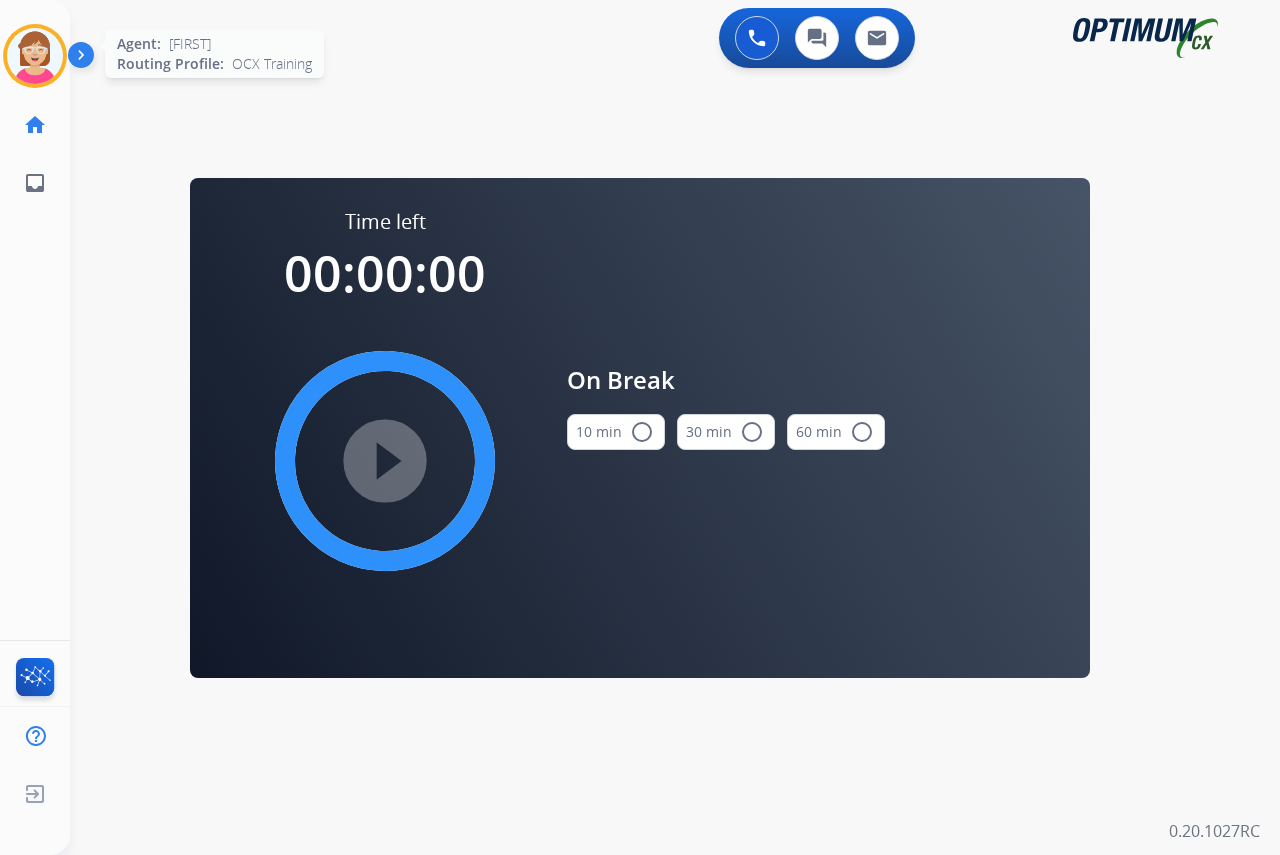 drag, startPoint x: 30, startPoint y: 55, endPoint x: 65, endPoint y: 77, distance: 41.340054 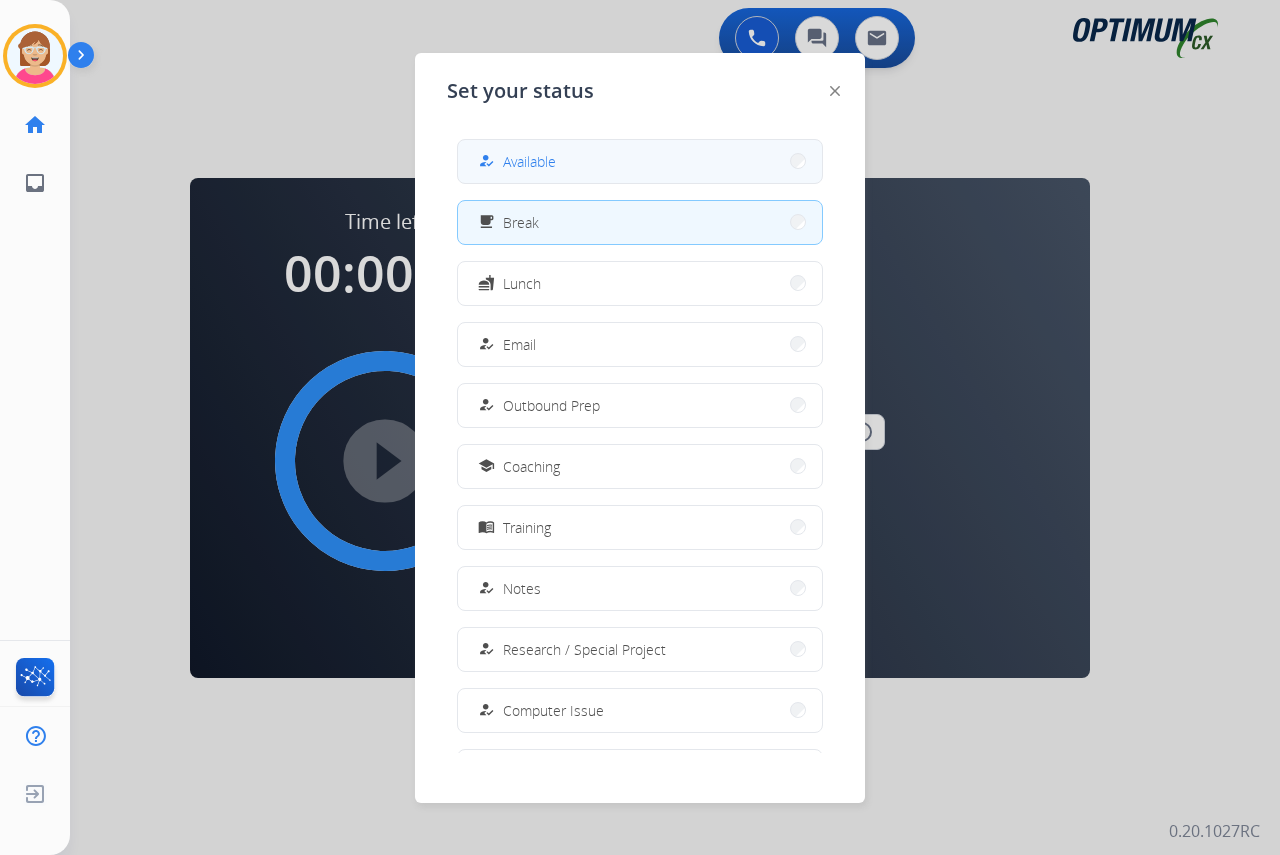 click on "Available" at bounding box center [529, 161] 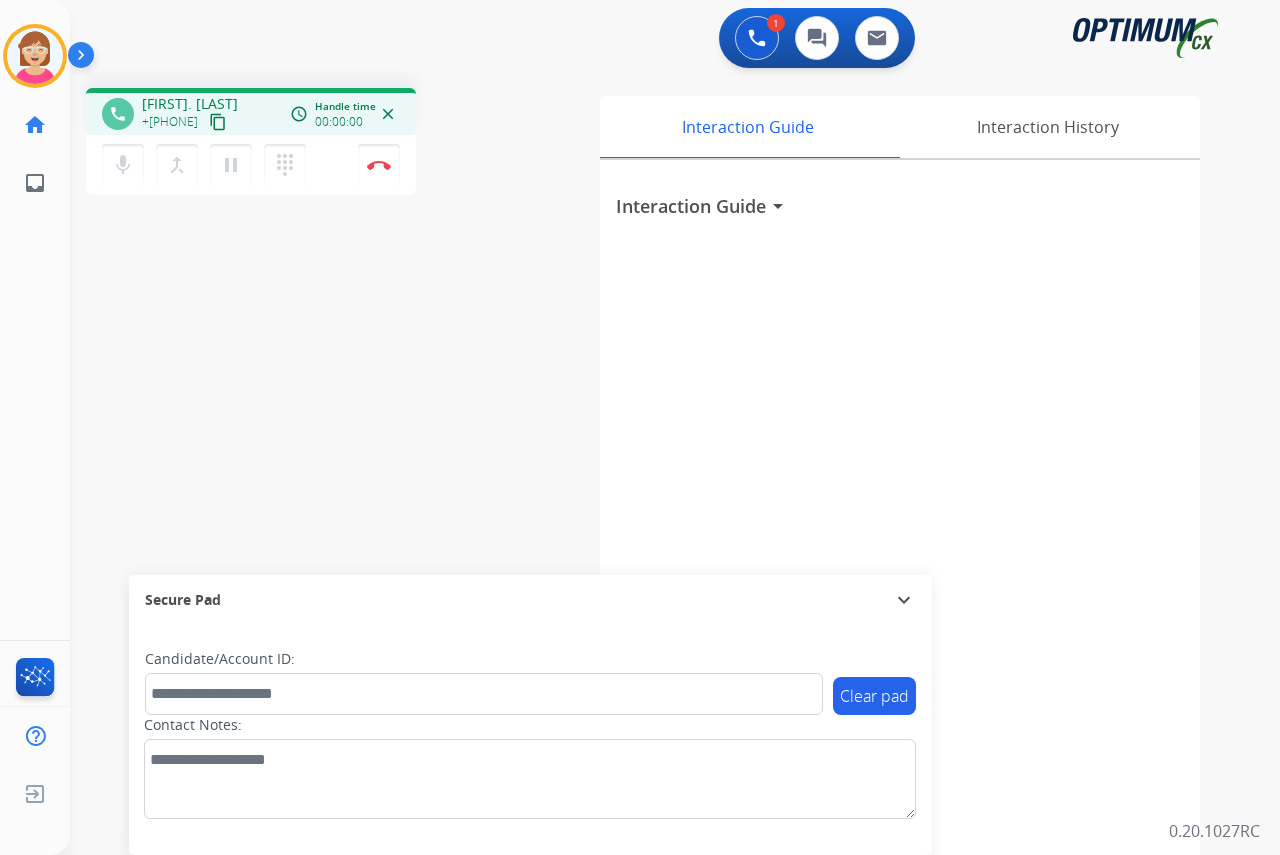 click on "[AGENT_NAME] Busy Edit Avatar Agent [AGENT_NAME] Routing Profile OCX Training home Home Home inbox Emails Emails FocalPoints Help Center Help Center Log out Log out" 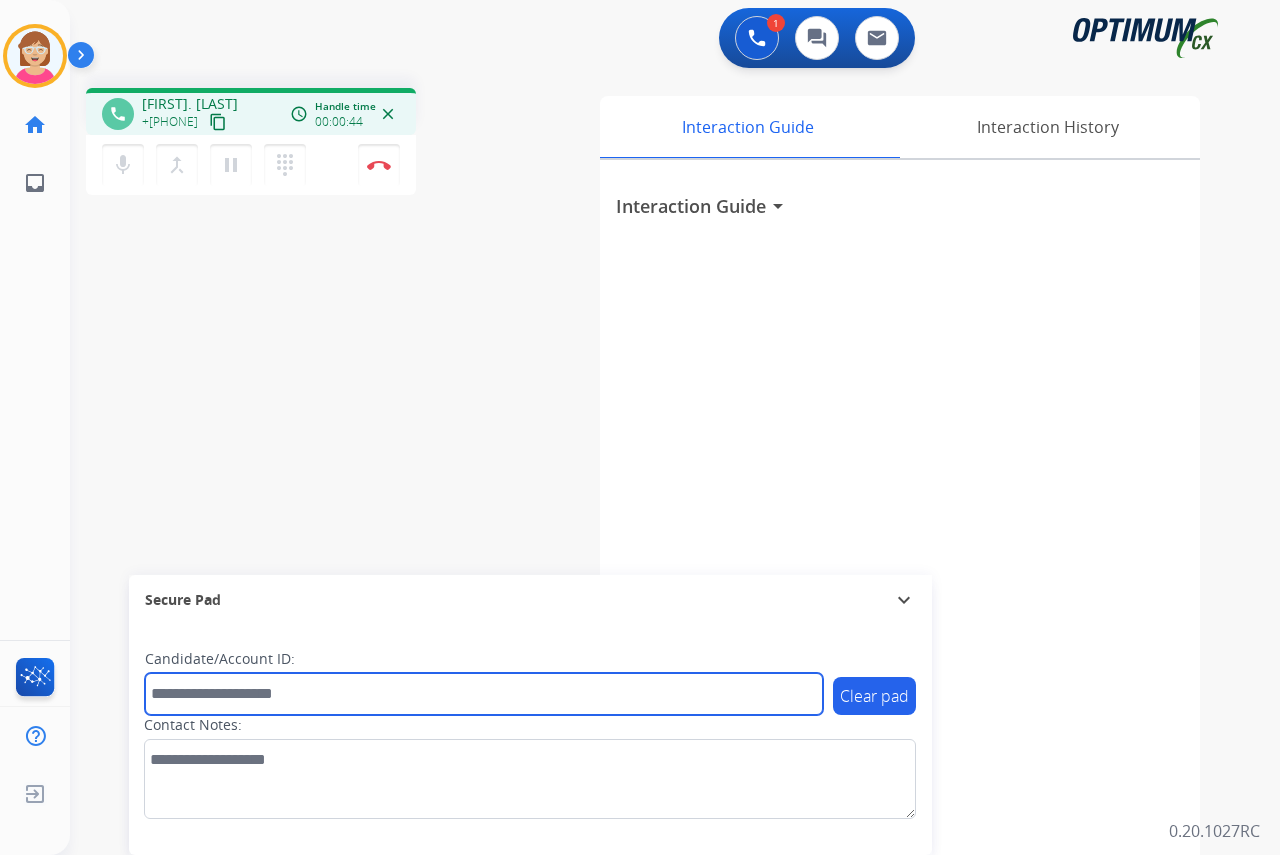 click at bounding box center [484, 694] 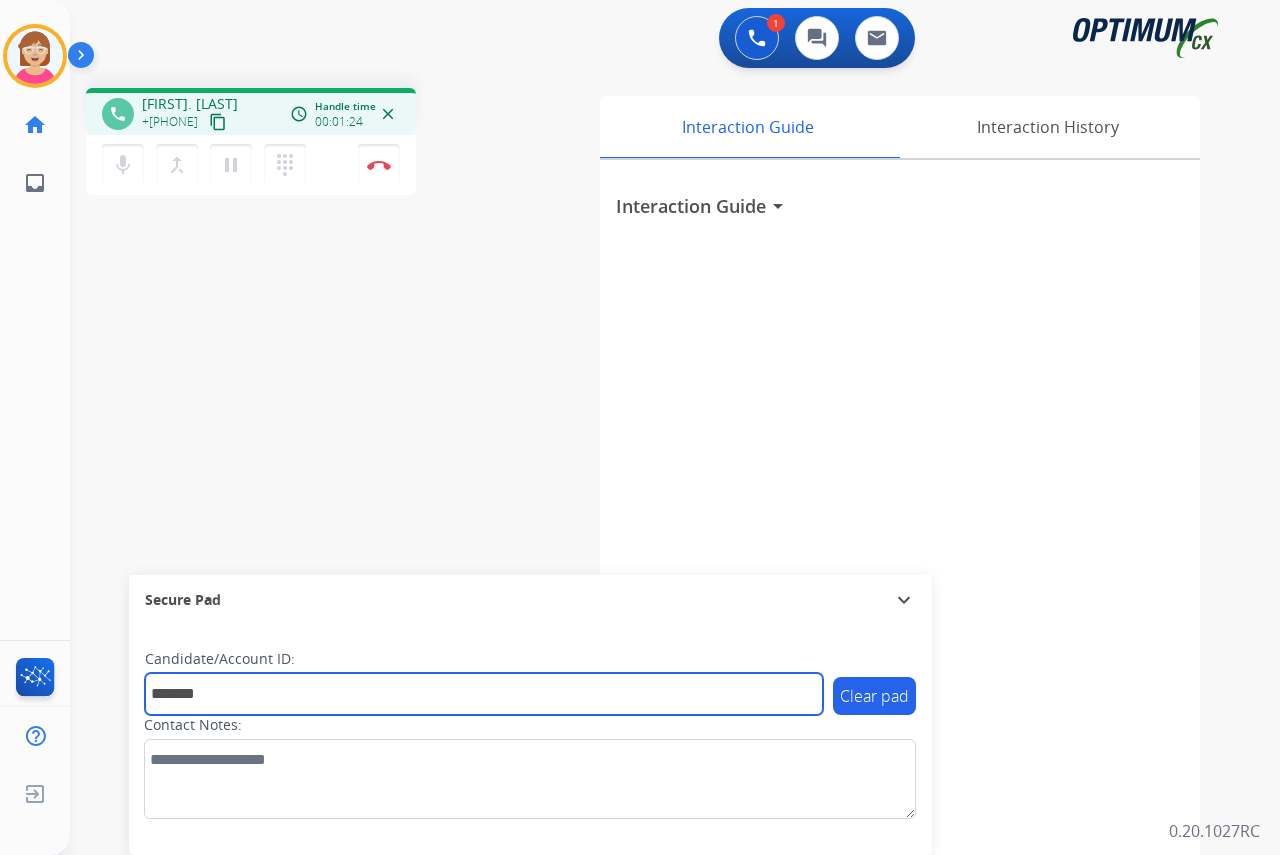 type on "*********" 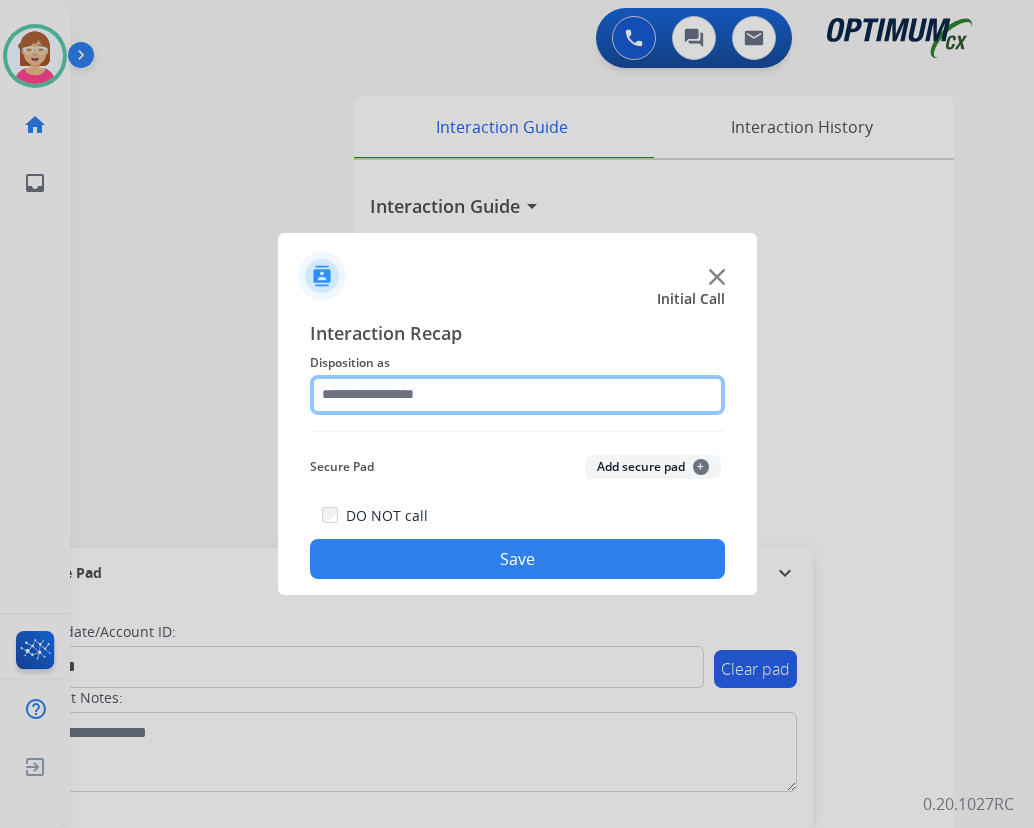drag, startPoint x: 349, startPoint y: 397, endPoint x: 361, endPoint y: 399, distance: 12.165525 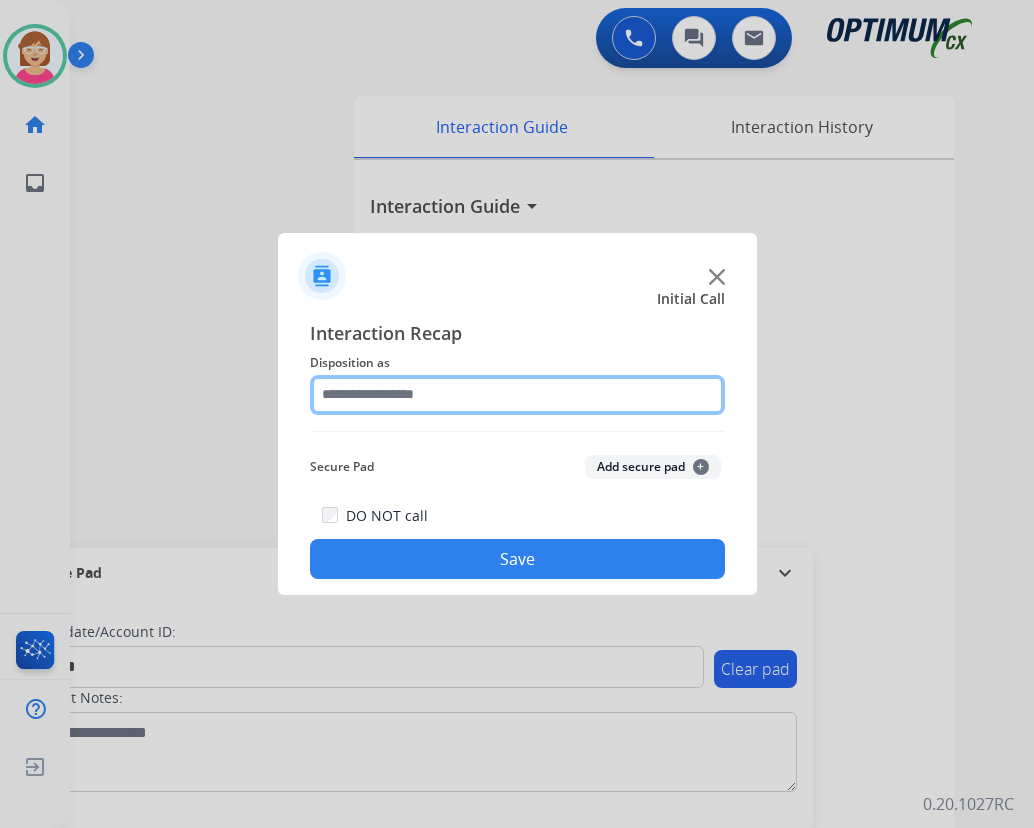 click 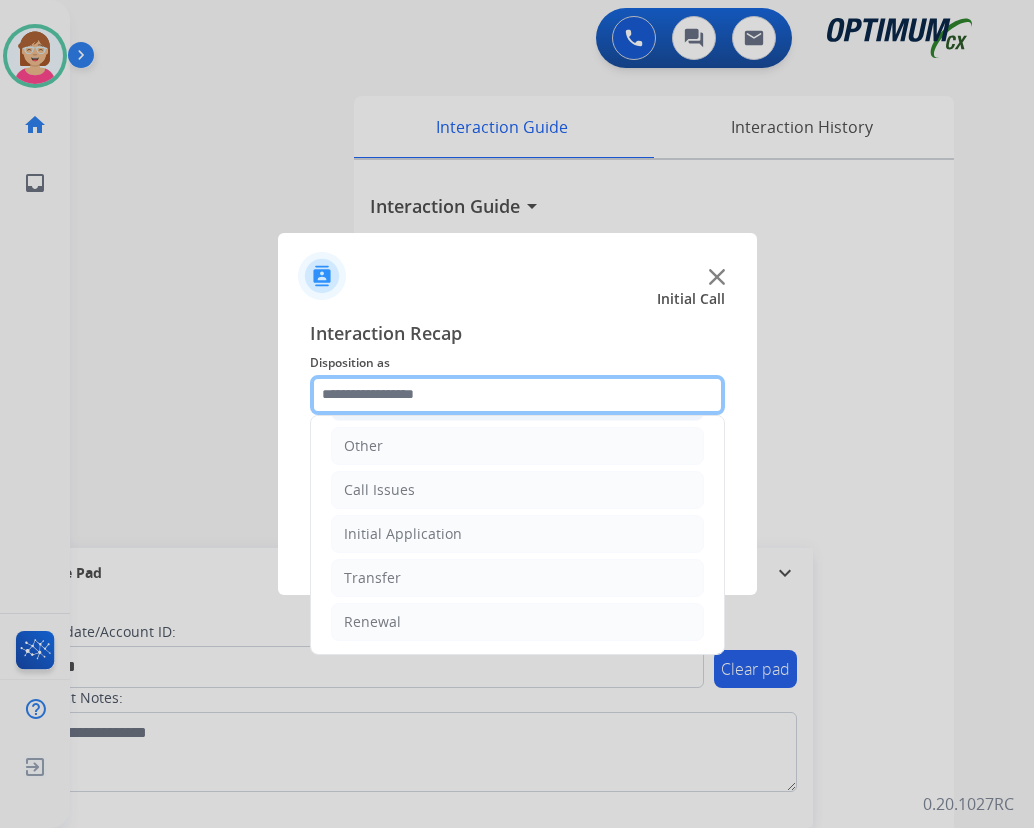 scroll, scrollTop: 136, scrollLeft: 0, axis: vertical 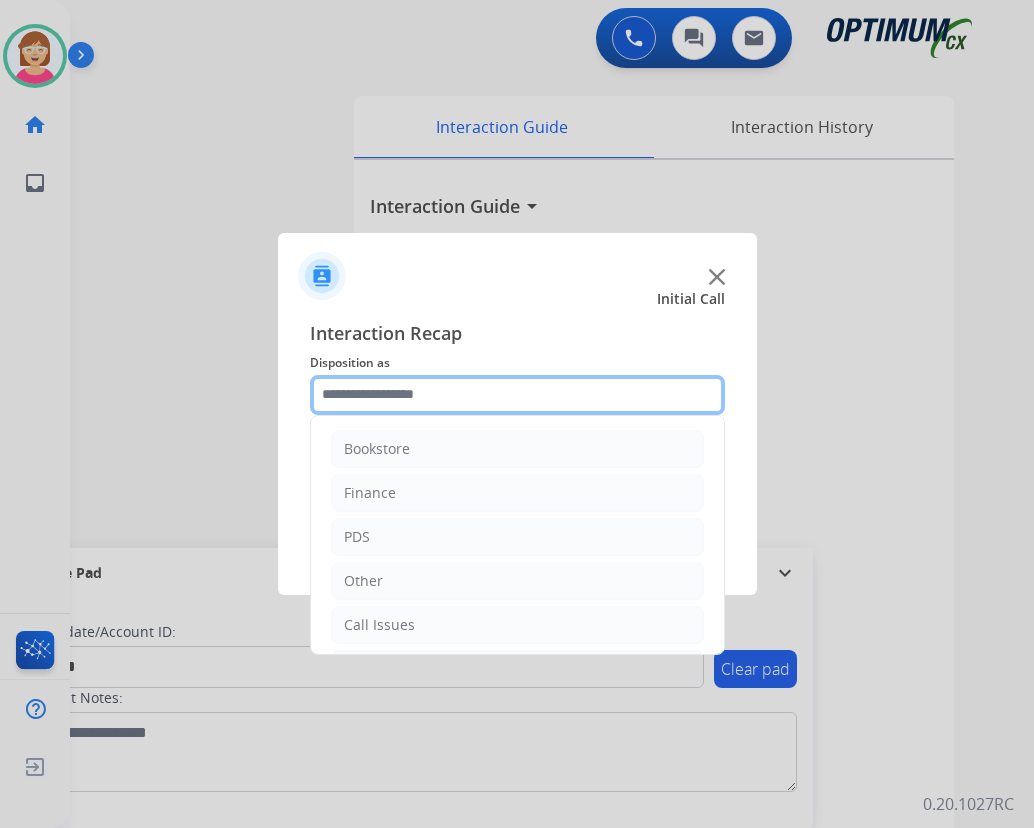 click 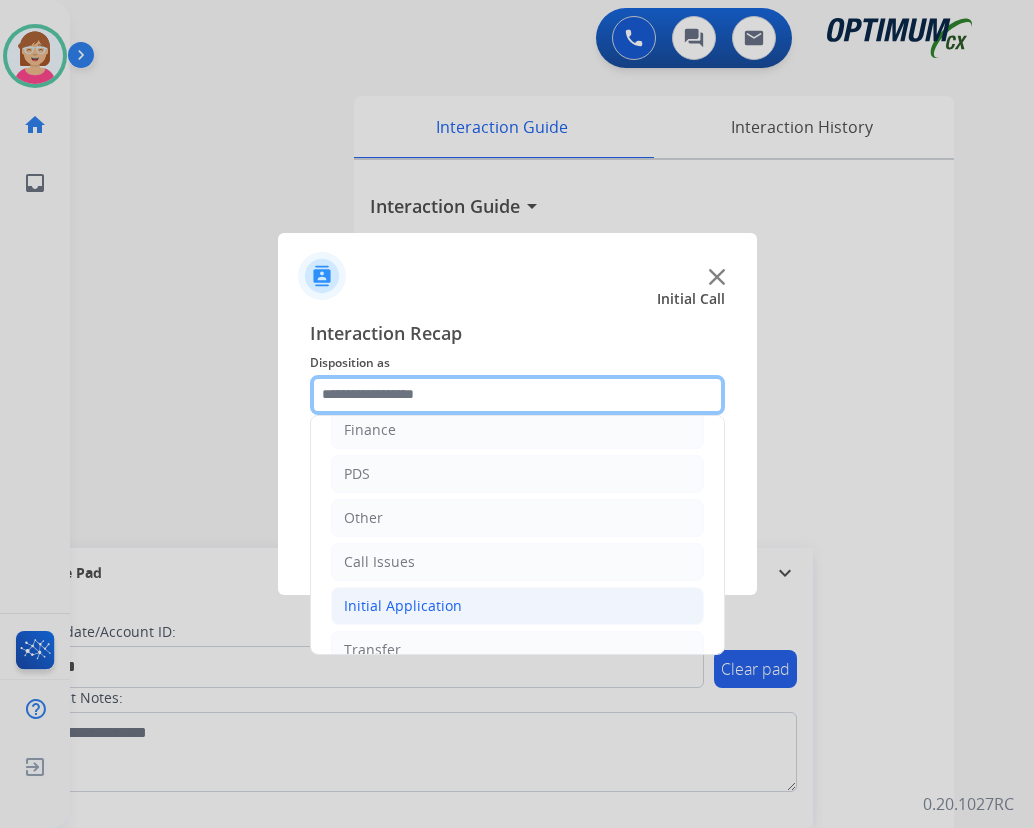 scroll, scrollTop: 136, scrollLeft: 0, axis: vertical 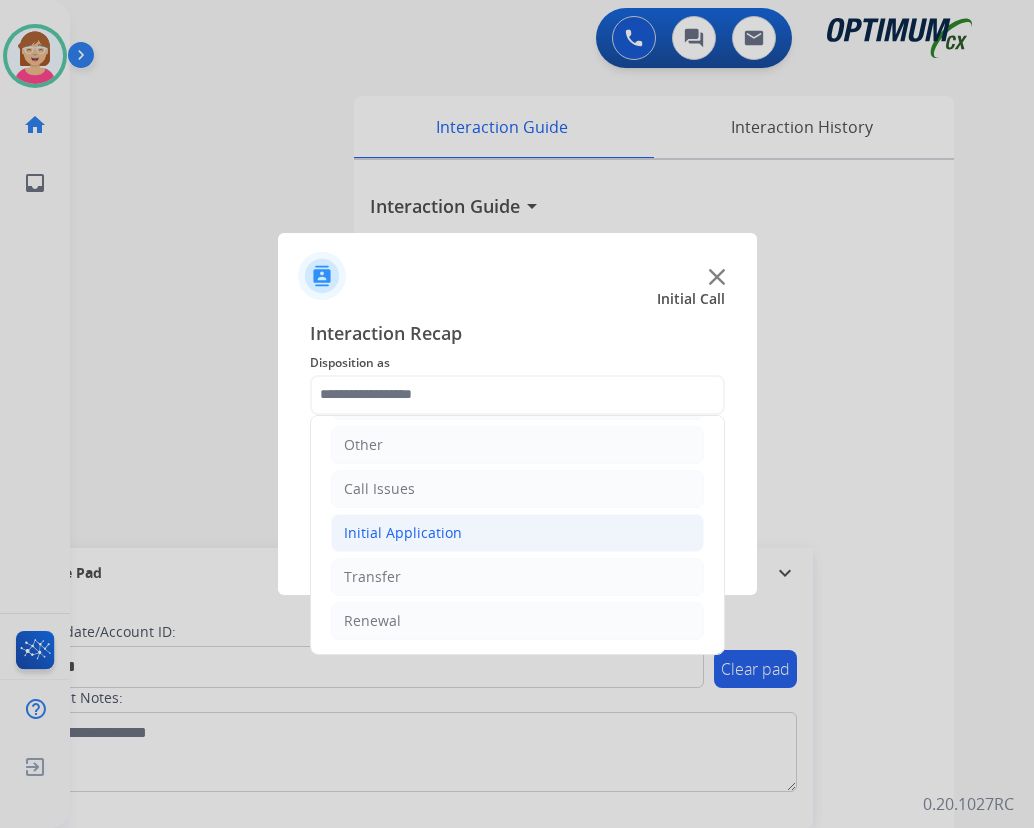 click on "Initial Application" 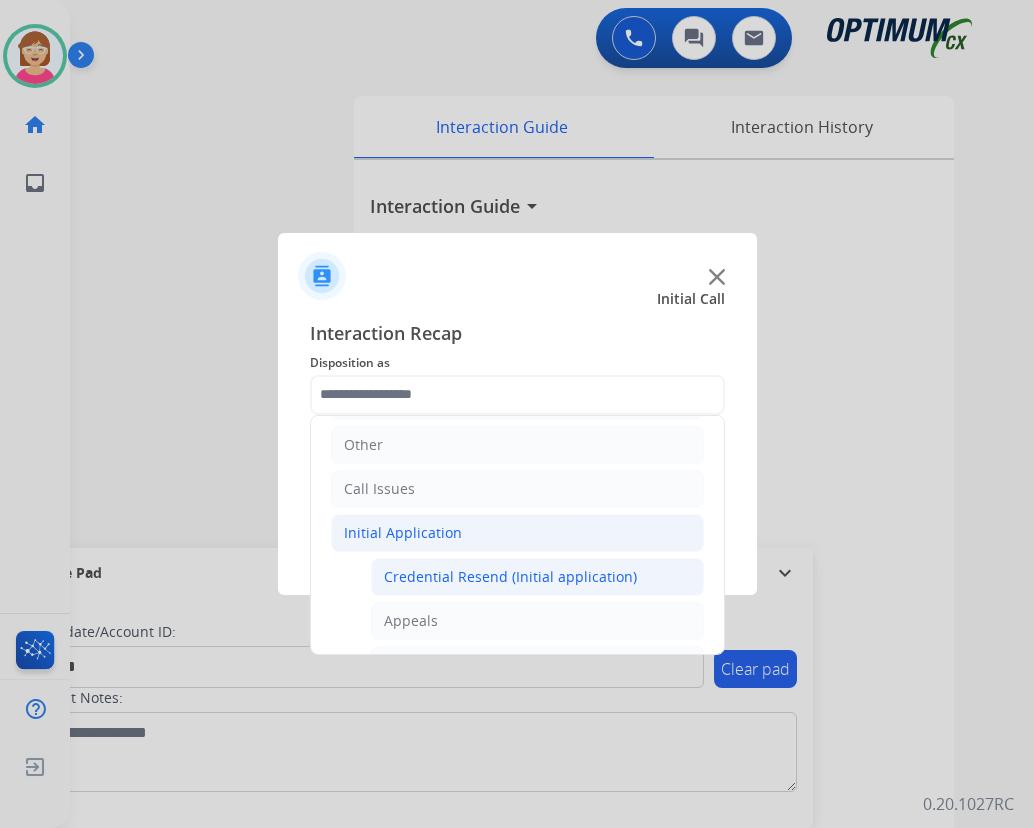 click on "Credential Resend (Initial application)" 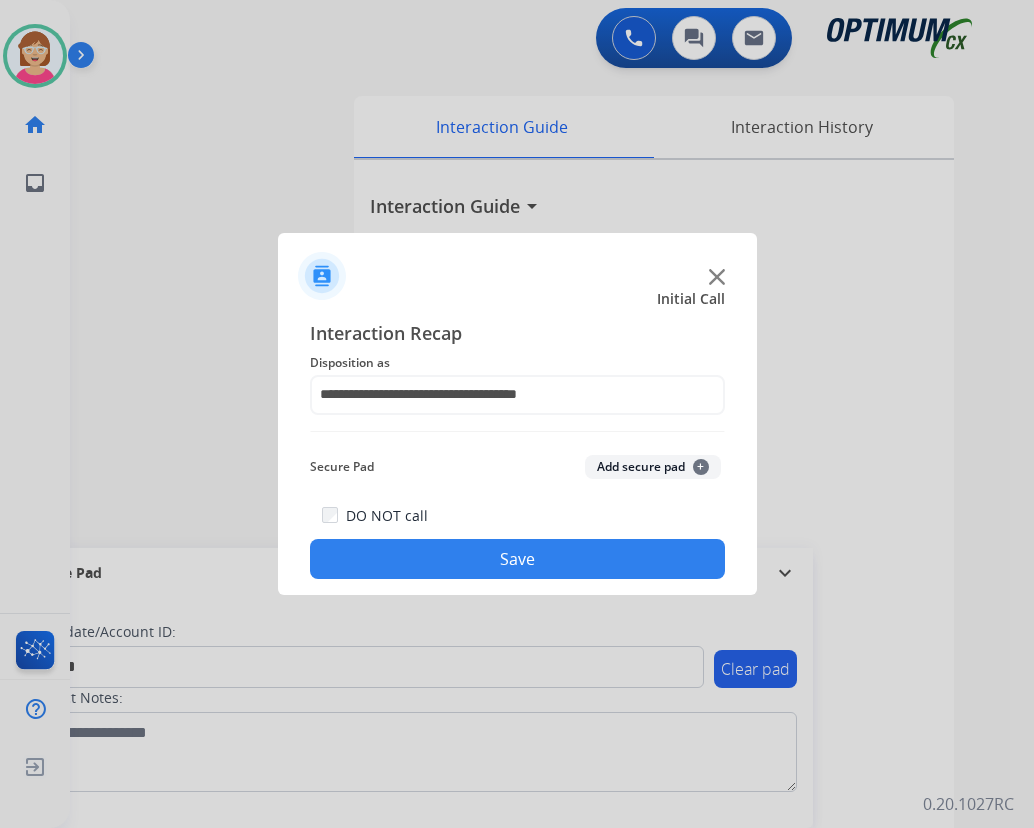click on "+" 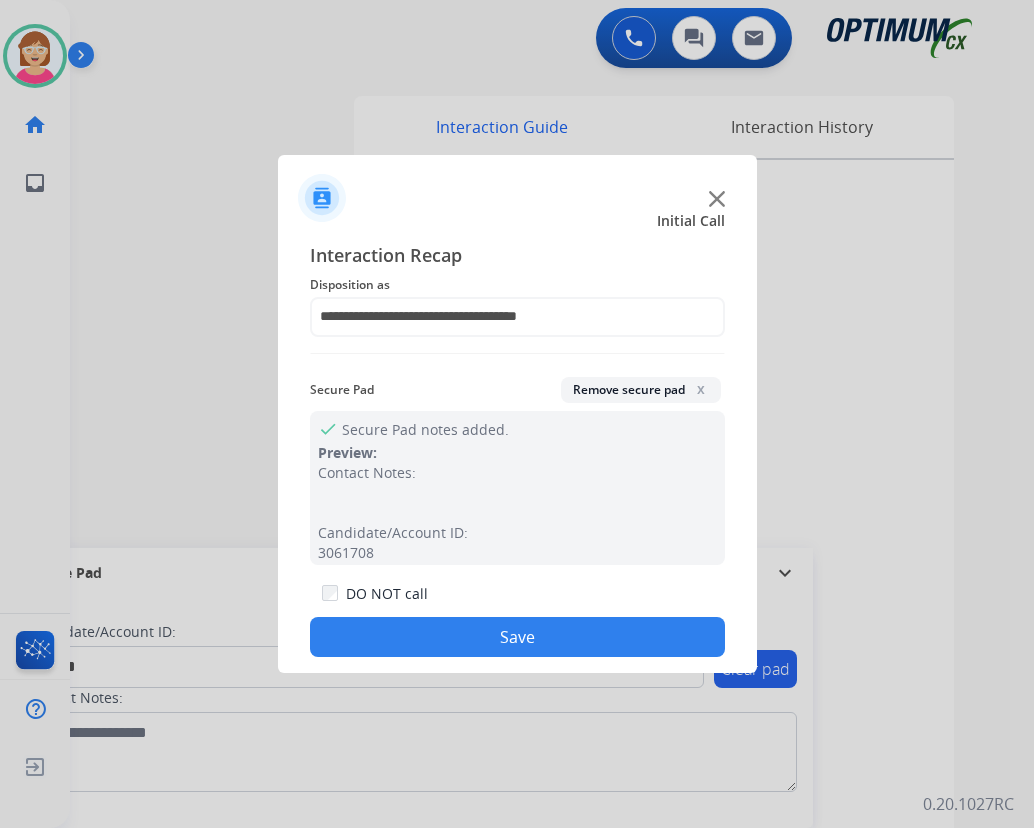 click on "Save" 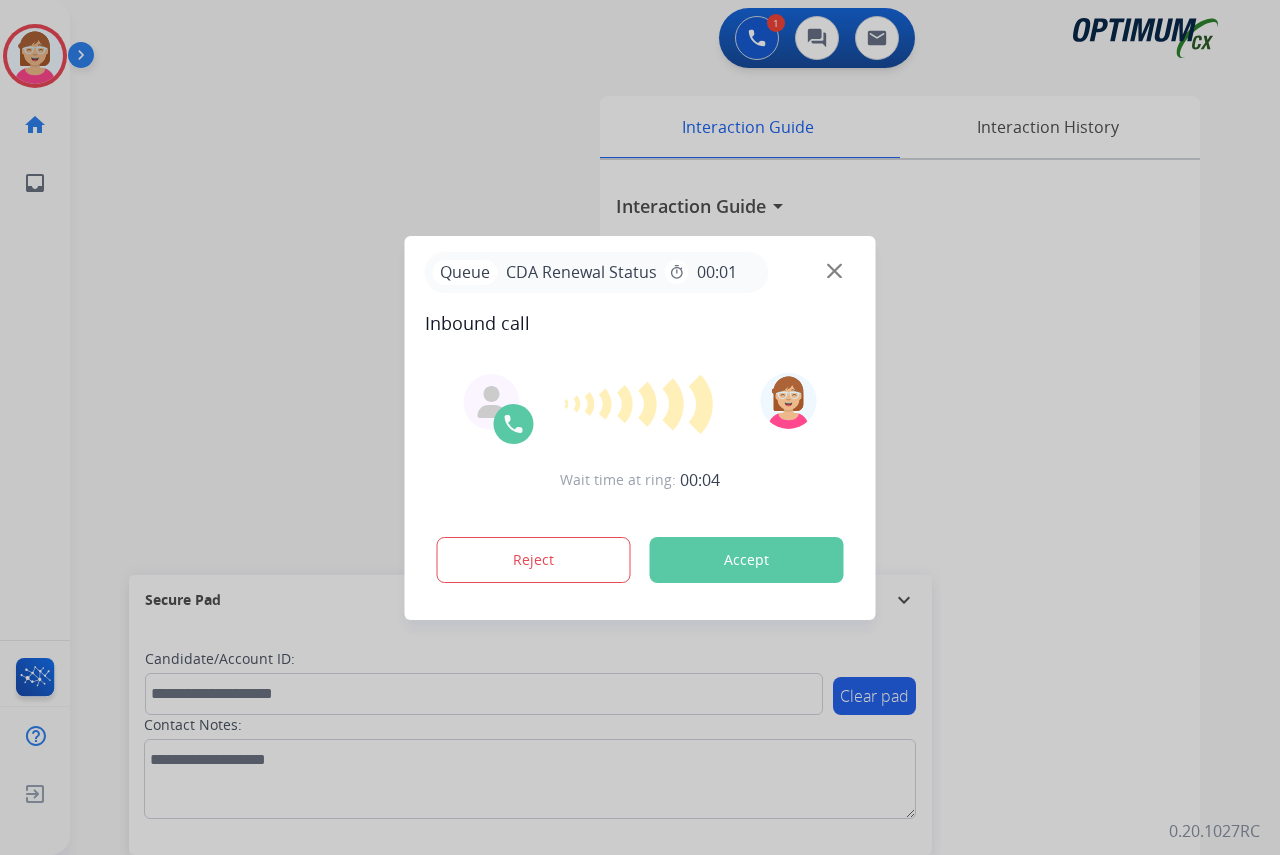 click at bounding box center [640, 427] 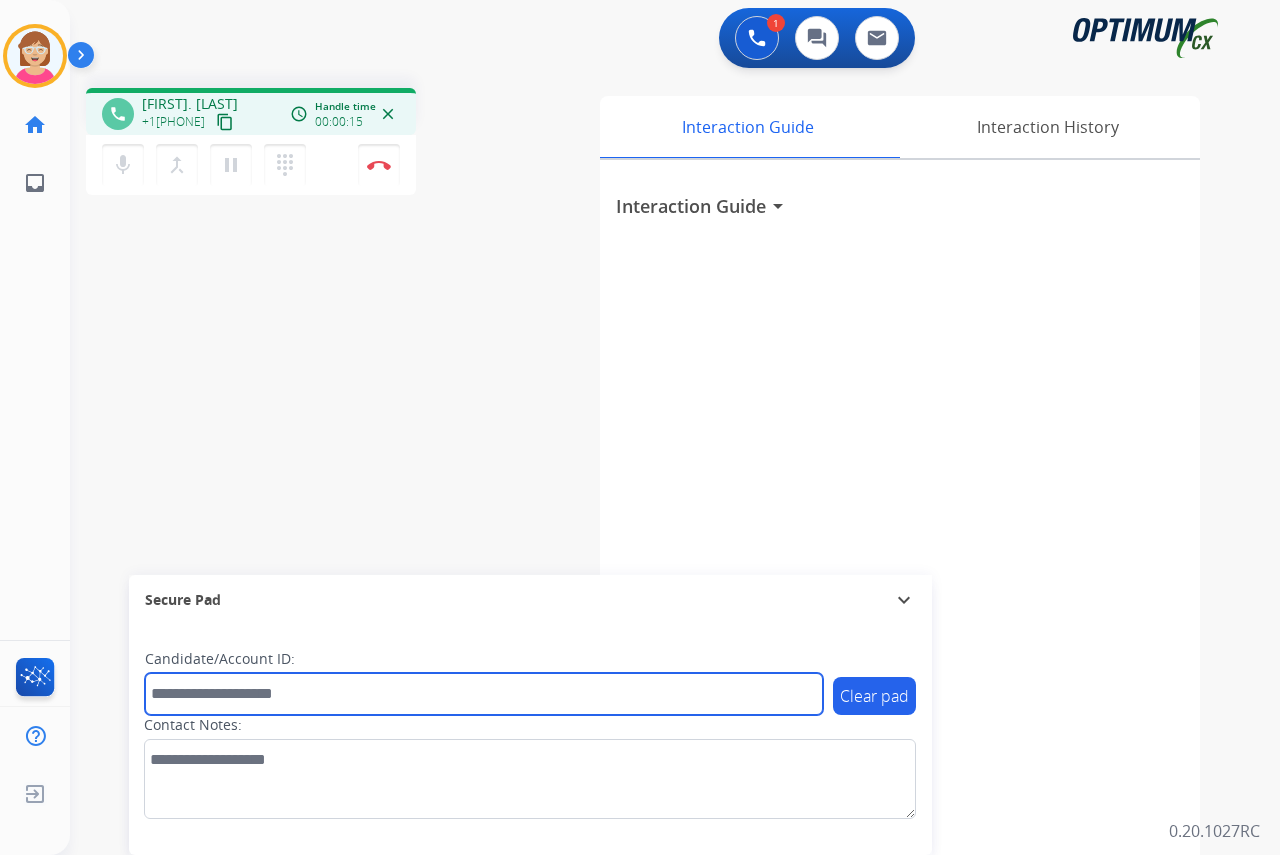 click at bounding box center [484, 694] 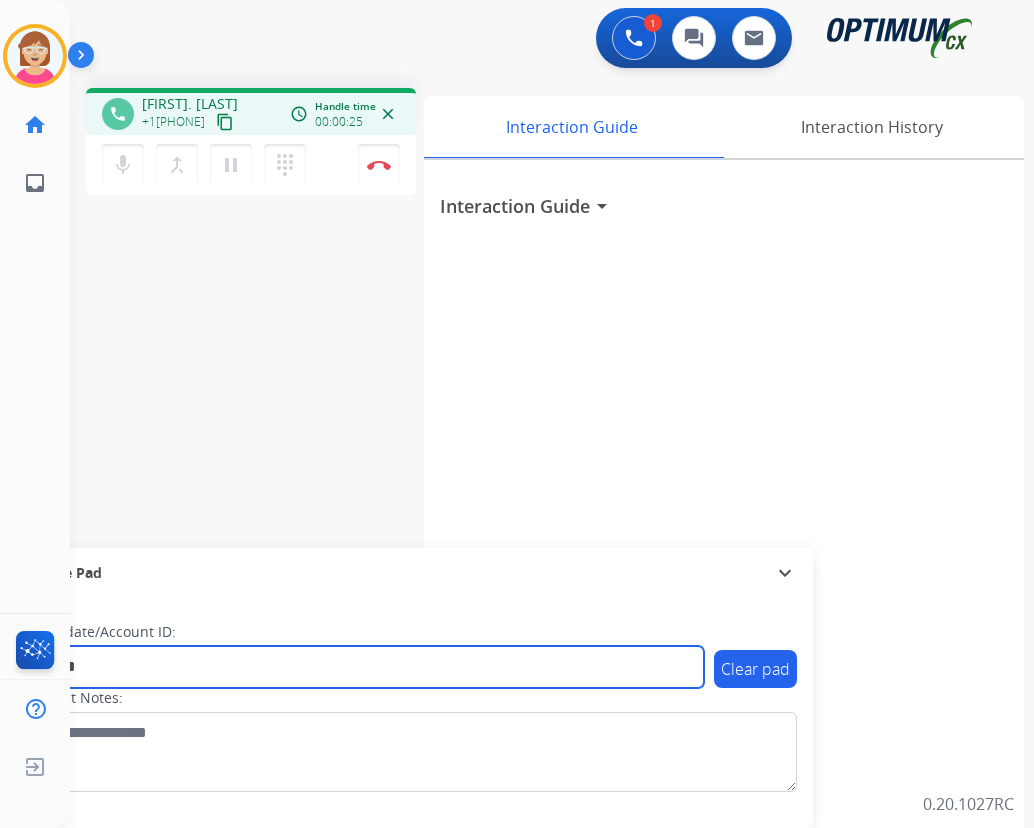 type on "*********" 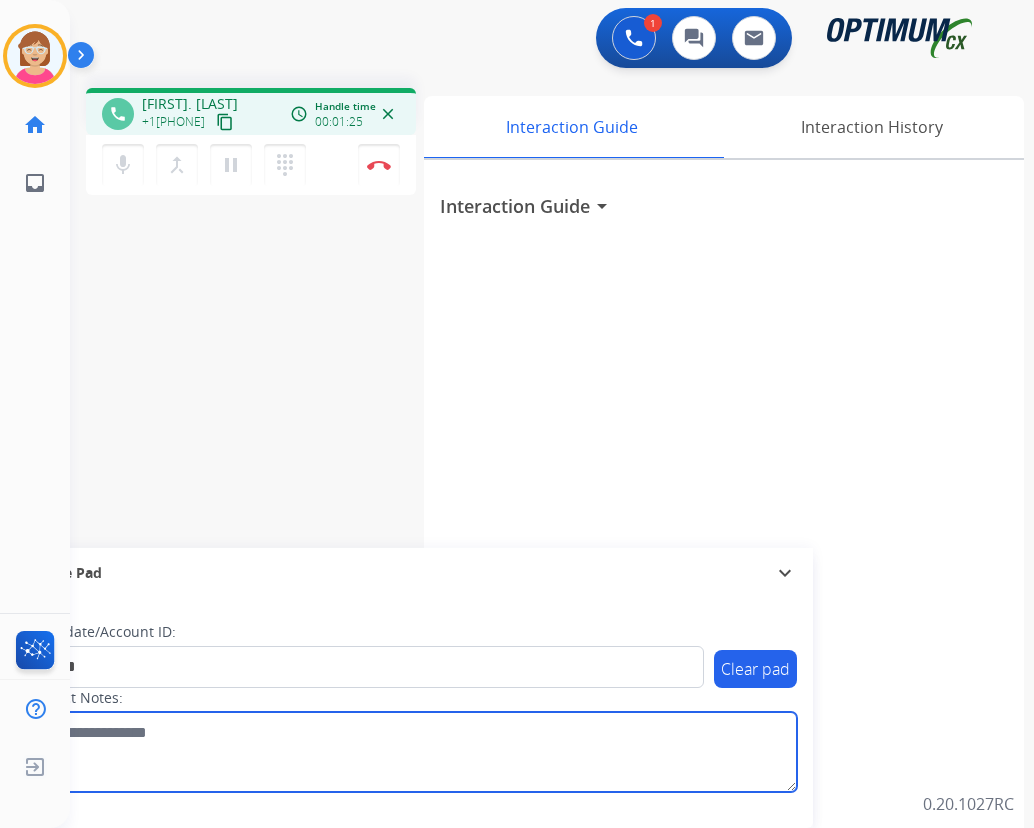drag, startPoint x: 452, startPoint y: 762, endPoint x: 7, endPoint y: 547, distance: 494.21655 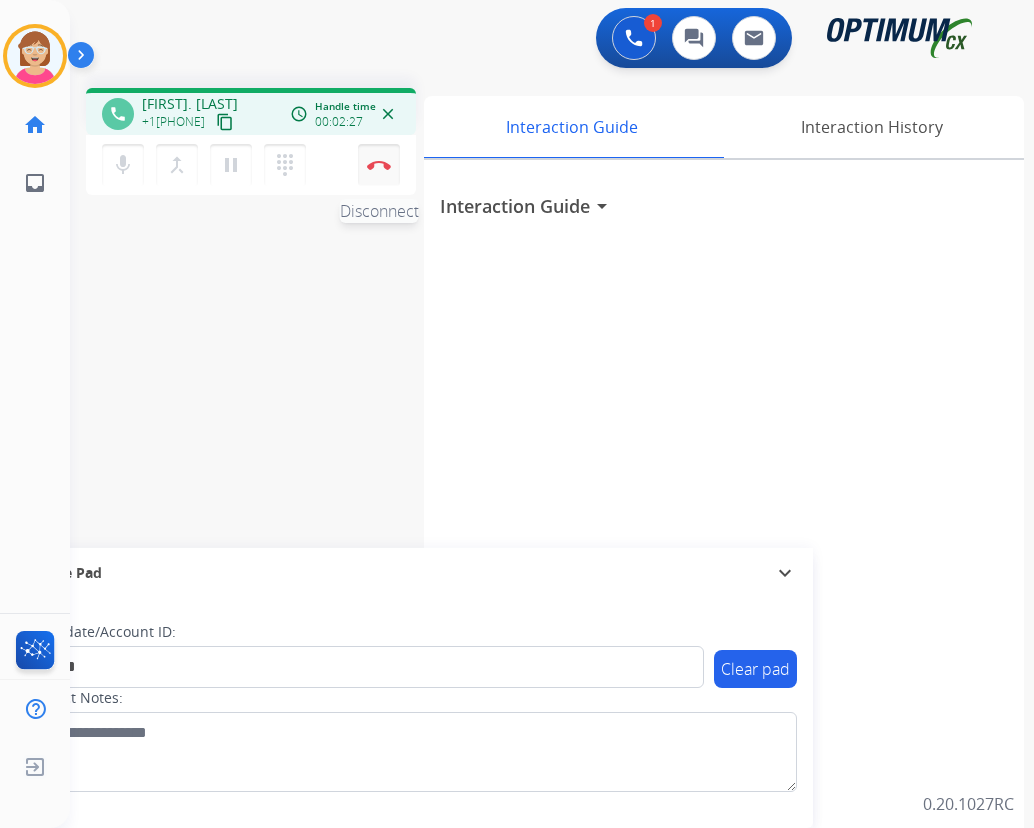 click at bounding box center [379, 165] 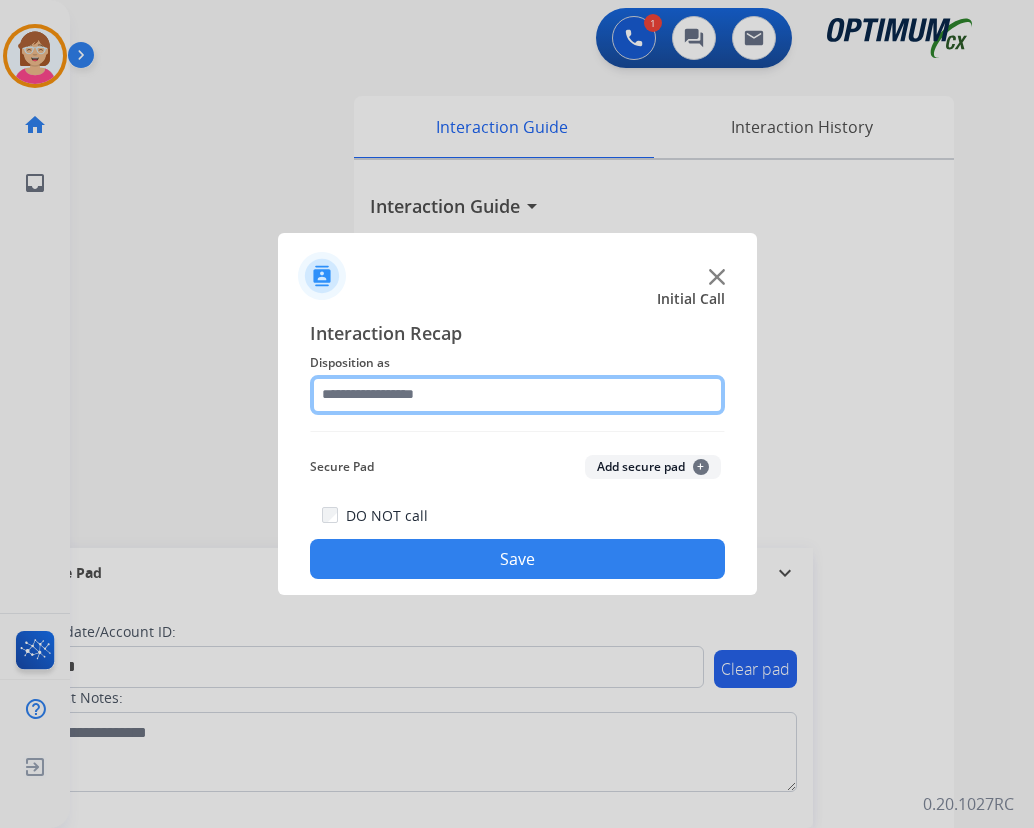 click 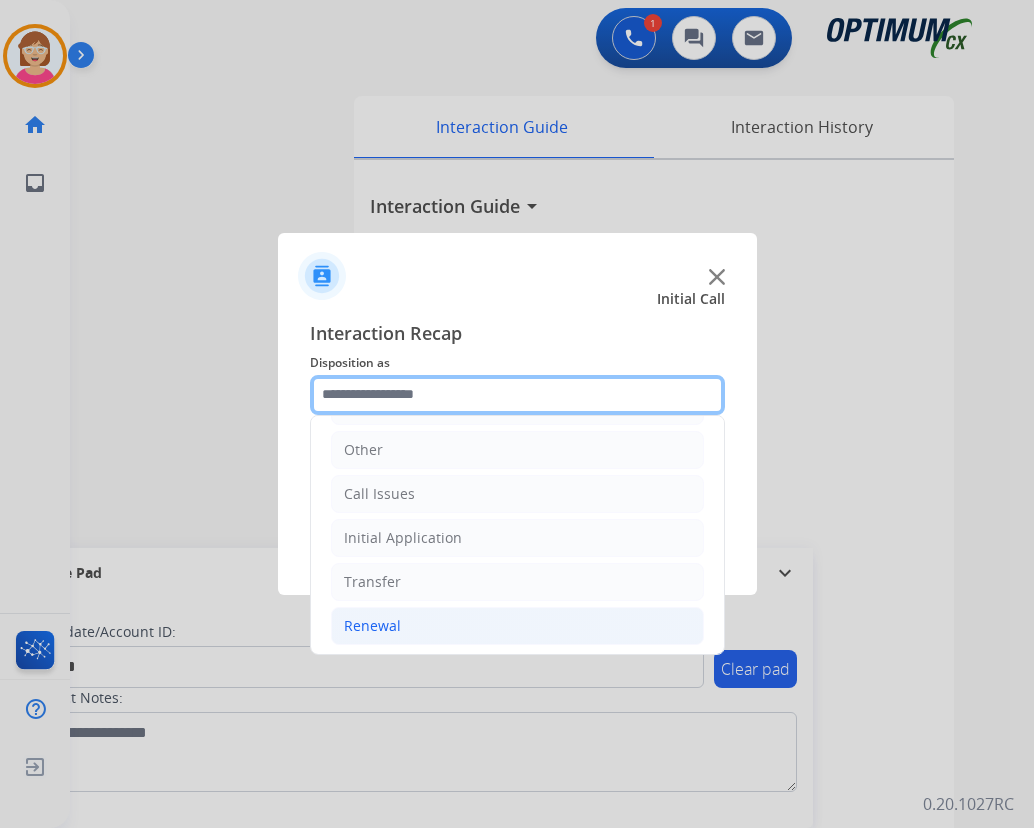 scroll, scrollTop: 136, scrollLeft: 0, axis: vertical 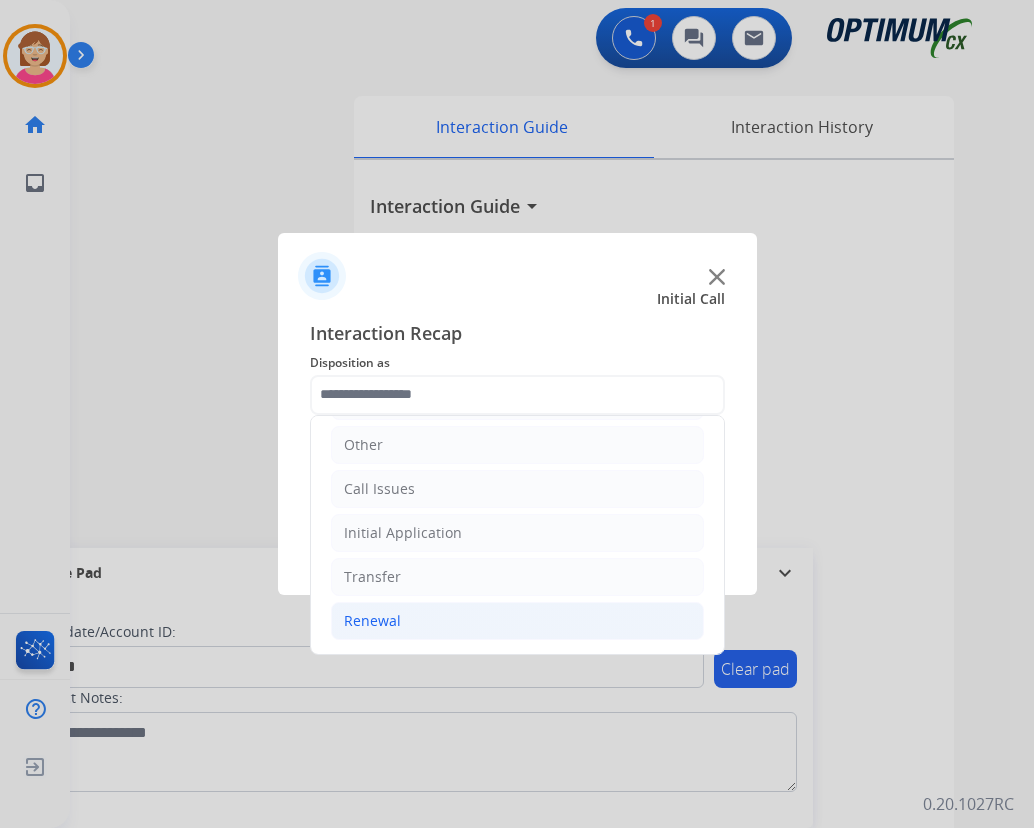 click on "Renewal" 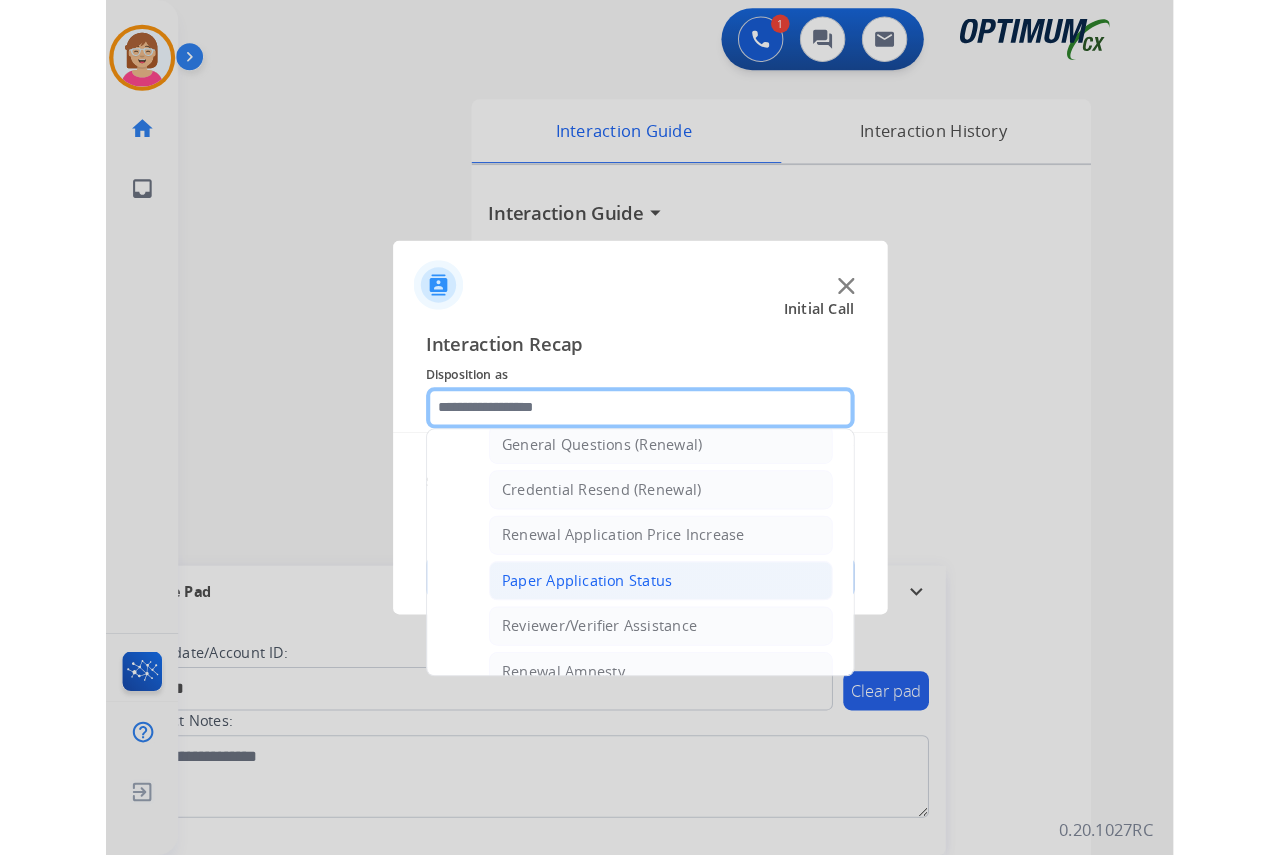 scroll, scrollTop: 636, scrollLeft: 0, axis: vertical 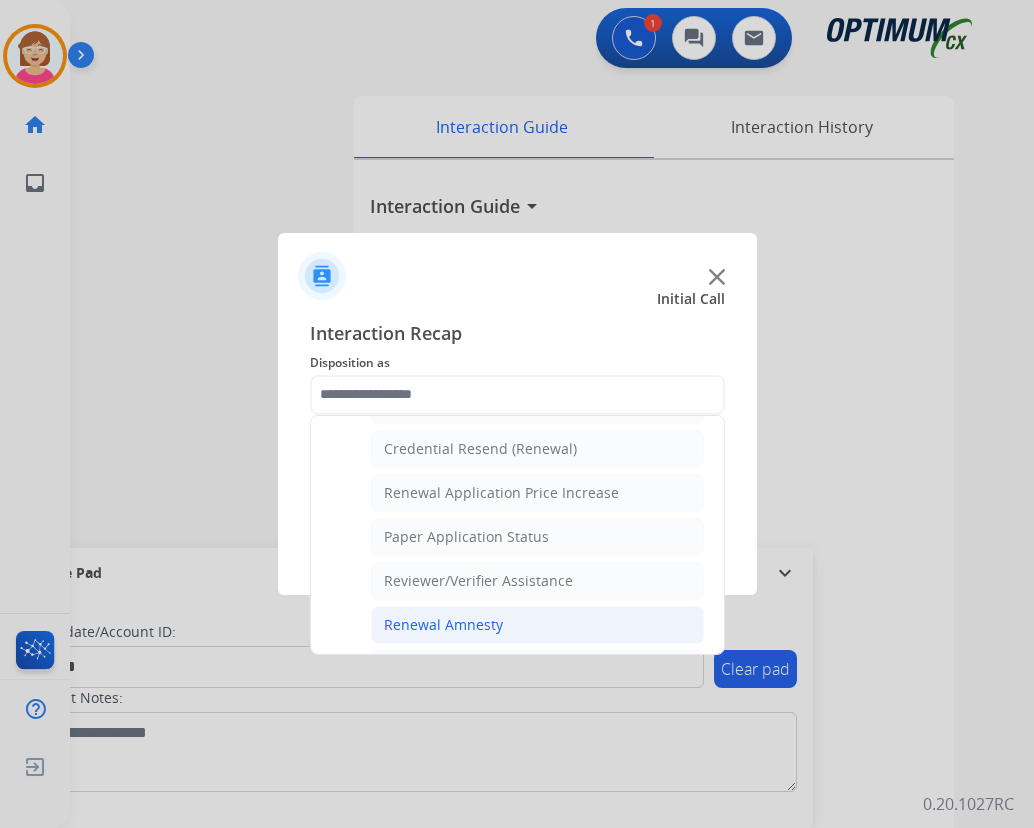 click on "Renewal Amnesty" 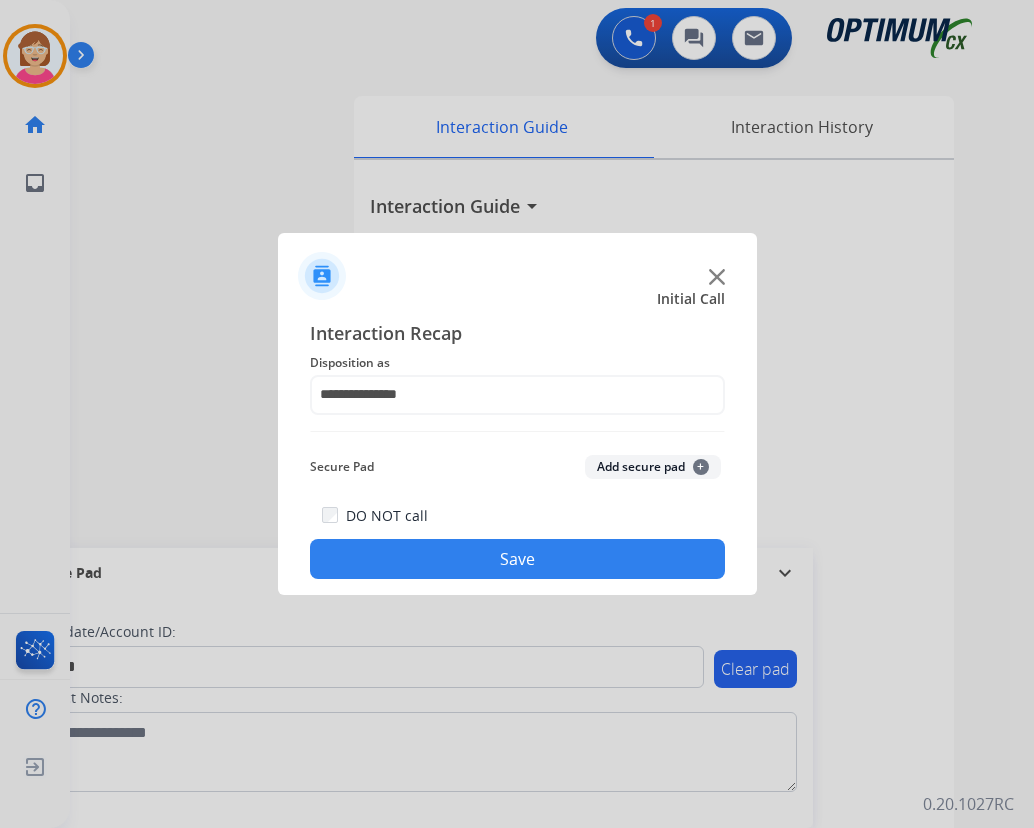 click on "+" 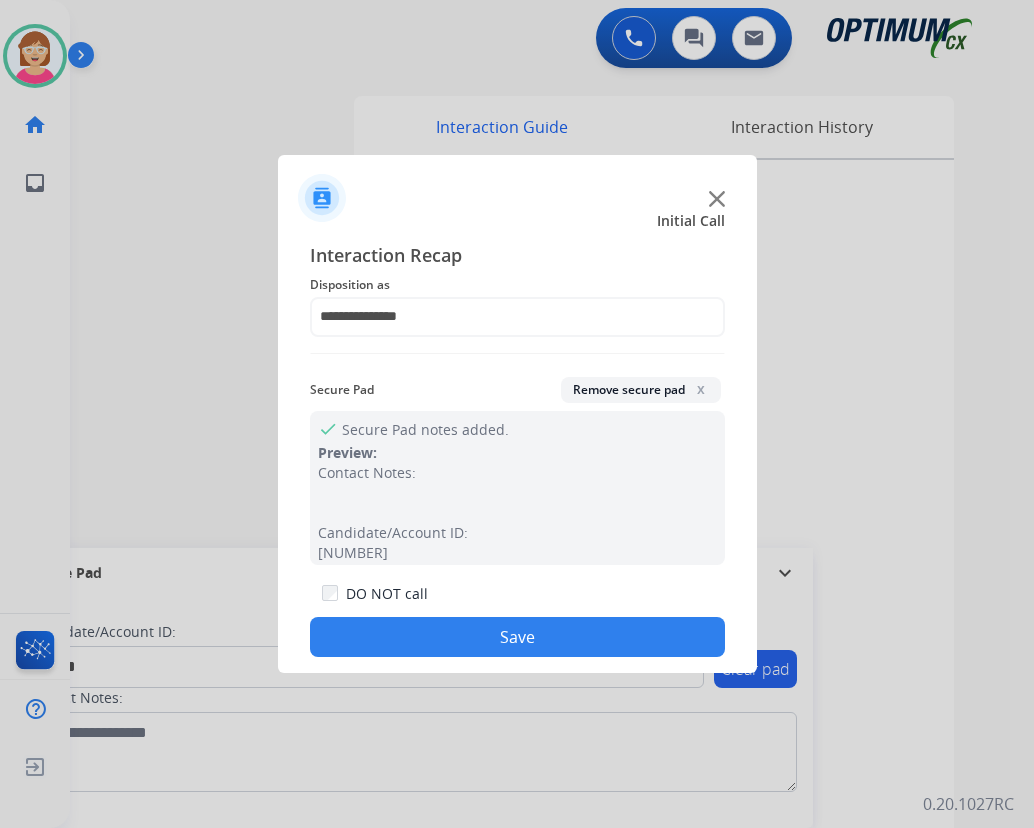 click on "Save" 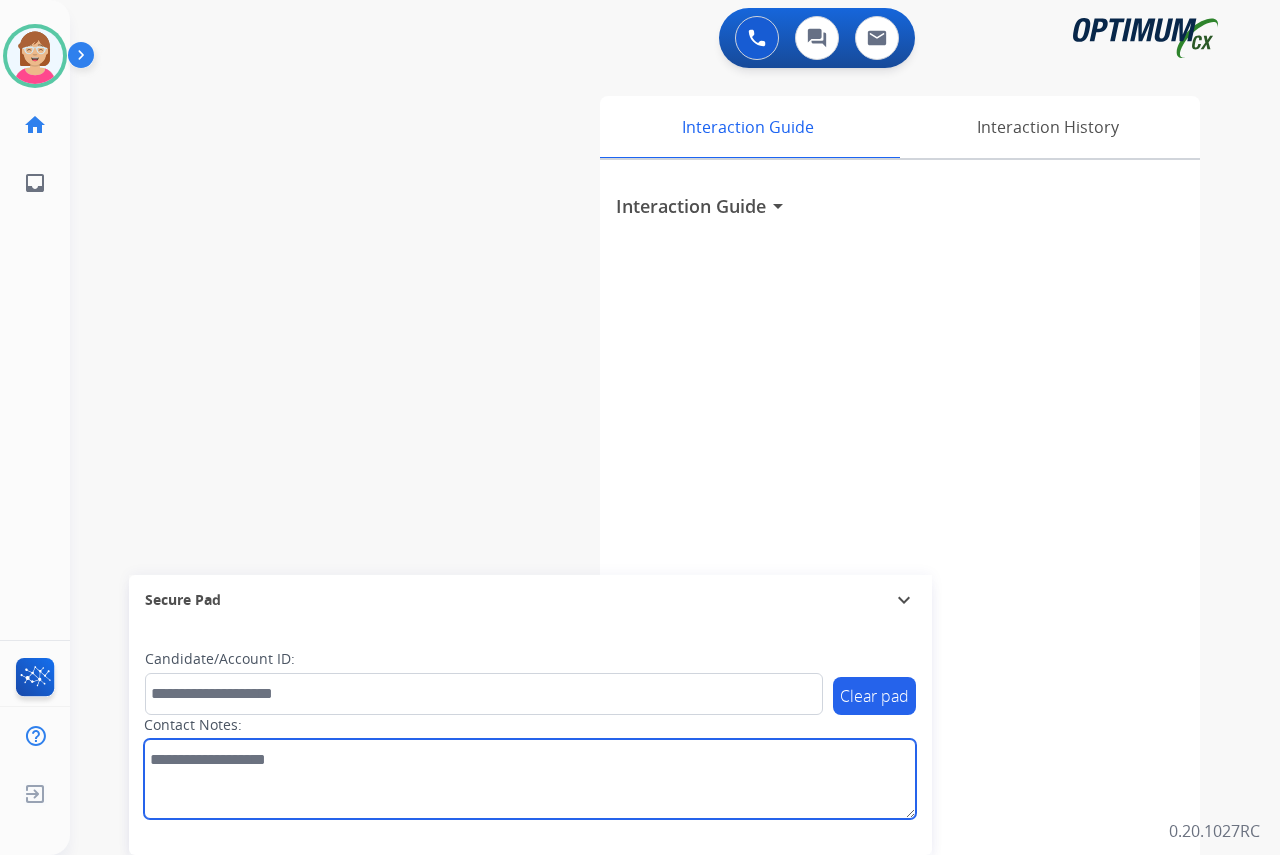 click at bounding box center (530, 779) 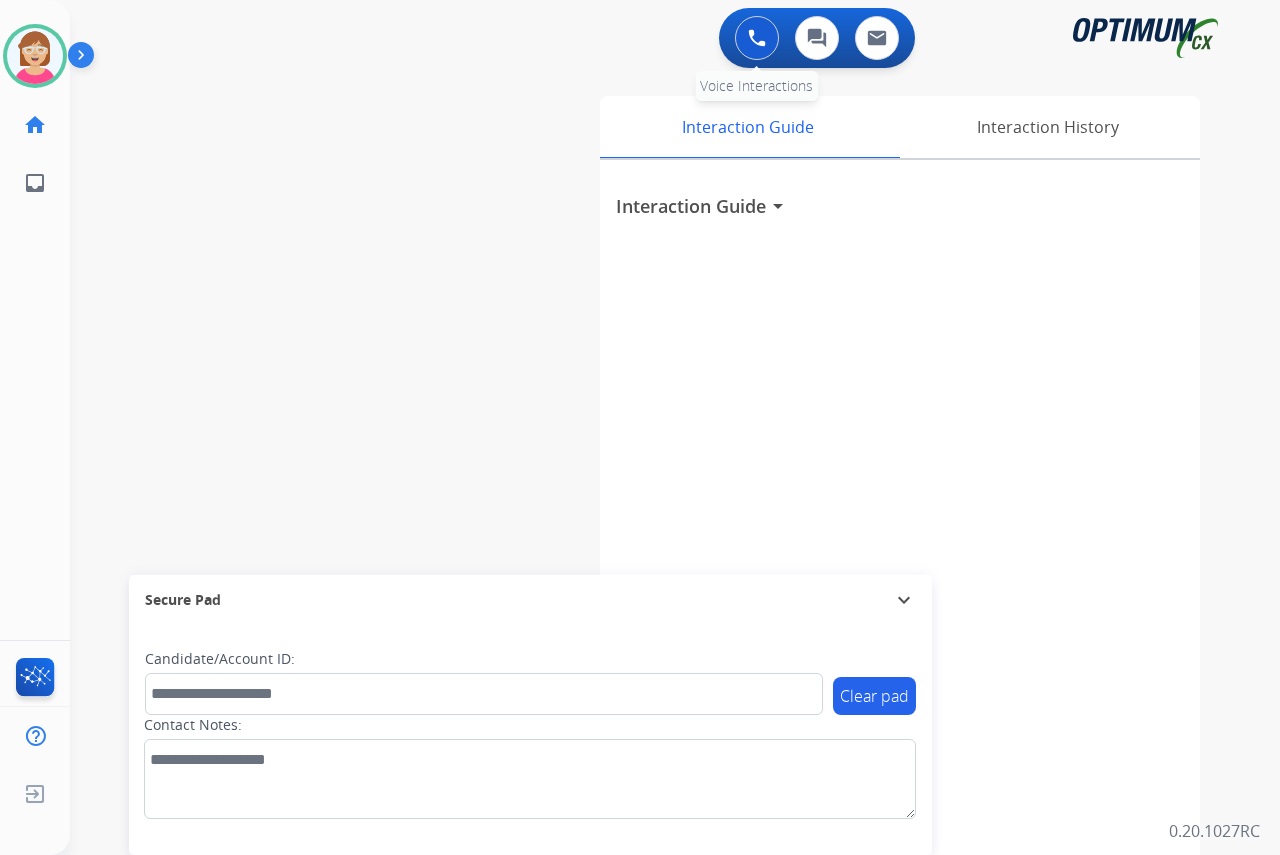 click at bounding box center [757, 38] 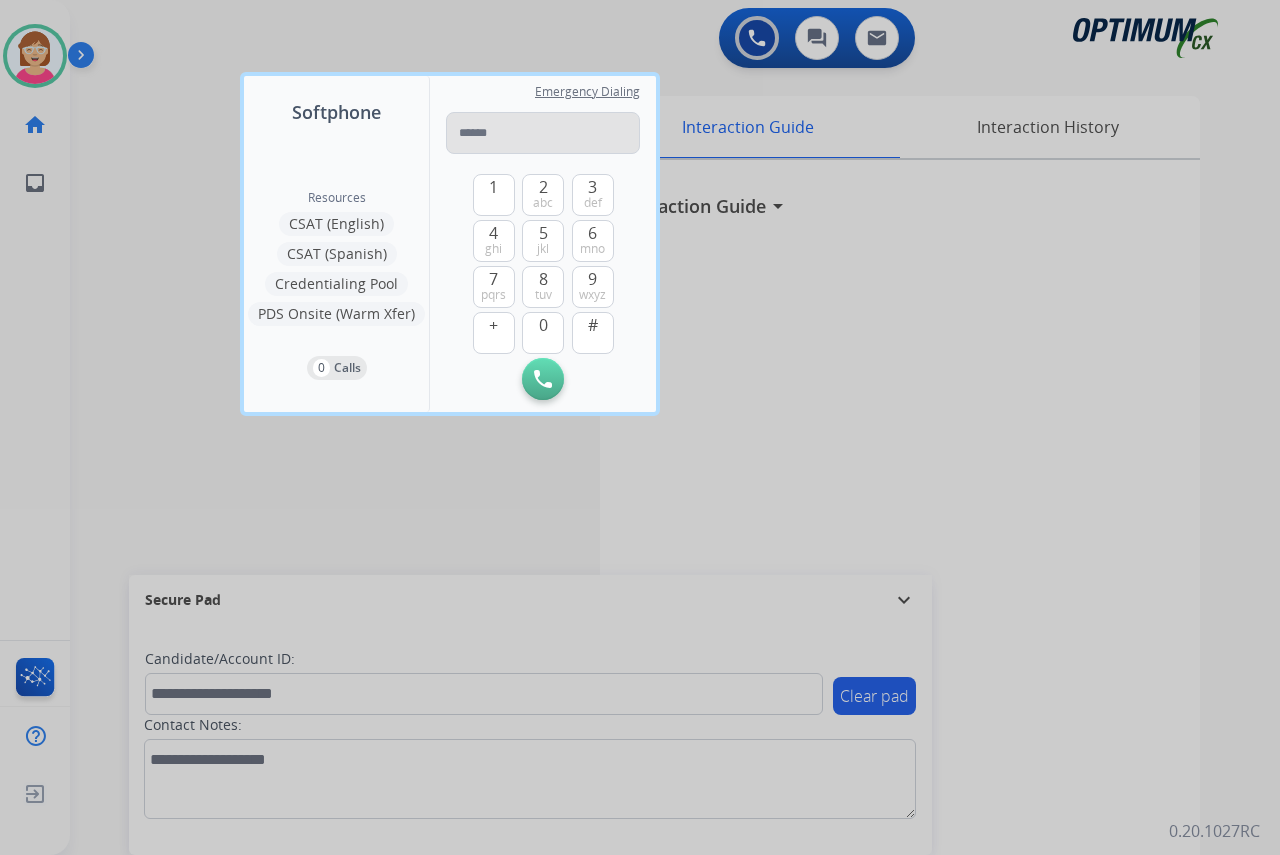 click at bounding box center [543, 133] 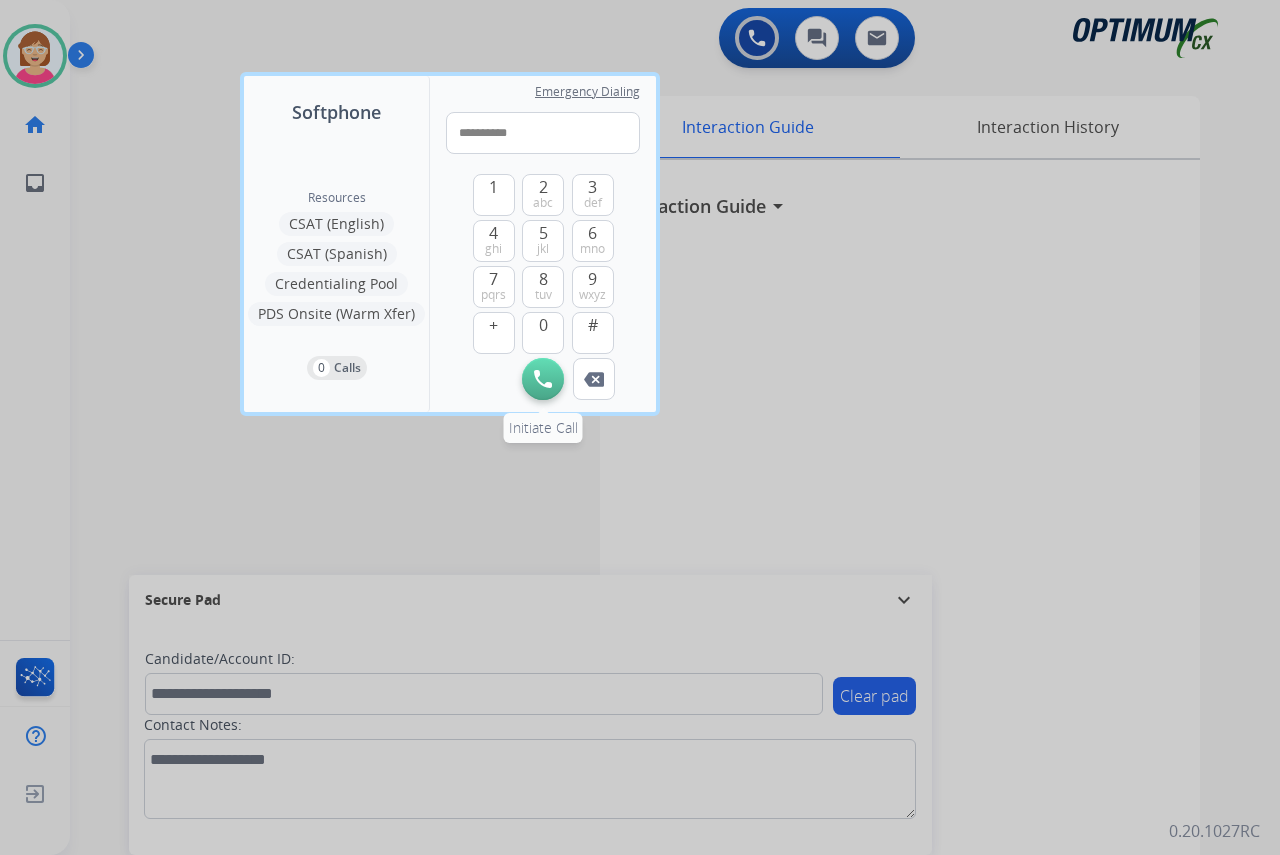 type on "**********" 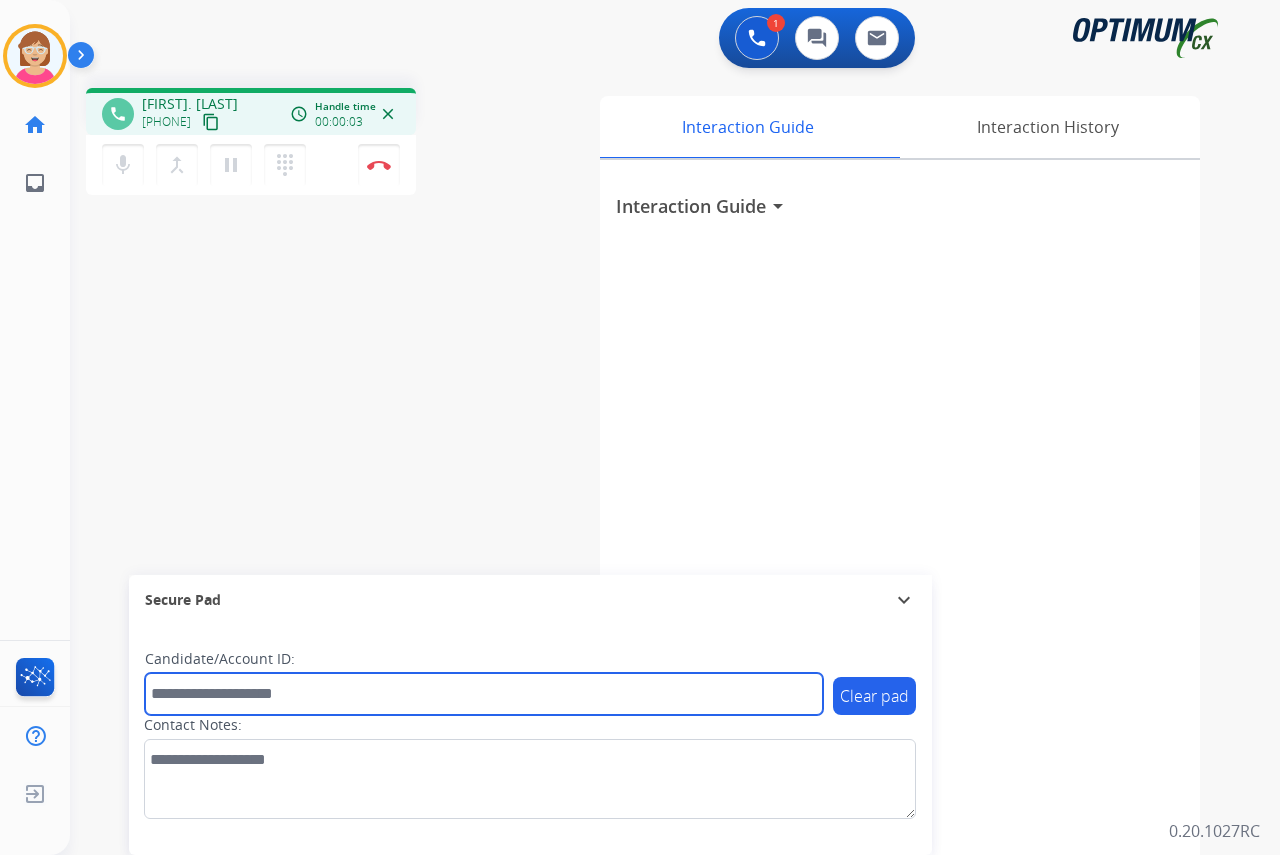 click at bounding box center (484, 694) 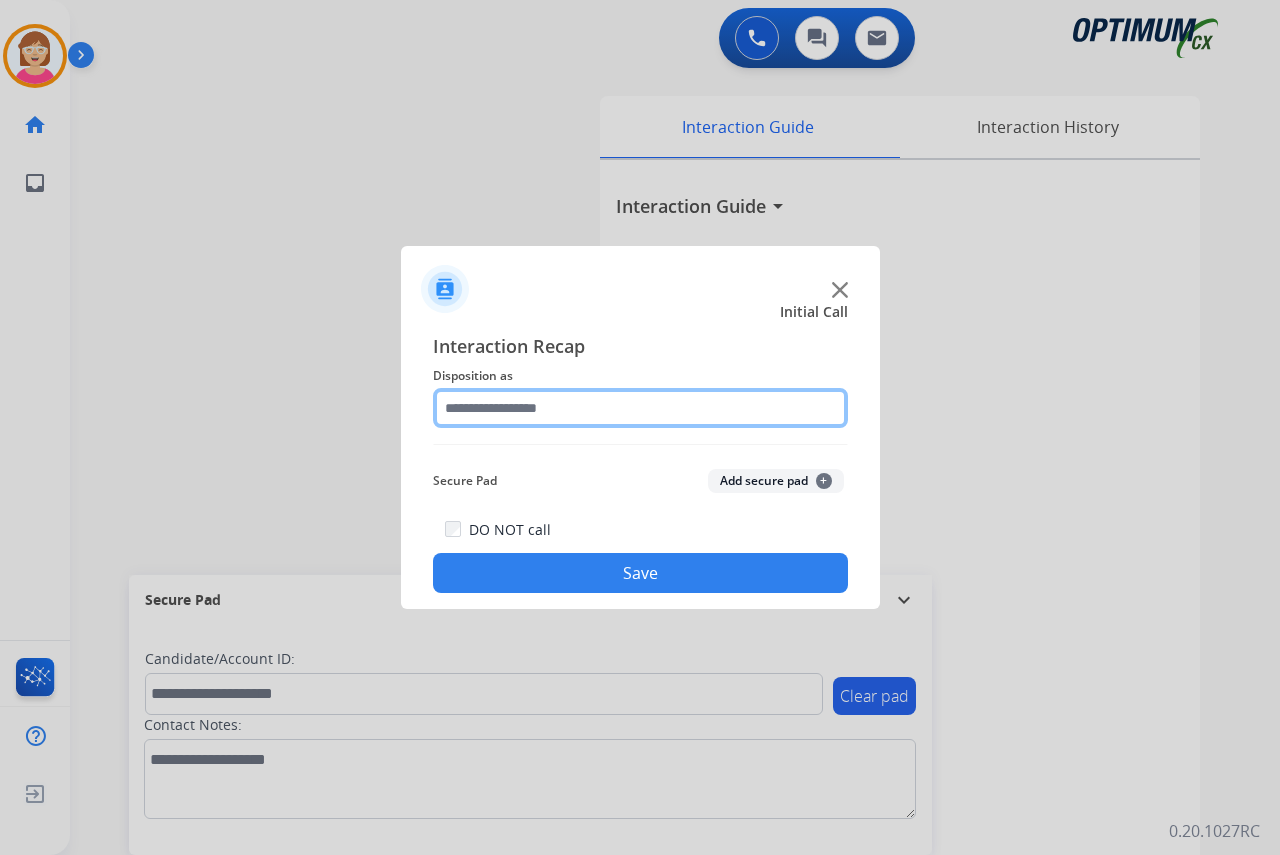 click 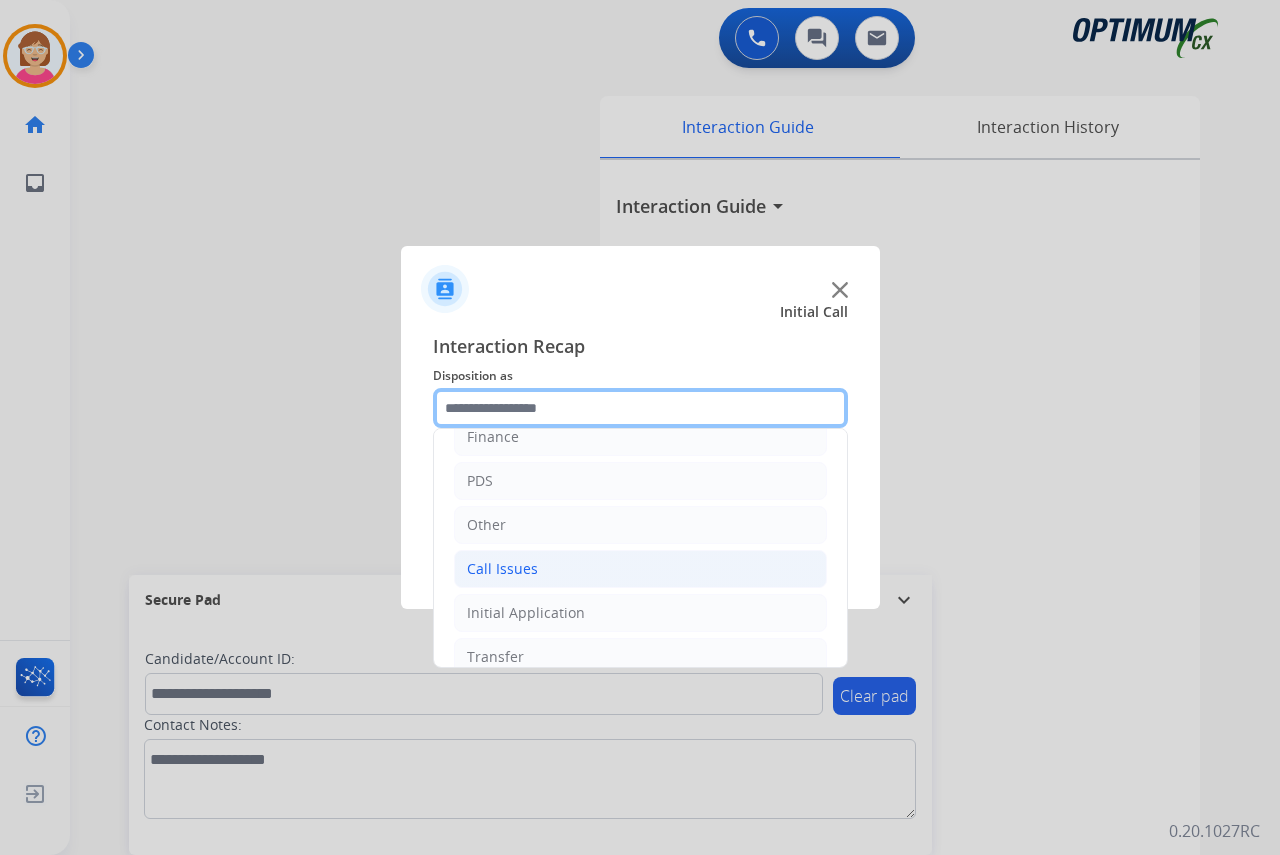 scroll, scrollTop: 136, scrollLeft: 0, axis: vertical 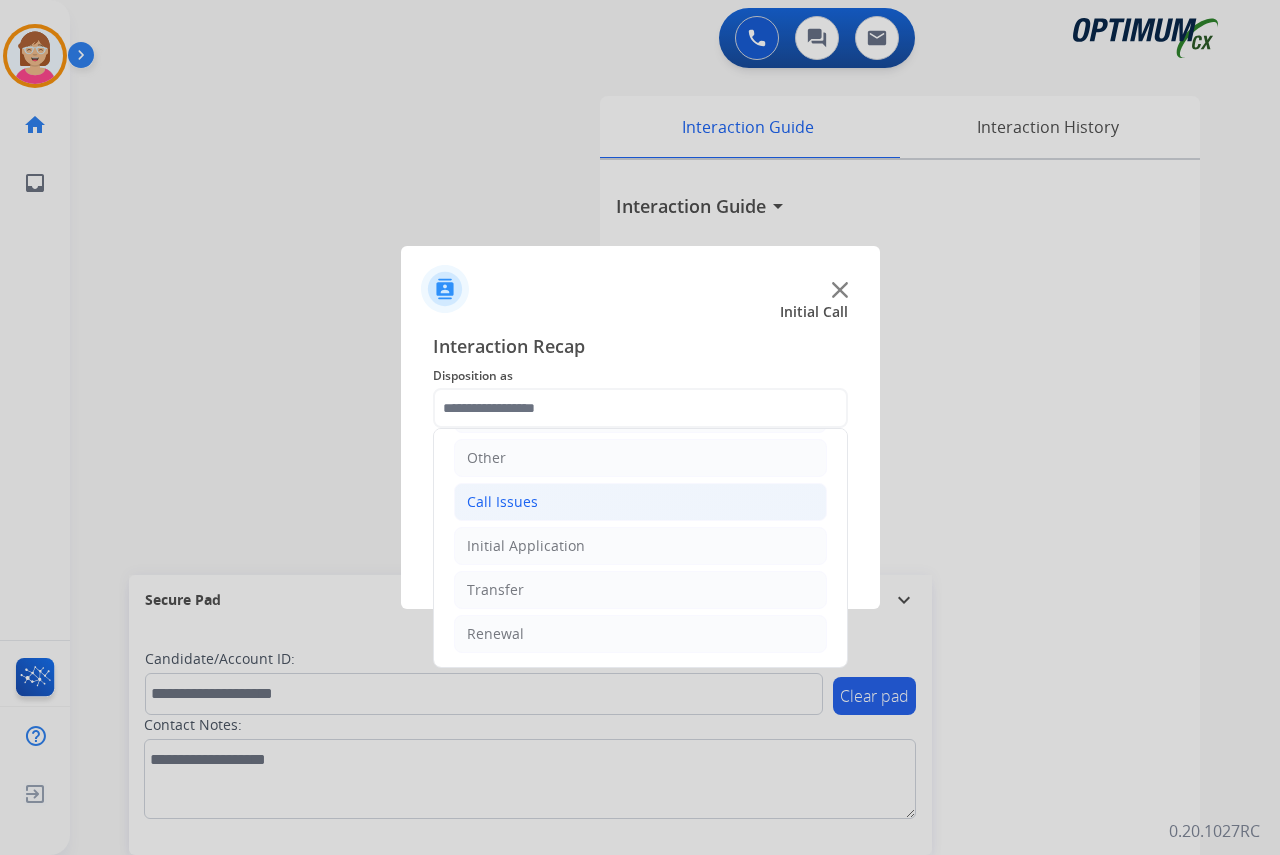 click on "Call Issues" 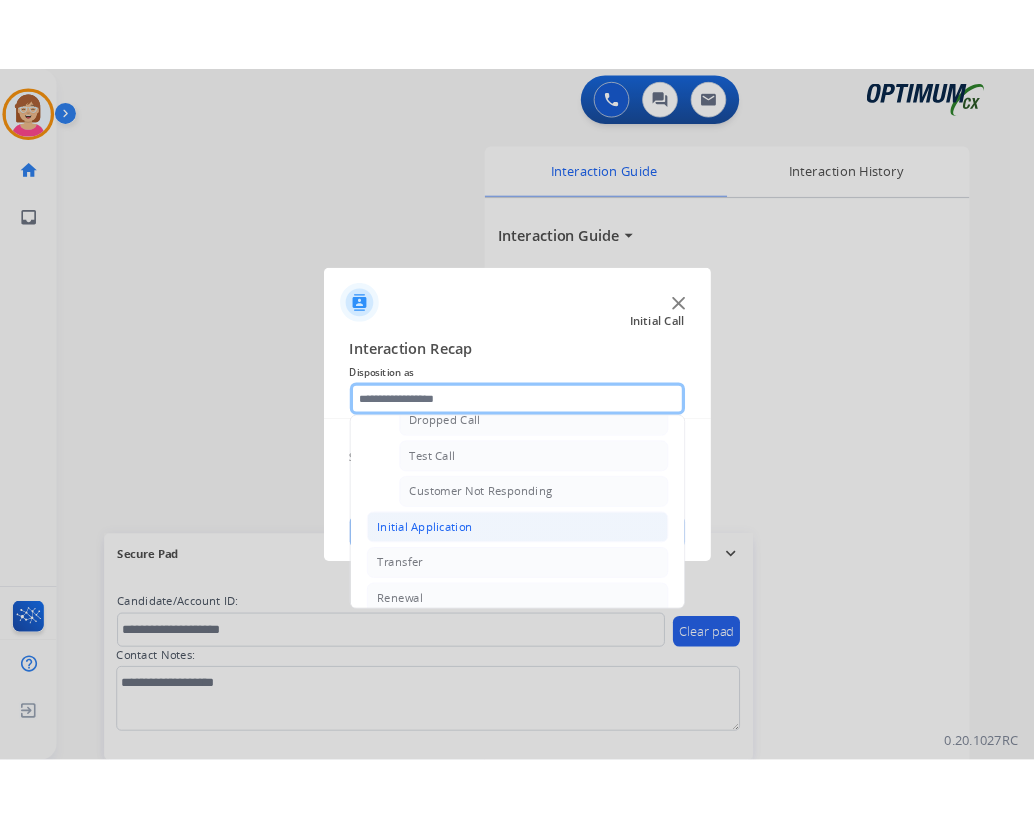 scroll, scrollTop: 356, scrollLeft: 0, axis: vertical 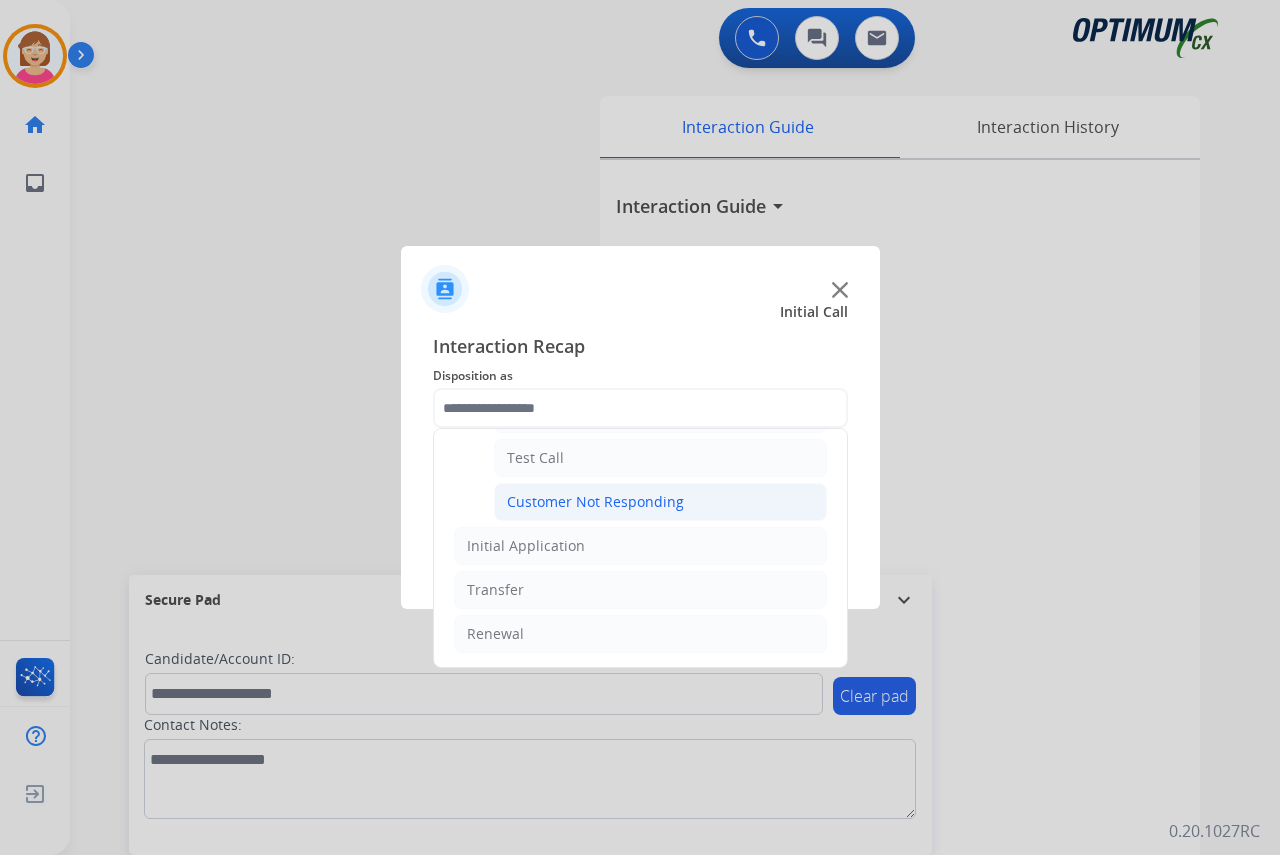 click on "Customer Not Responding" 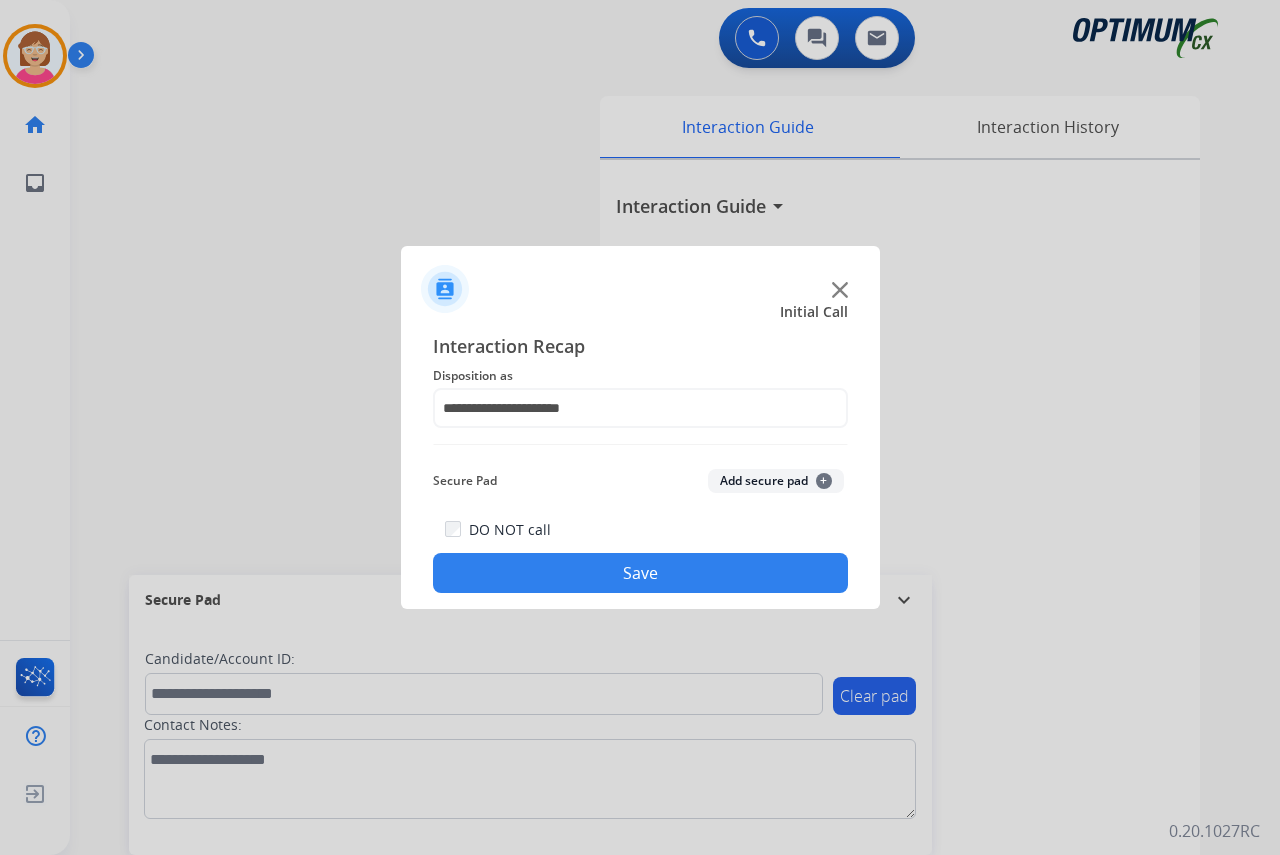 click on "Add secure pad  +" 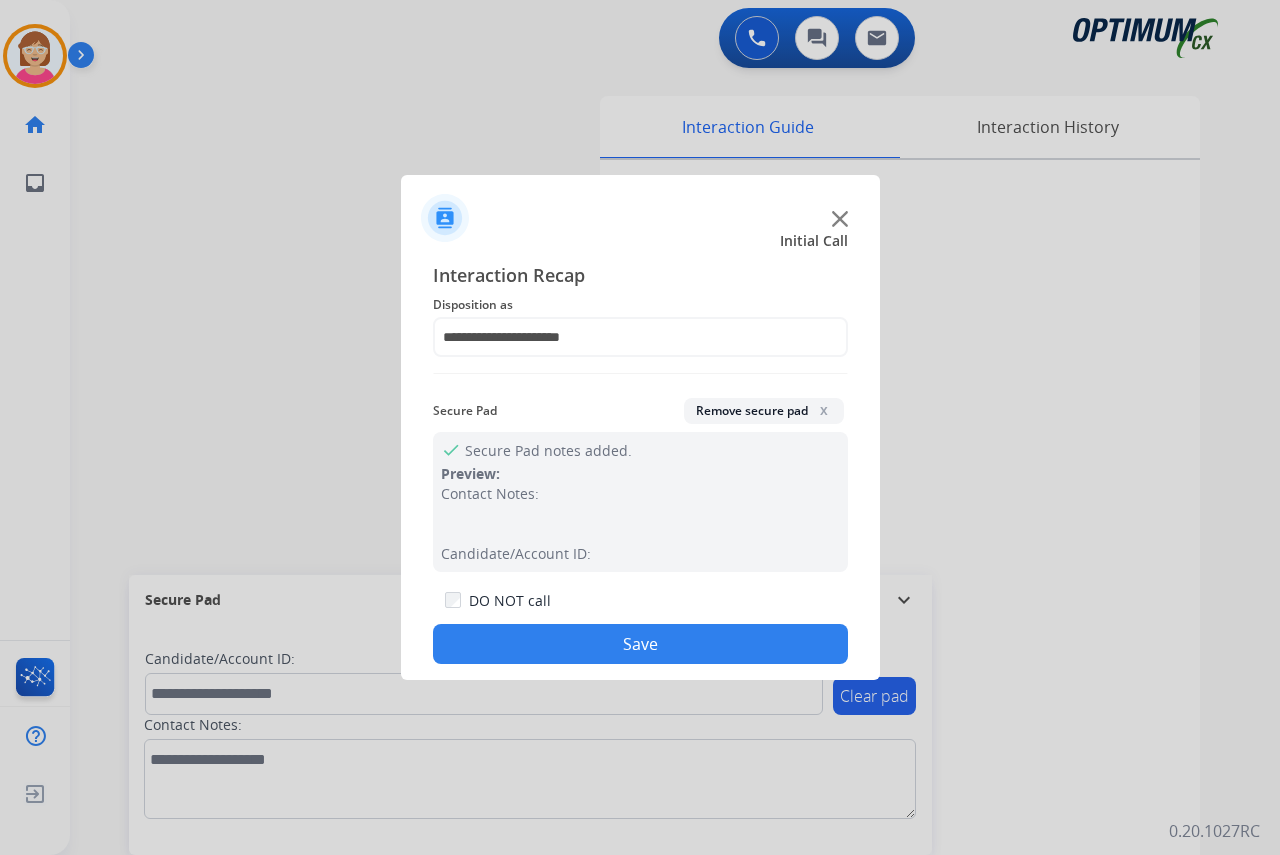 click on "Save" 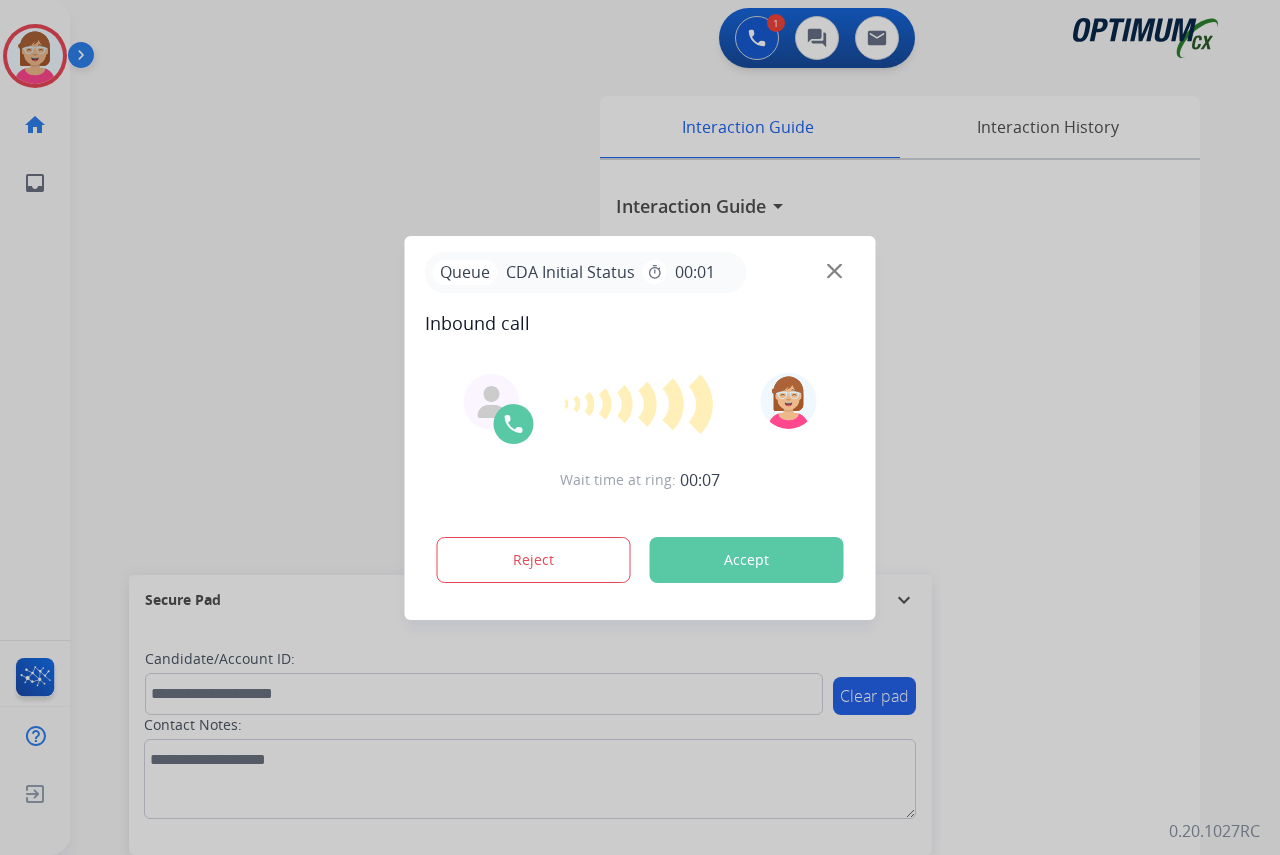 drag, startPoint x: 57, startPoint y: 345, endPoint x: 15, endPoint y: 362, distance: 45.310043 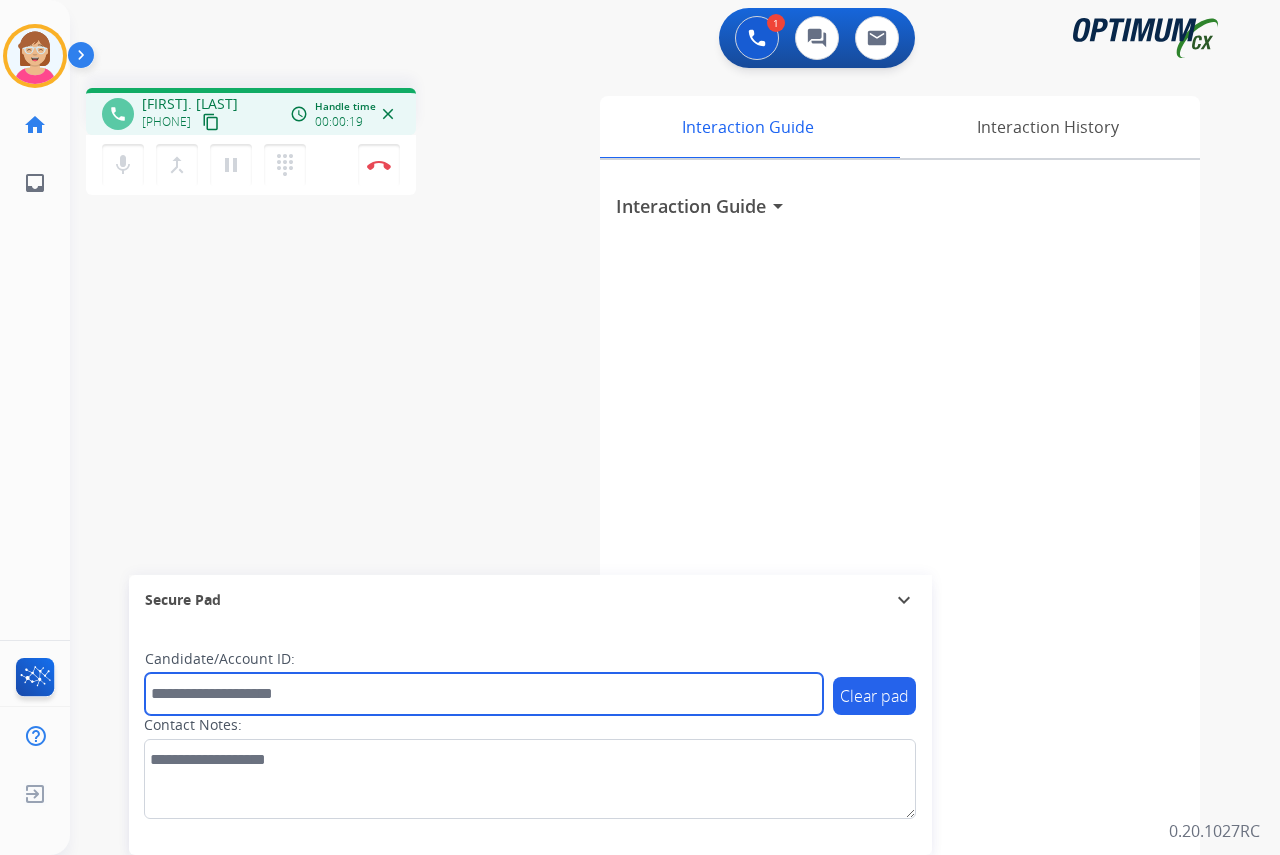 click at bounding box center (484, 694) 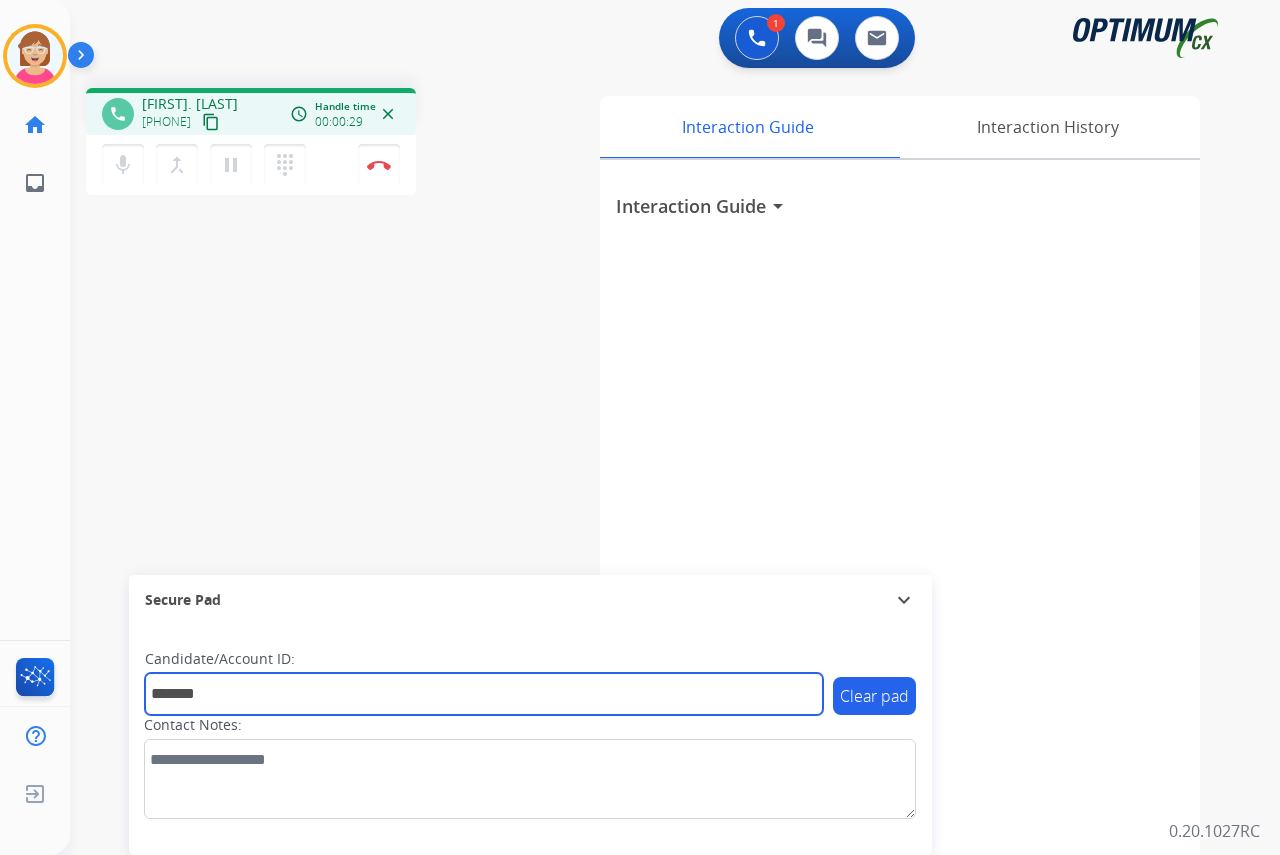 type on "*********" 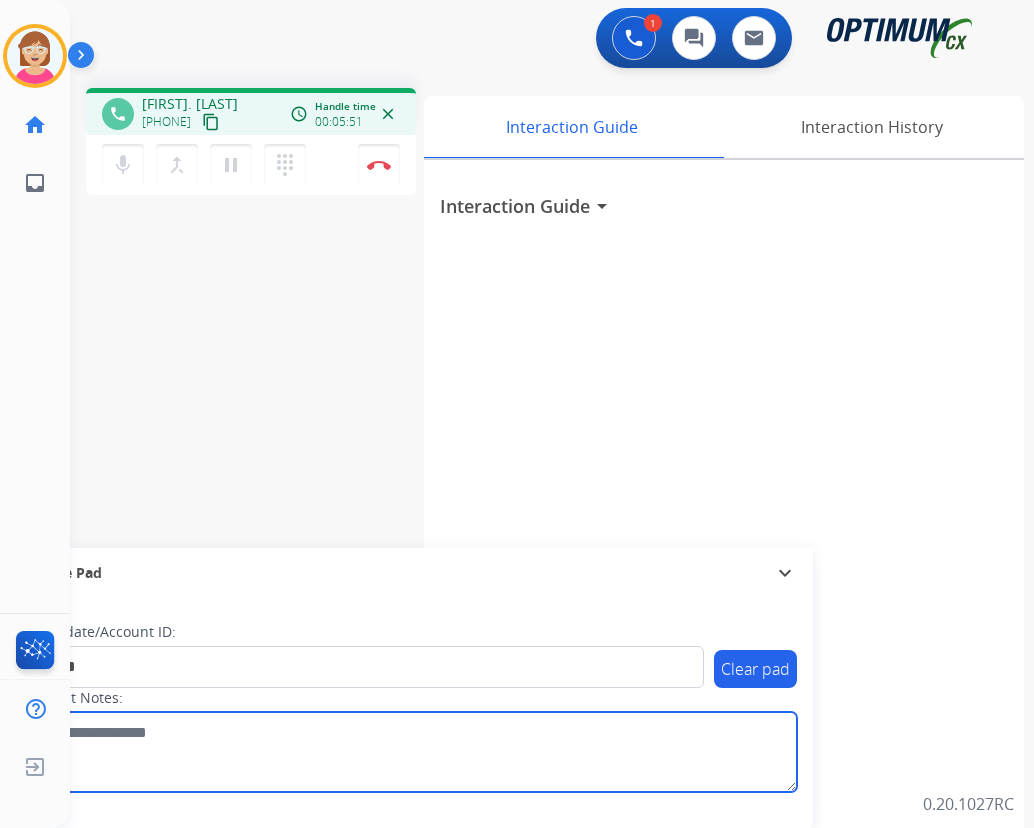 click at bounding box center (411, 752) 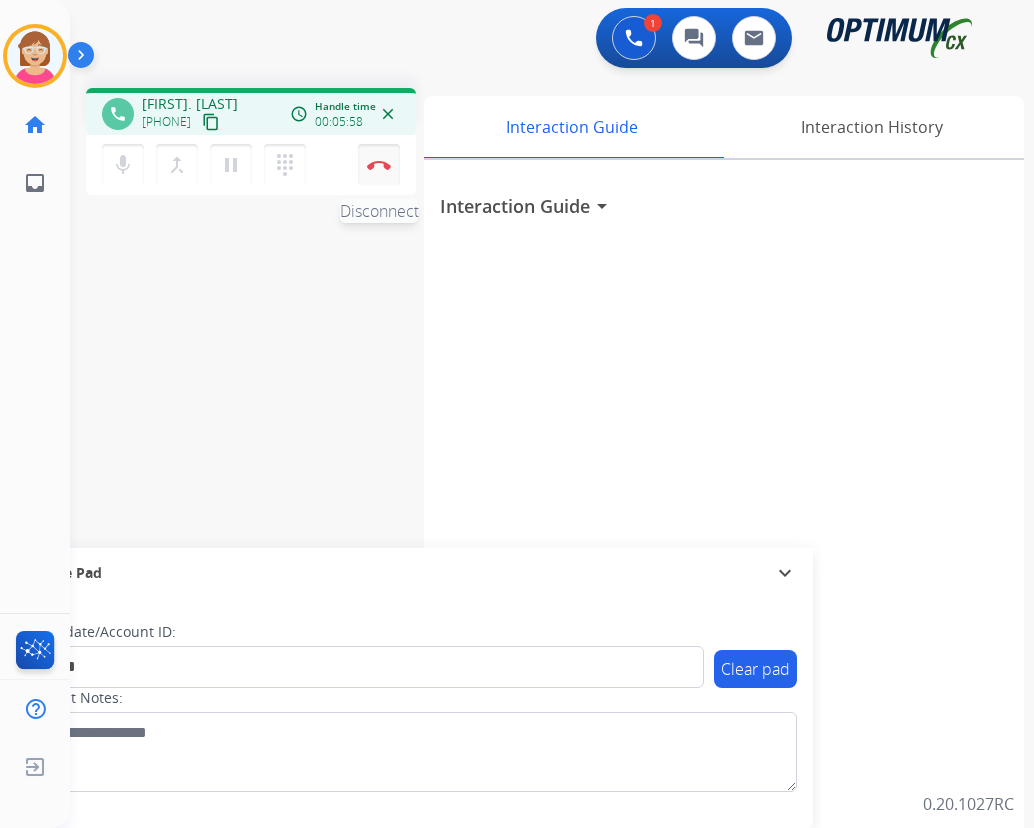 click at bounding box center (379, 165) 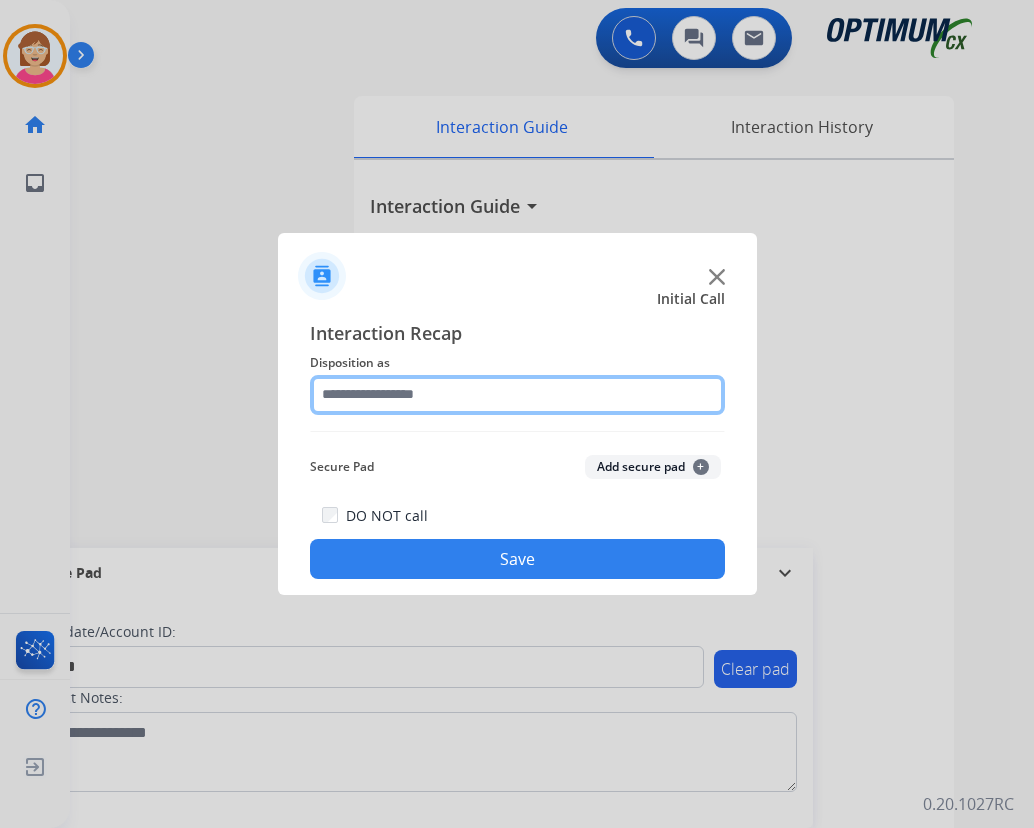 click 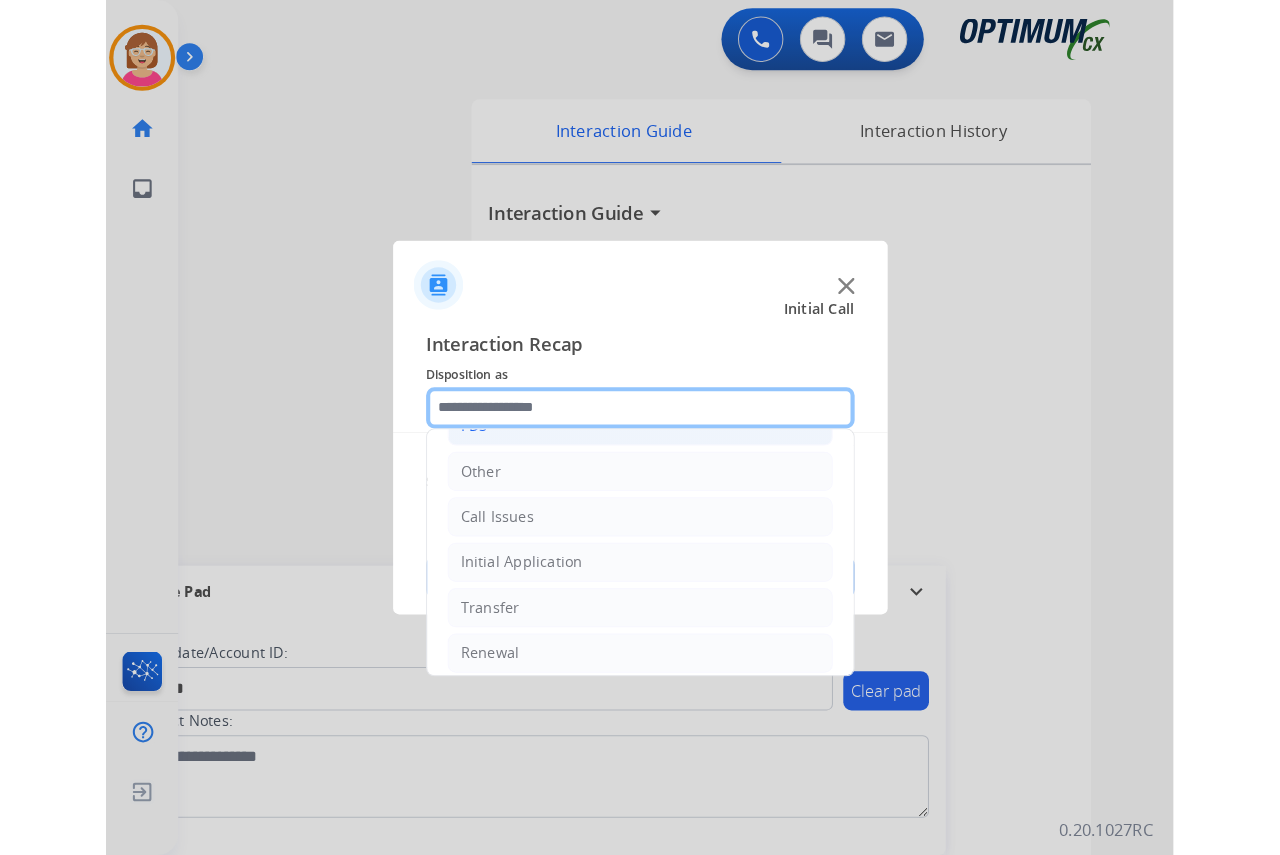 scroll, scrollTop: 136, scrollLeft: 0, axis: vertical 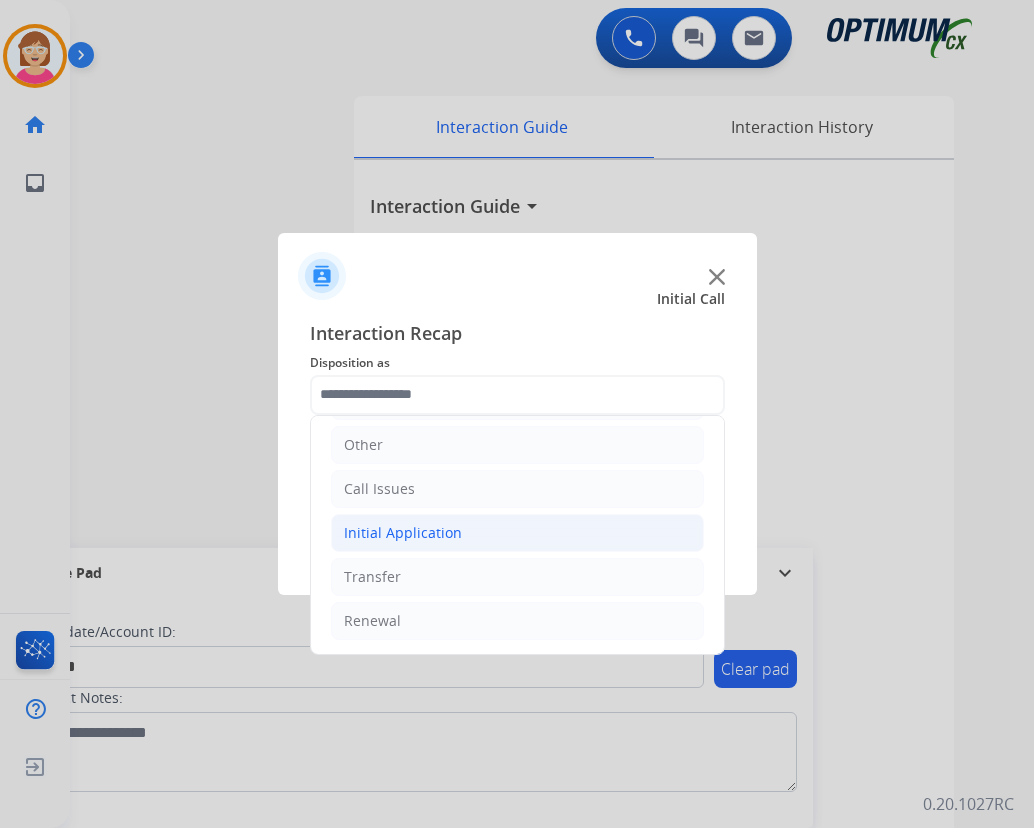 click on "Initial Application" 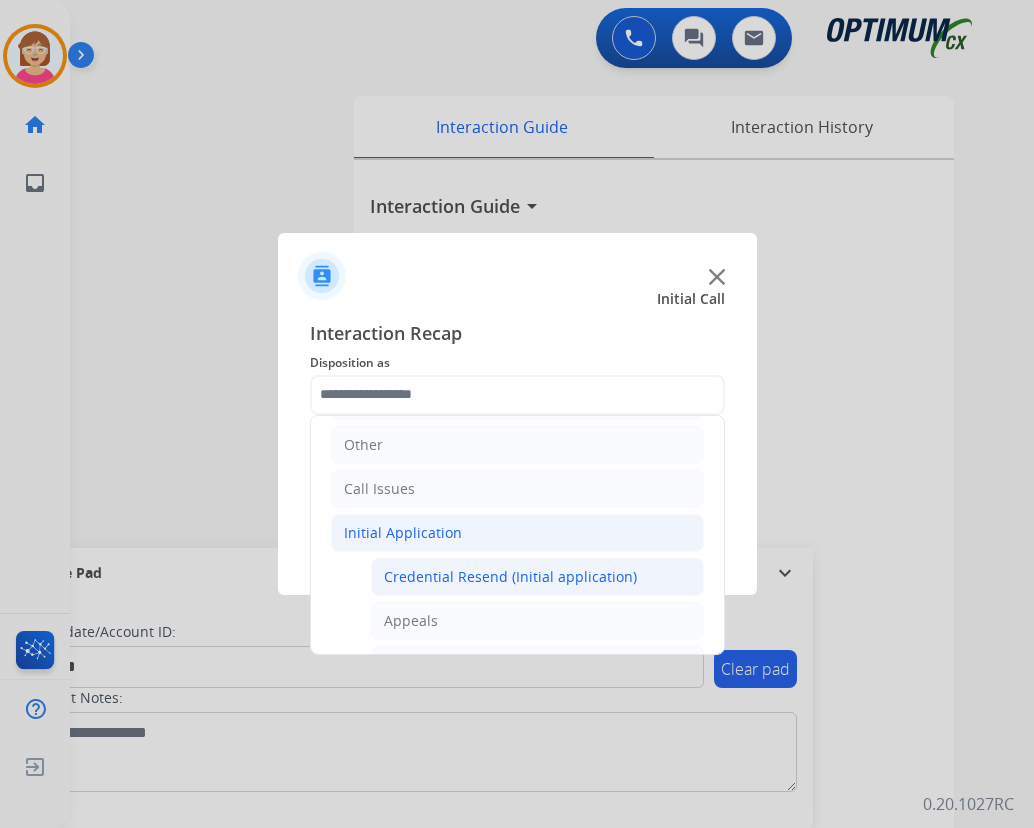 click on "Credential Resend (Initial application)" 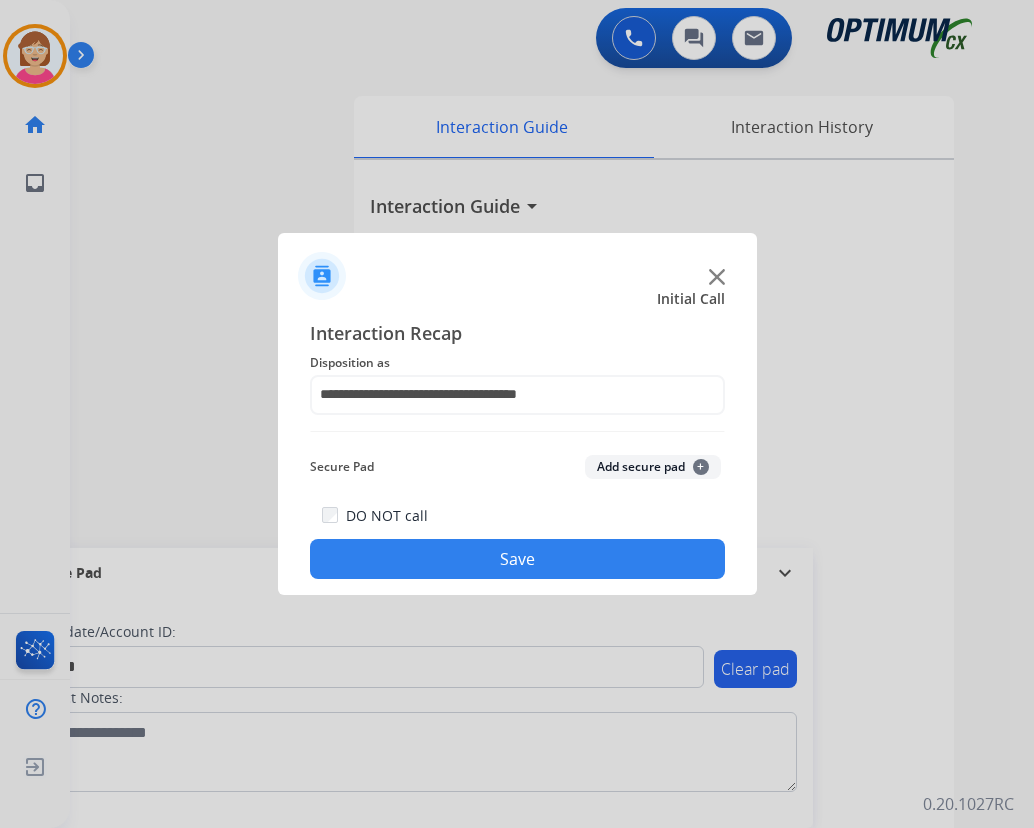 click on "+" 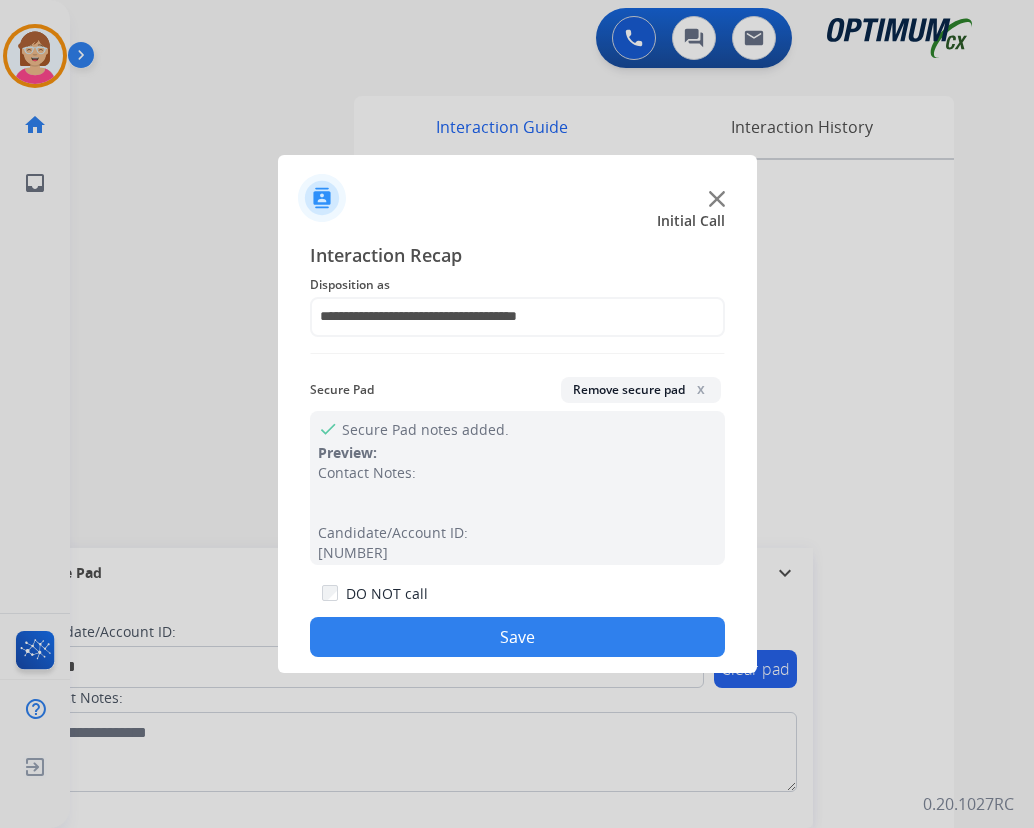 click on "Save" 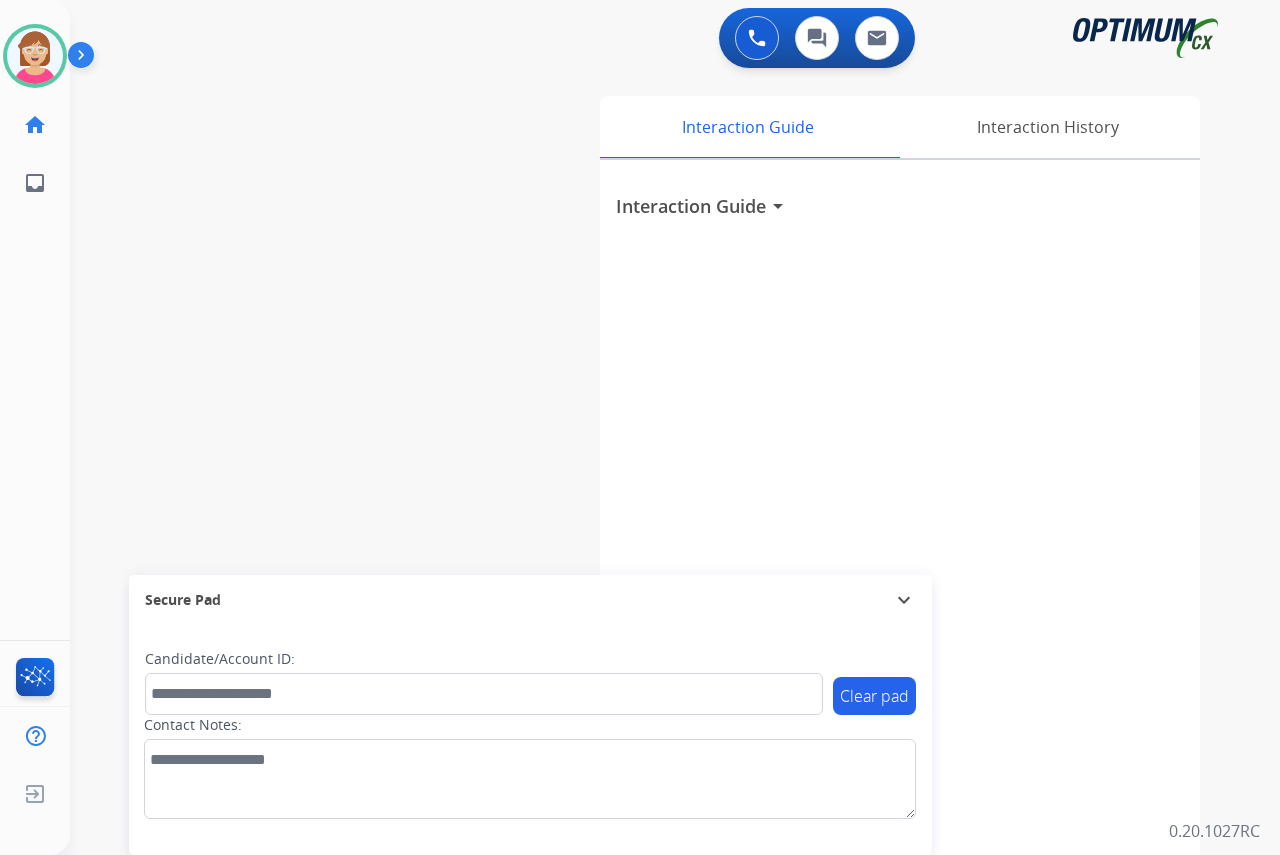 click on "[FIRST] Available Edit Avatar Agent: [FIRST] Routing Profile: OCX Training home Home Home inbox Emails Emails FocalPoints Help Center Help Center Log out Log out" 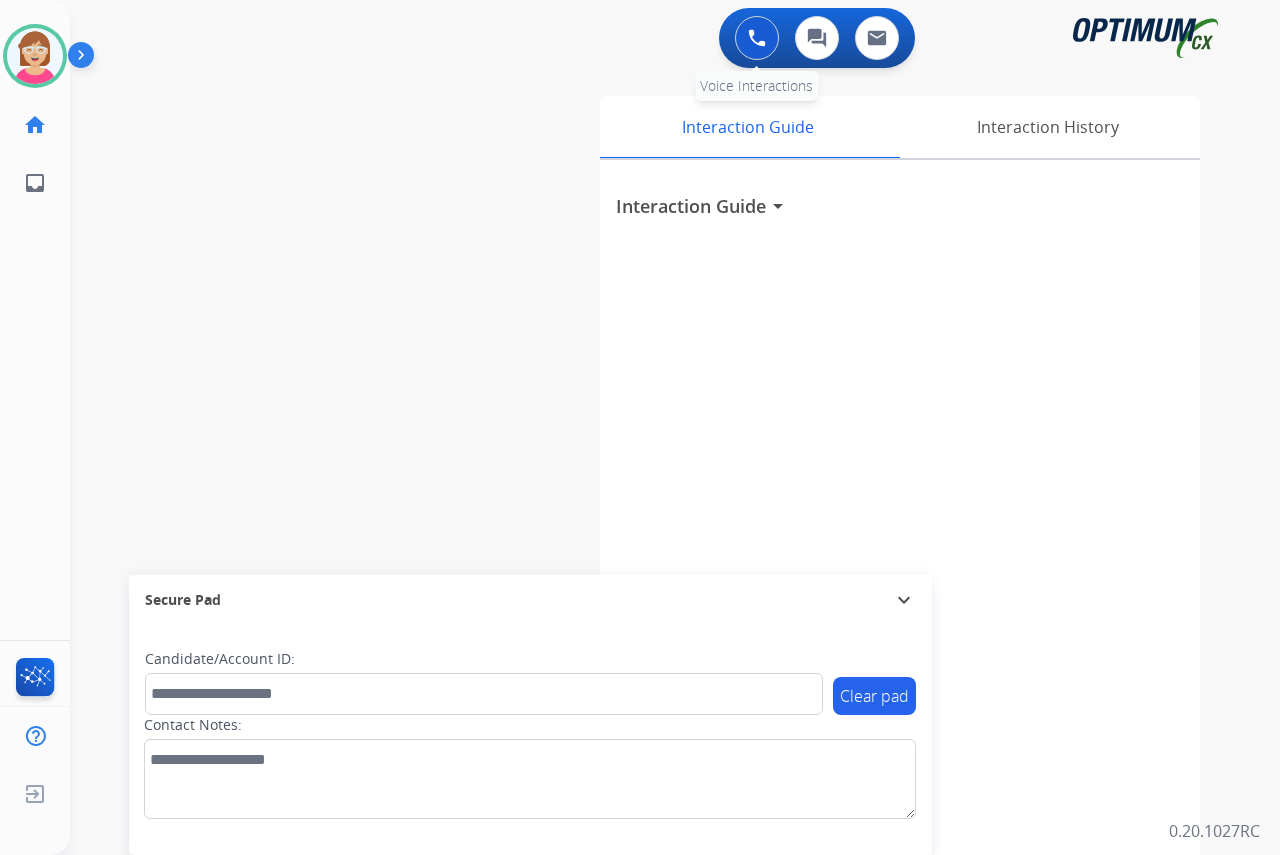 click at bounding box center [757, 38] 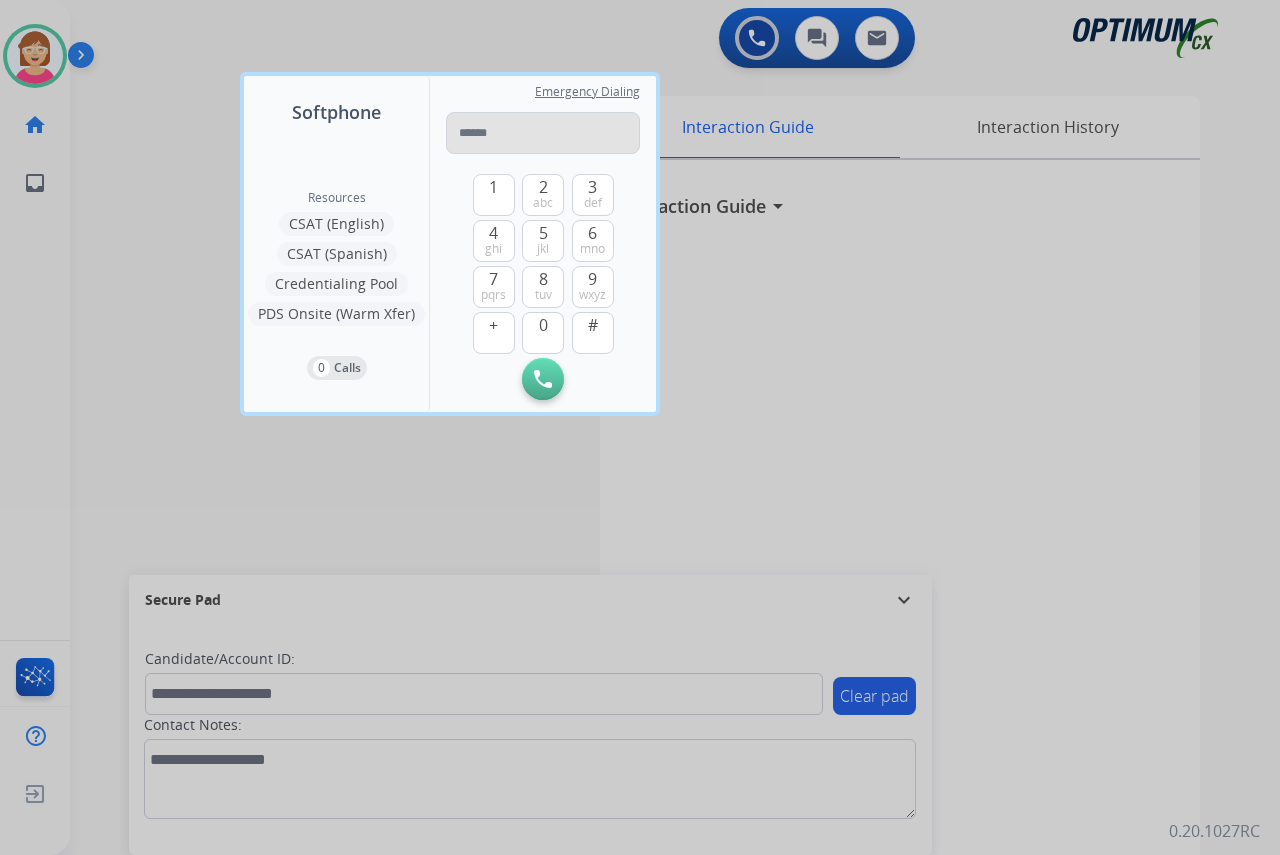 click at bounding box center [543, 133] 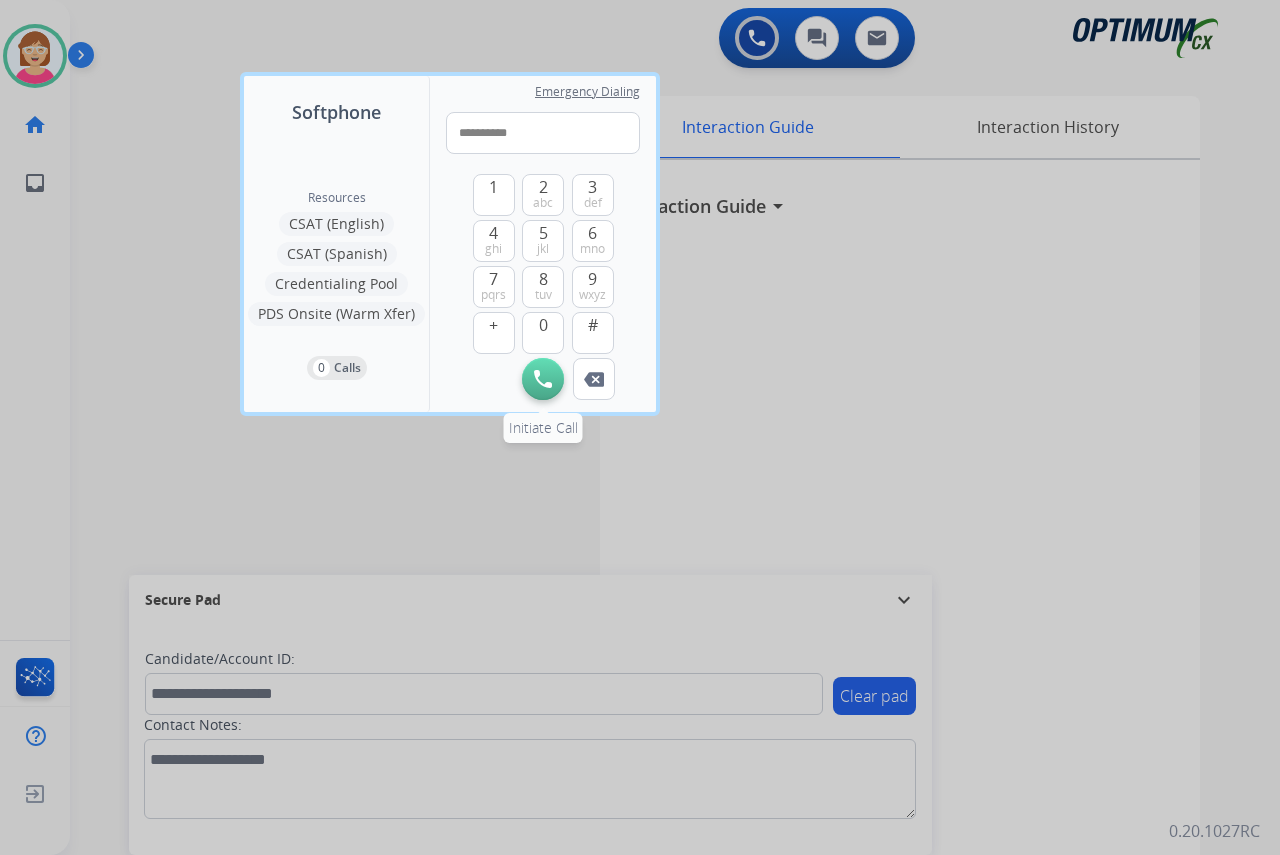 type on "**********" 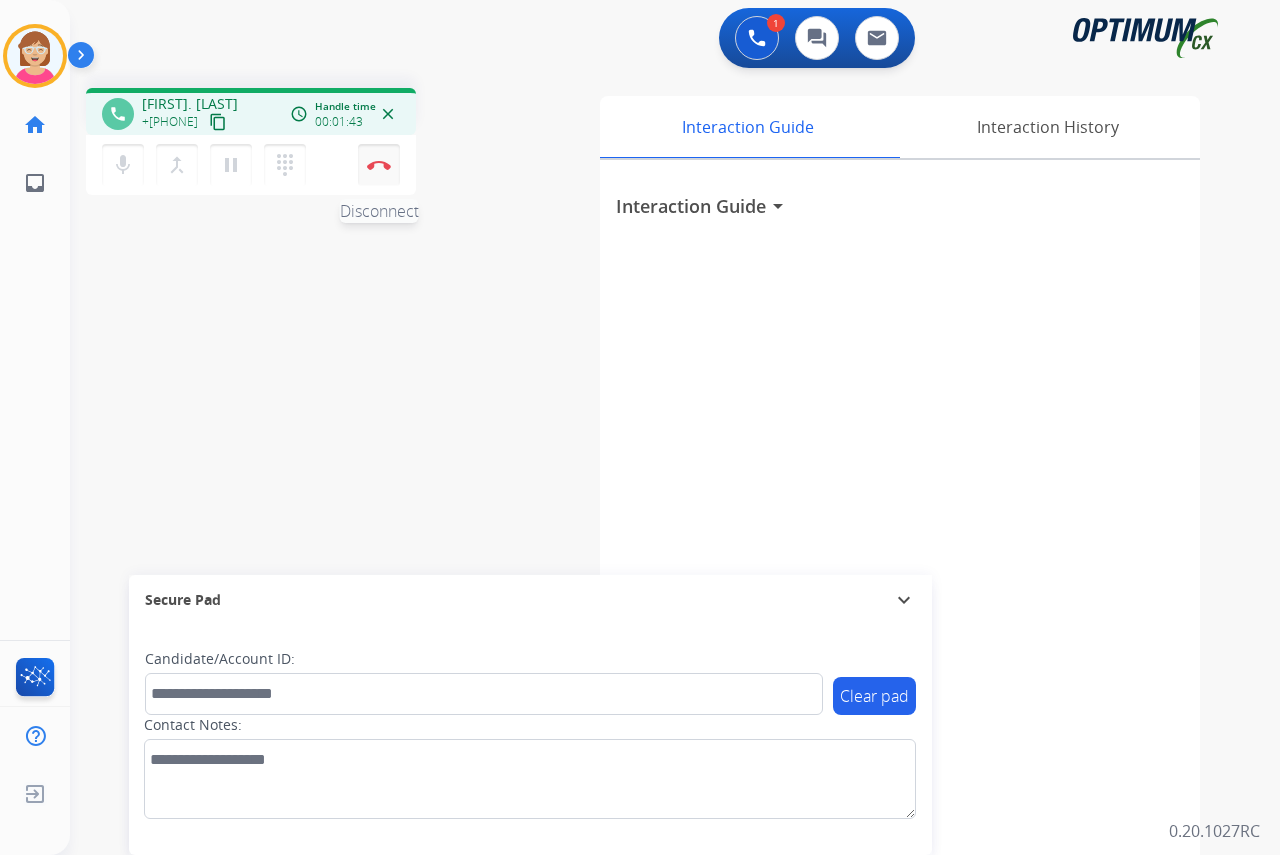 click at bounding box center (379, 165) 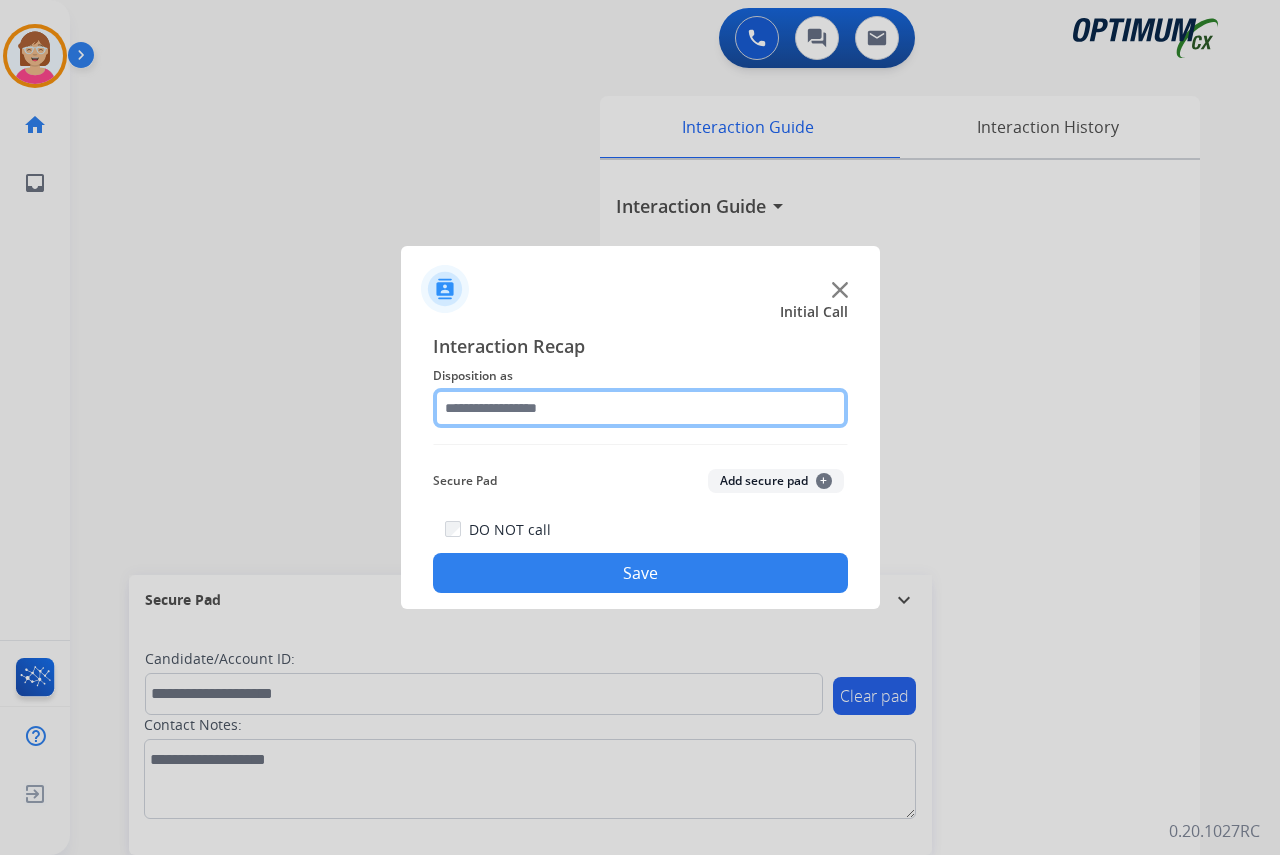 click 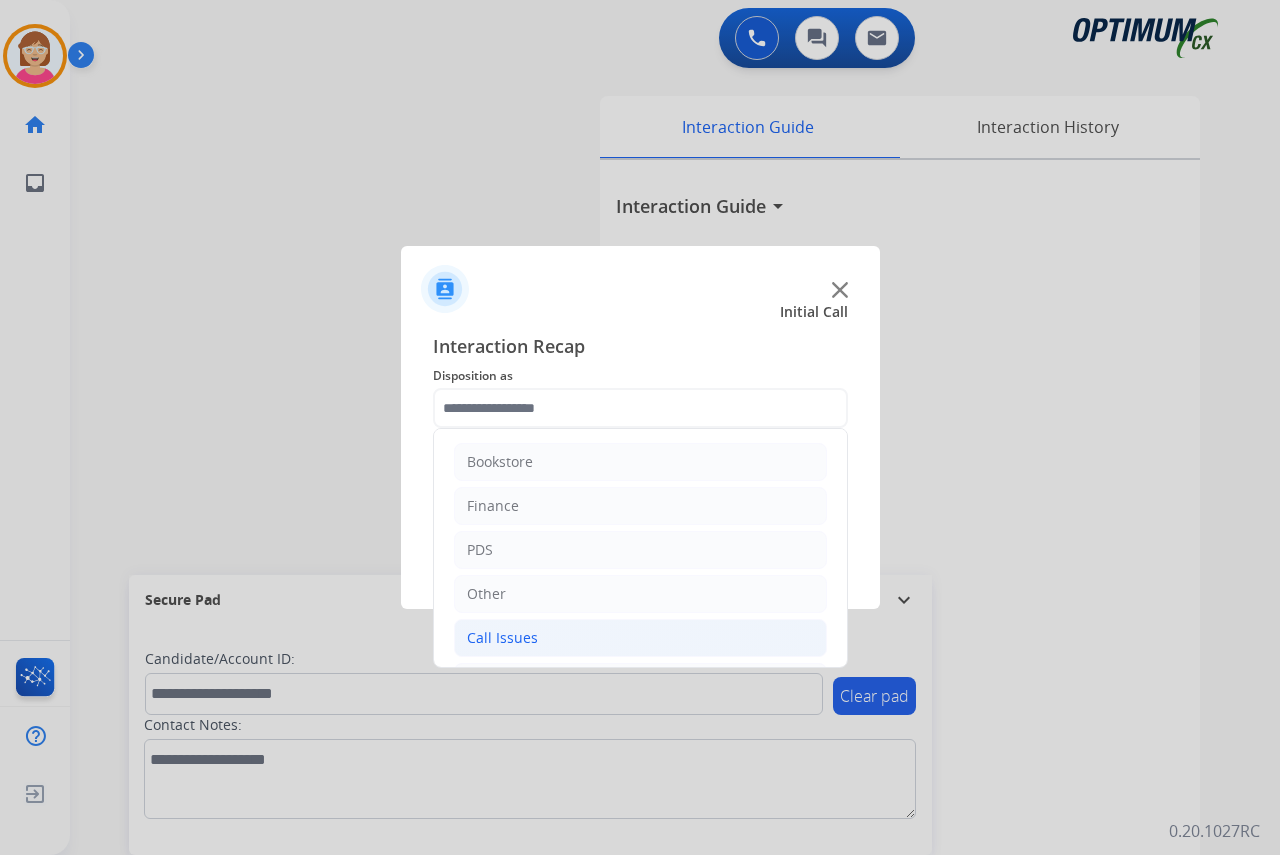 click on "Call Issues" 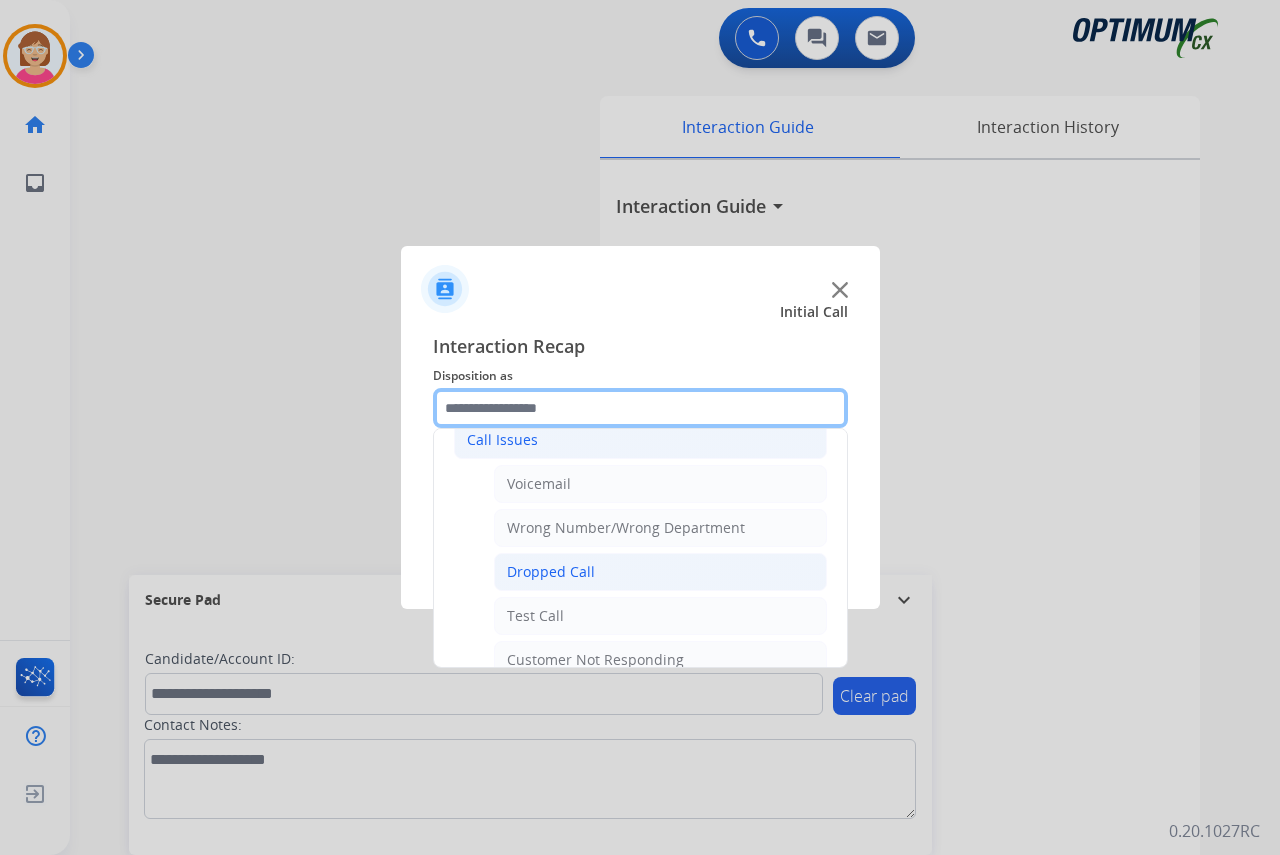 scroll, scrollTop: 200, scrollLeft: 0, axis: vertical 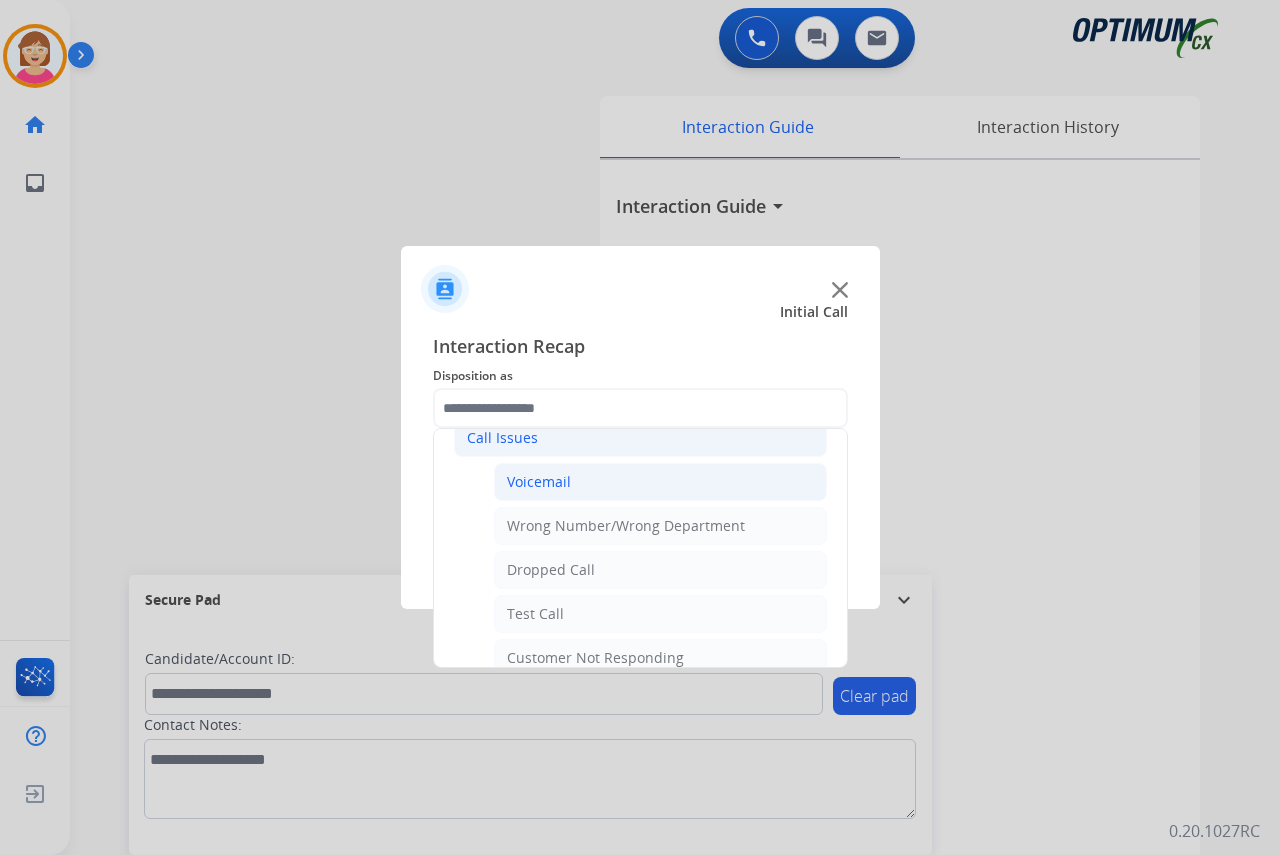 click on "Voicemail" 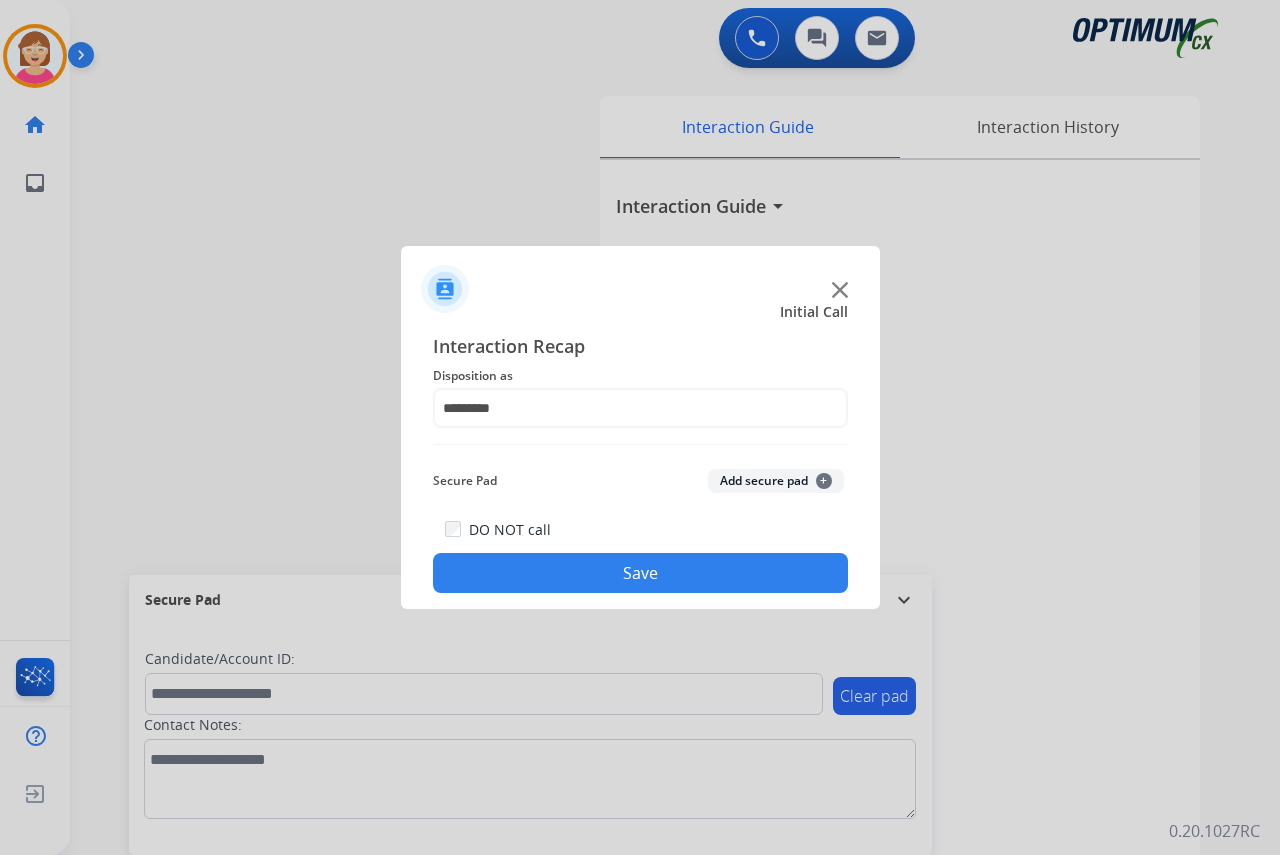 click on "Save" 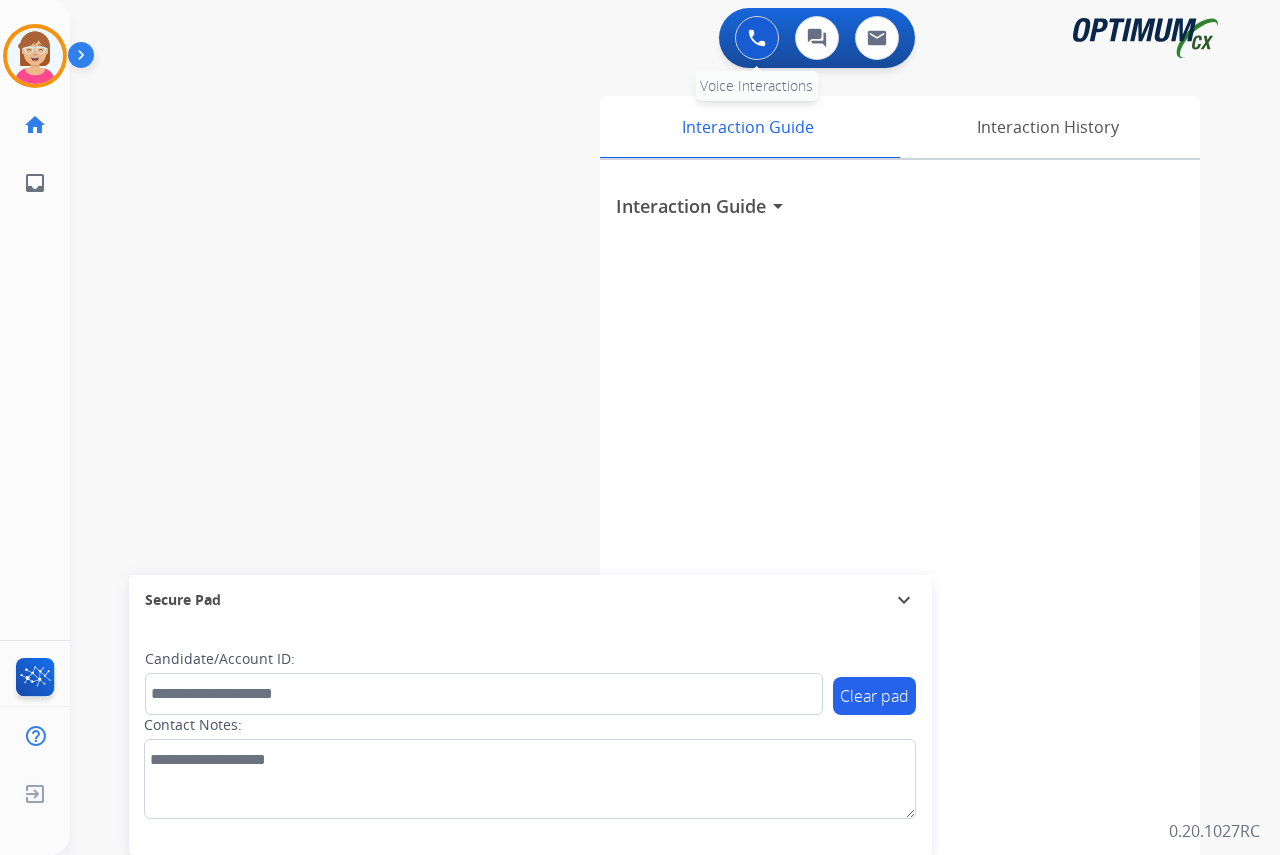 click at bounding box center (757, 38) 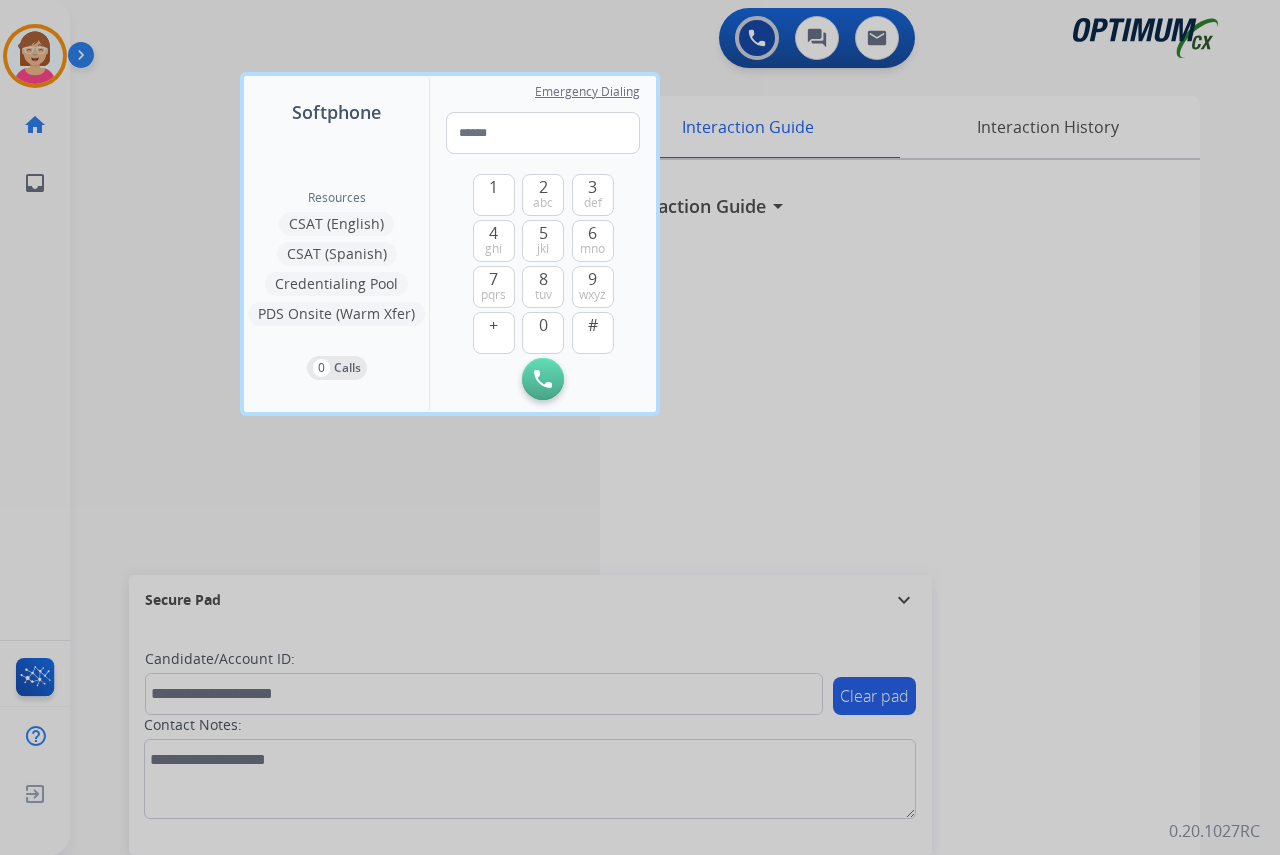 click at bounding box center [640, 427] 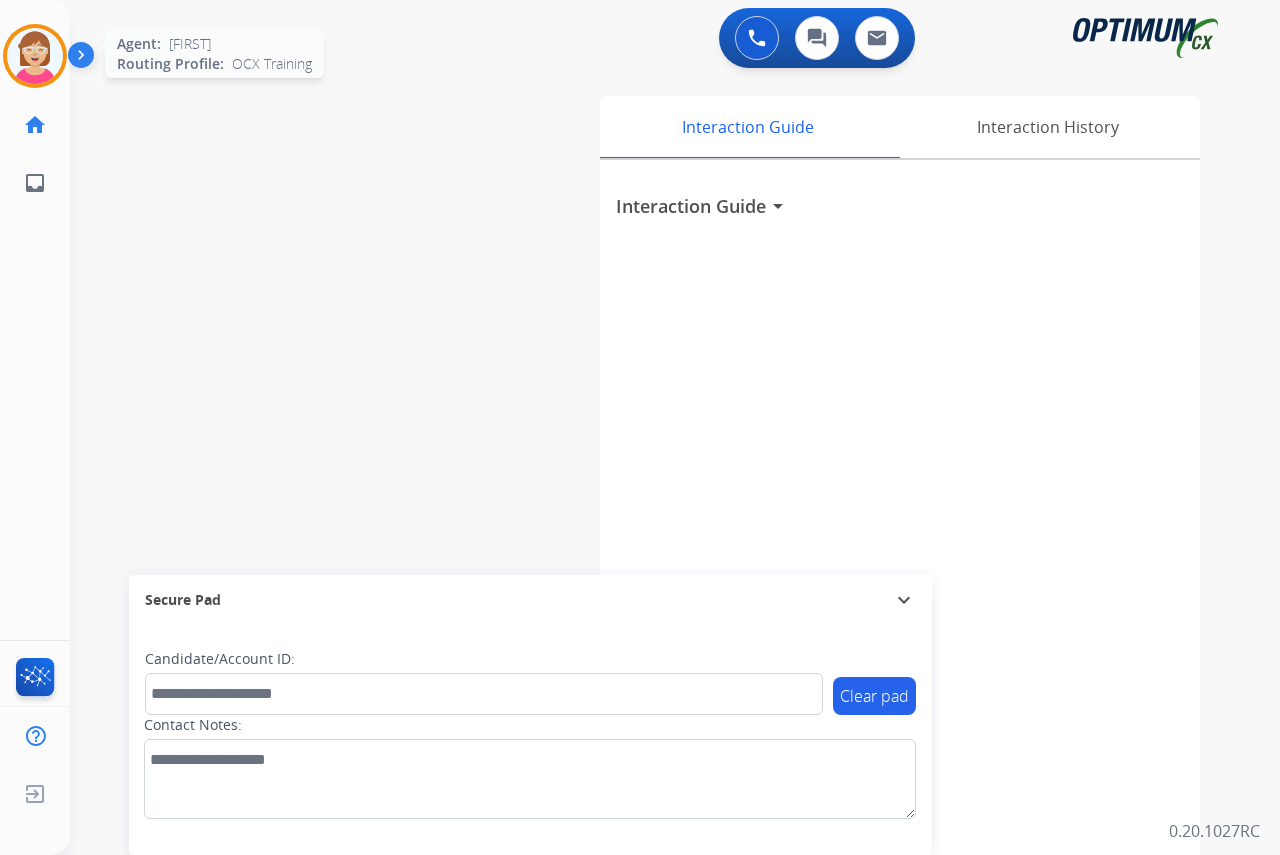 click at bounding box center (35, 56) 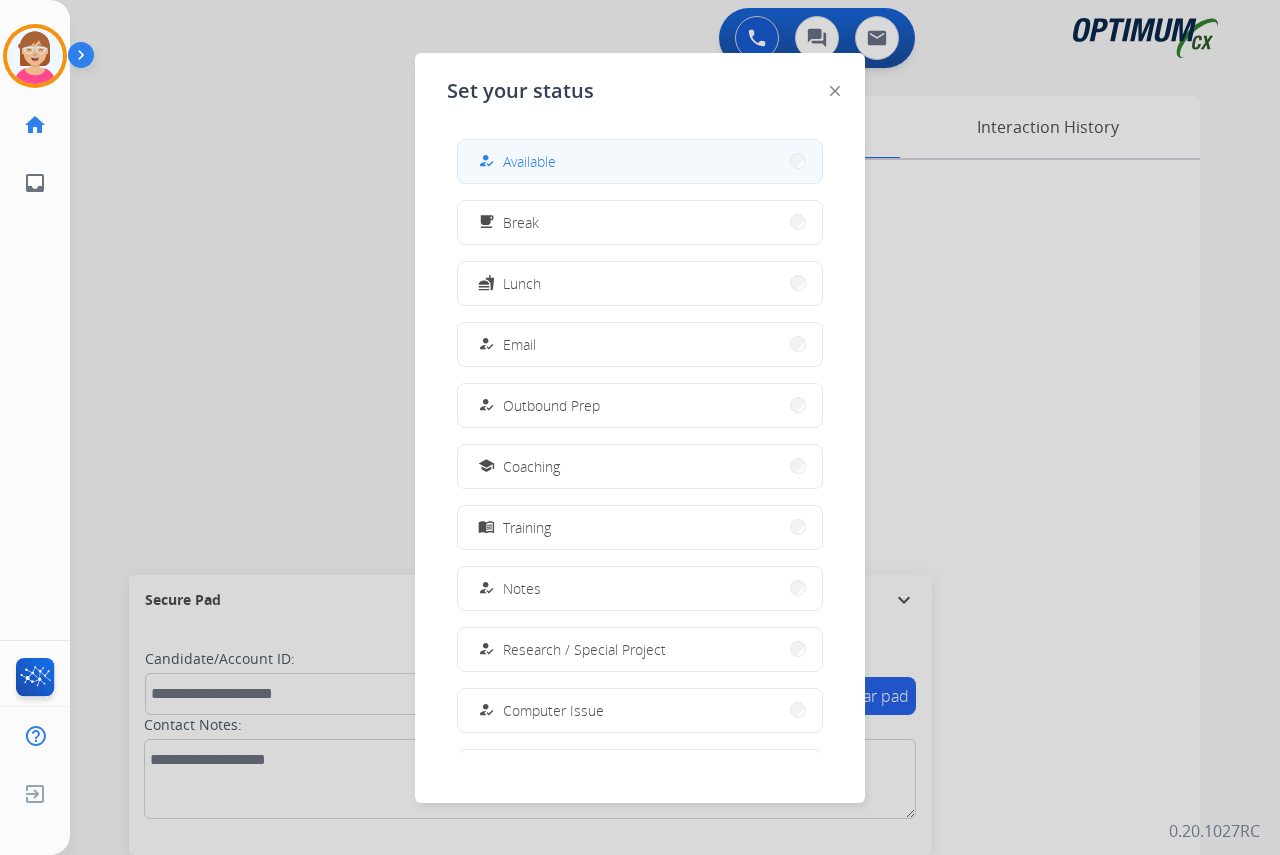 click on "Available" at bounding box center [529, 161] 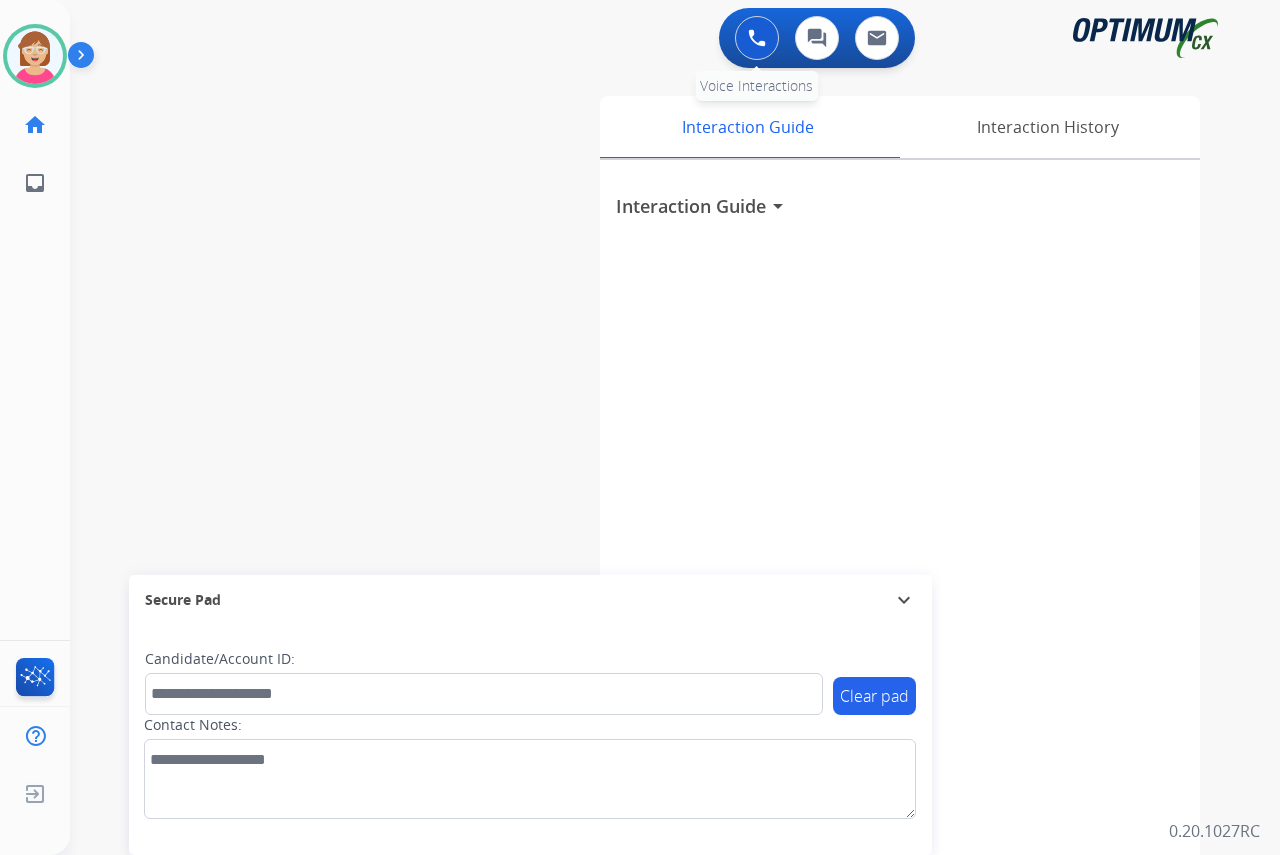 click at bounding box center (757, 38) 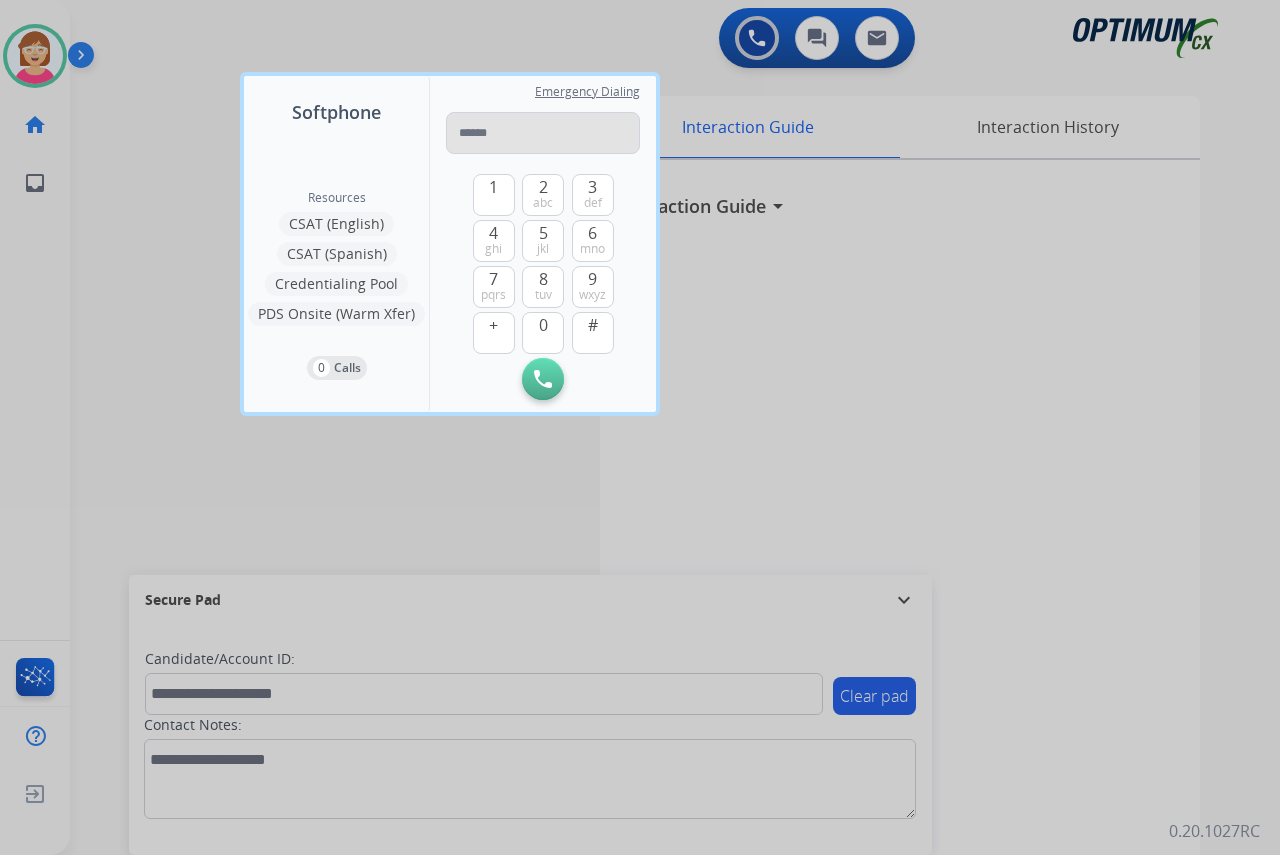 click at bounding box center (543, 133) 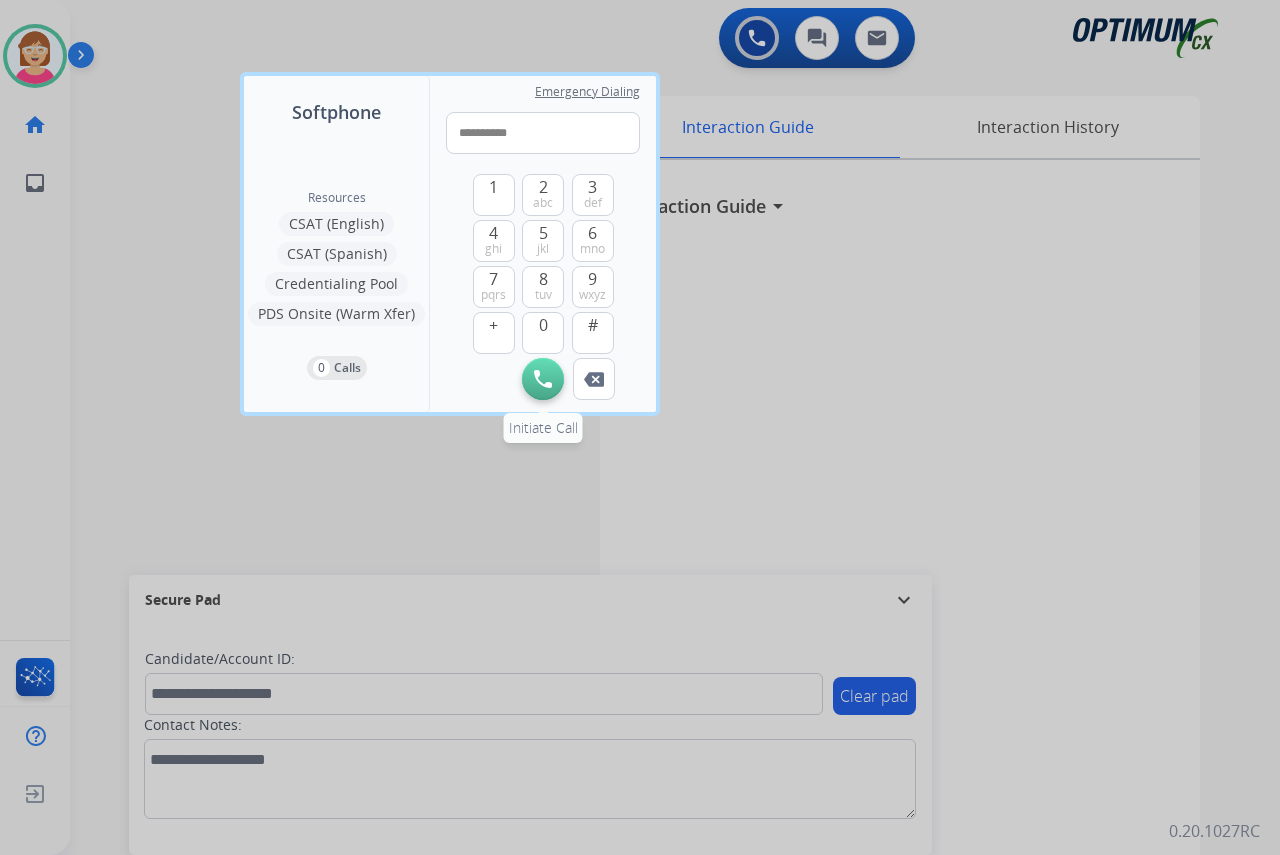 type on "**********" 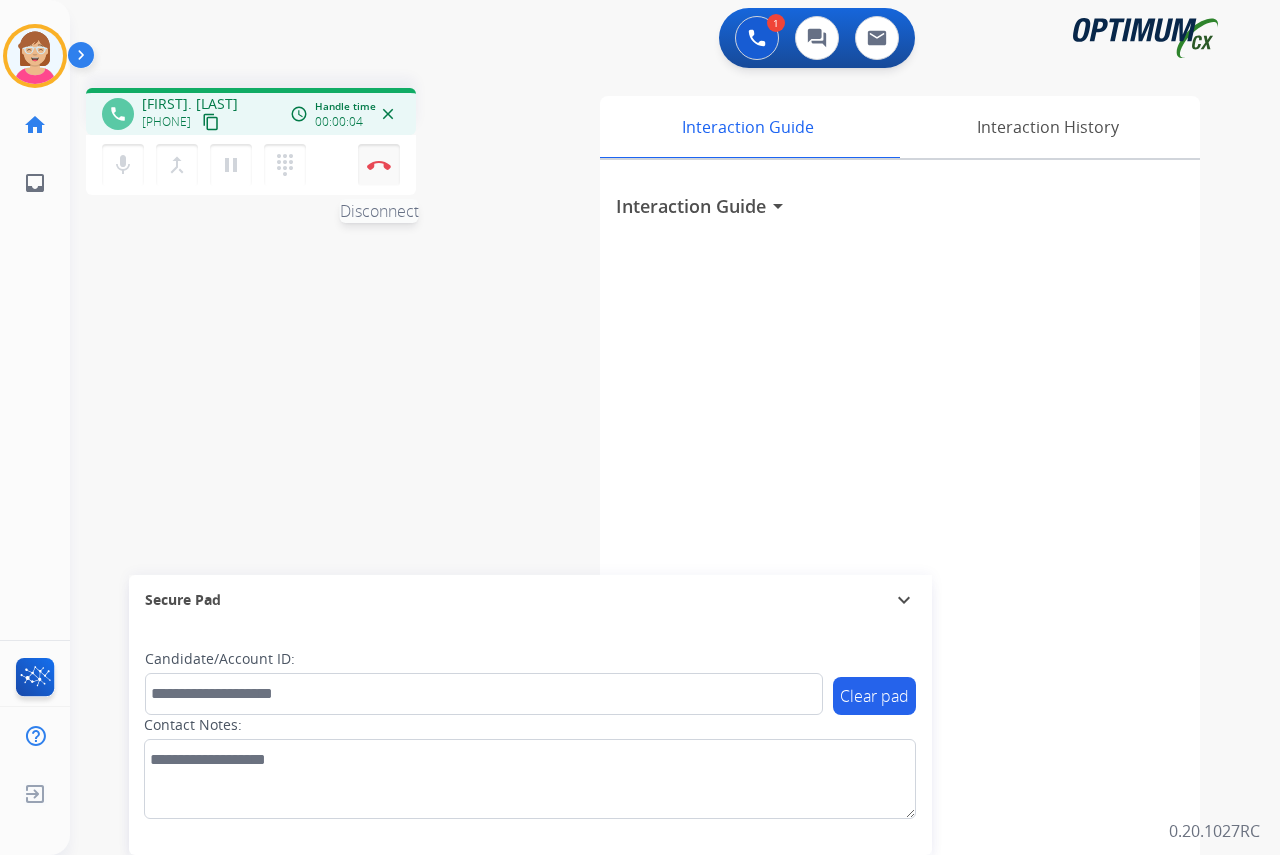 click at bounding box center [379, 165] 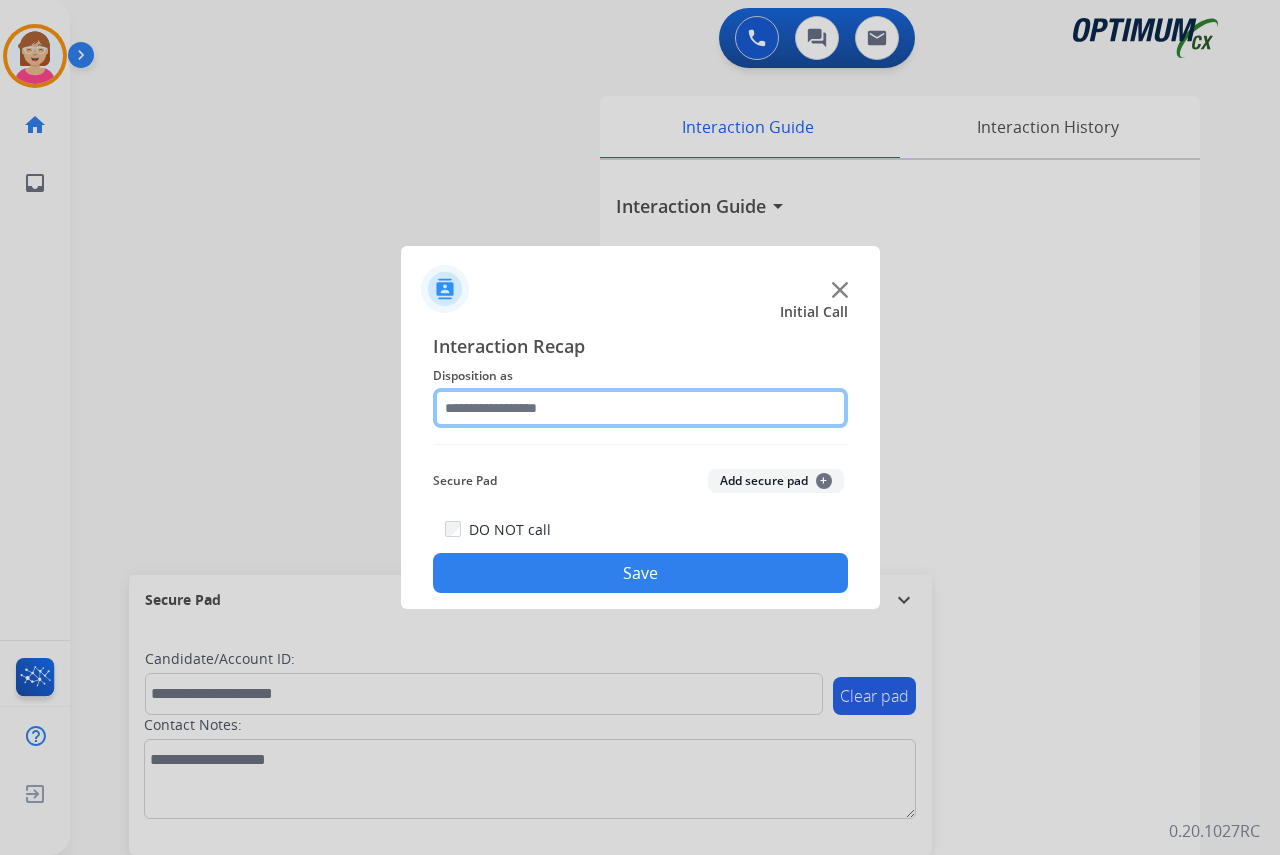 click 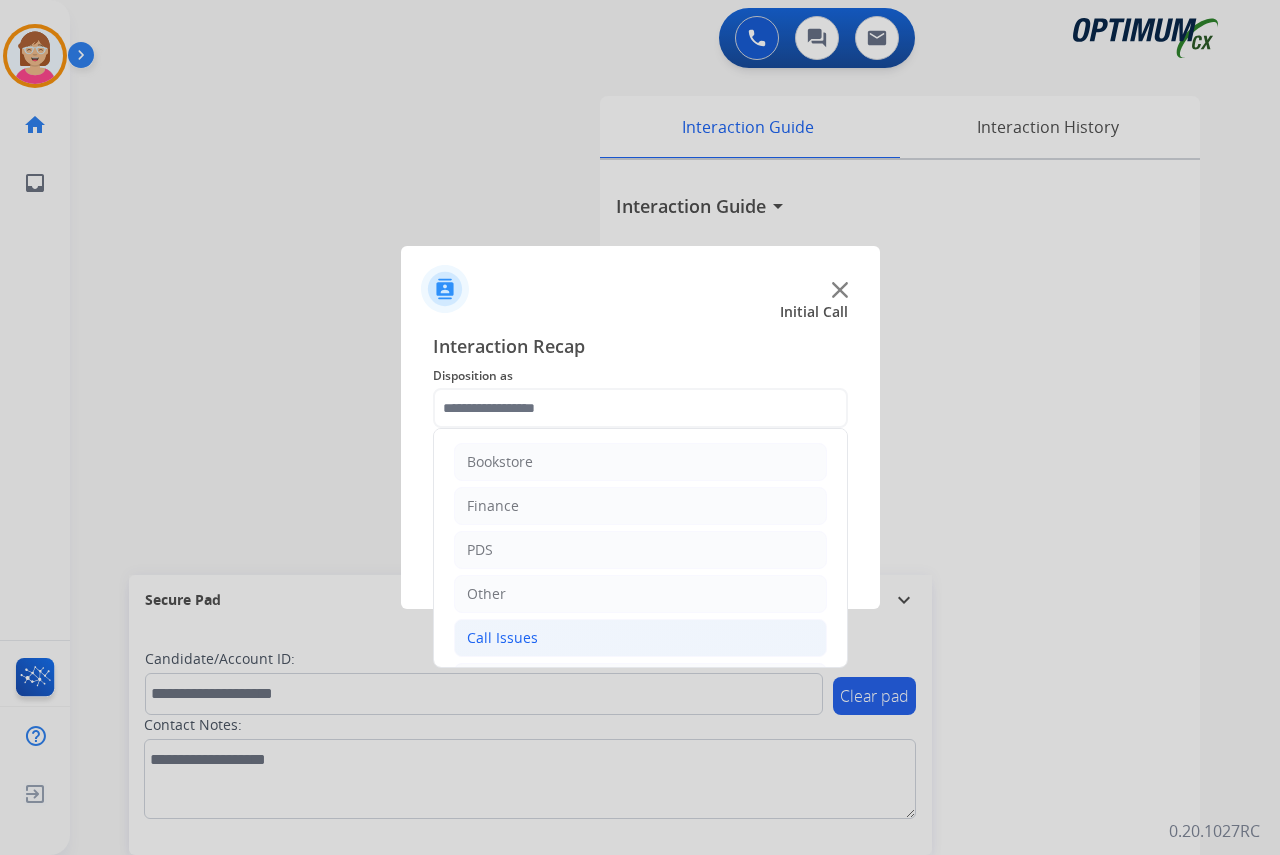 click on "Call Issues" 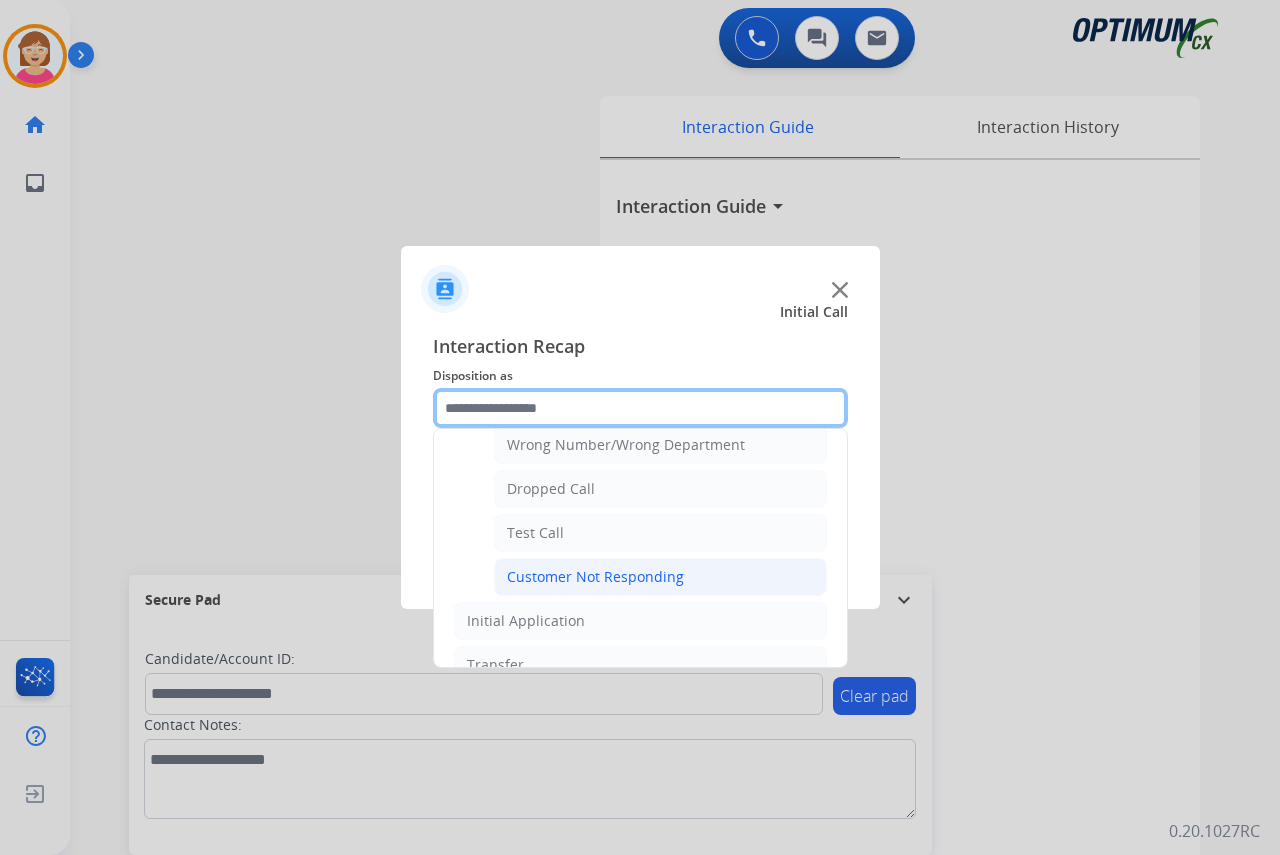 scroll, scrollTop: 300, scrollLeft: 0, axis: vertical 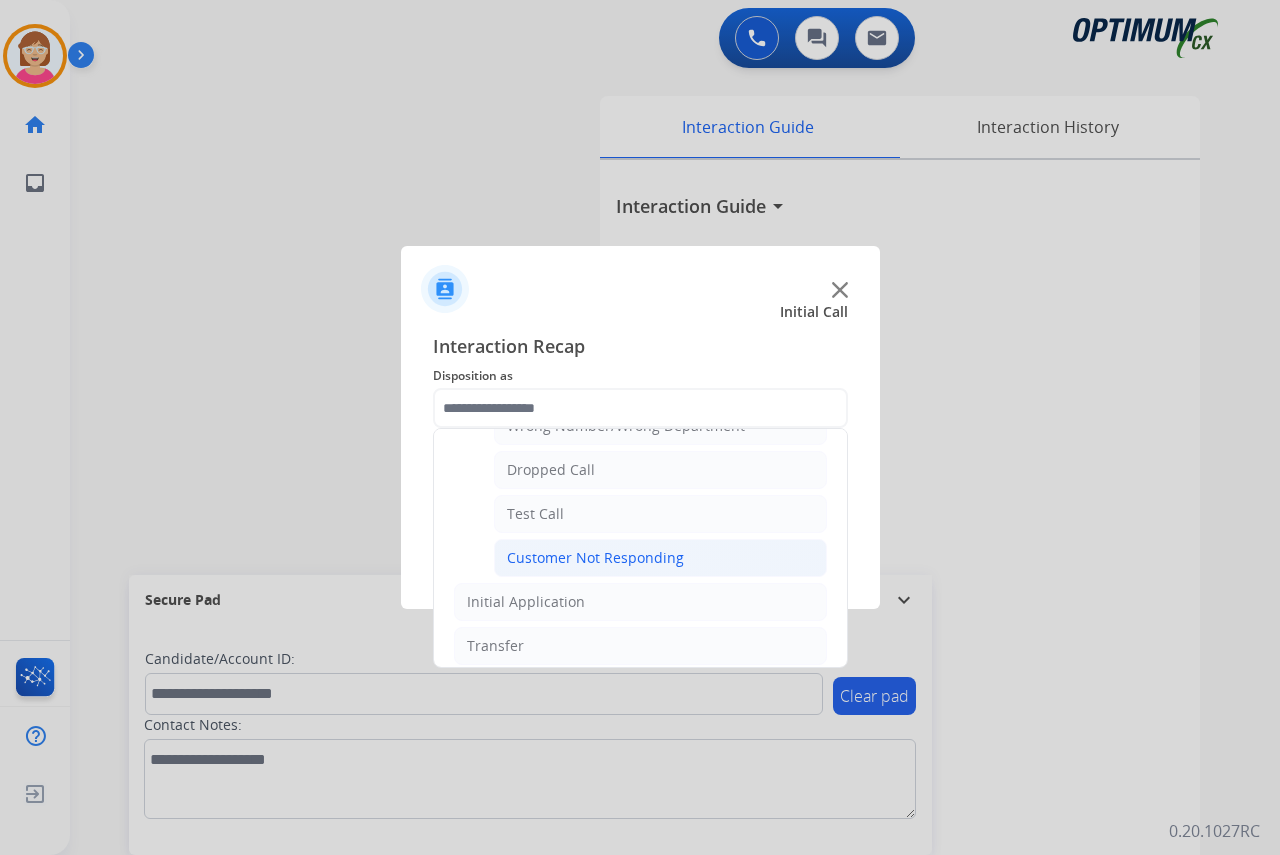 click on "Customer Not Responding" 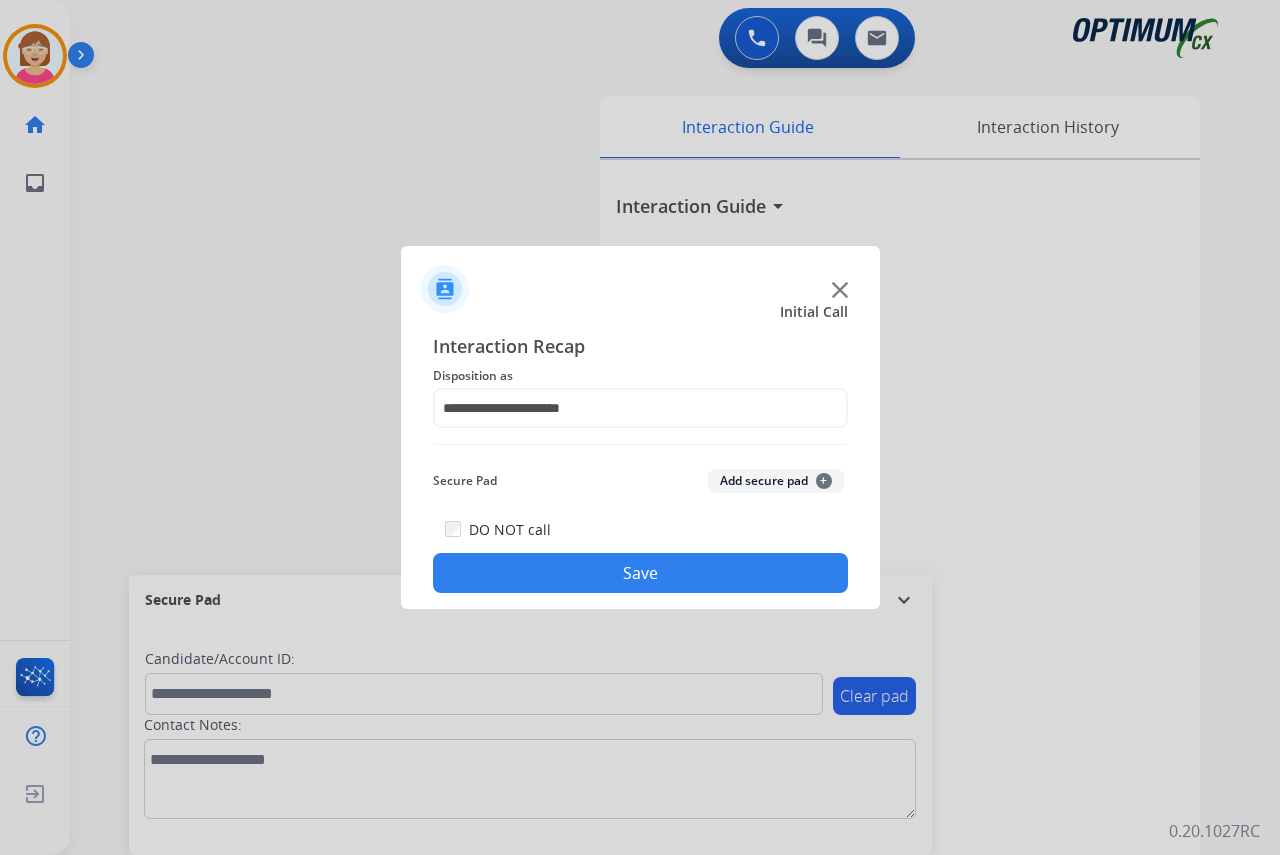 click on "+" 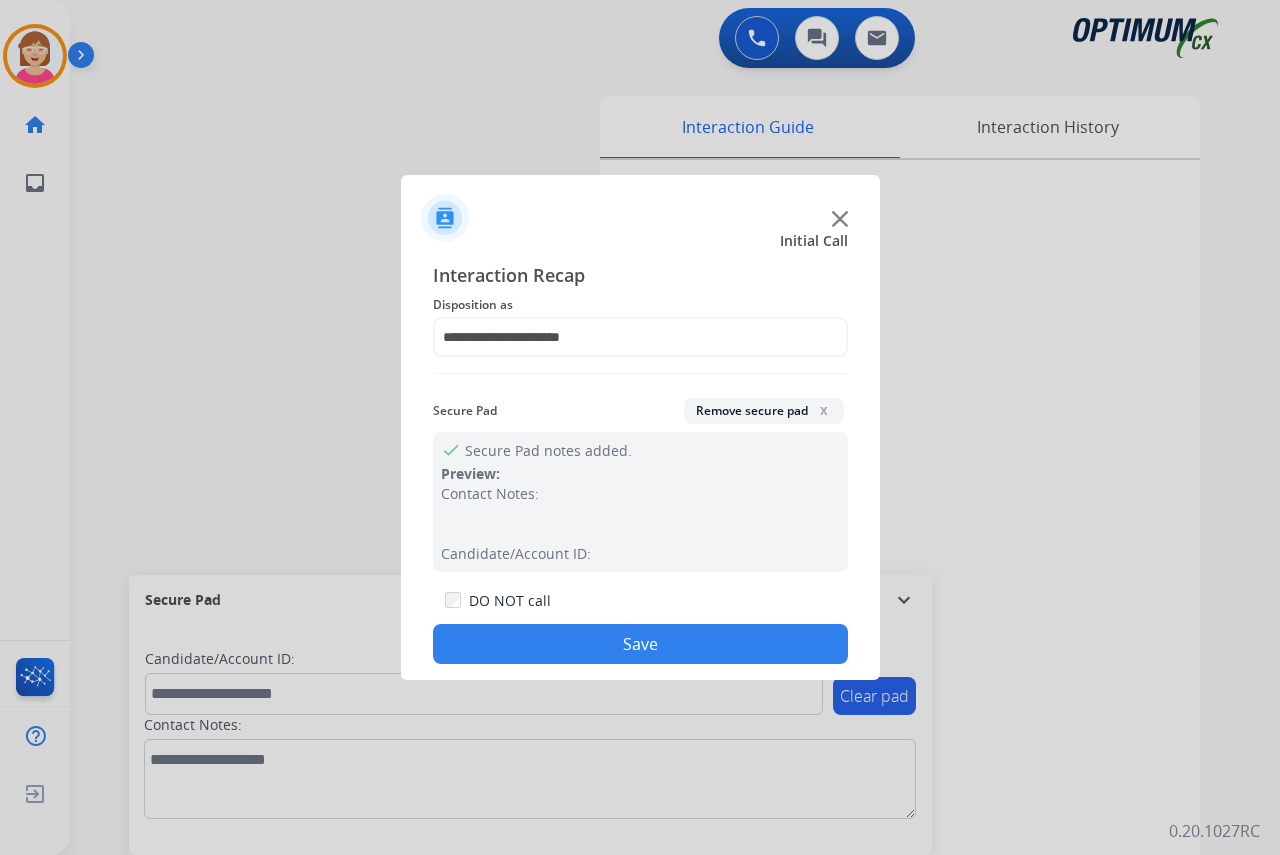 click on "x" 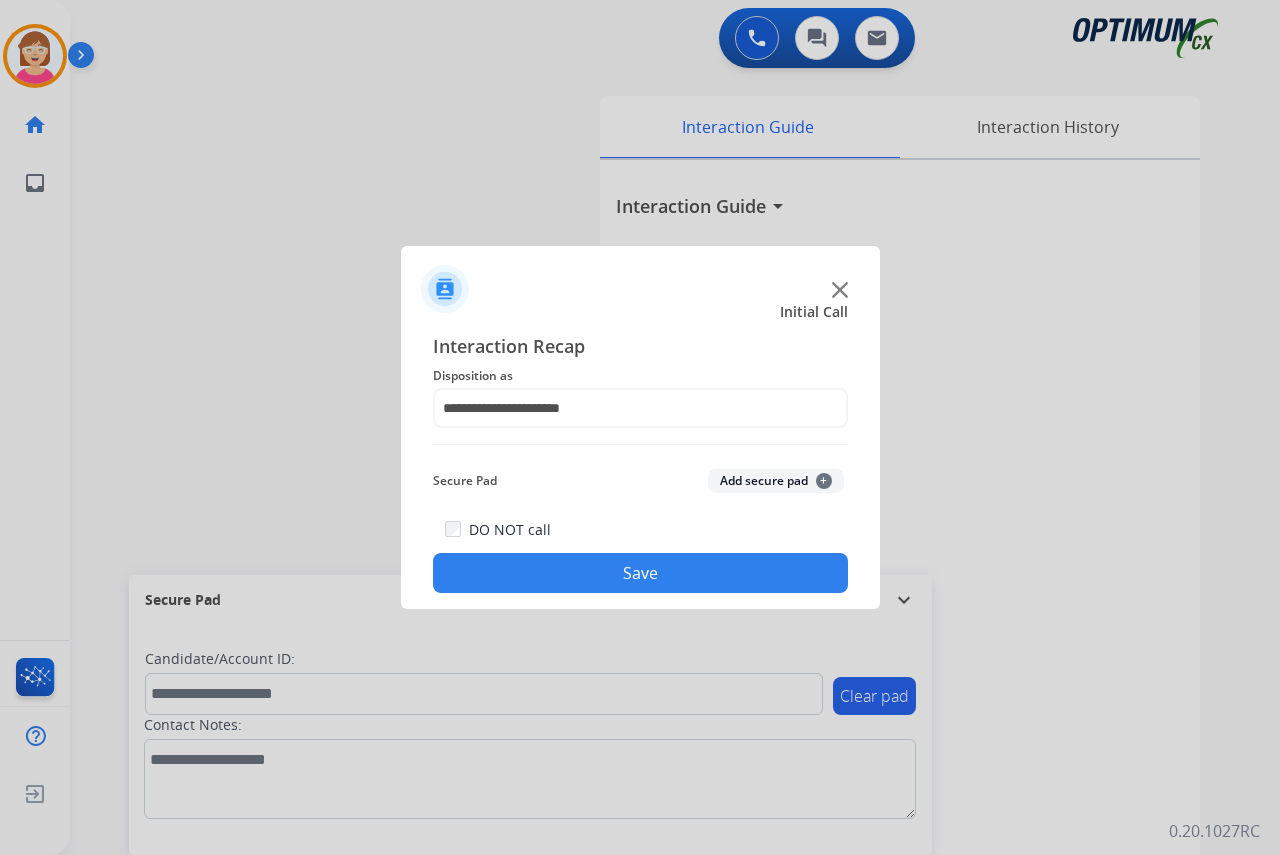 click on "Save" 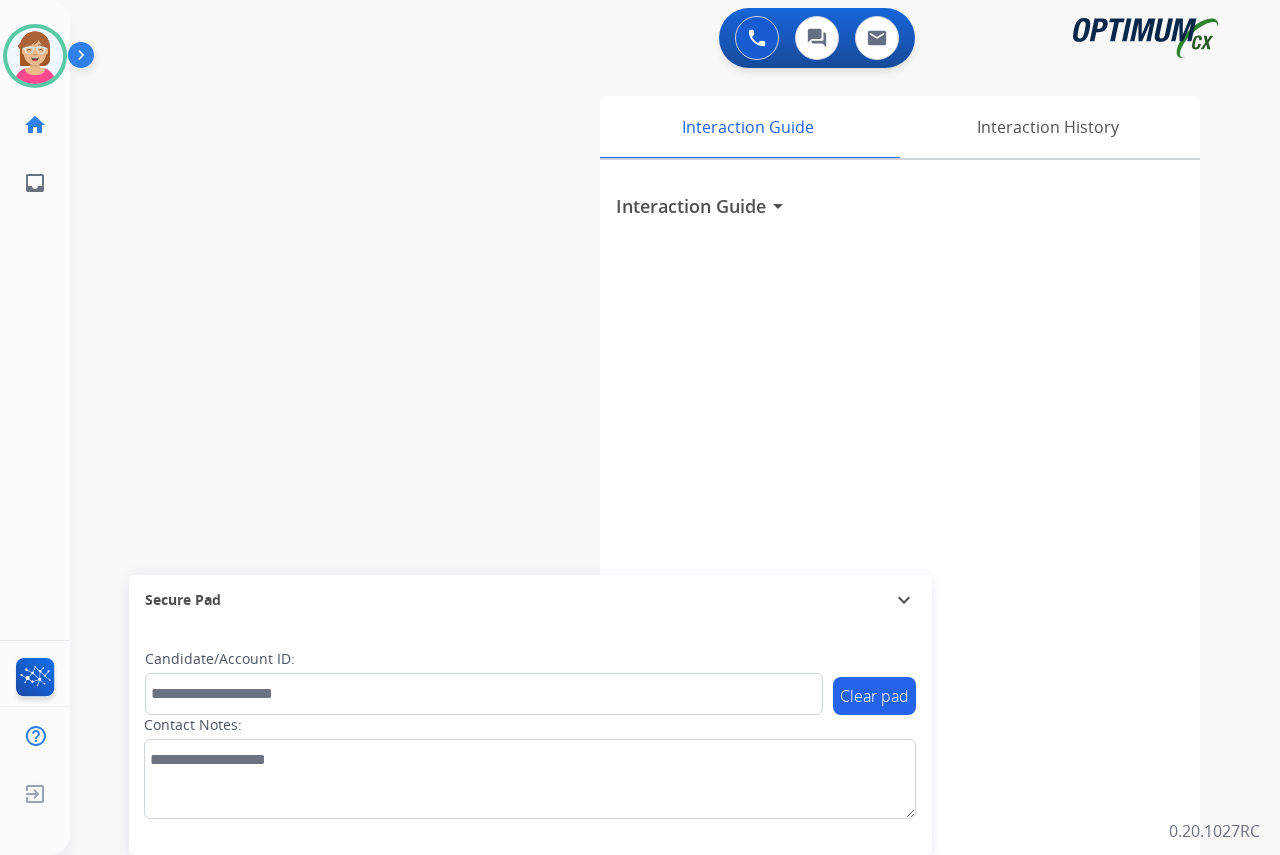 click on "[FIRST] Available Edit Avatar Agent: [FIRST] Routing Profile: OCX Training home Home Home inbox Emails Emails FocalPoints Help Center Help Center Log out Log out" 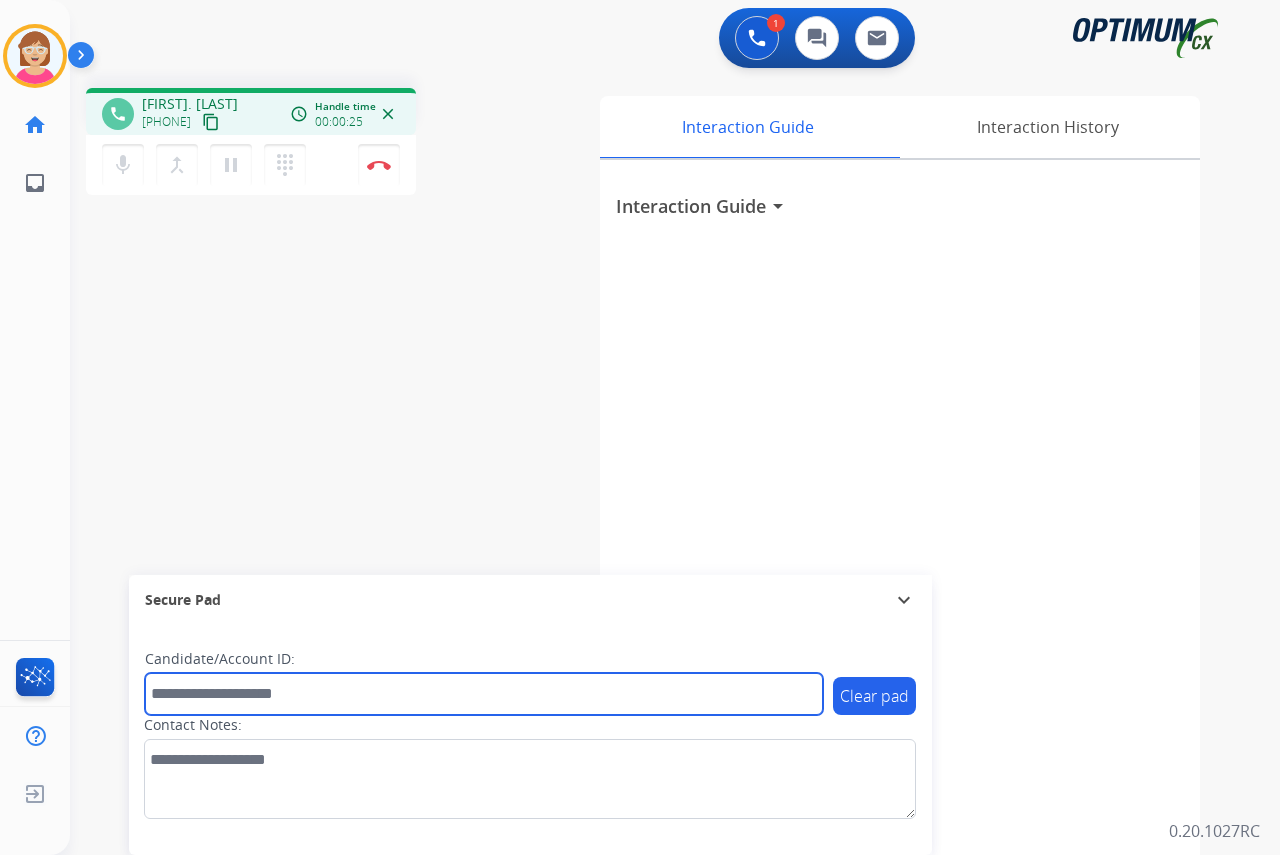 click at bounding box center [484, 694] 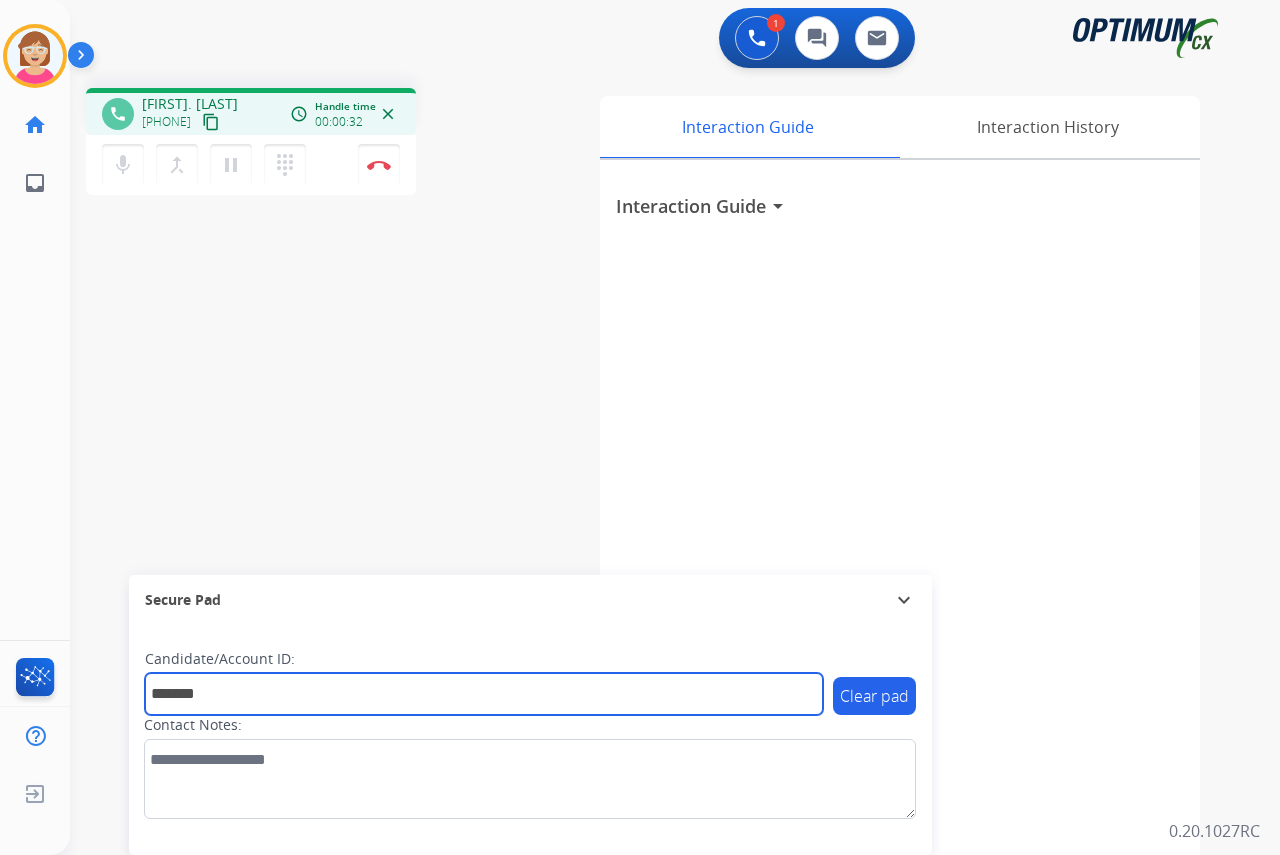 type on "*********" 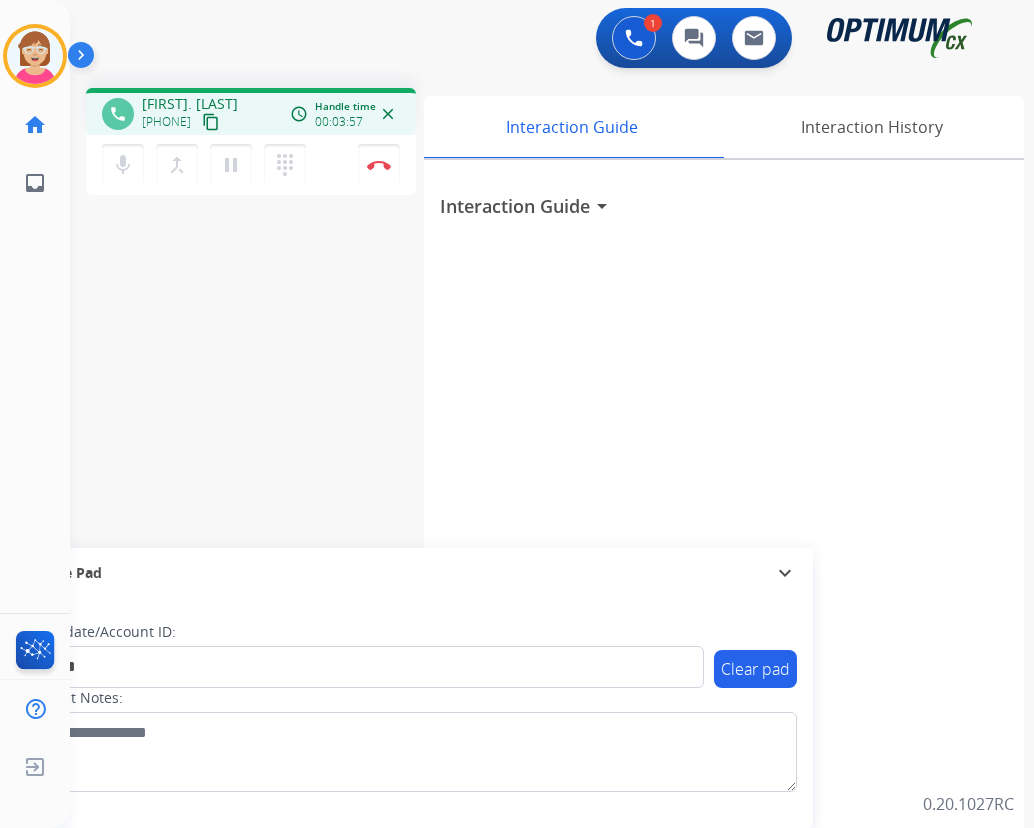 click on "Interaction Guide arrow_drop_down" at bounding box center [724, 533] 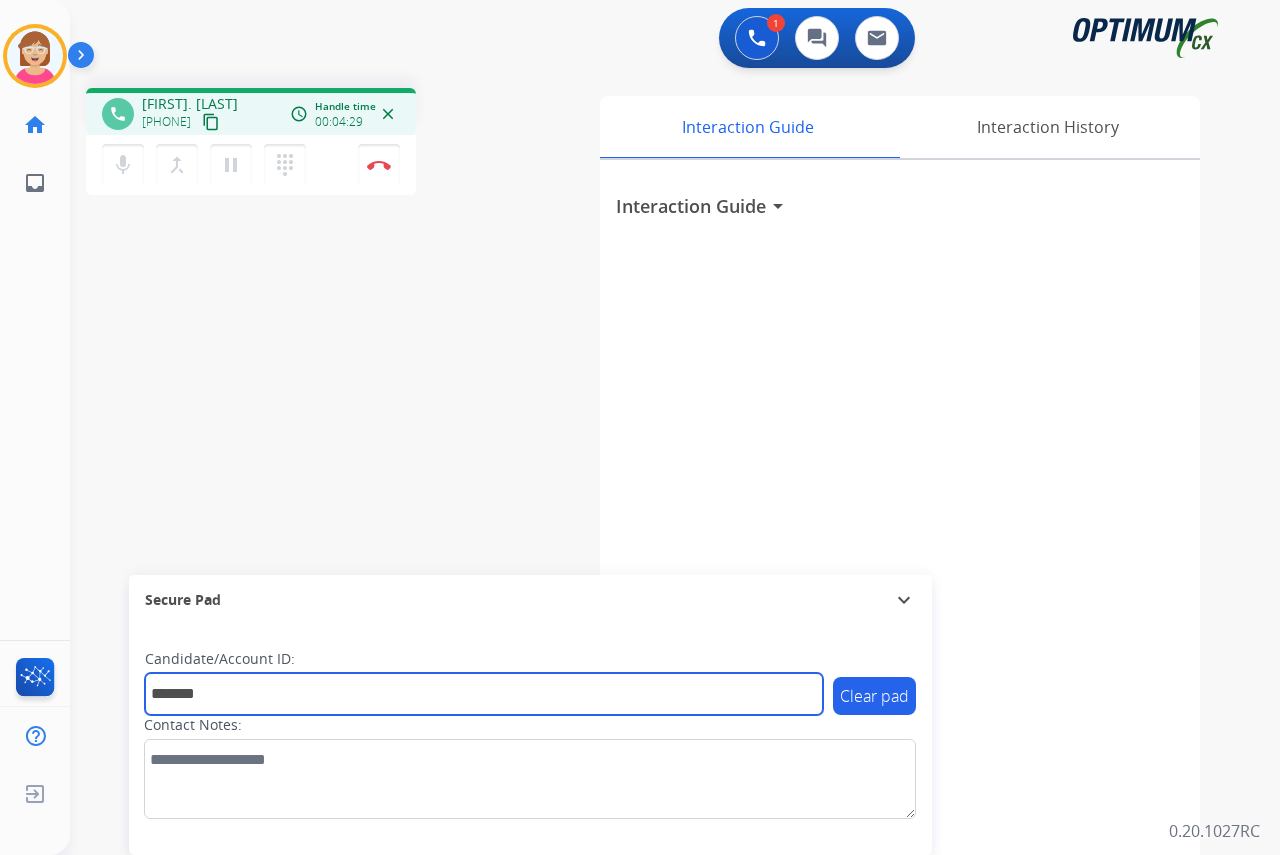 drag, startPoint x: 228, startPoint y: 699, endPoint x: 132, endPoint y: 656, distance: 105.1903 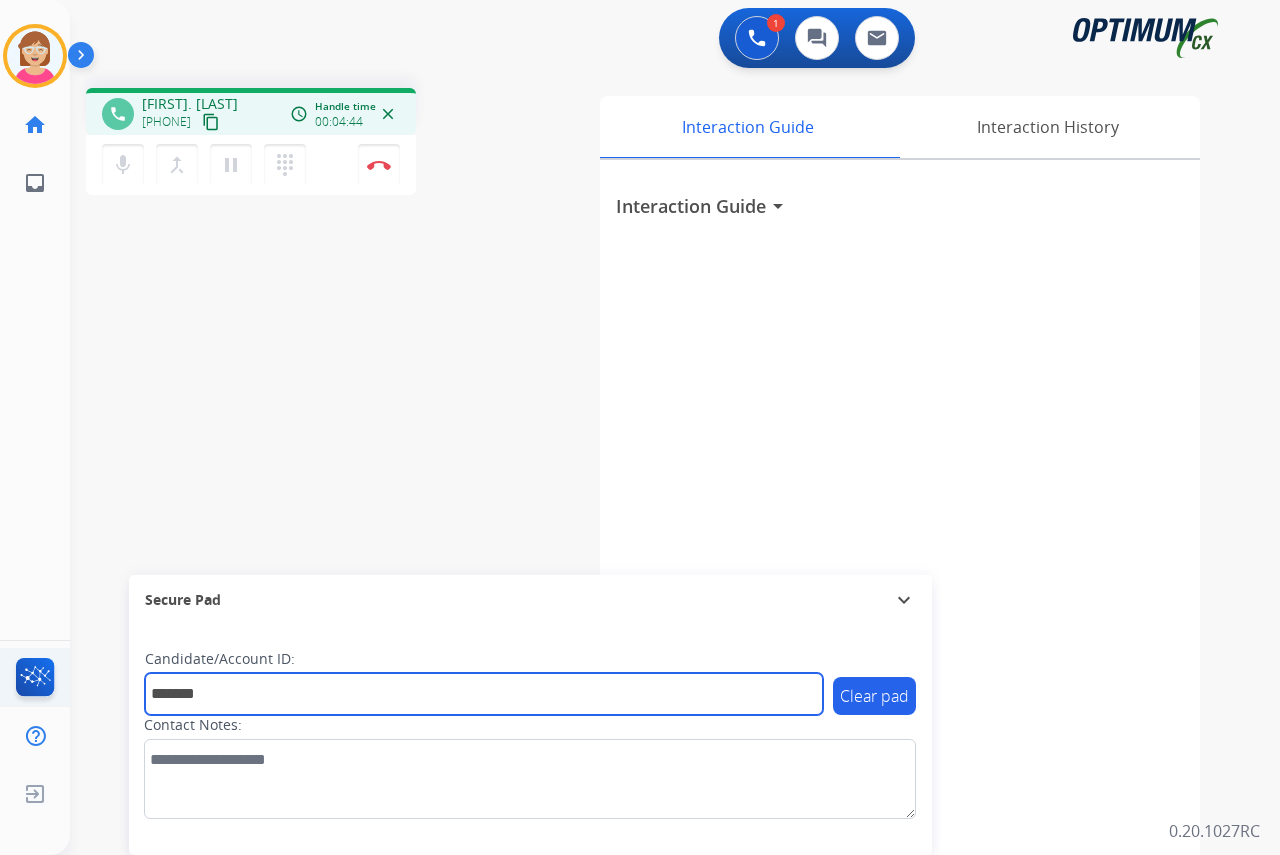 type on "*********" 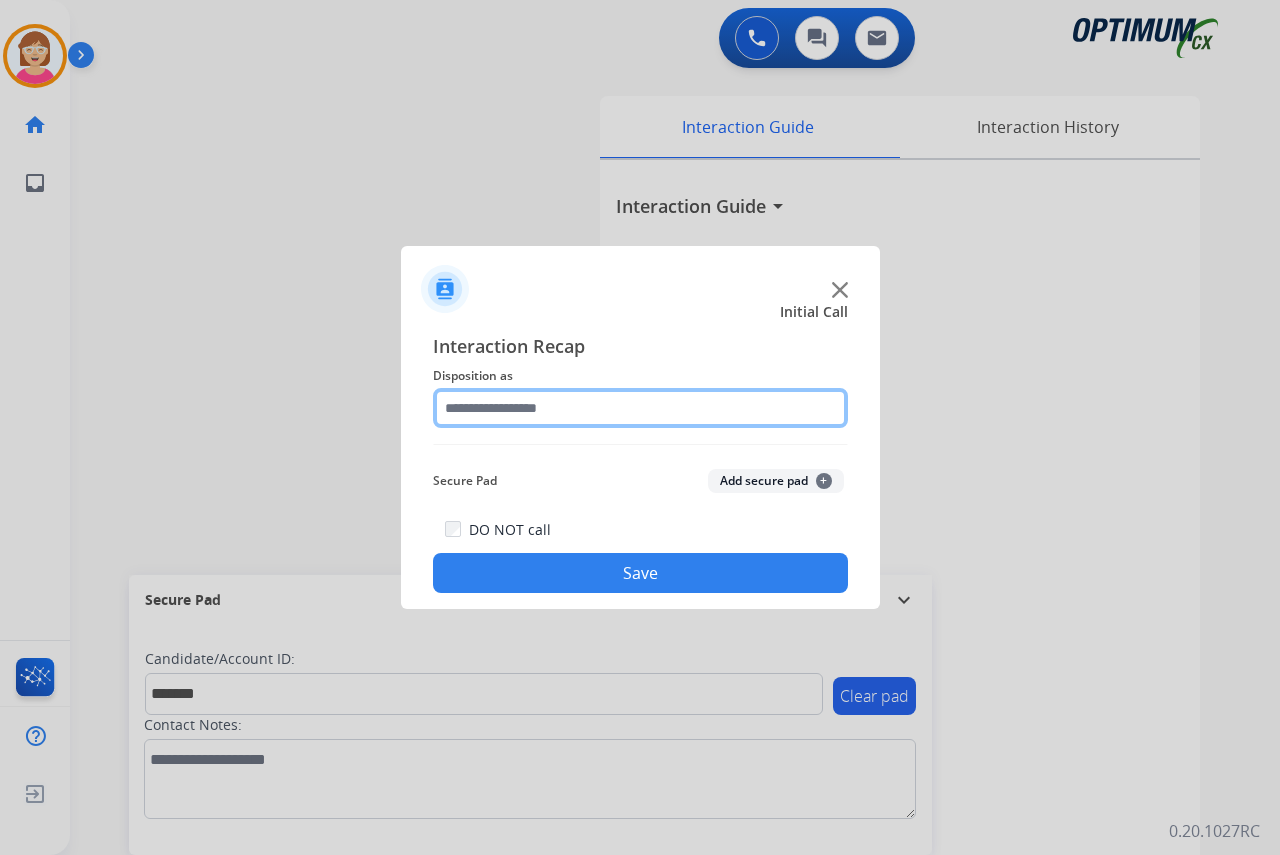 click 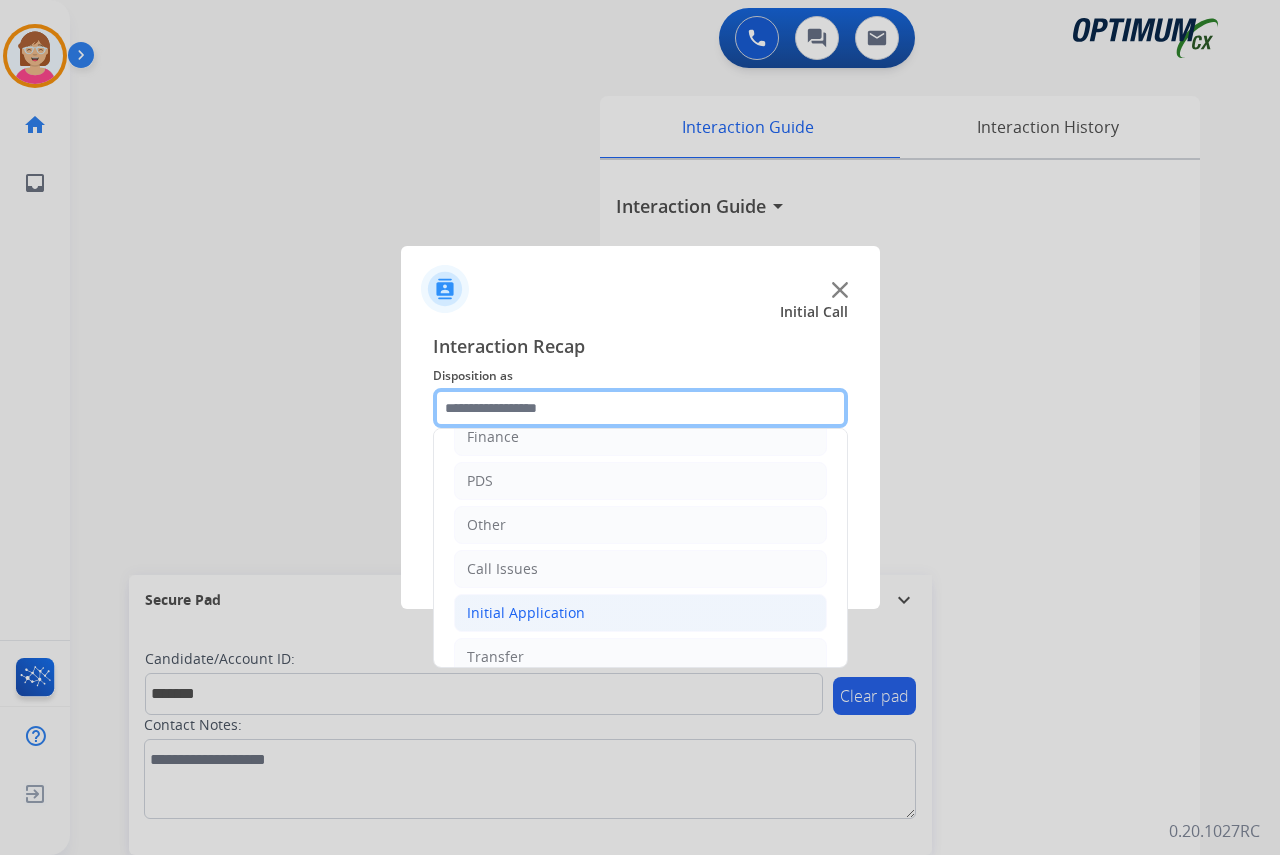 scroll, scrollTop: 136, scrollLeft: 0, axis: vertical 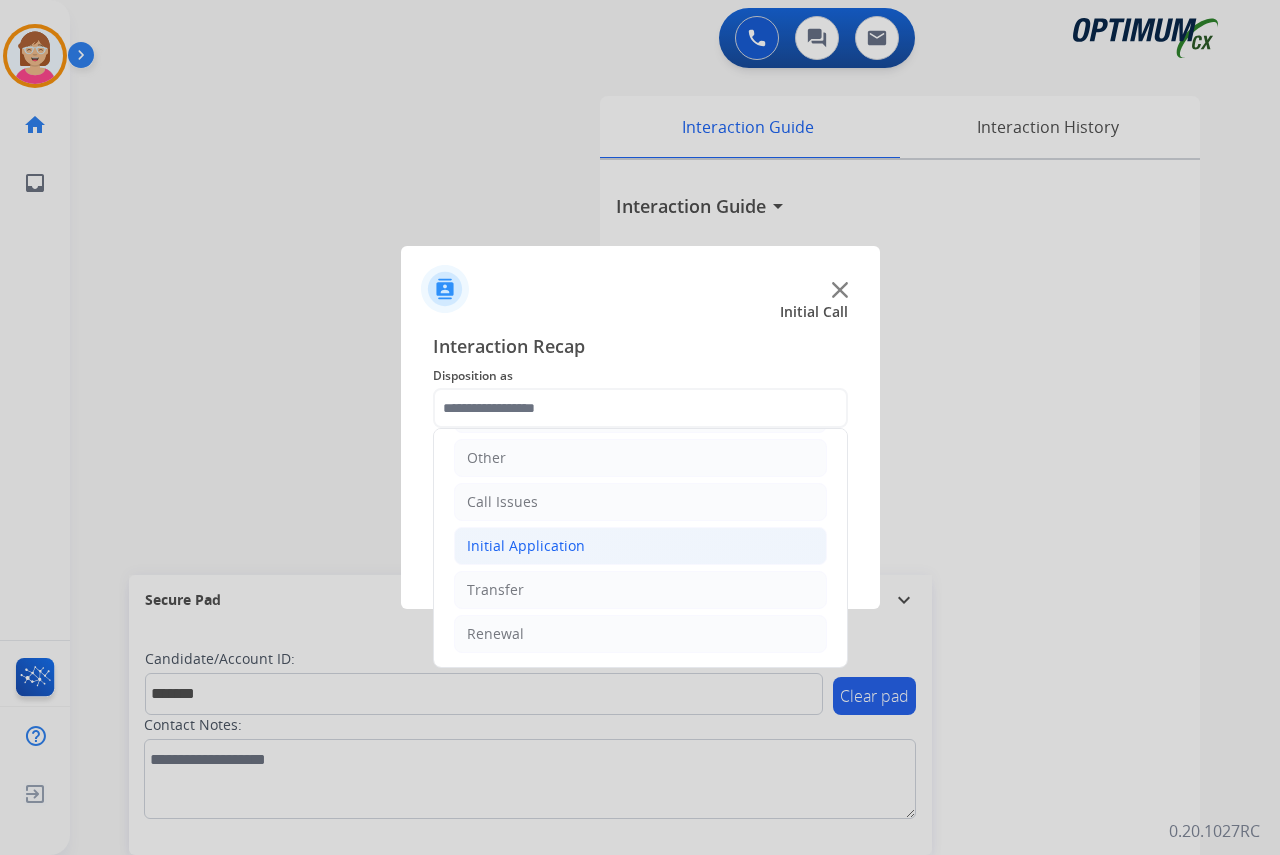 click on "Initial Application" 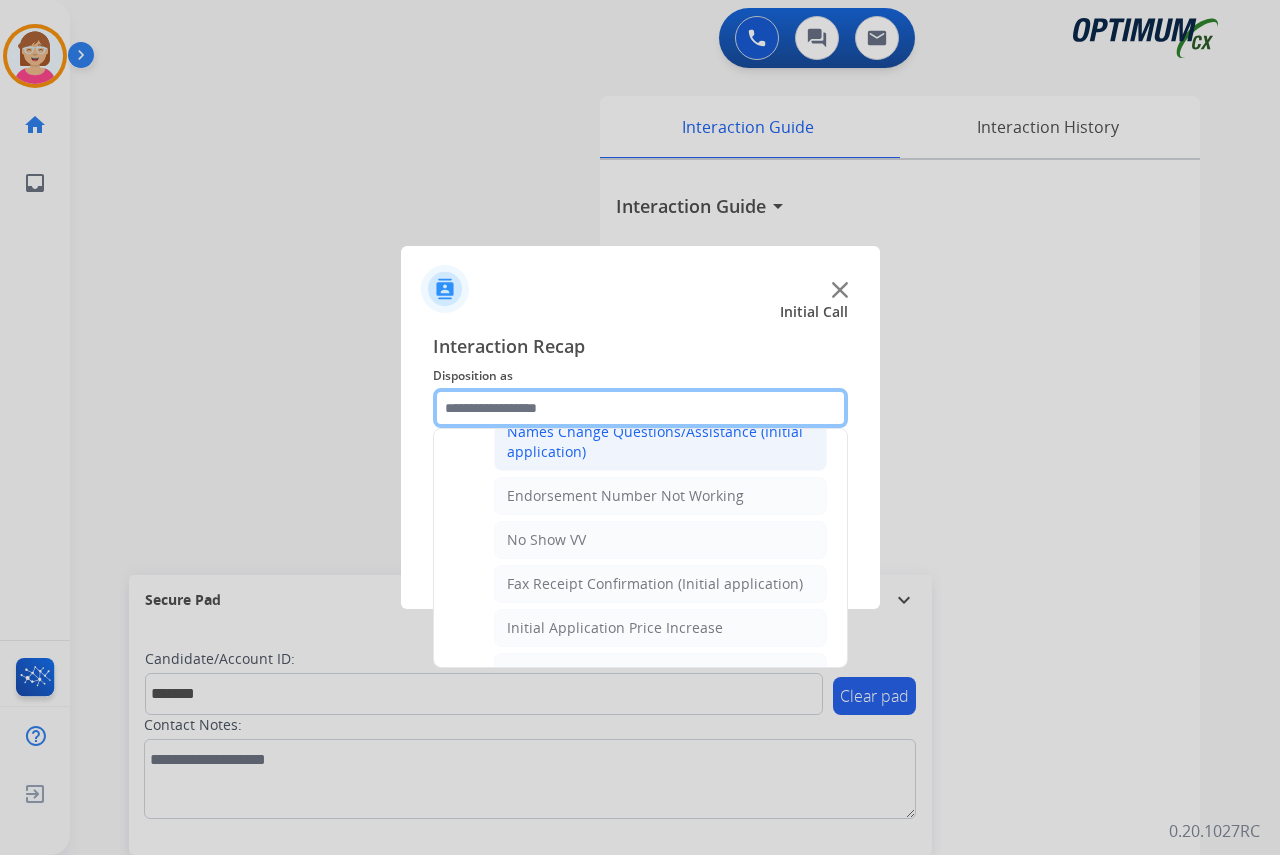 scroll, scrollTop: 636, scrollLeft: 0, axis: vertical 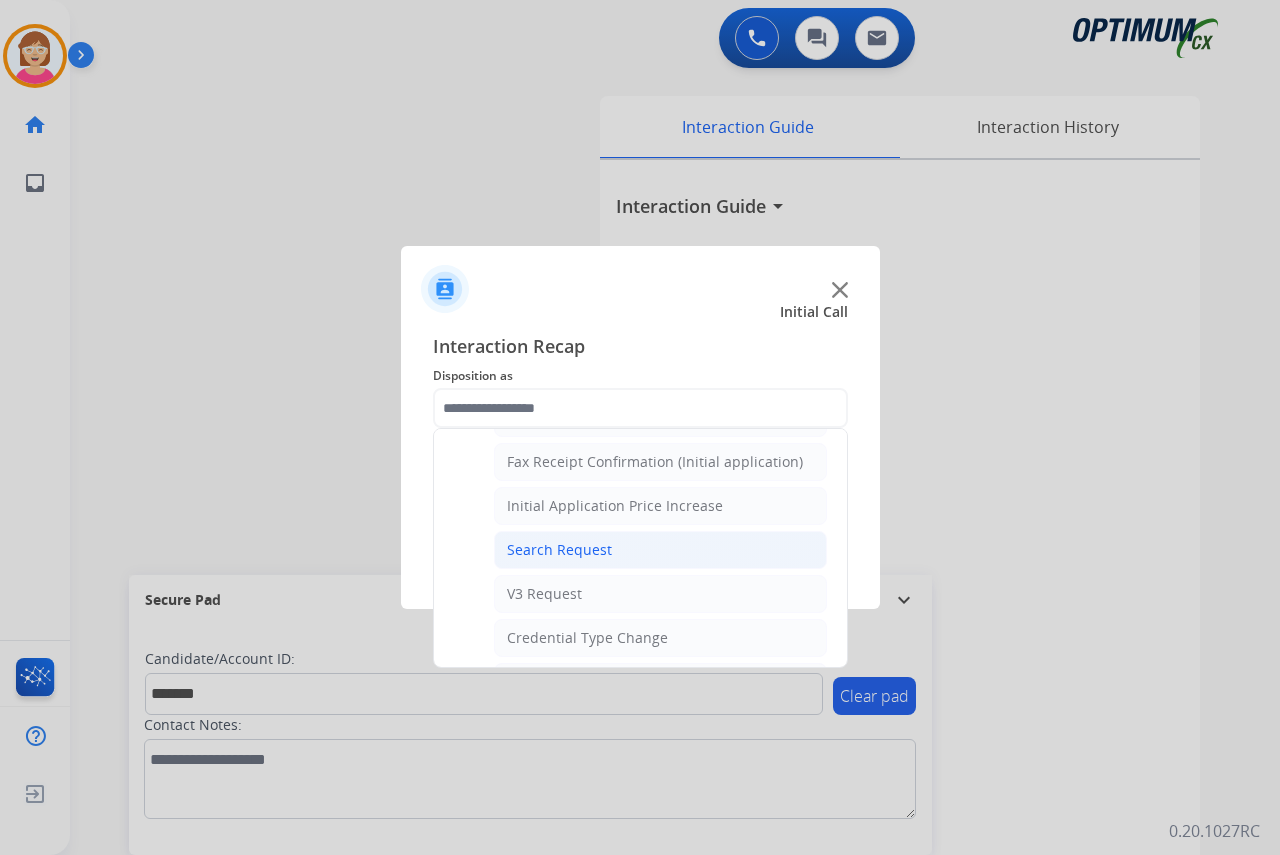 click on "Search Request" 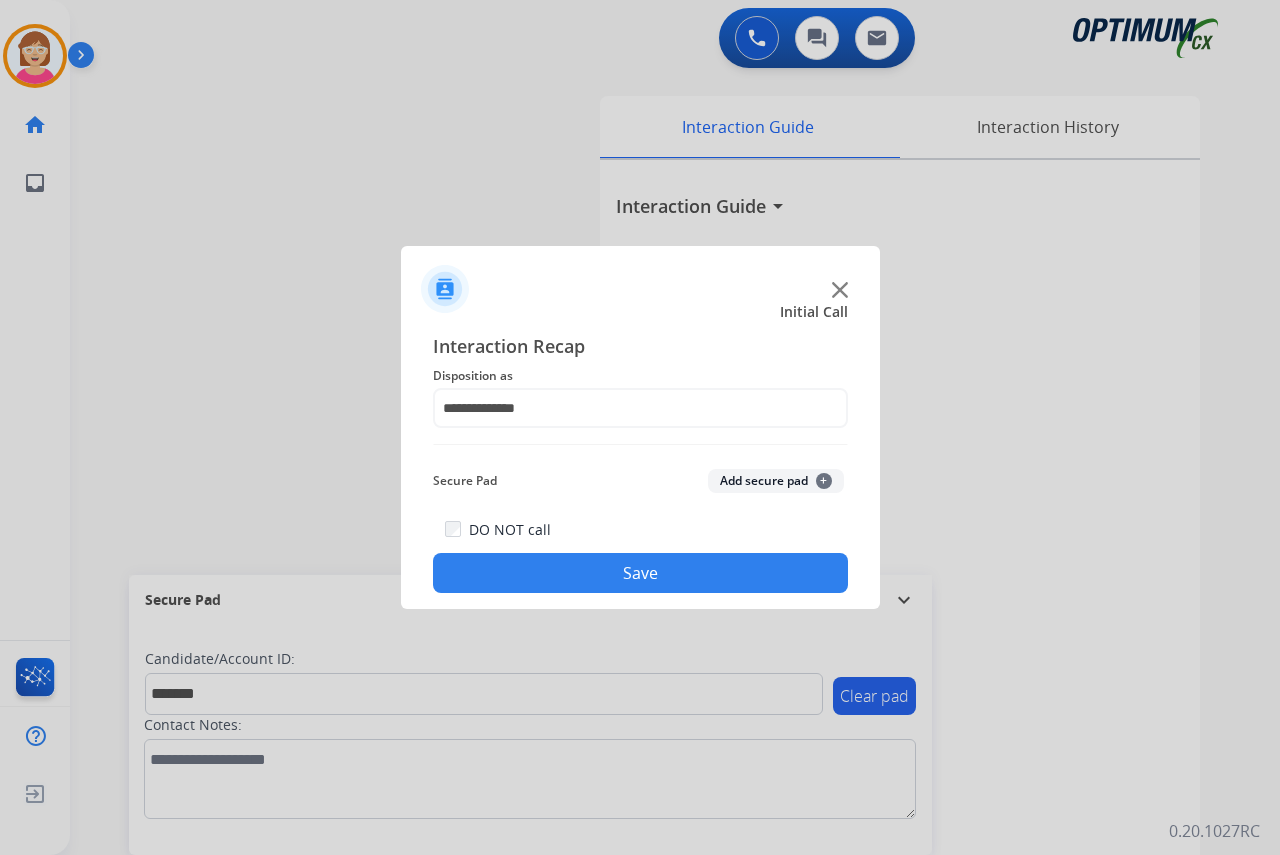 click on "+" 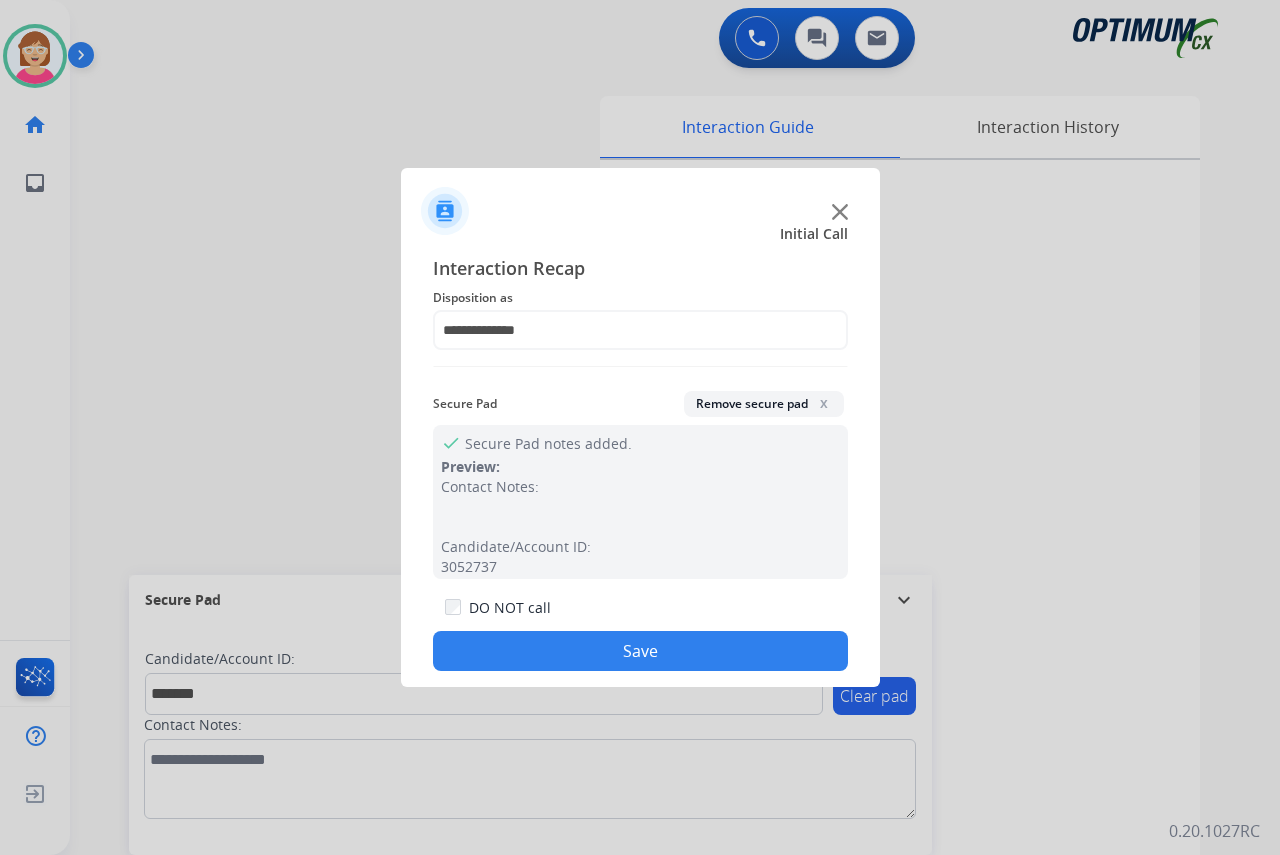 click on "Save" 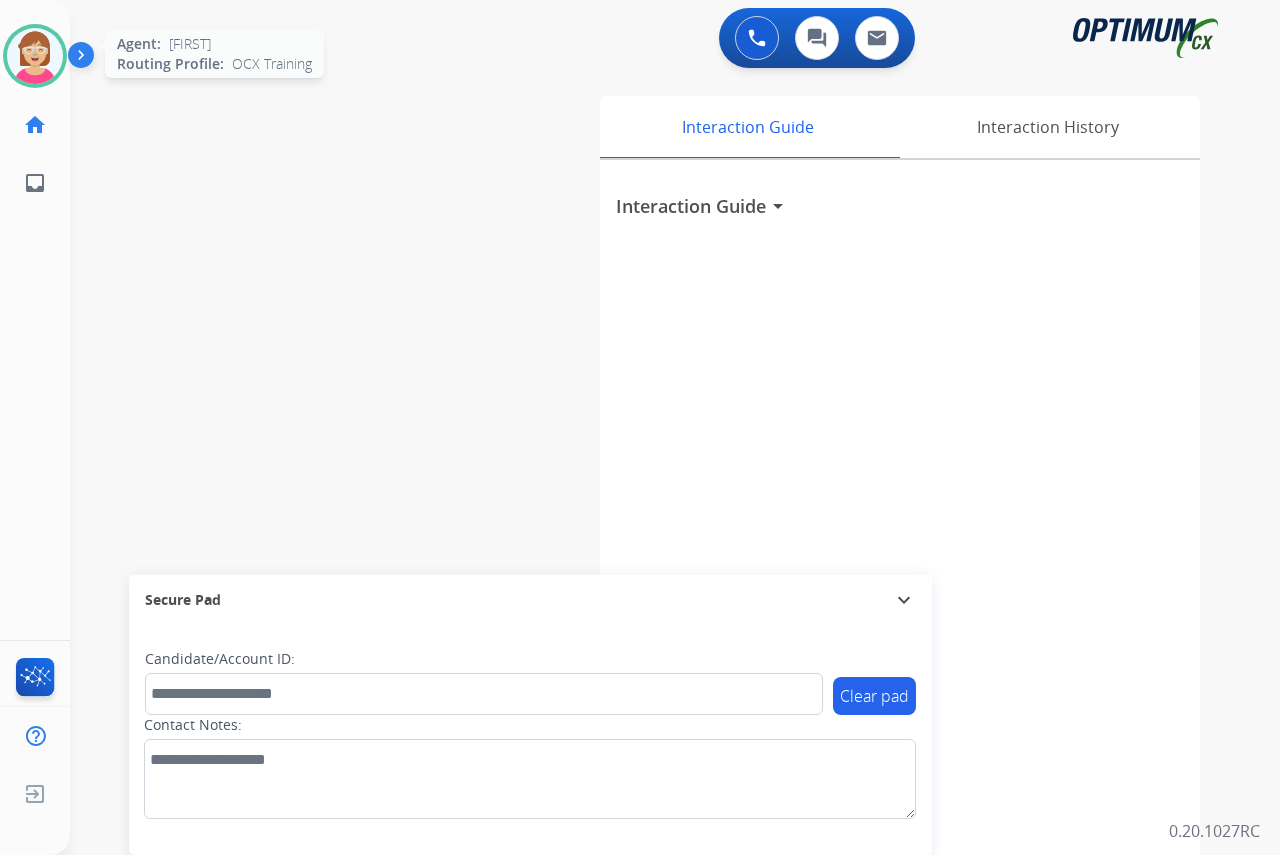 click at bounding box center (35, 56) 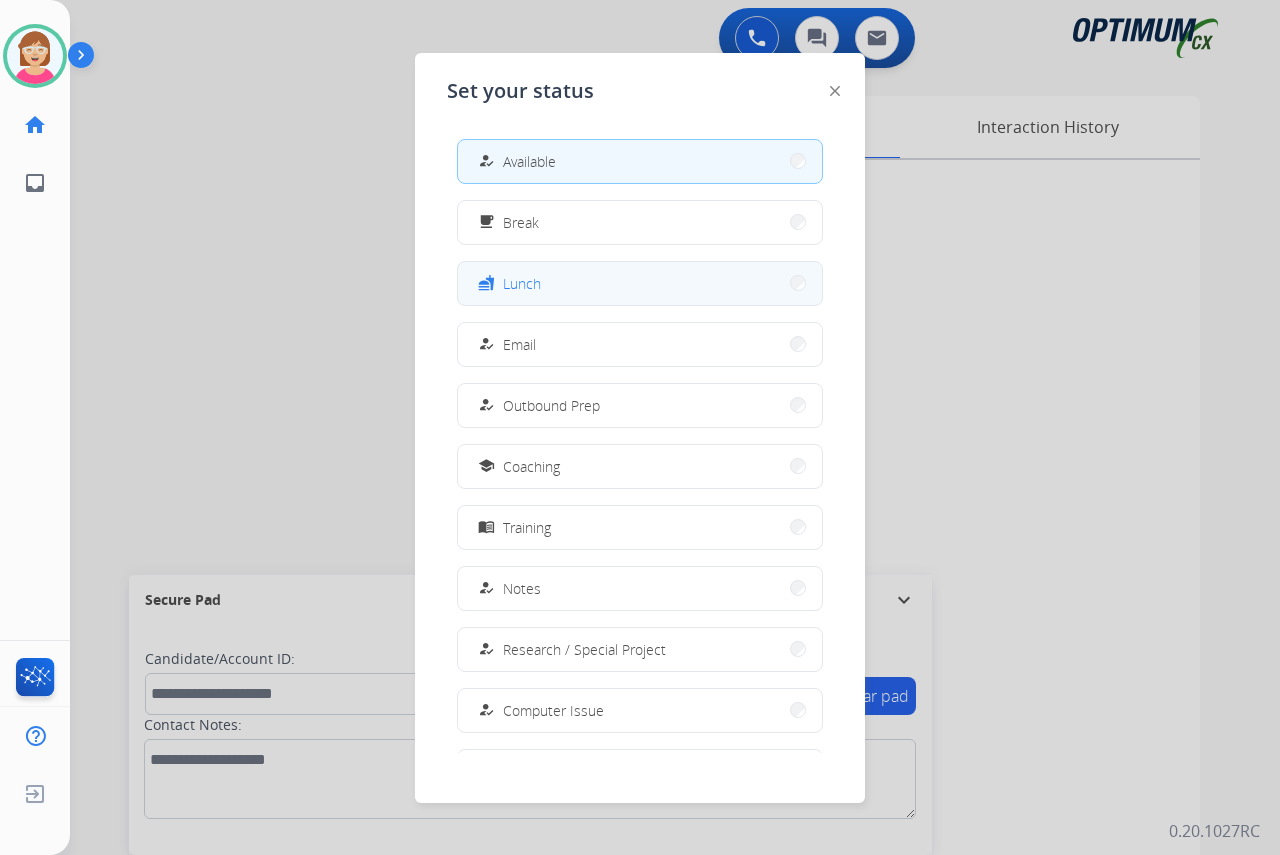 click on "fastfood Lunch" at bounding box center [640, 283] 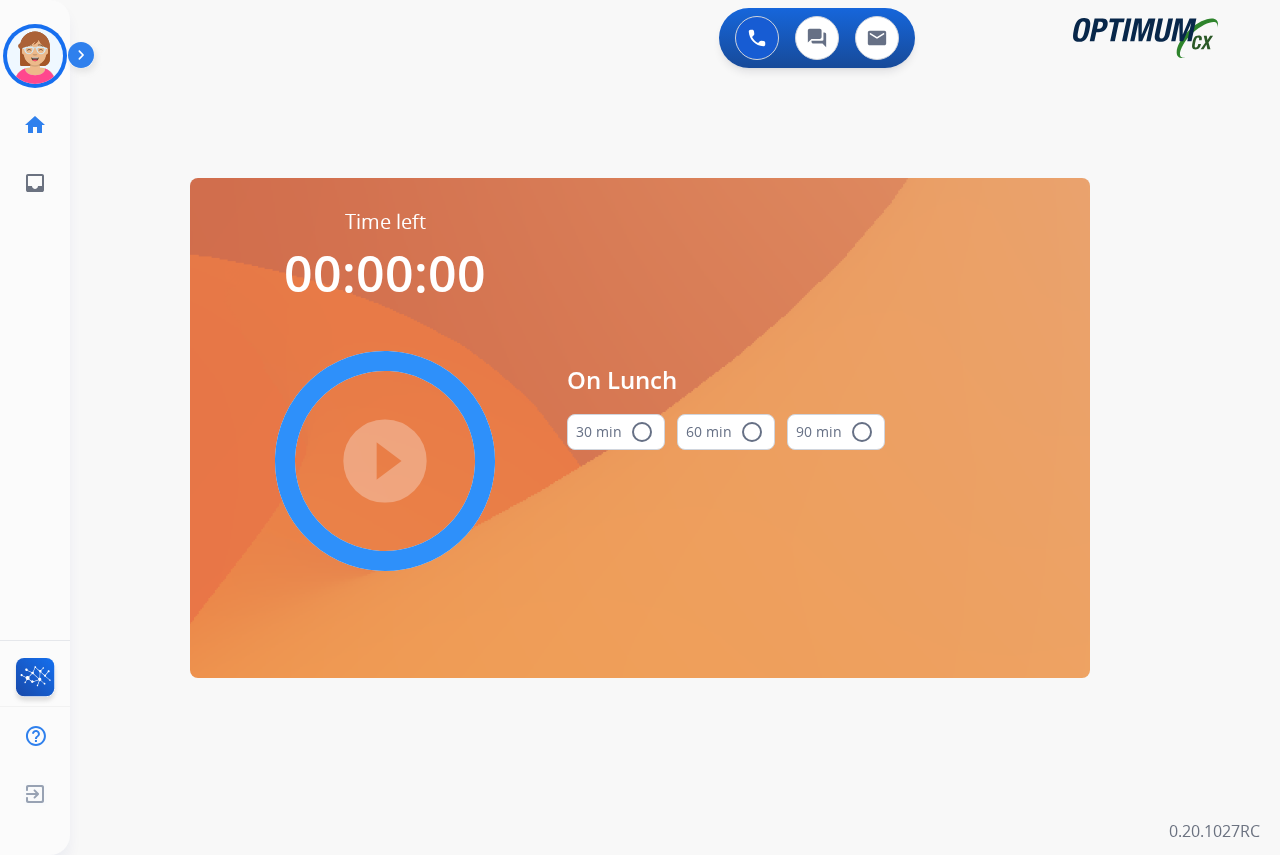 click on "radio_button_unchecked" at bounding box center [642, 432] 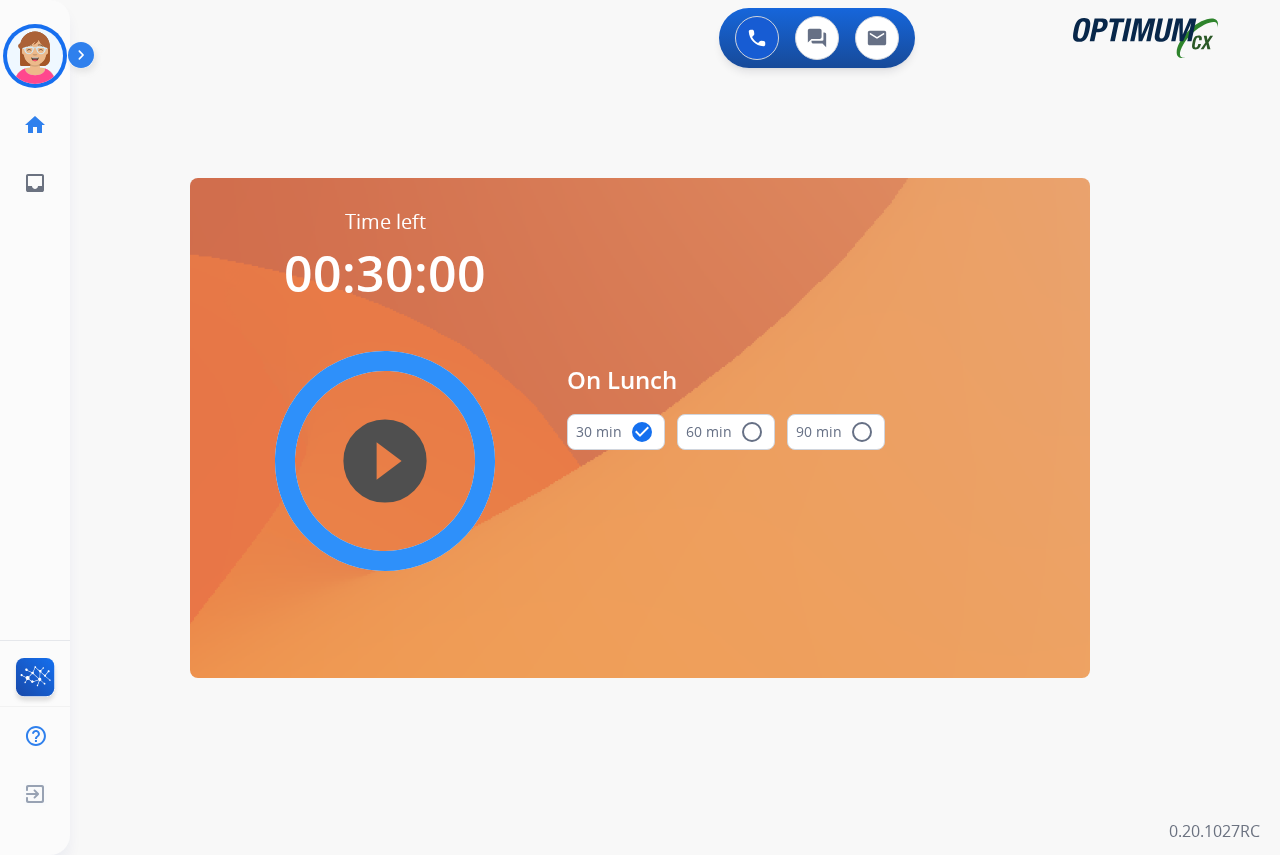 click on "play_circle_filled" at bounding box center (385, 461) 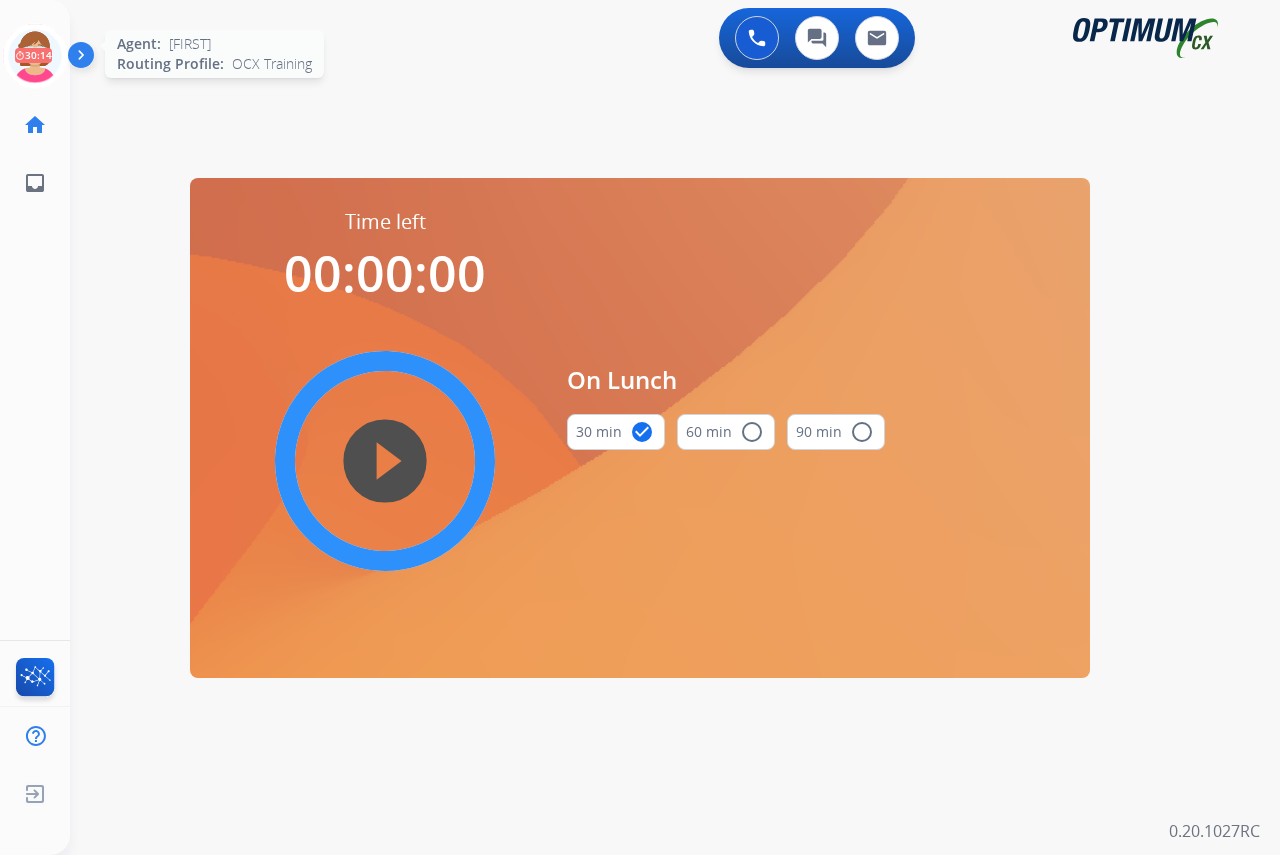 click 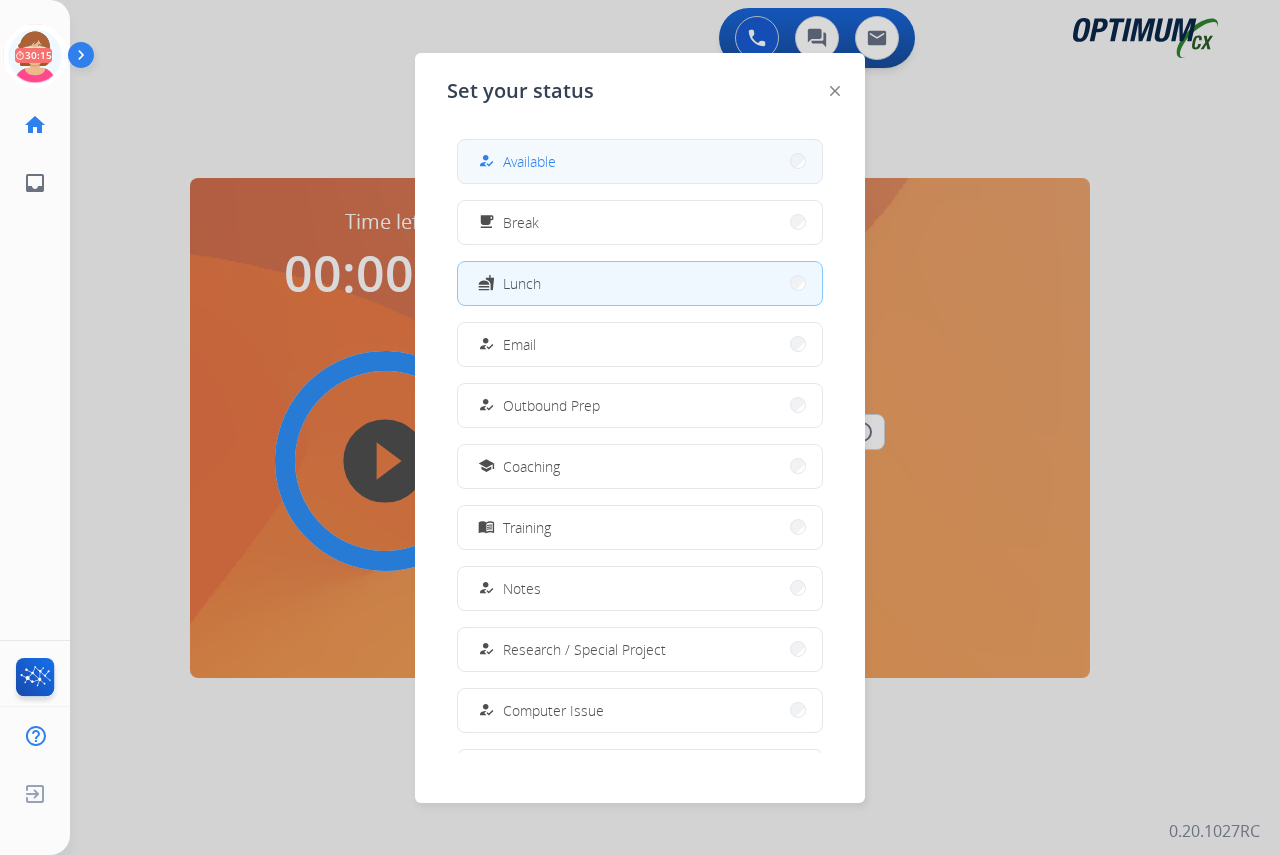 click on "how_to_reg Available" at bounding box center (515, 161) 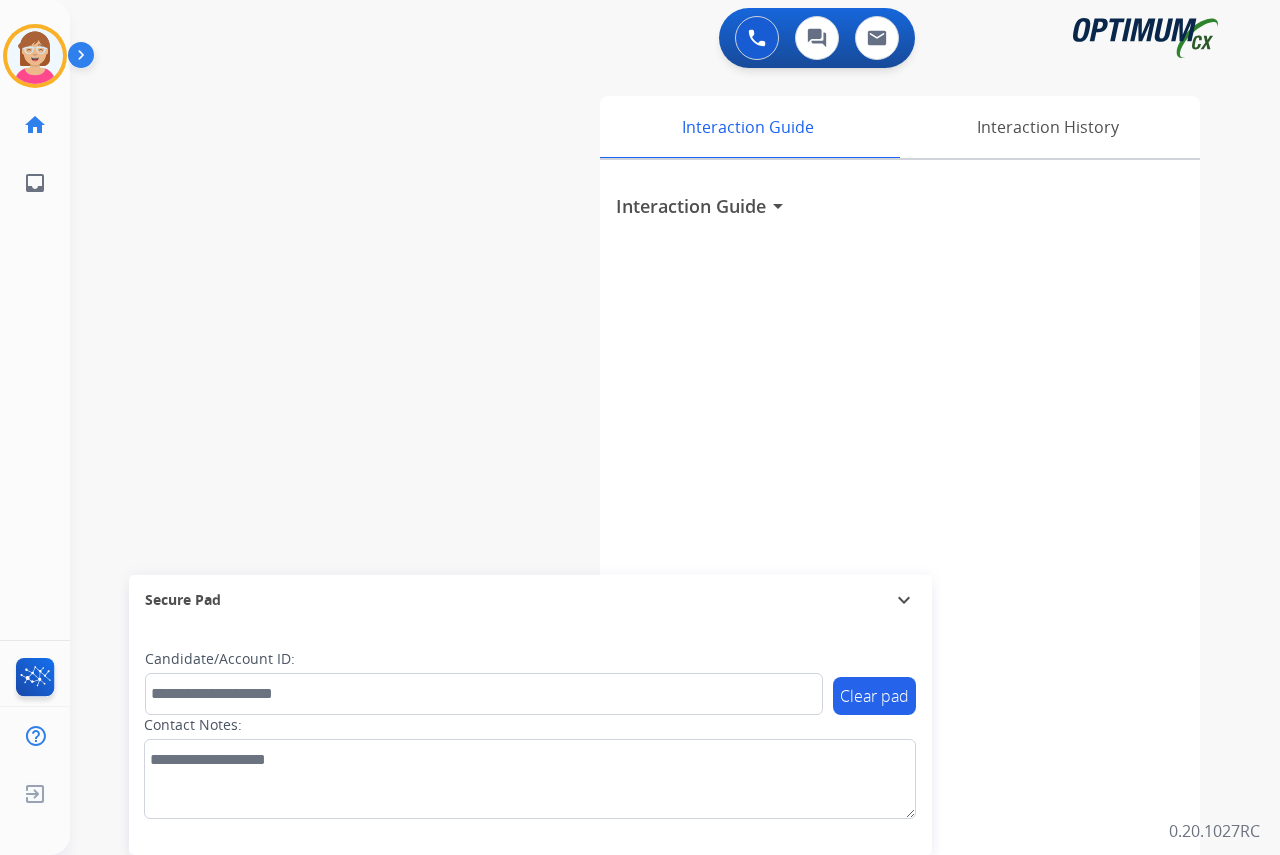 click on "[FIRST] Available Edit Avatar Agent: [FIRST] Routing Profile: OCX Training home Home Home inbox Emails Emails FocalPoints Help Center Help Center Log out Log out" 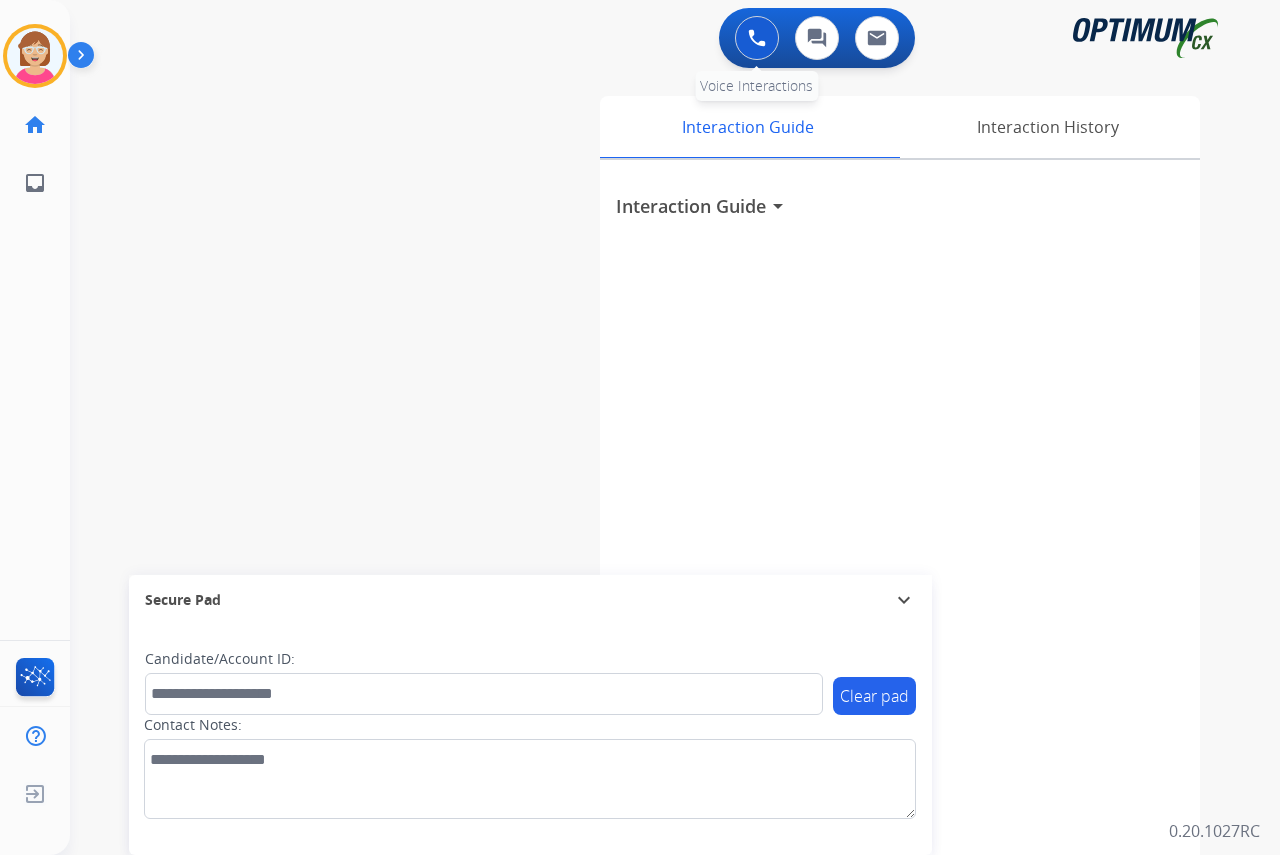 click at bounding box center [757, 38] 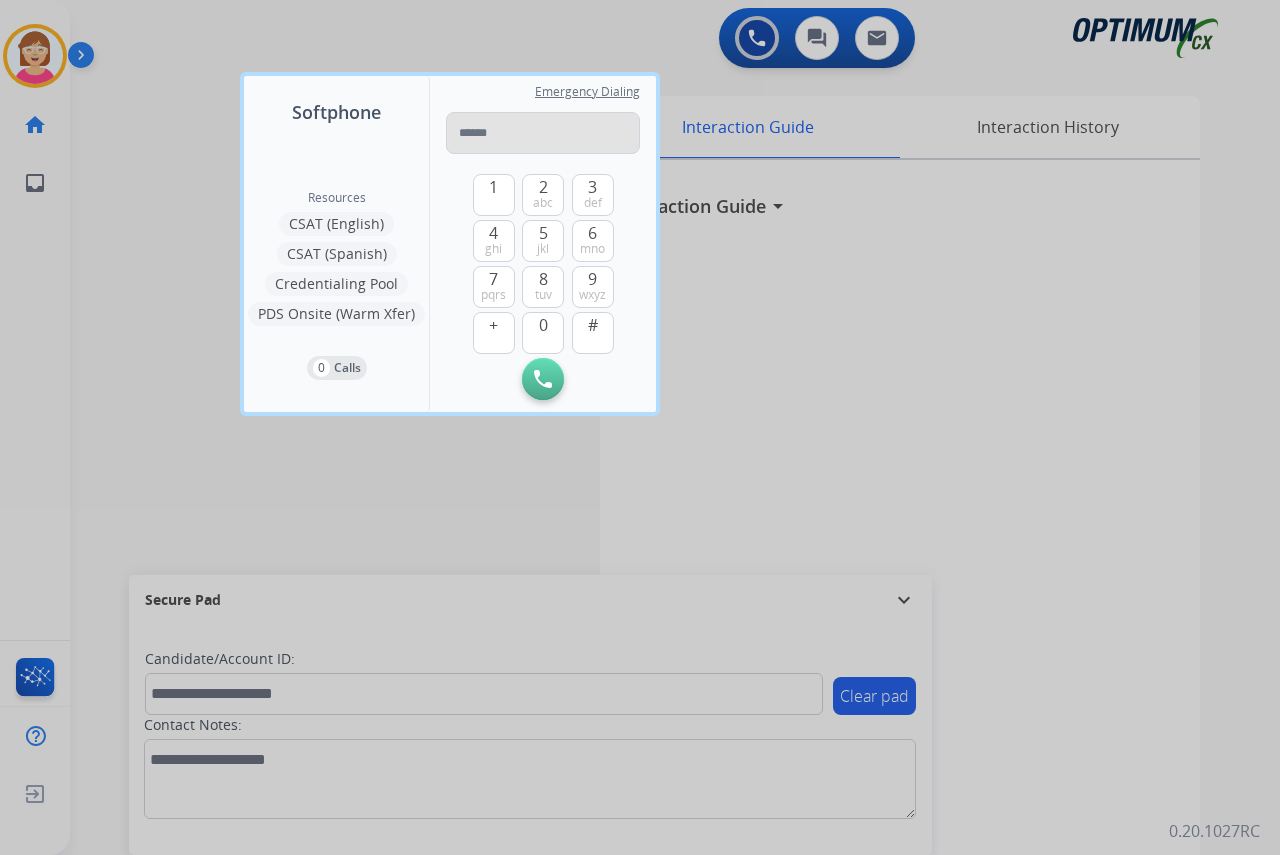 click at bounding box center (543, 133) 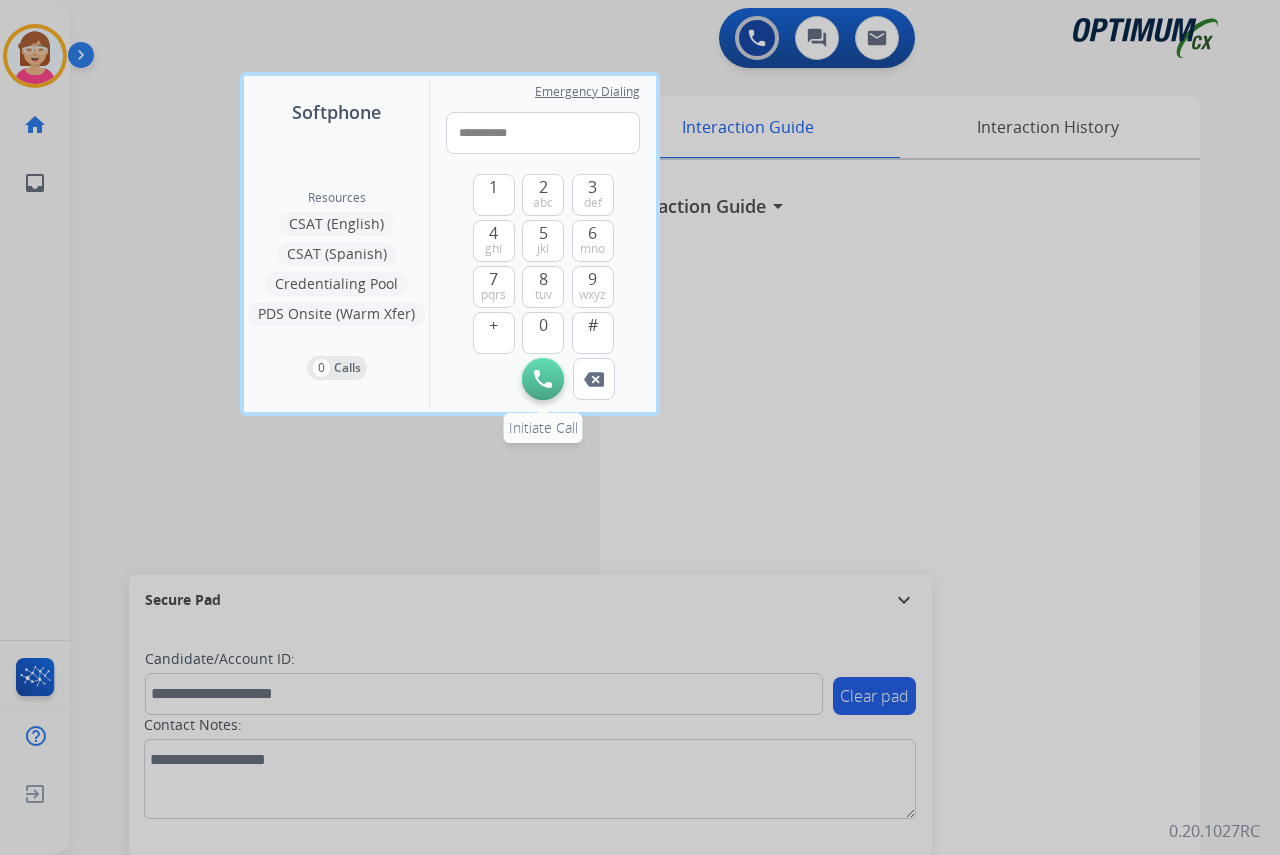 type on "**********" 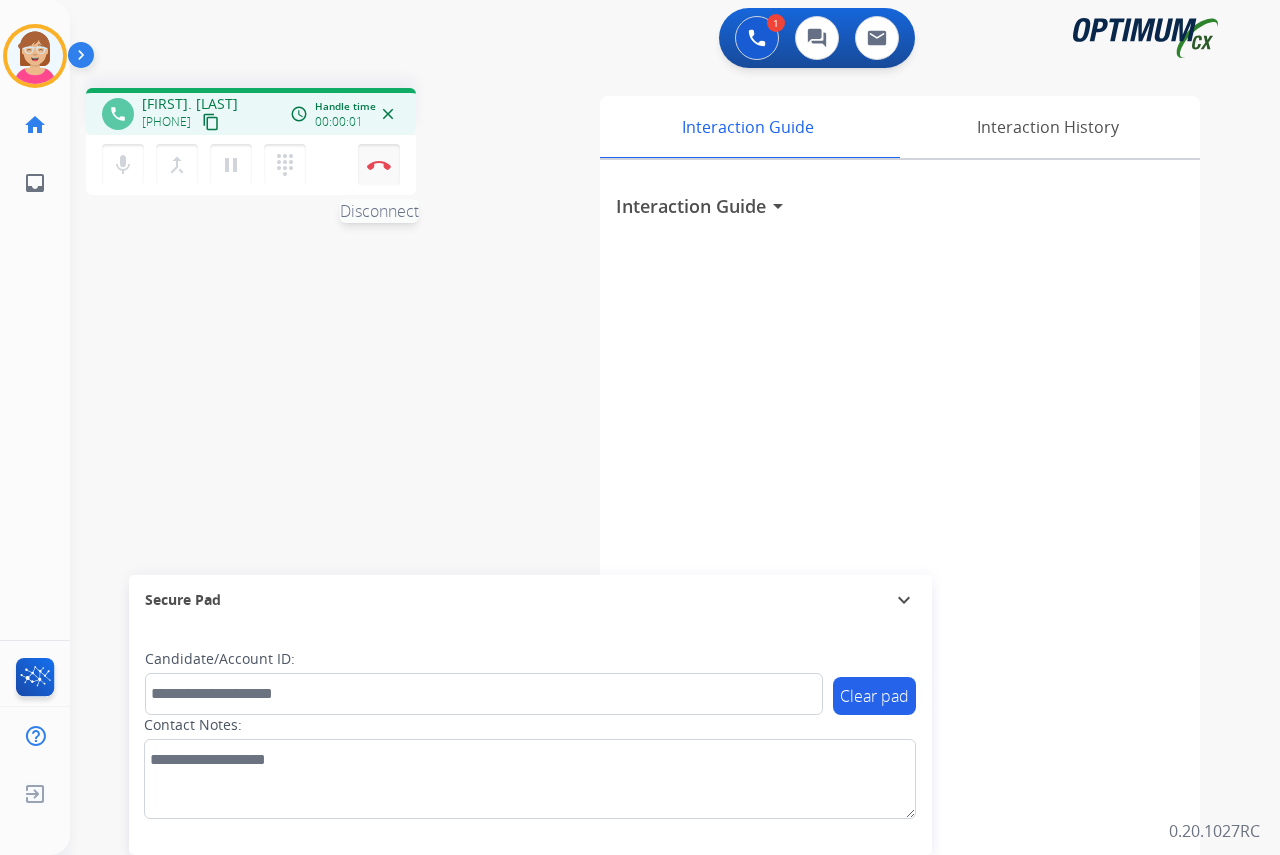 click at bounding box center (379, 165) 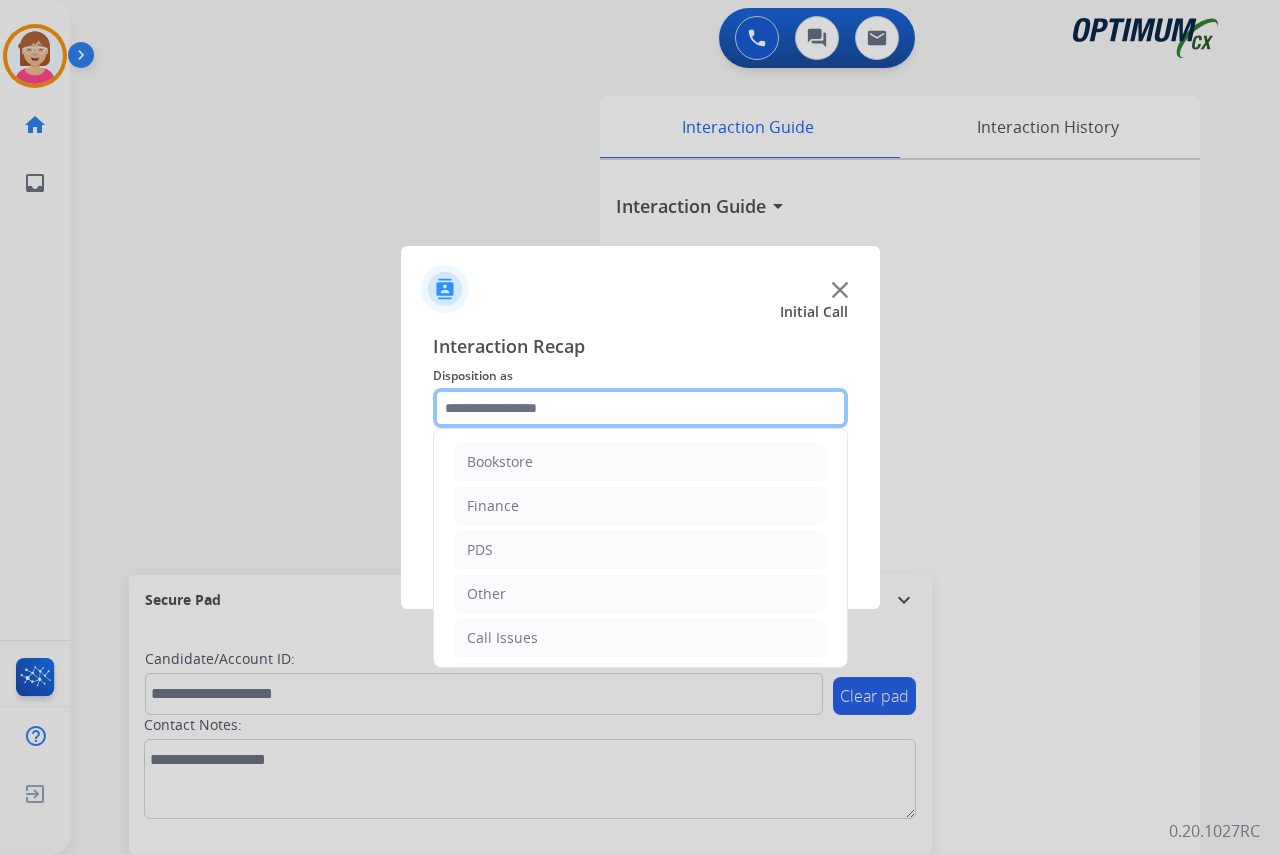drag, startPoint x: 495, startPoint y: 407, endPoint x: 567, endPoint y: 470, distance: 95.67131 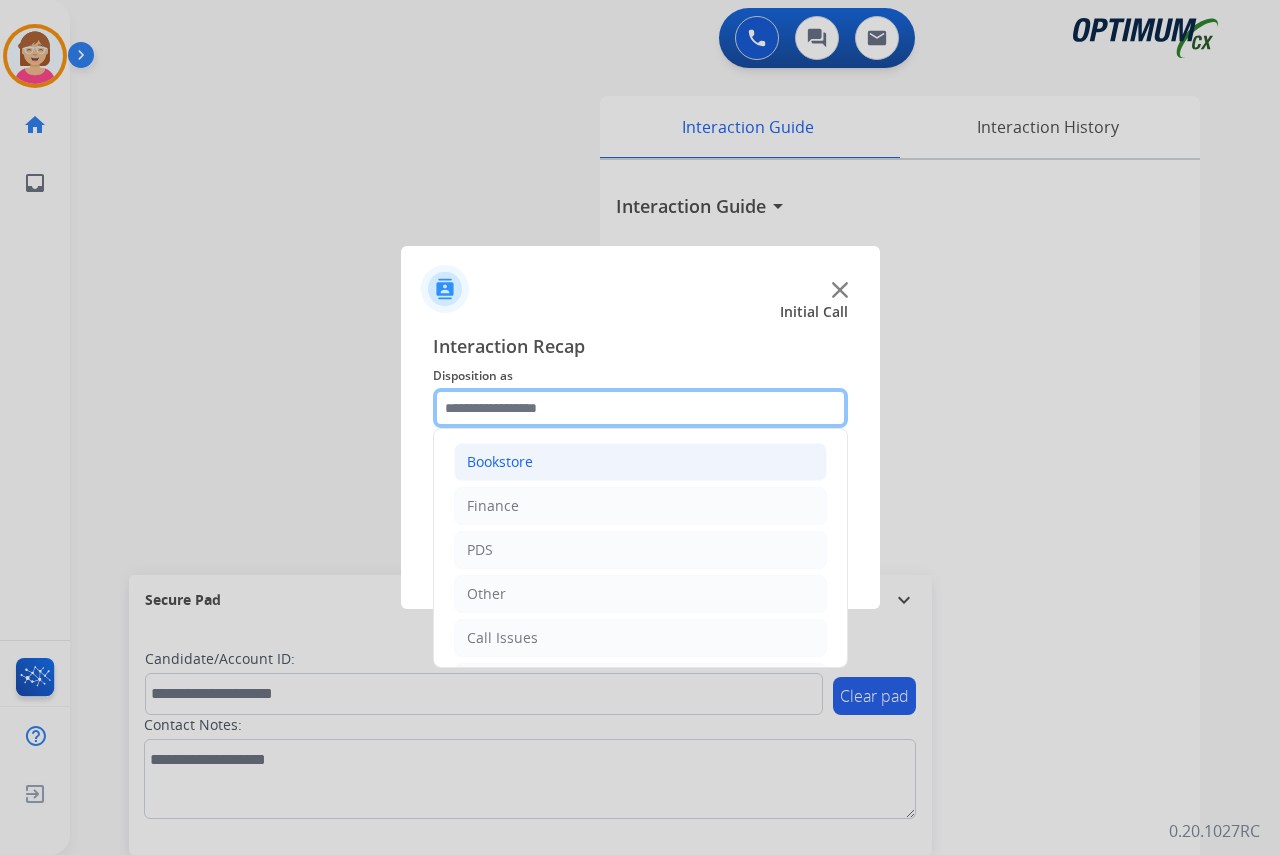click 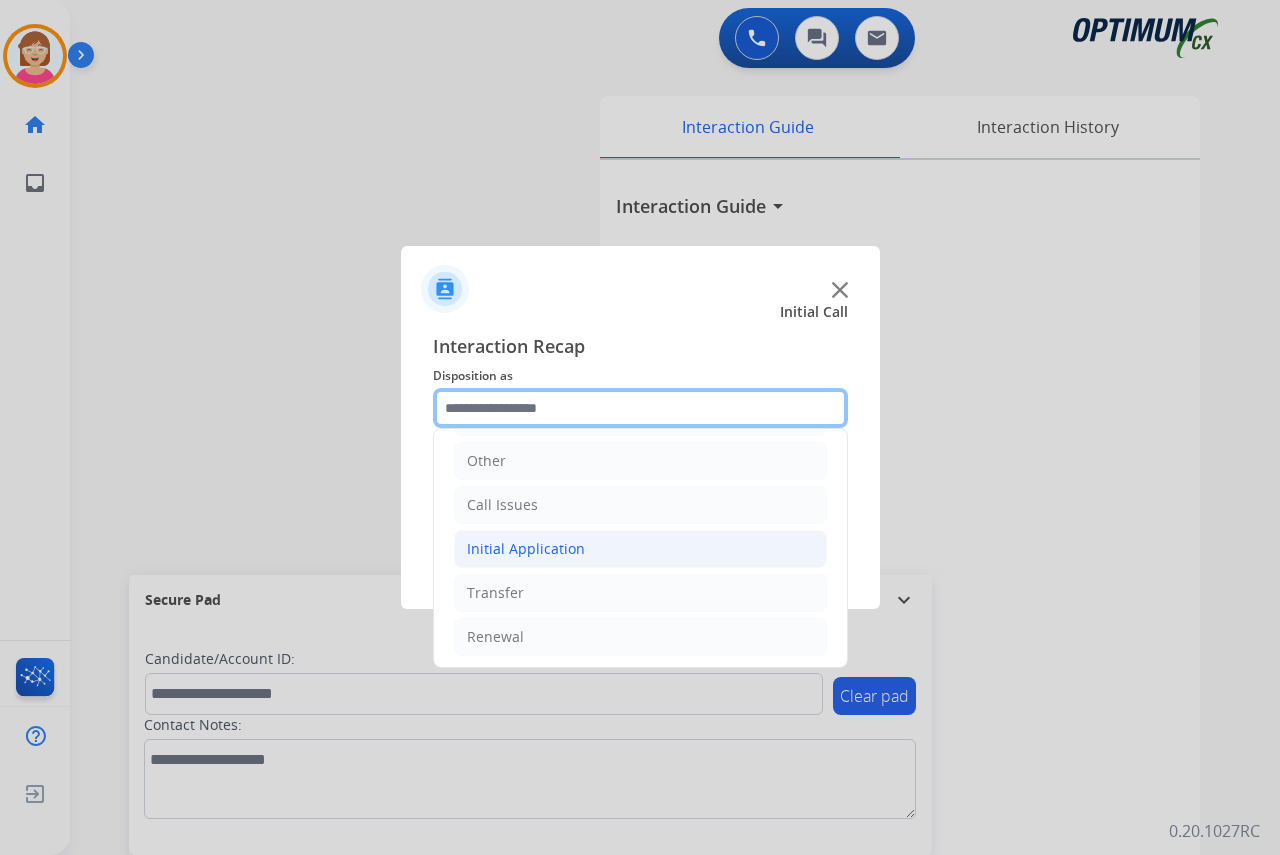 scroll, scrollTop: 136, scrollLeft: 0, axis: vertical 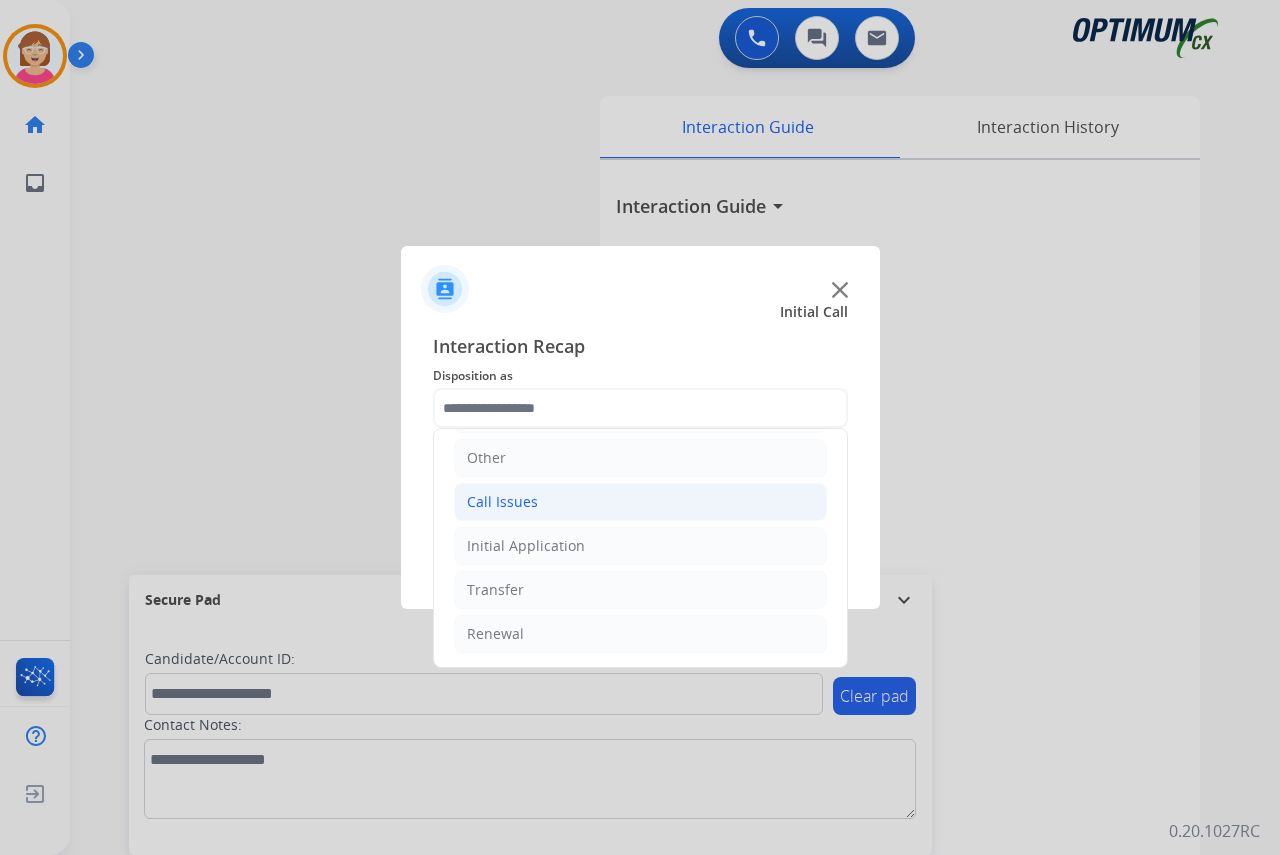 click on "Call Issues" 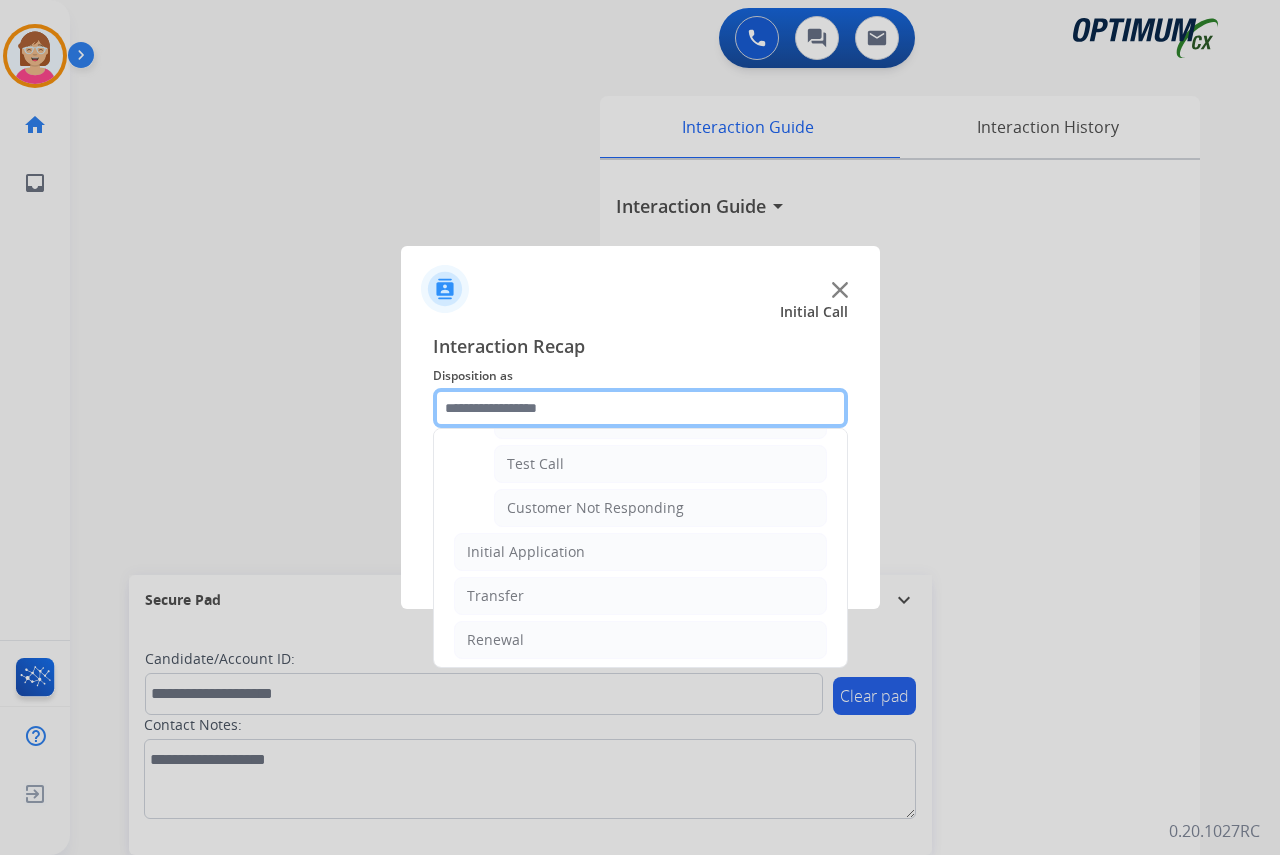 scroll, scrollTop: 356, scrollLeft: 0, axis: vertical 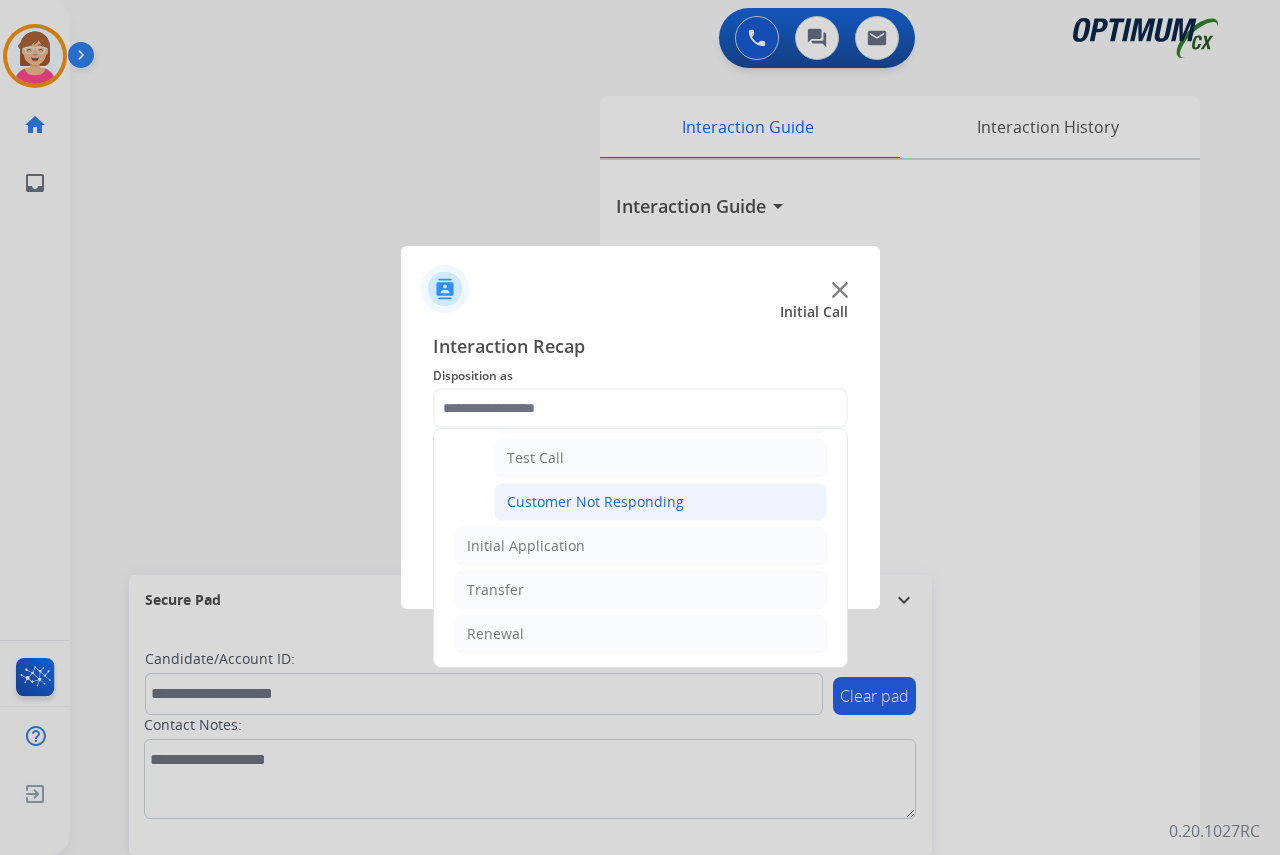 click on "Customer Not Responding" 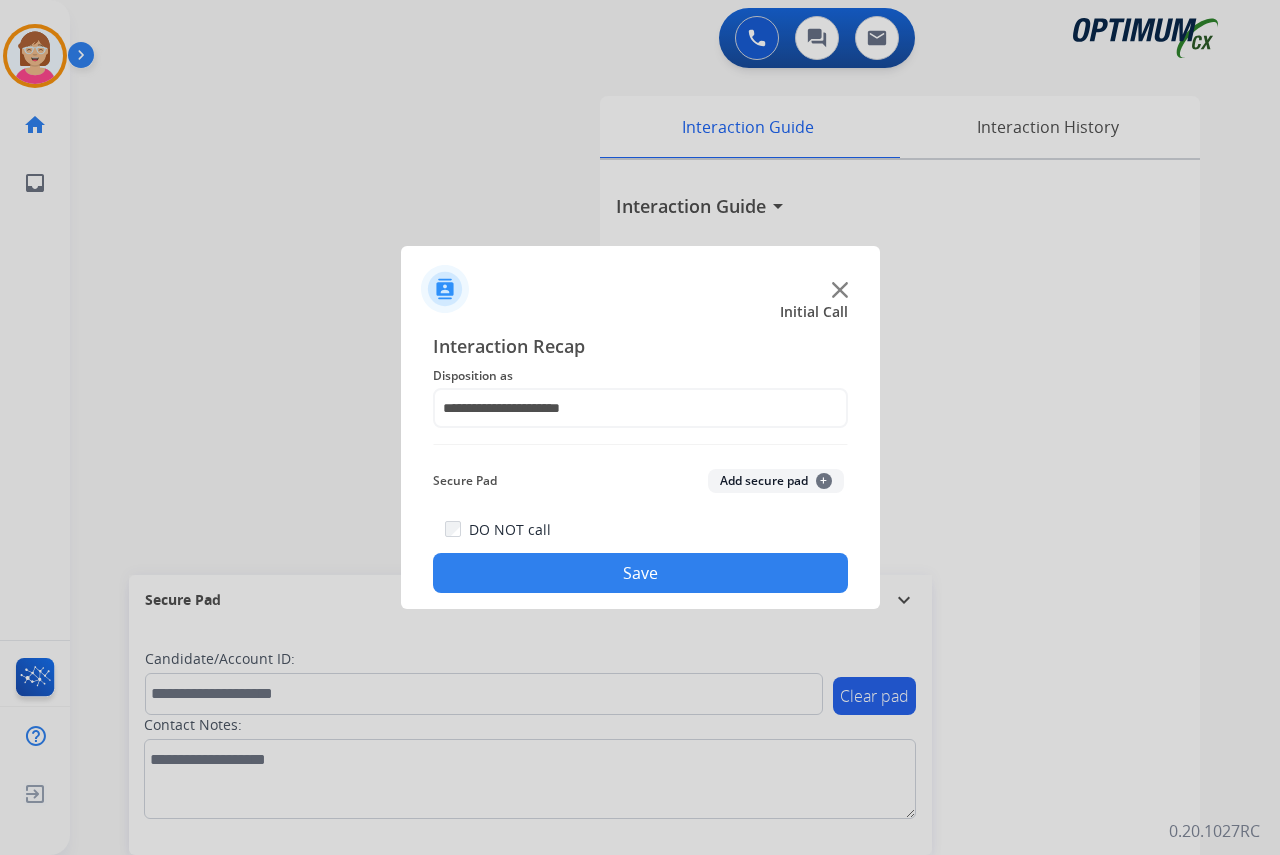 click on "Save" 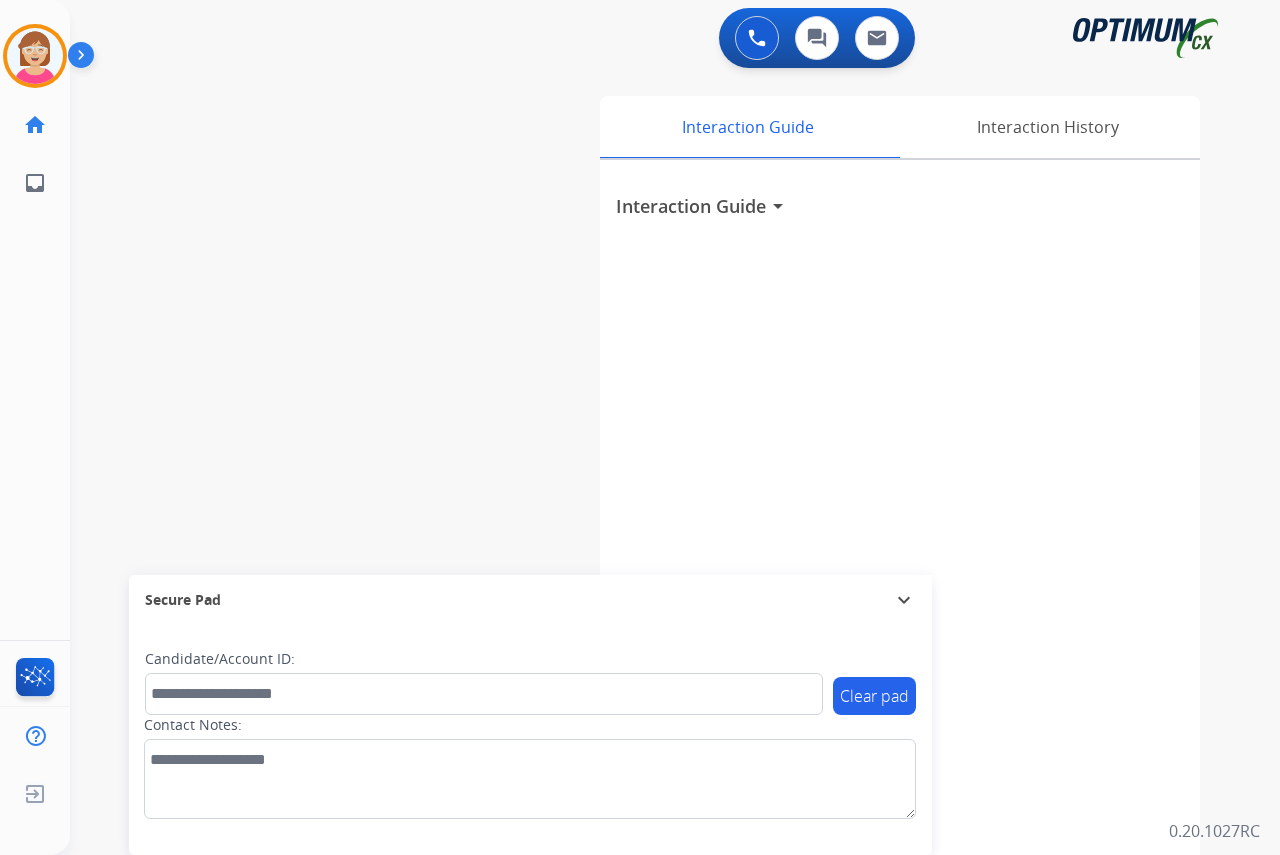 click on "Leanne AfterCallWork Edit Avatar Agent: [NAME] Routing Profile: OCX Training home Home Home inbox Emails Emails FocalPoints Help Center Help Center Log out Log out" 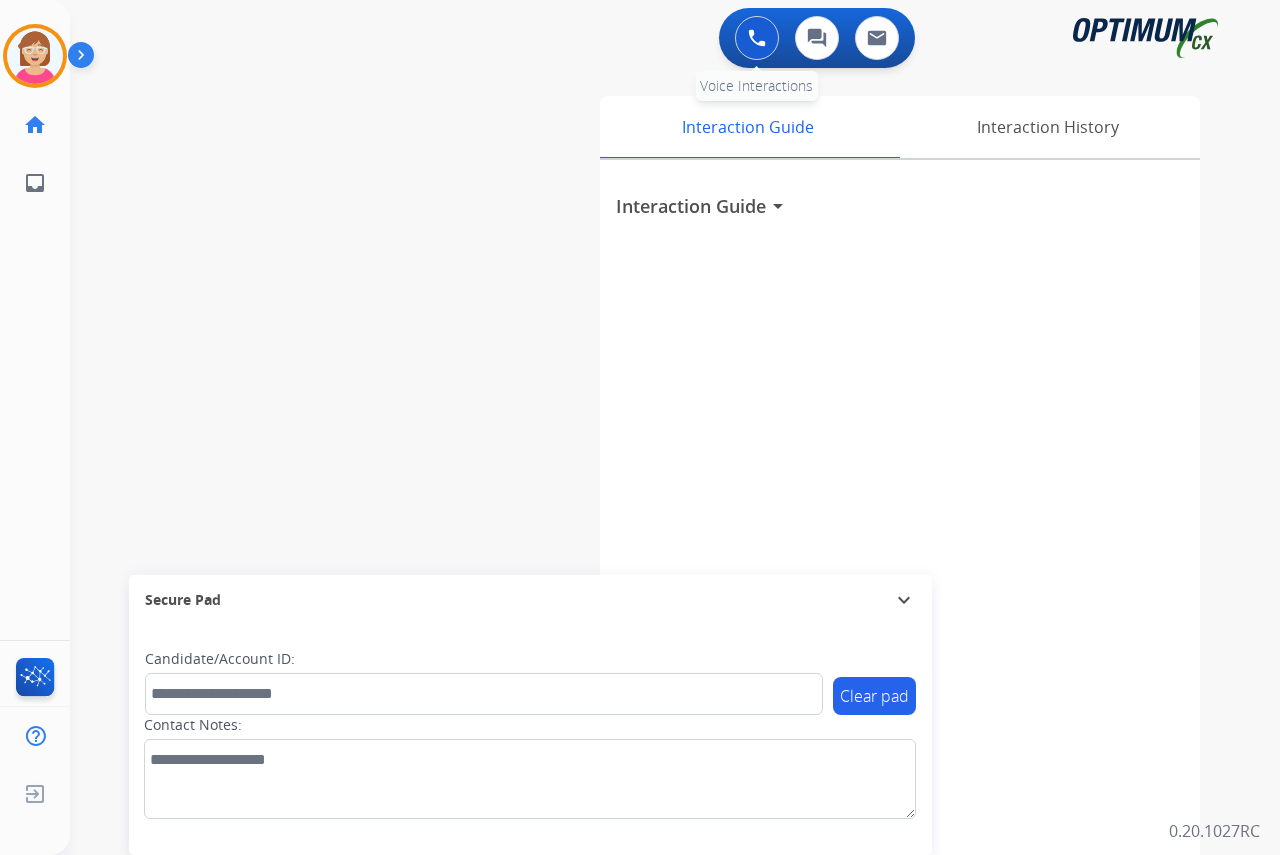 click at bounding box center (757, 38) 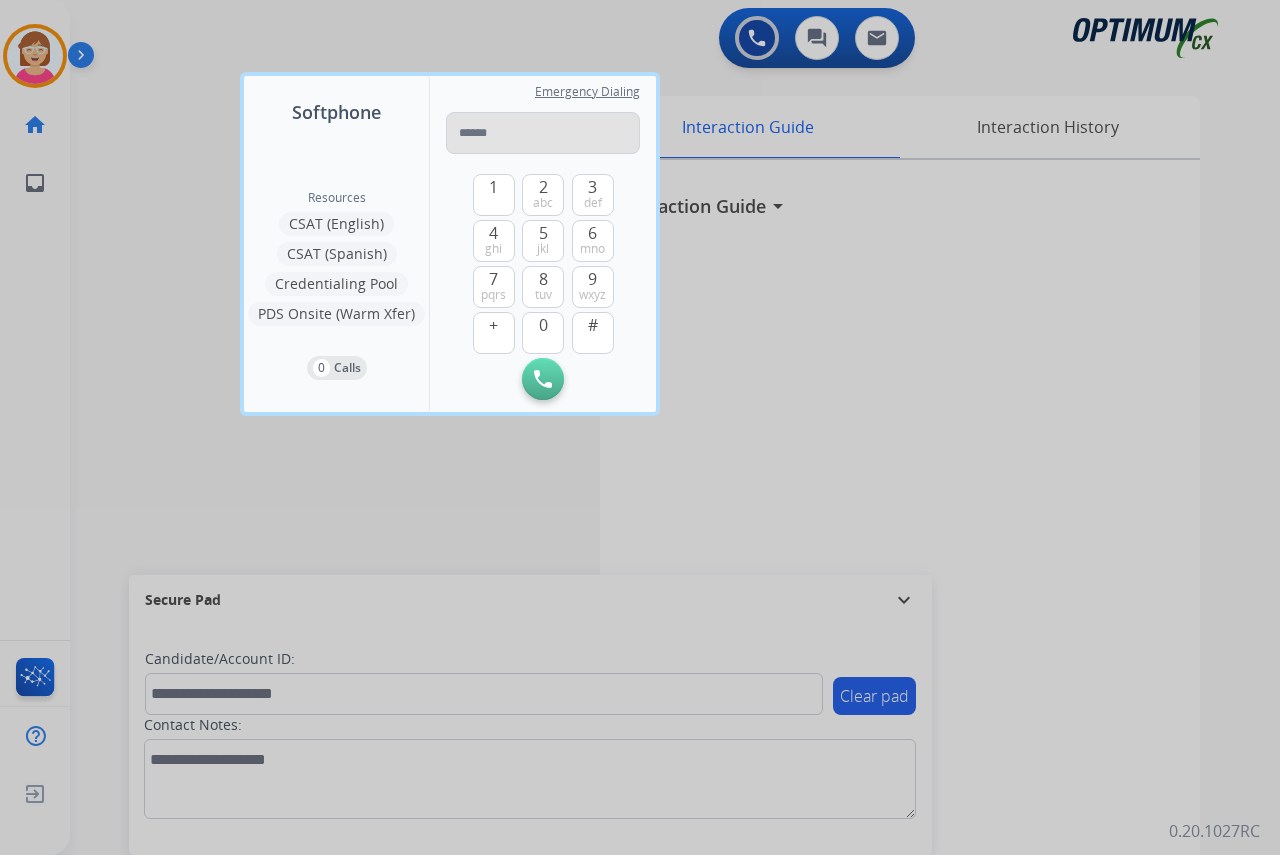 click at bounding box center (543, 133) 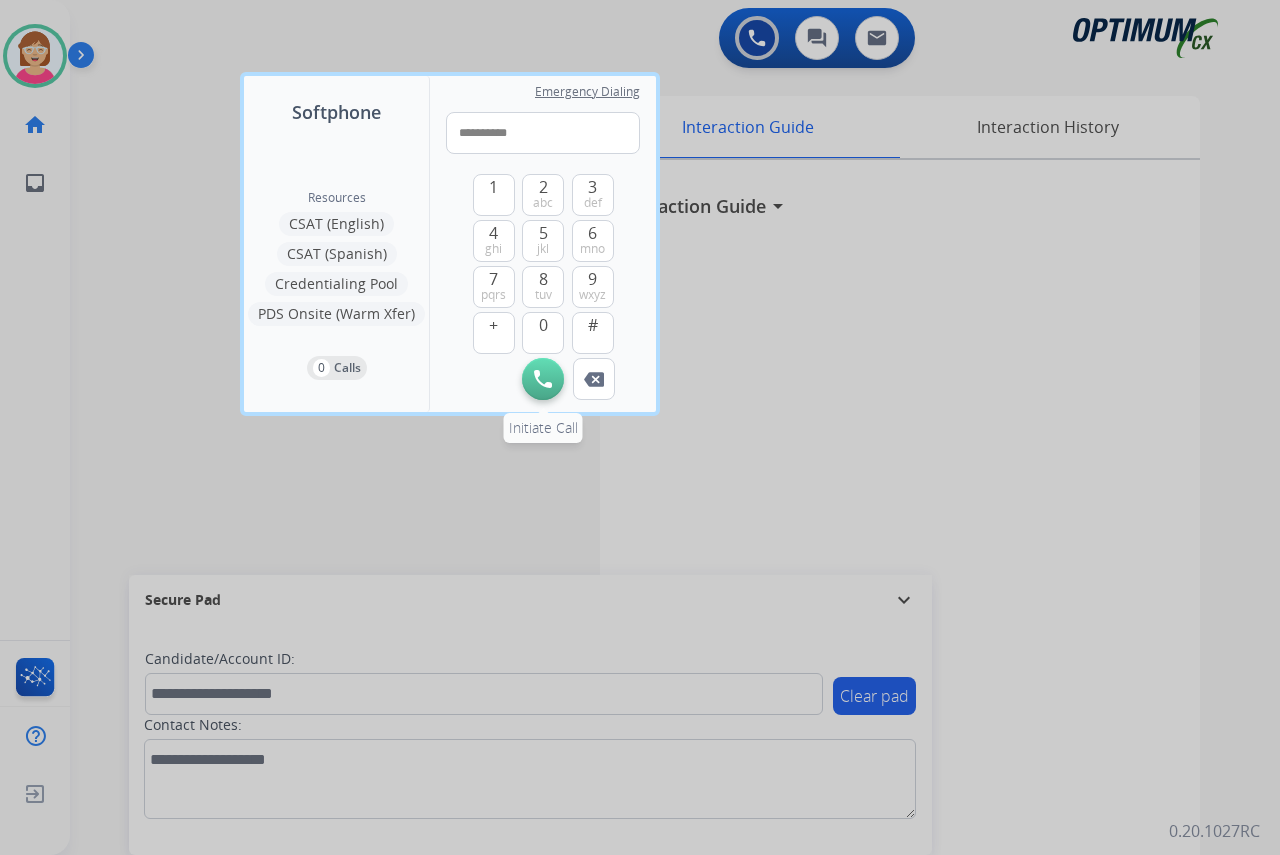 type on "**********" 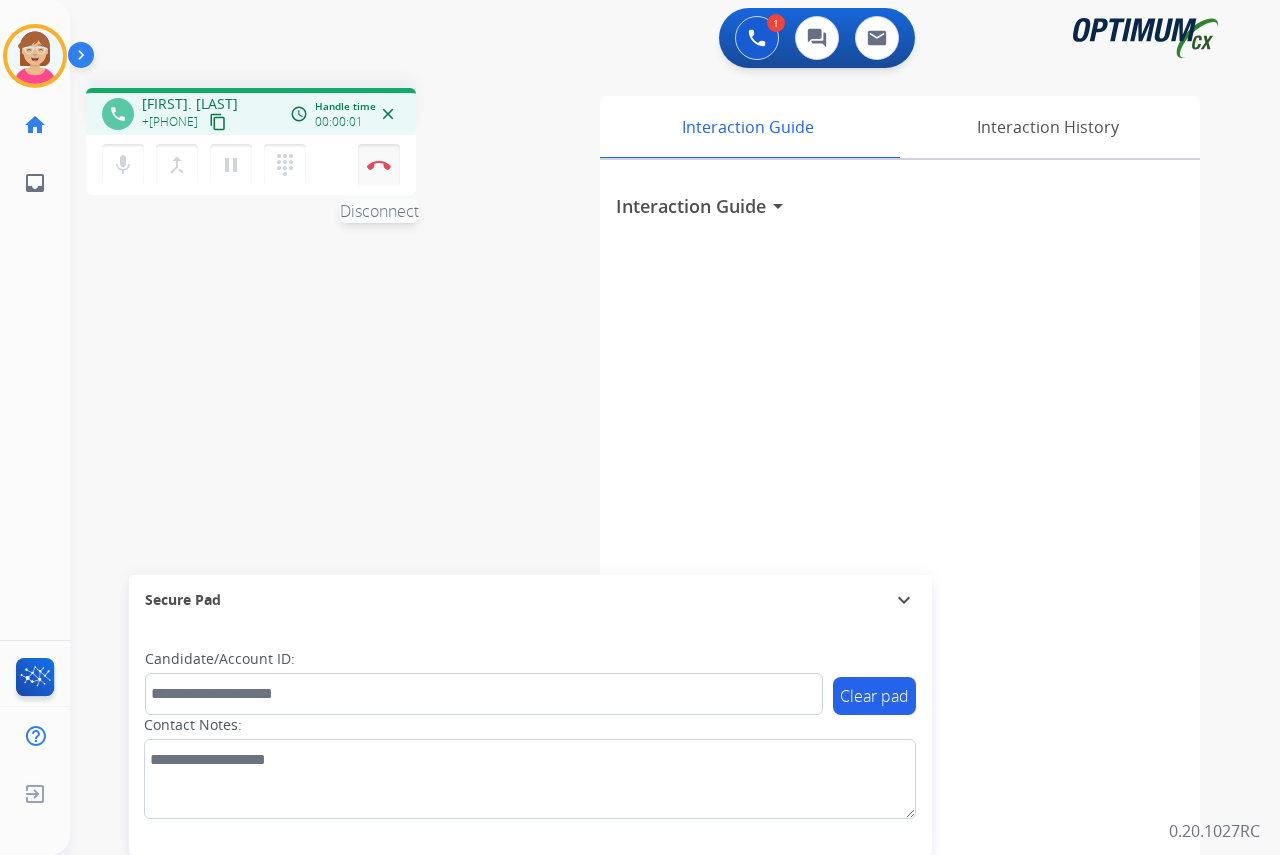 click at bounding box center (379, 165) 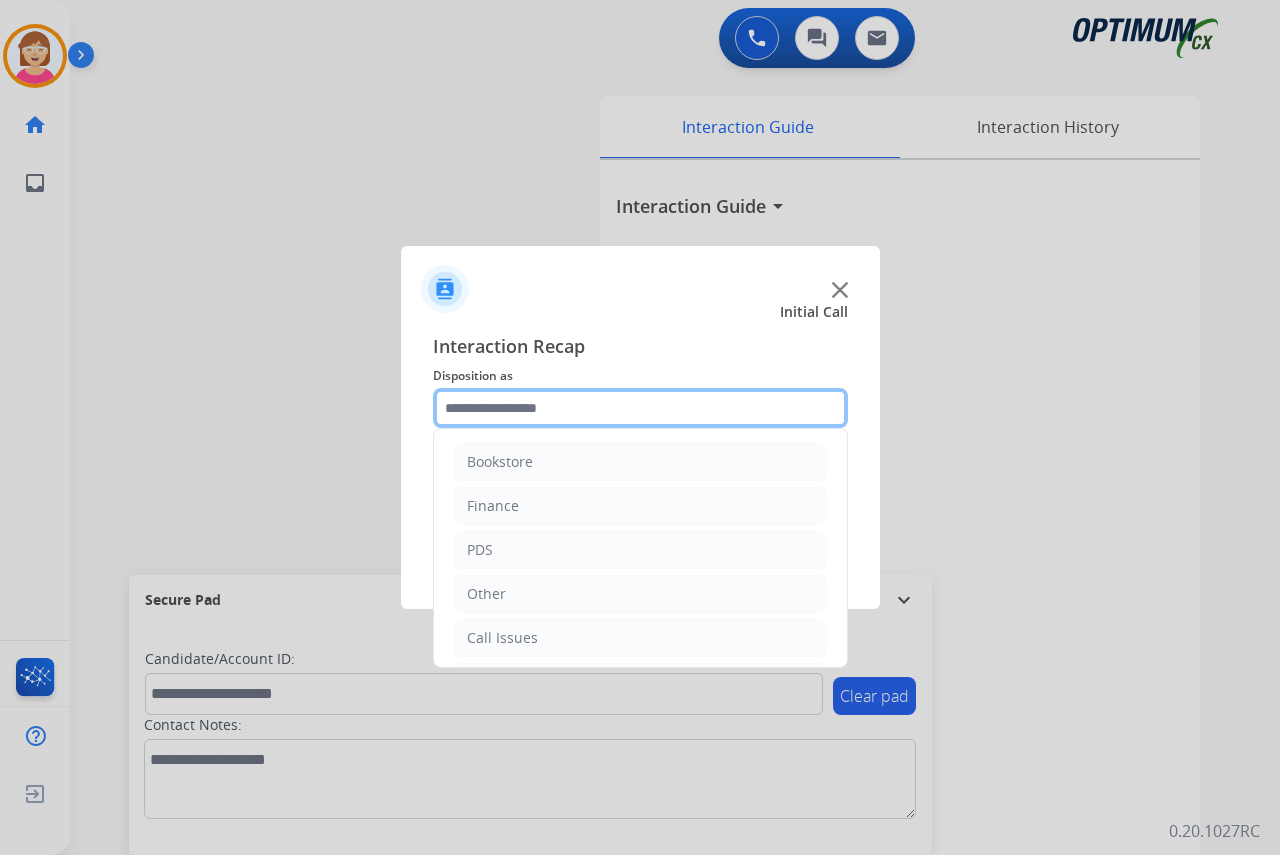 click 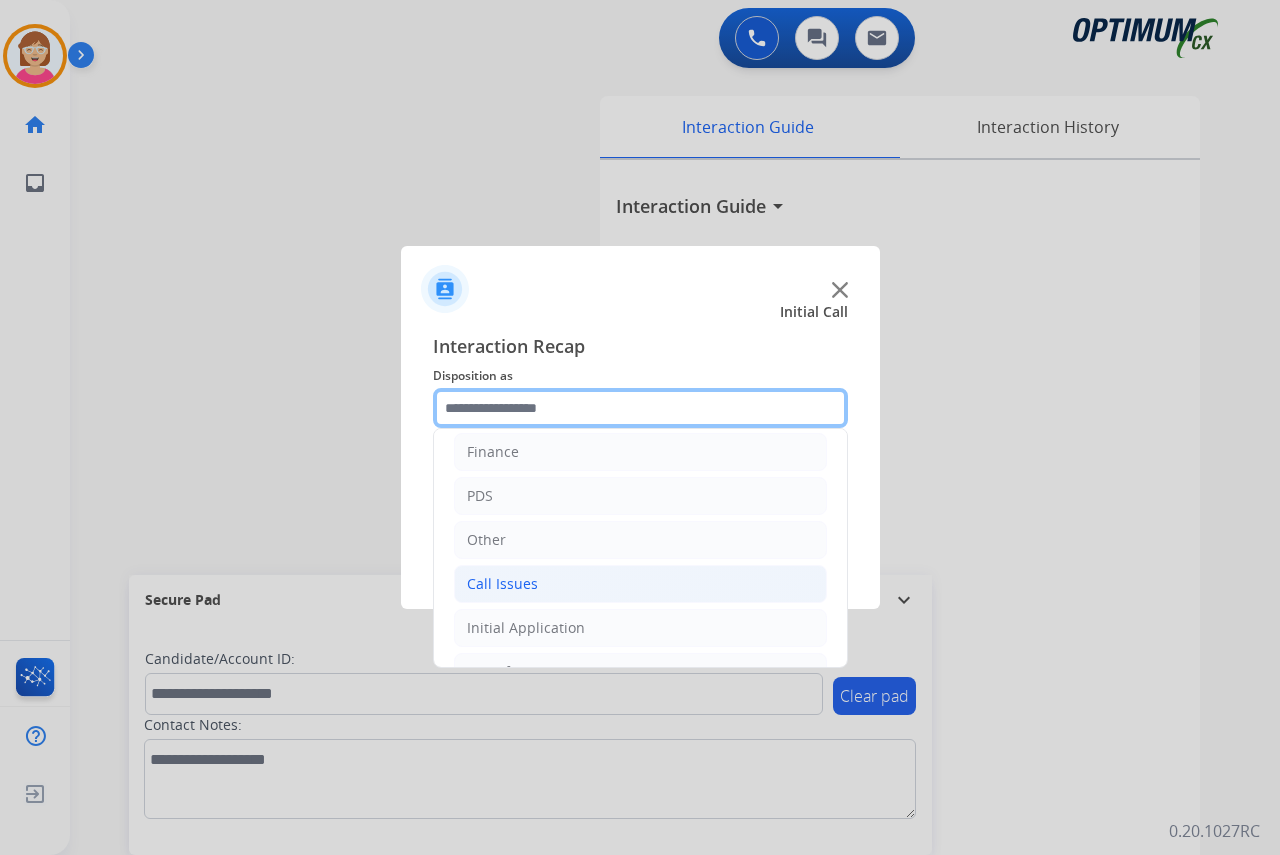 scroll, scrollTop: 136, scrollLeft: 0, axis: vertical 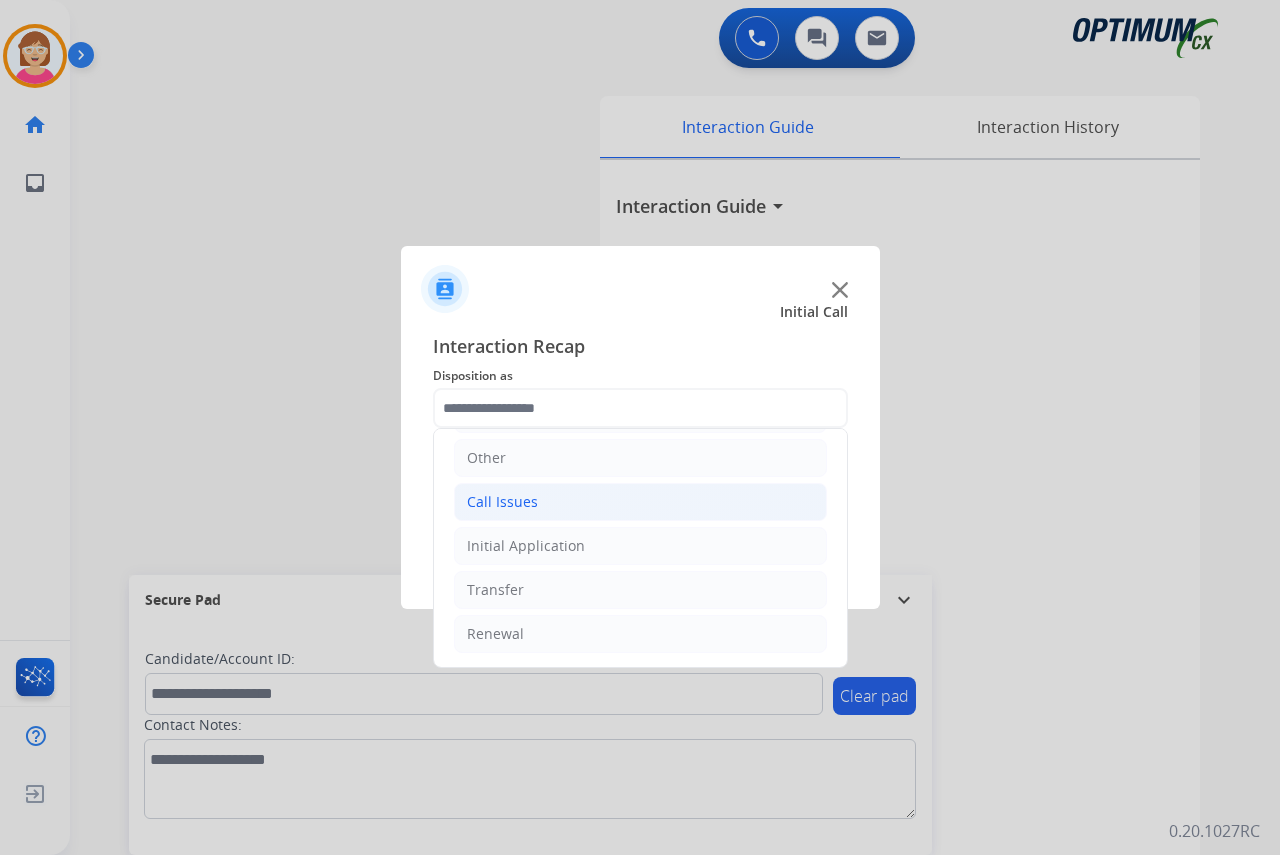click on "Call Issues" 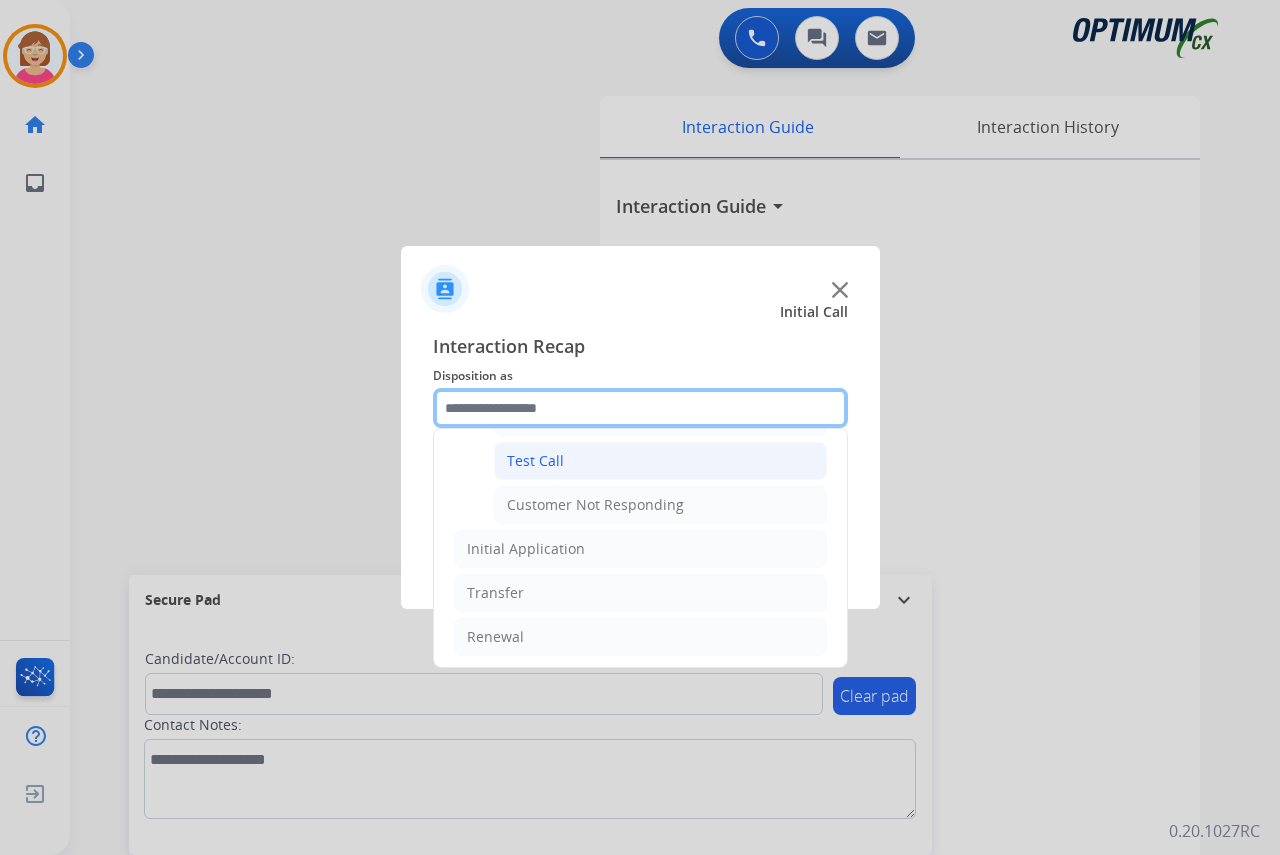 scroll, scrollTop: 356, scrollLeft: 0, axis: vertical 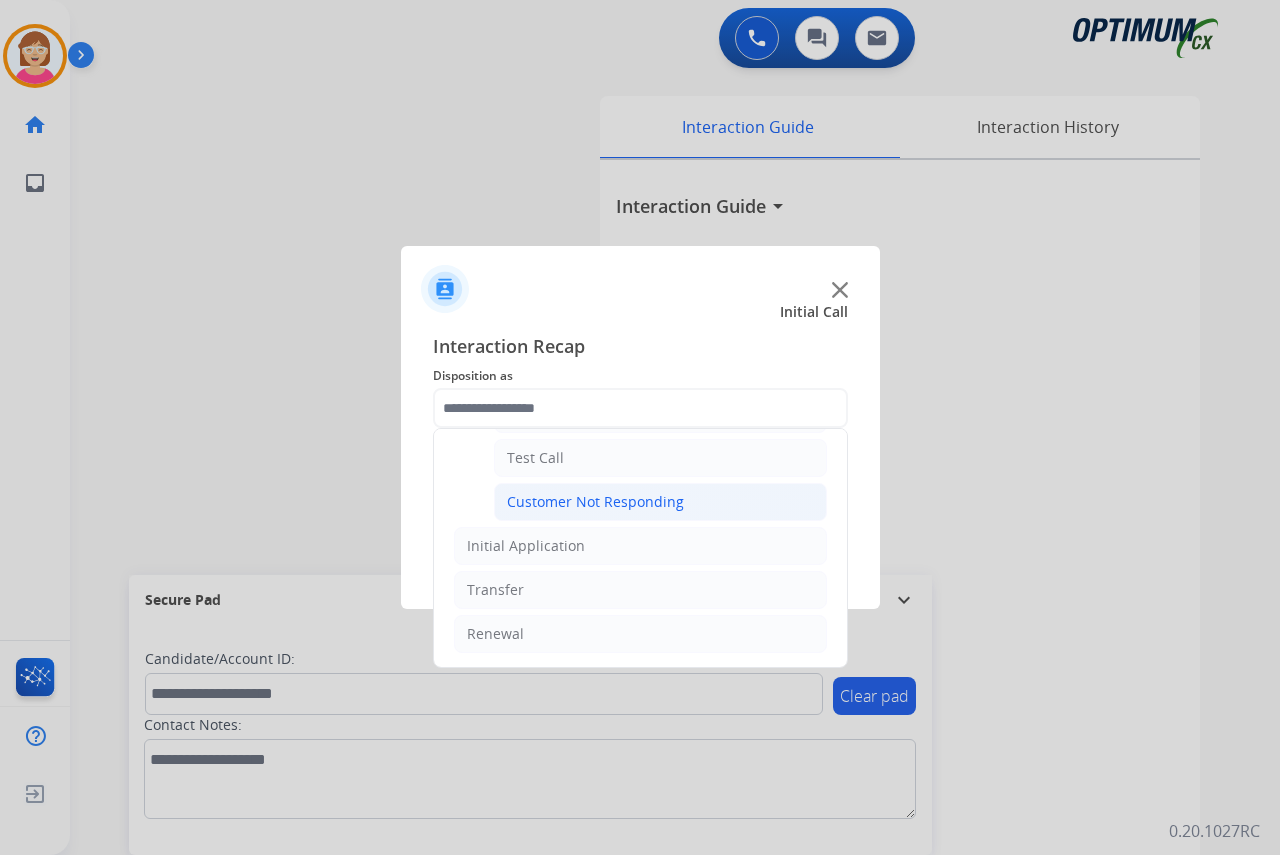 click on "Customer Not Responding" 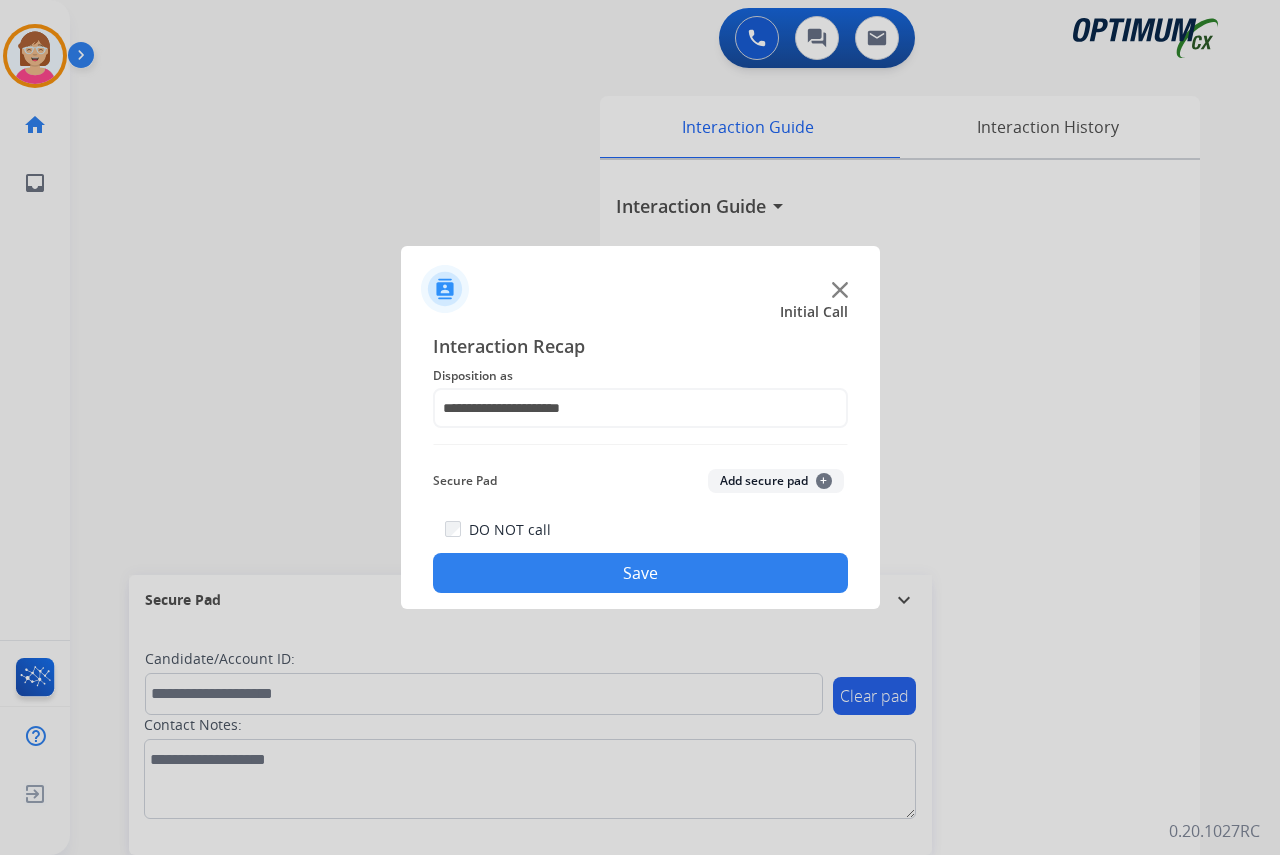 click on "Save" 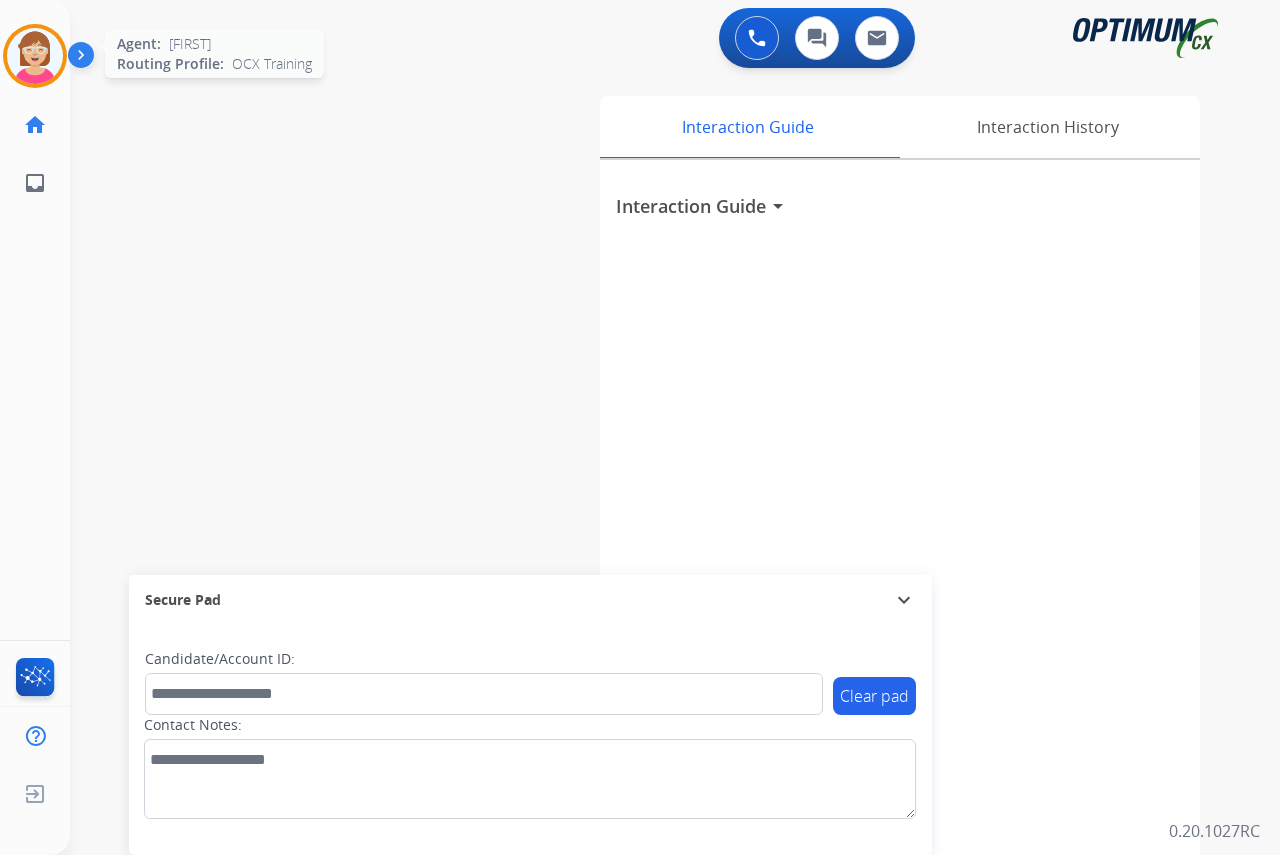 click at bounding box center [35, 56] 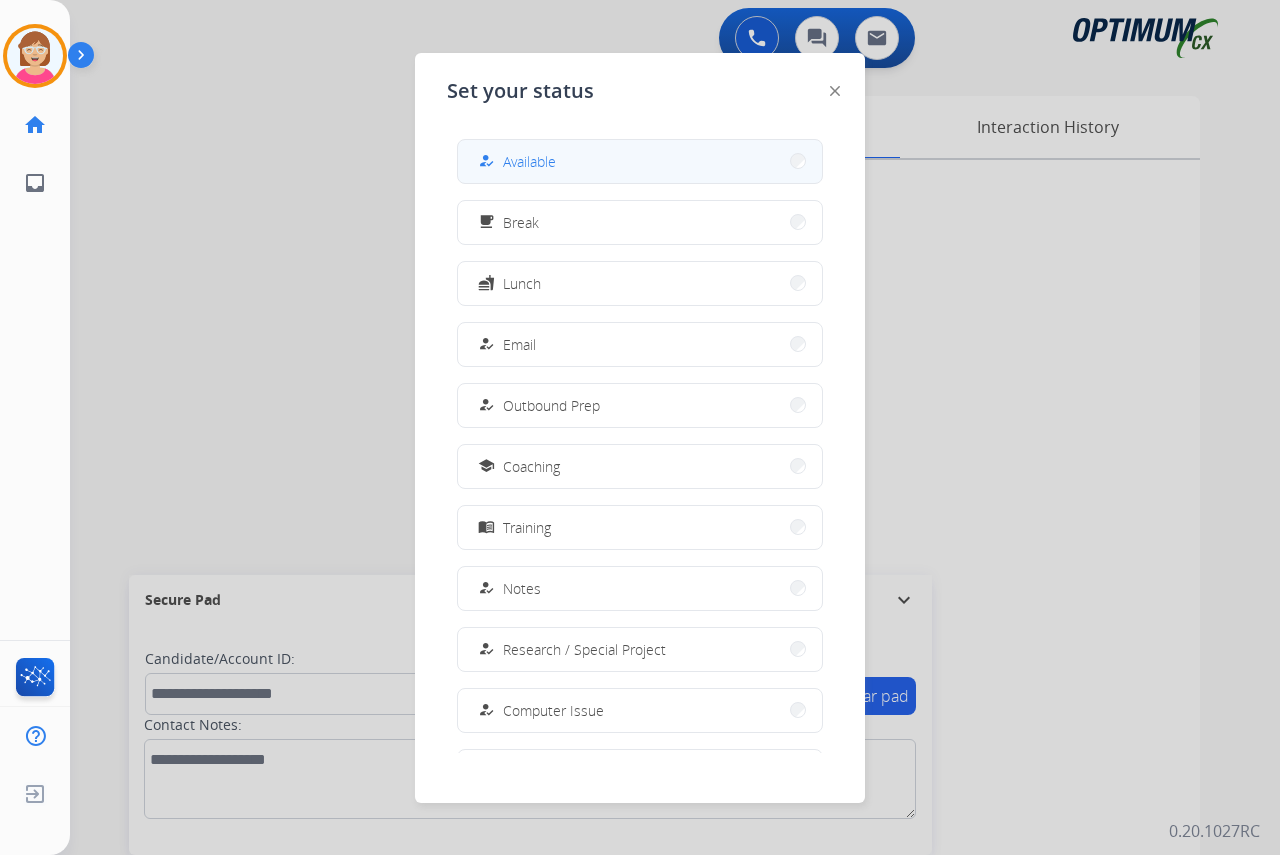 click on "Available" at bounding box center (529, 161) 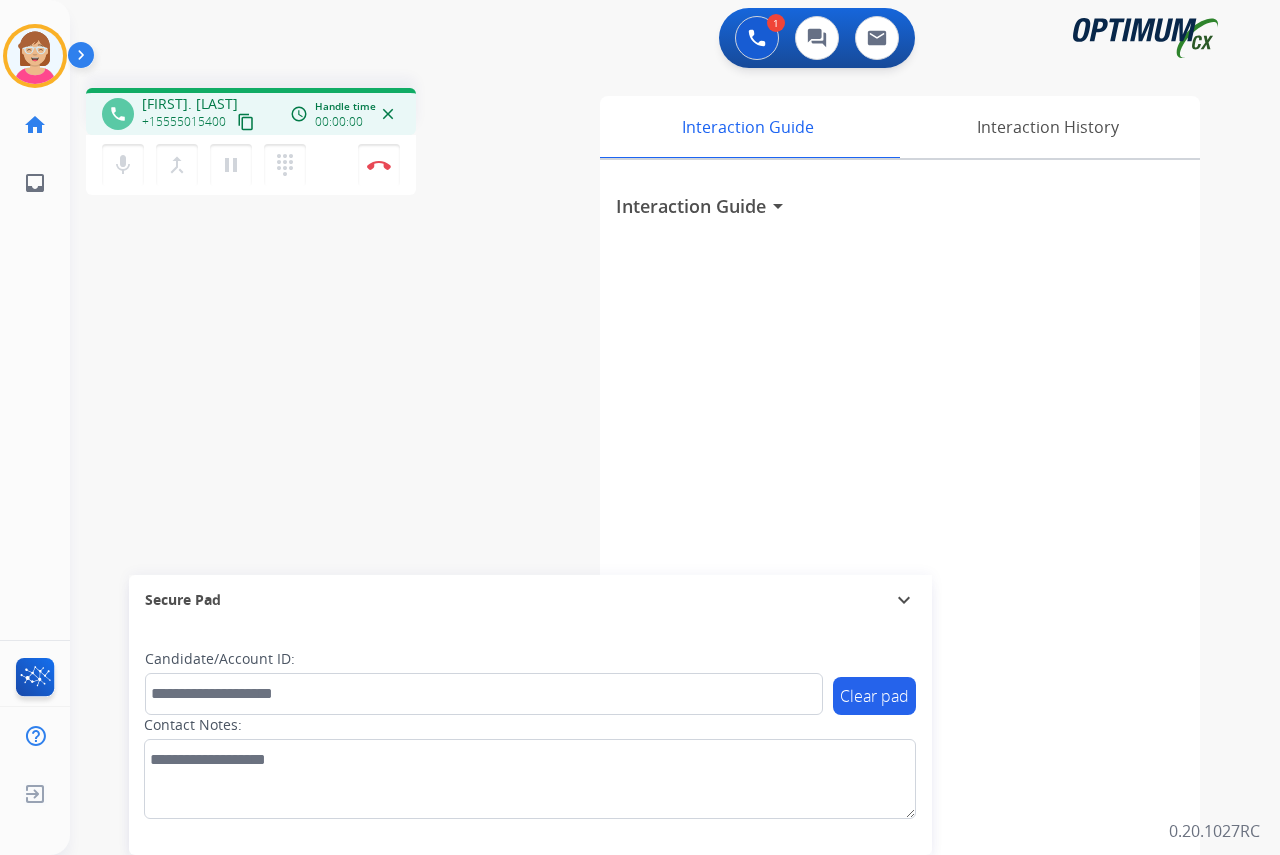 drag, startPoint x: 74, startPoint y: 322, endPoint x: 9, endPoint y: 326, distance: 65.12296 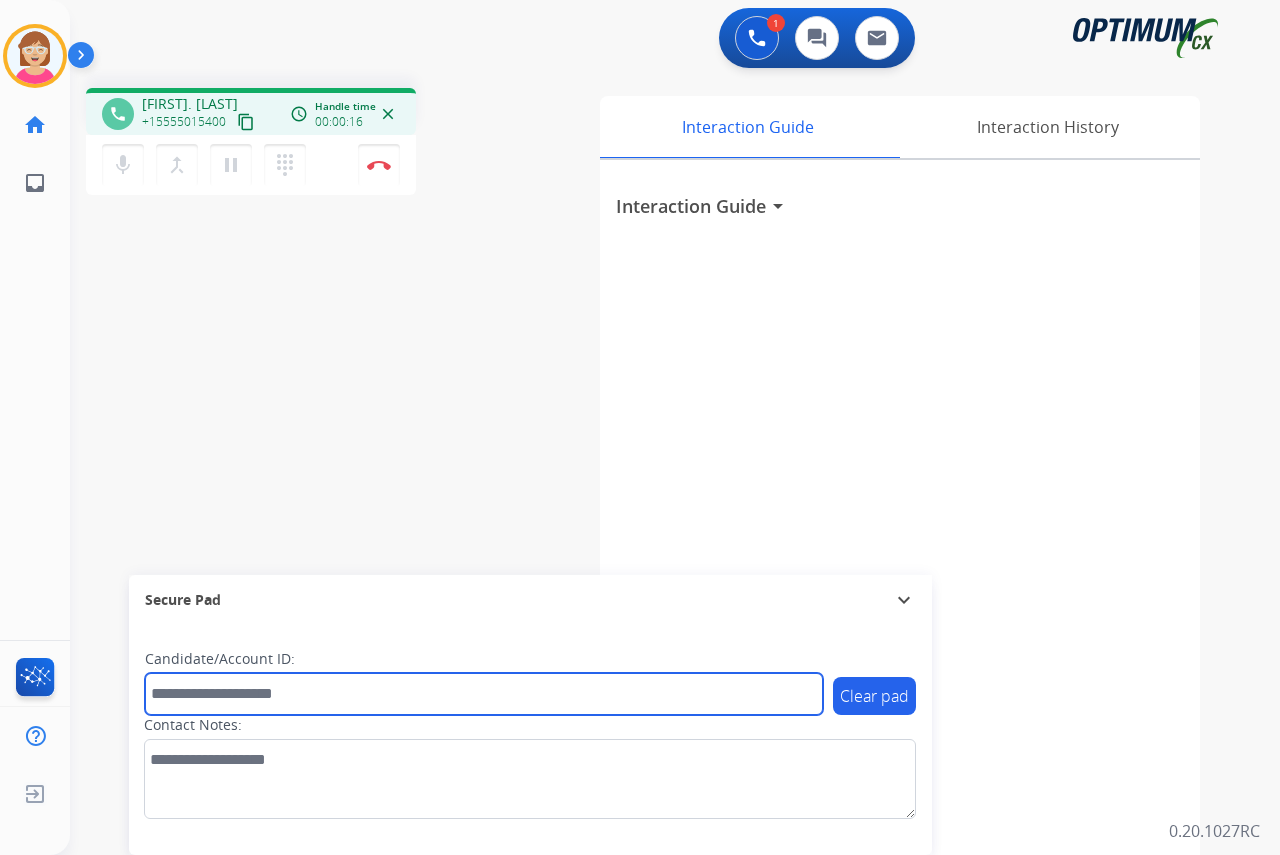 click at bounding box center (484, 694) 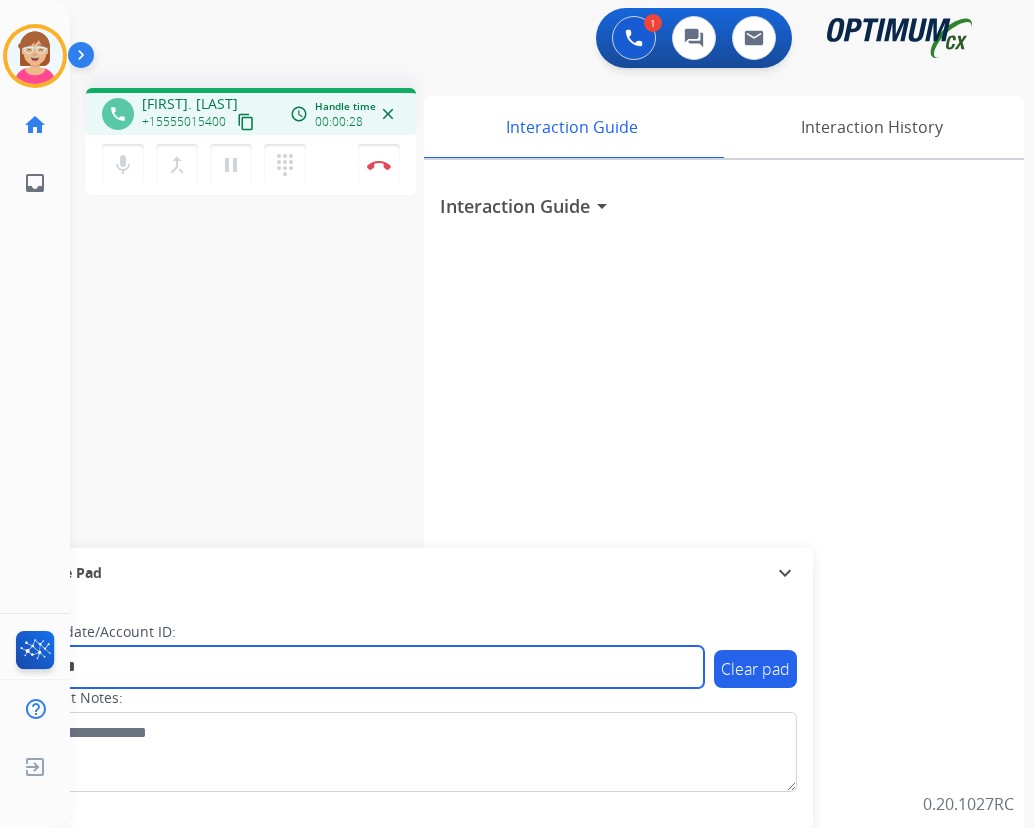 type on "*********" 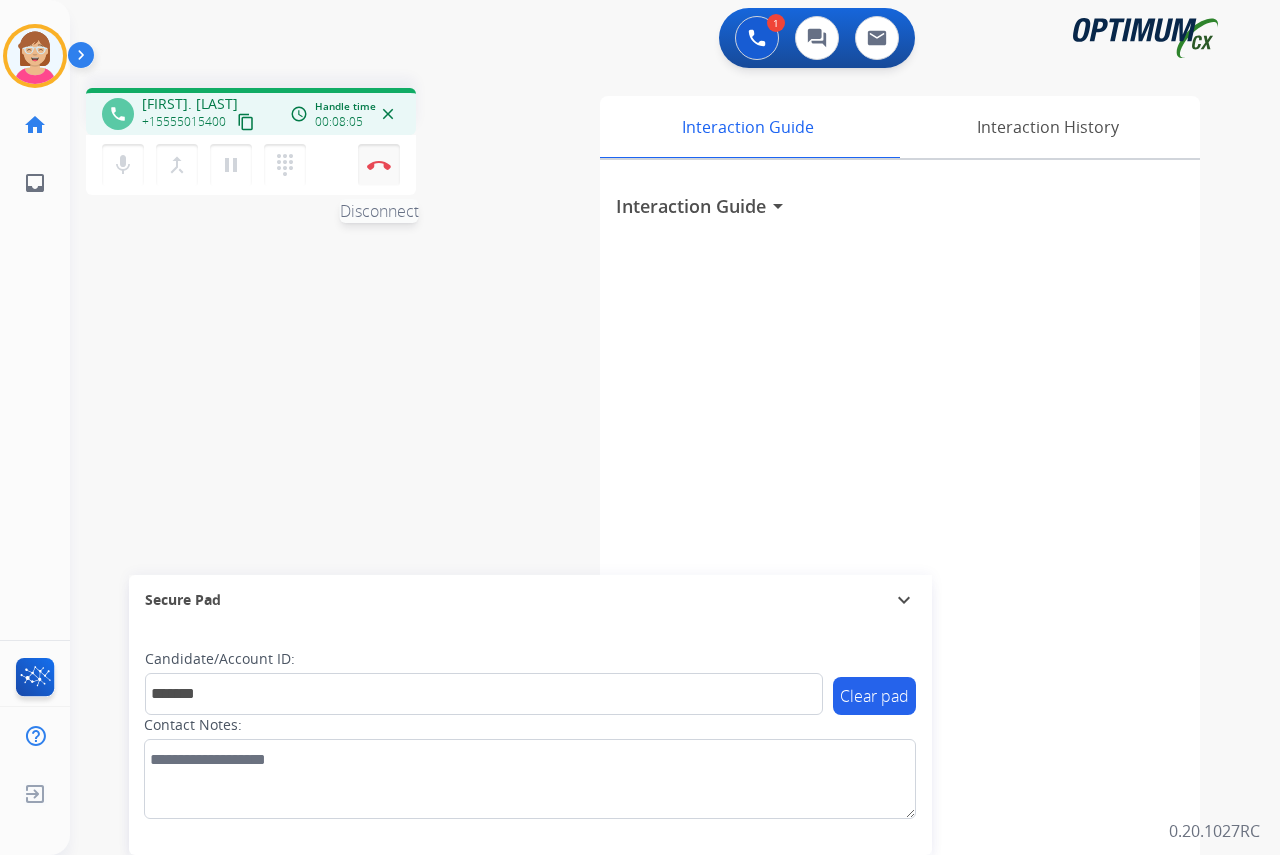 click at bounding box center [379, 165] 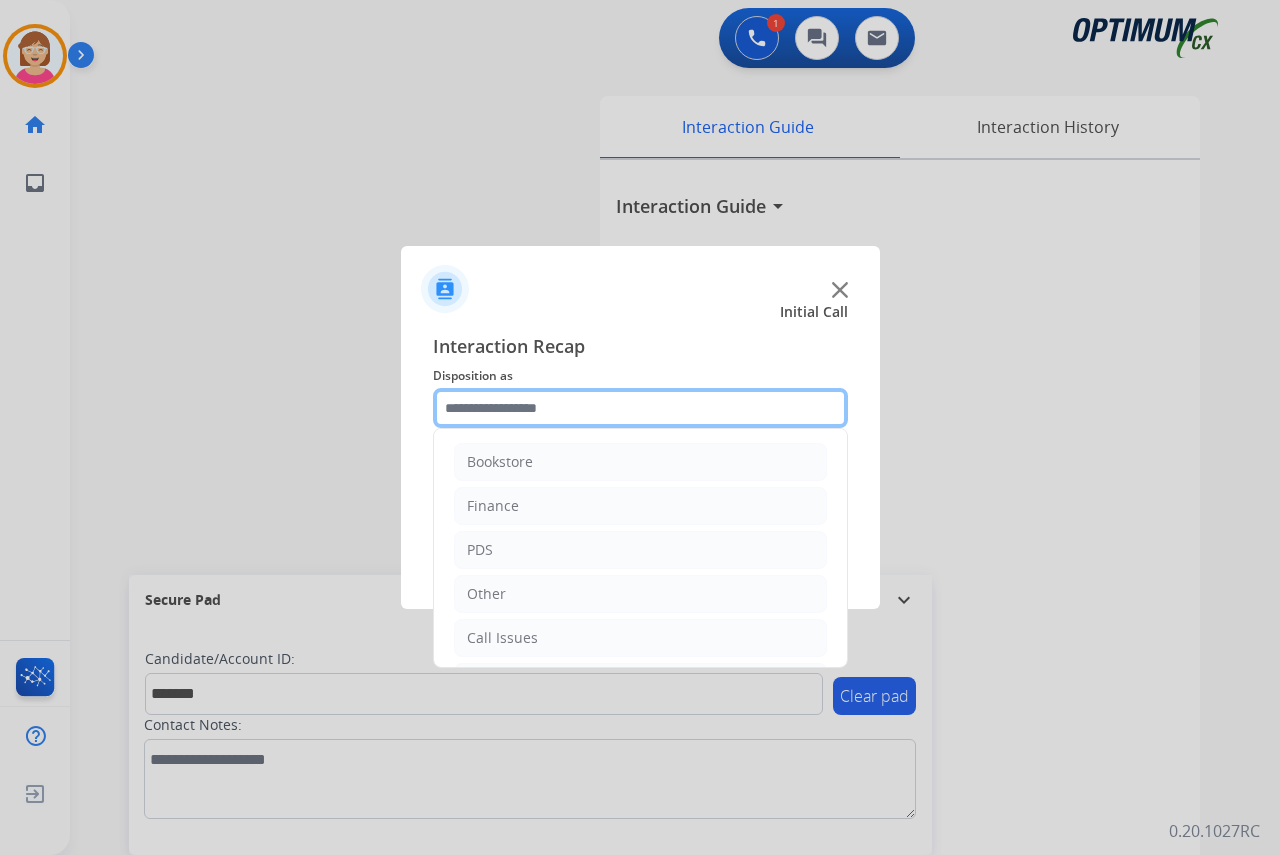 click 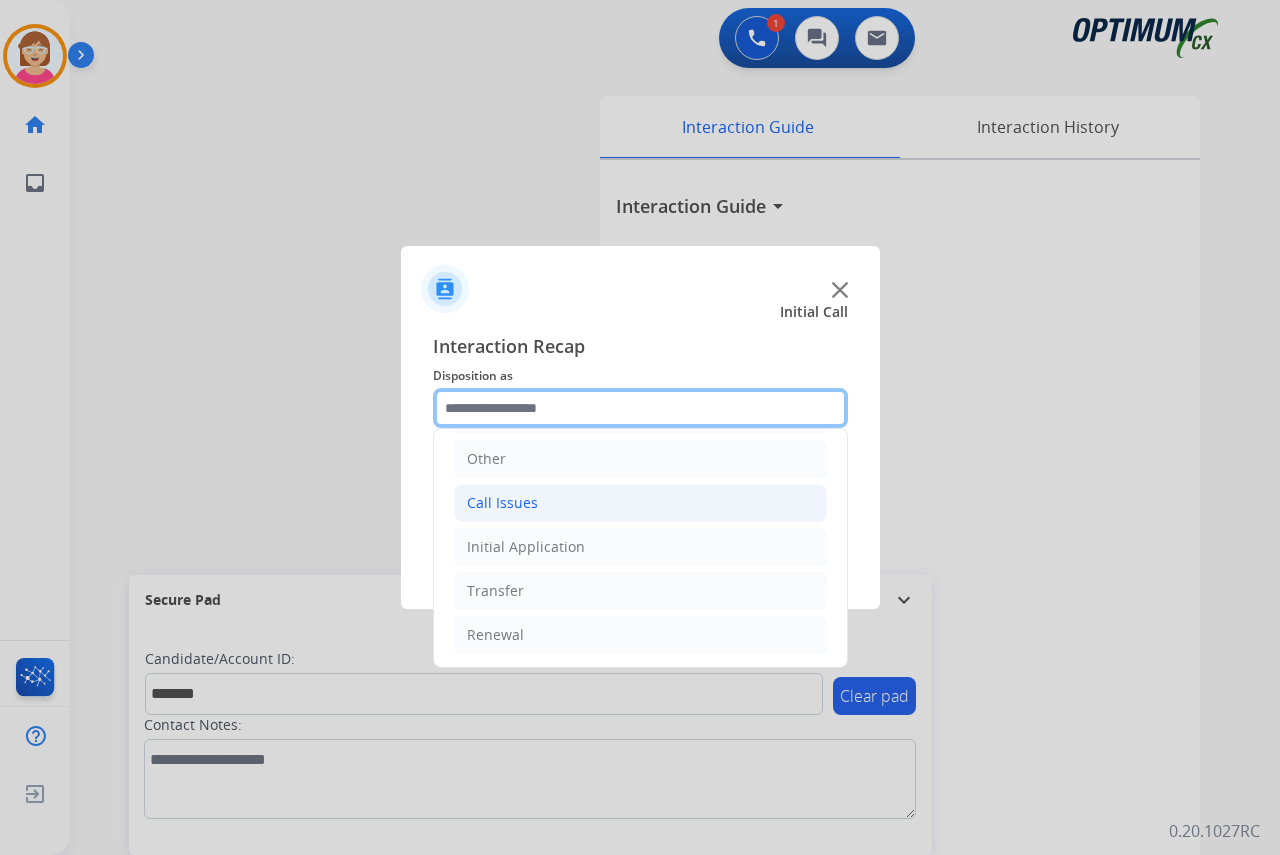 scroll, scrollTop: 136, scrollLeft: 0, axis: vertical 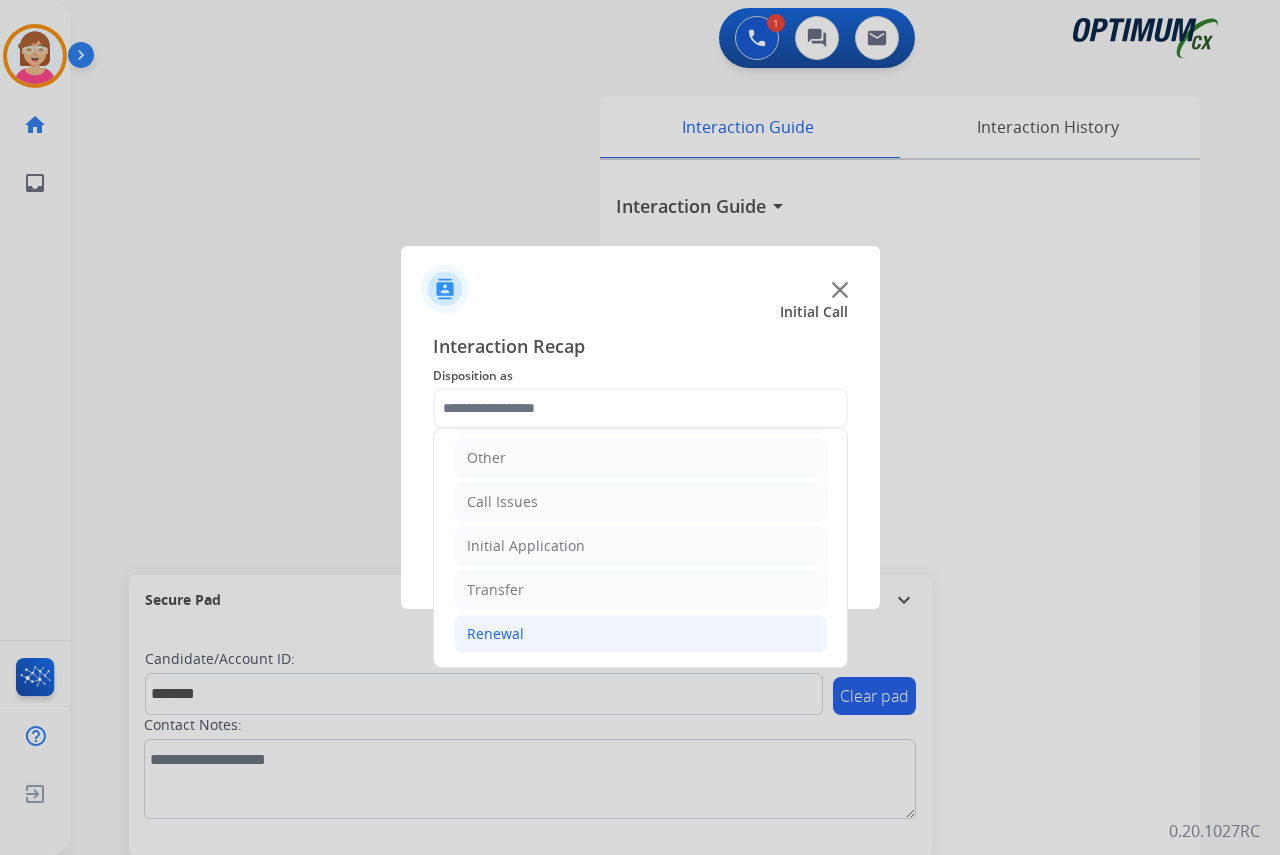 click on "Renewal" 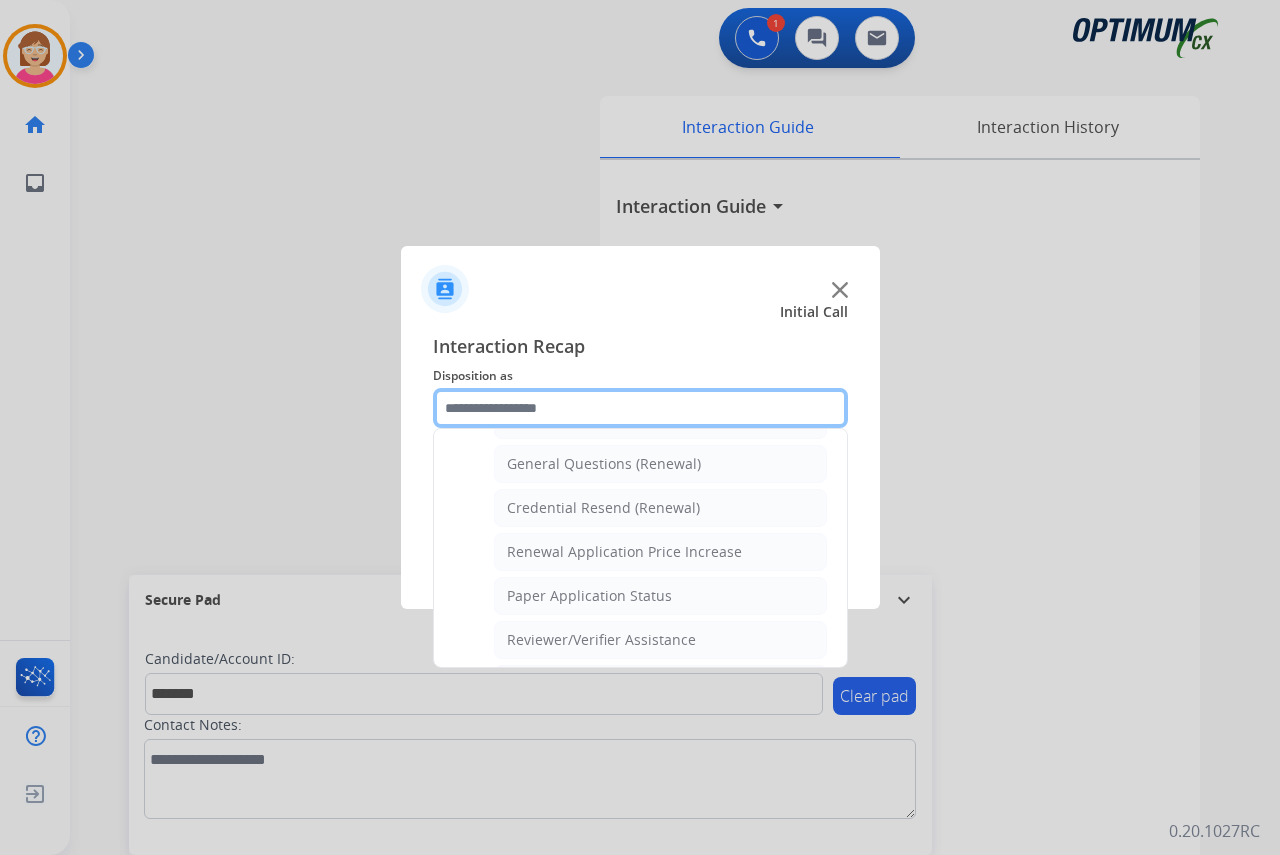 scroll, scrollTop: 572, scrollLeft: 0, axis: vertical 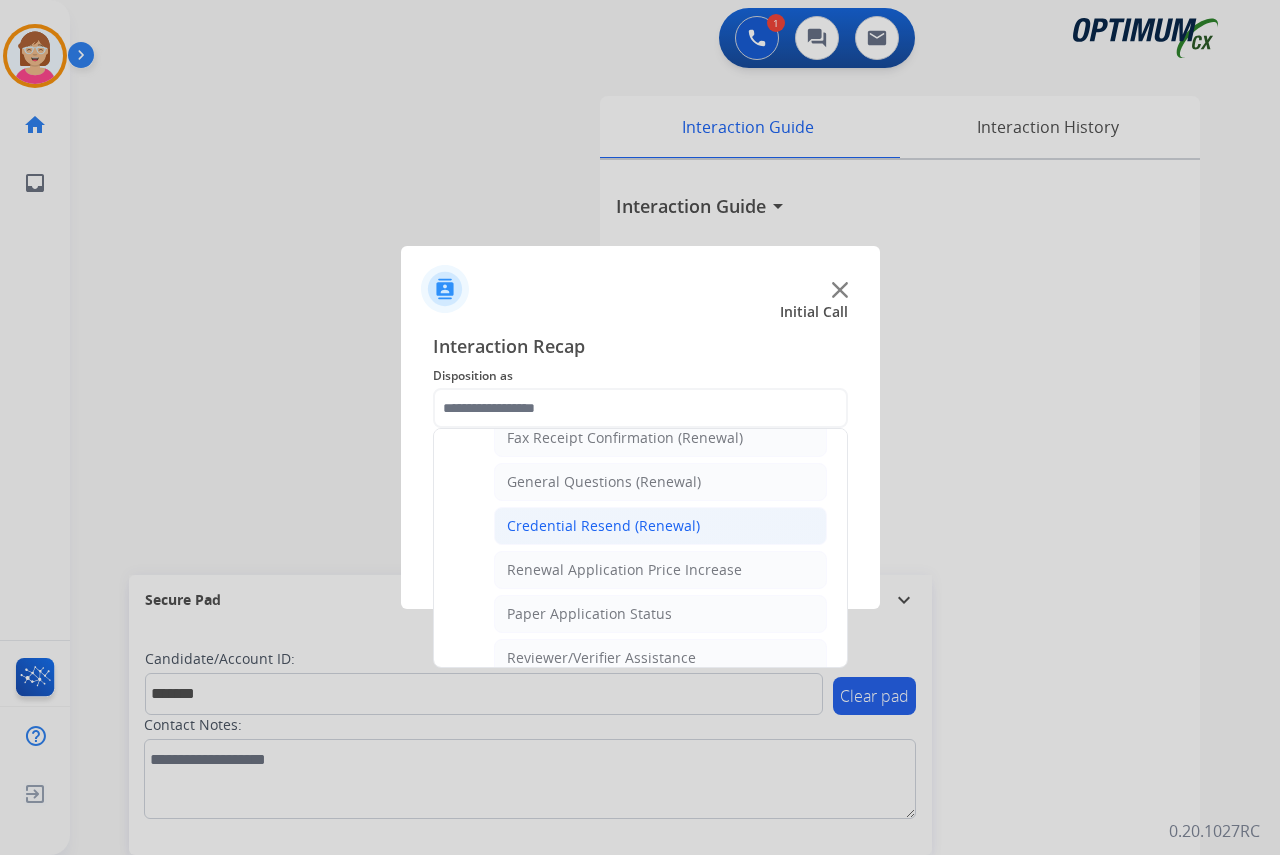 click on "Credential Resend (Renewal)" 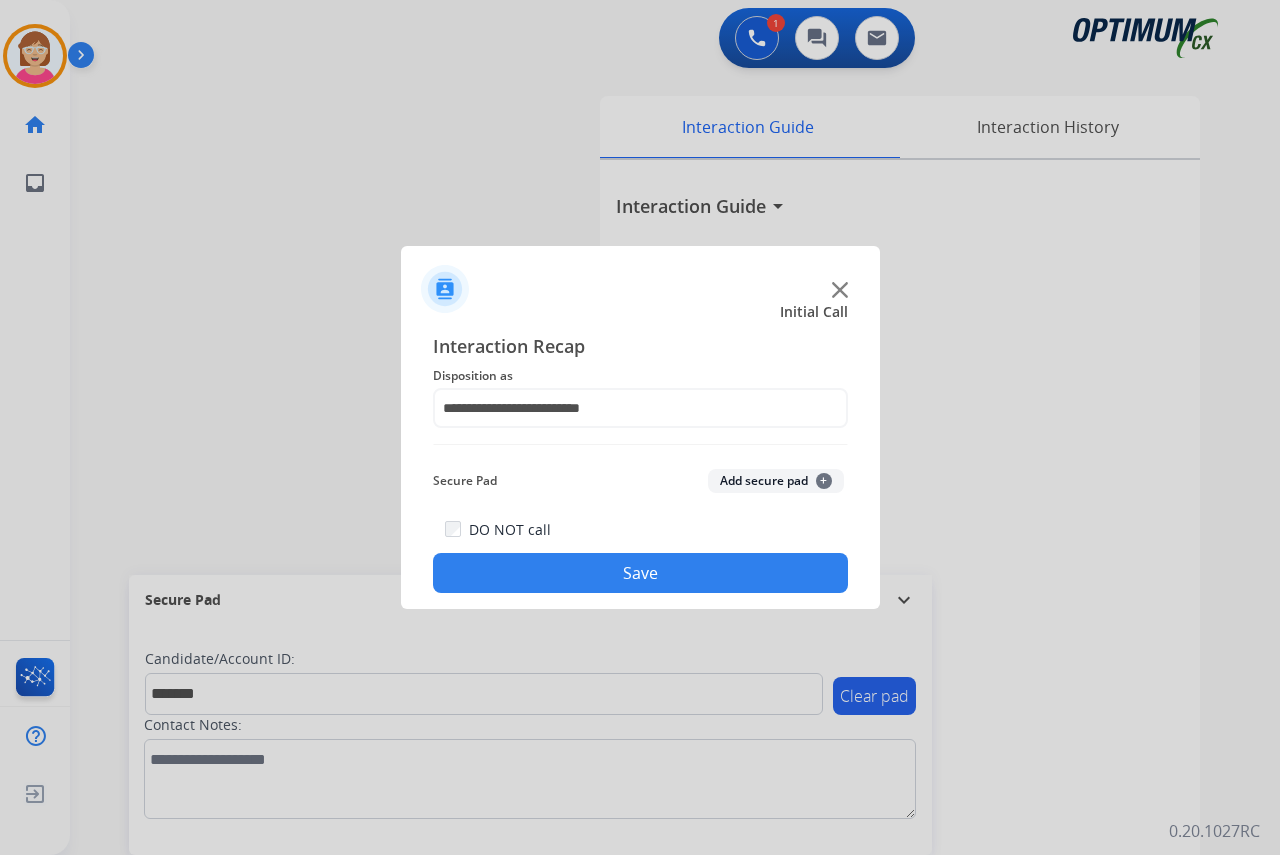 click on "+" 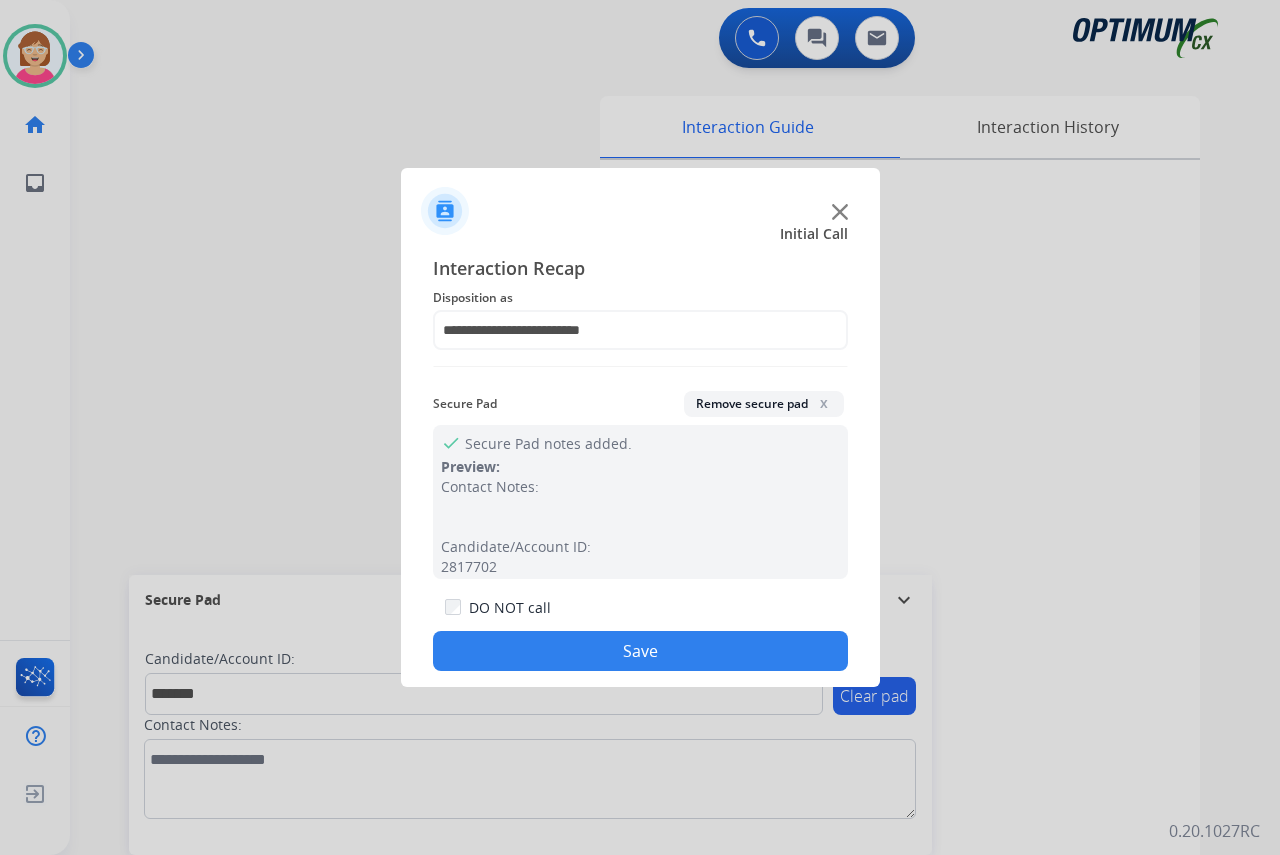 click on "Save" 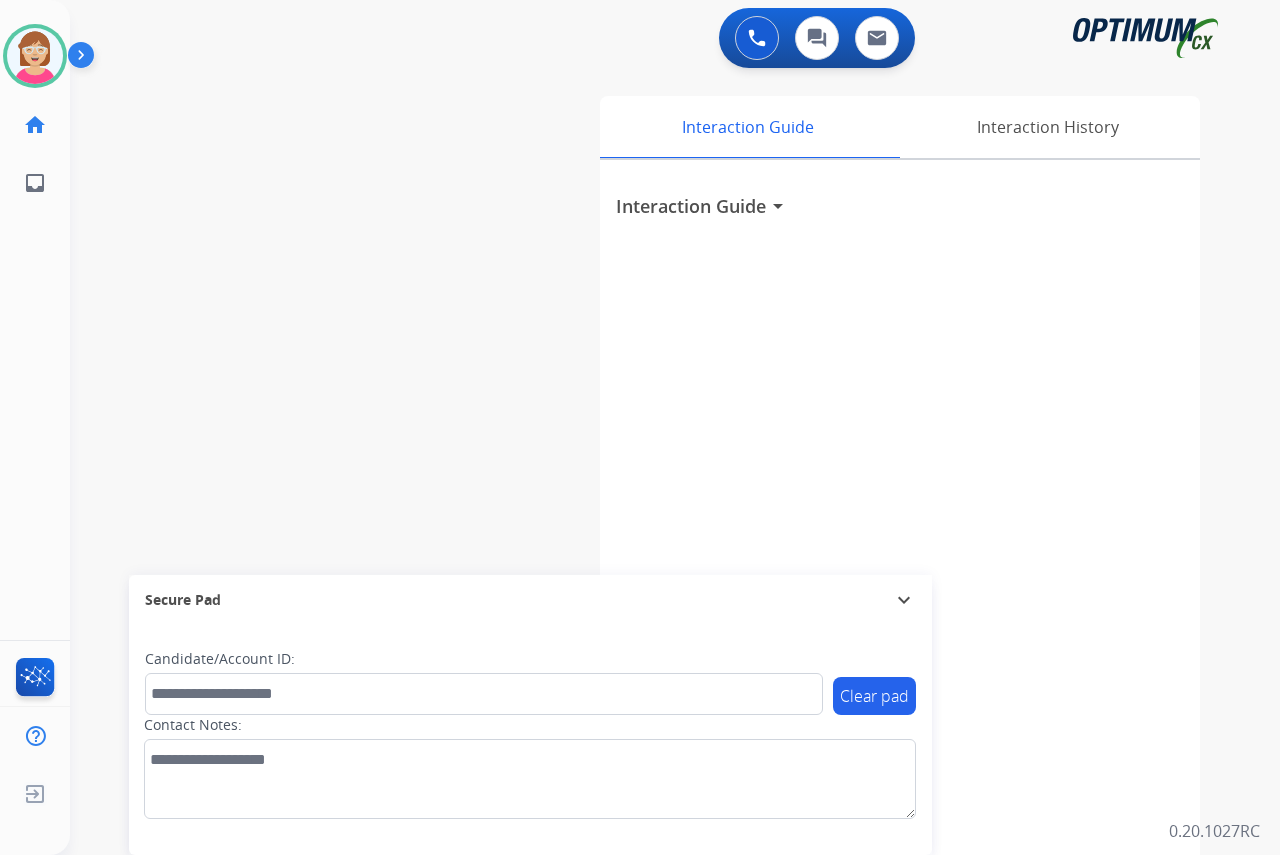 click on "[FIRST] Available Edit Avatar Agent: [FIRST] Routing Profile: OCX Training home Home Home inbox Emails Emails FocalPoints Help Center Help Center Log out Log out" 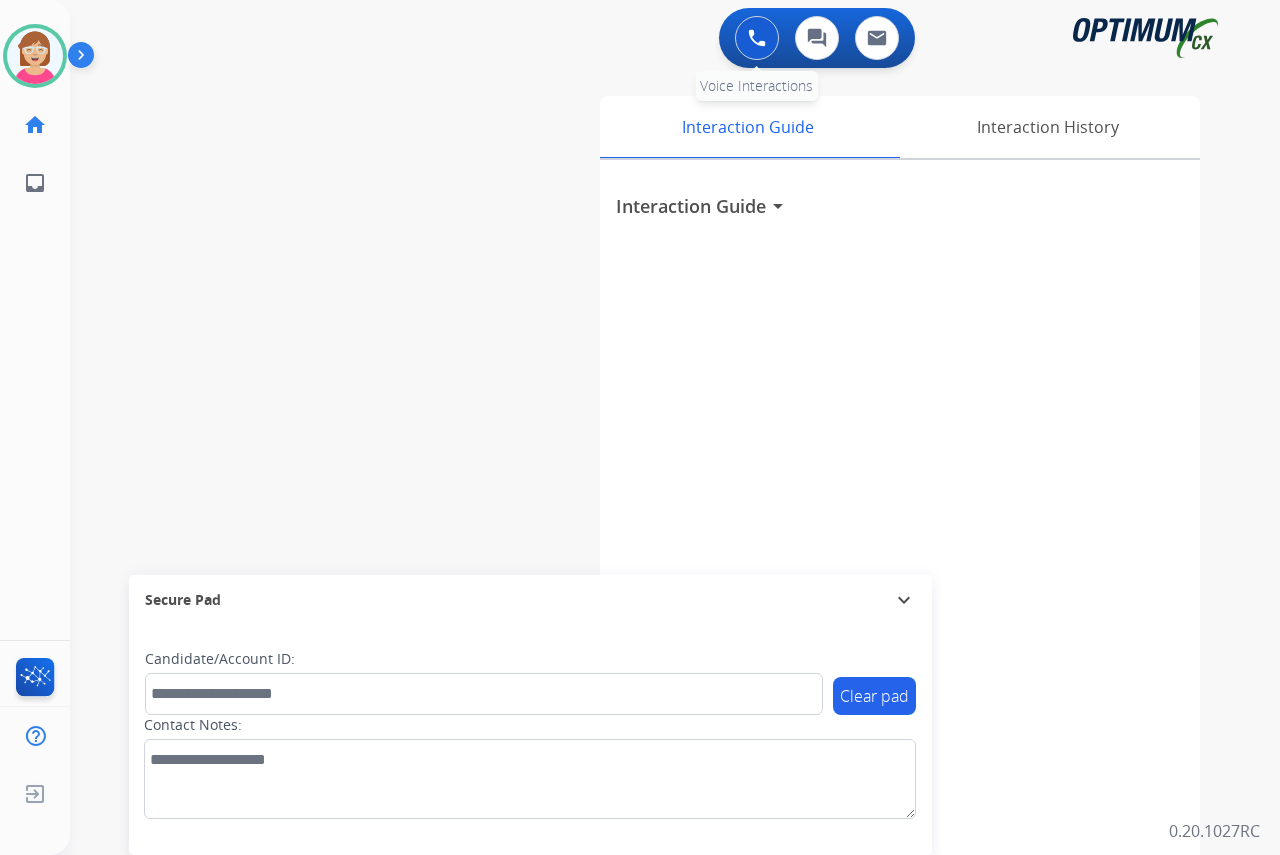 click at bounding box center [757, 38] 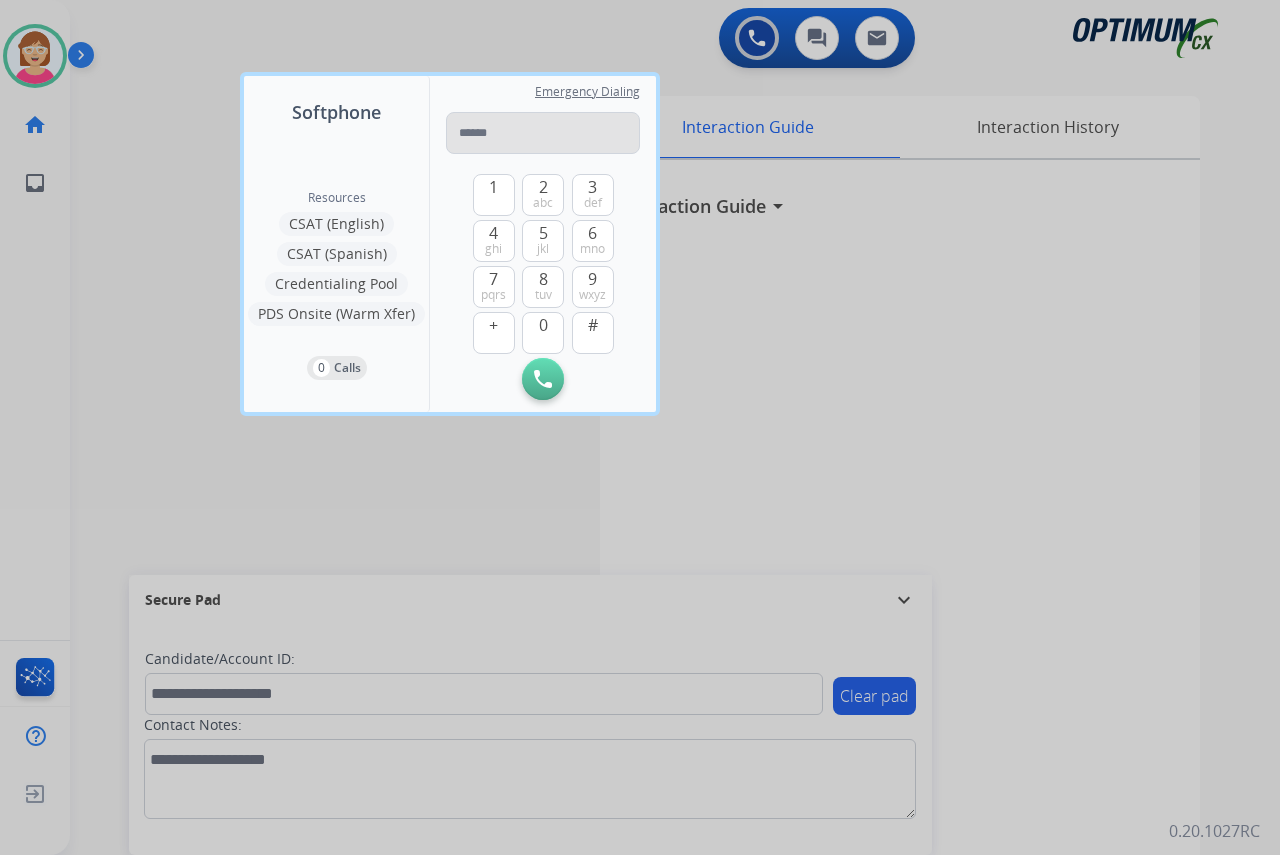 click at bounding box center (543, 133) 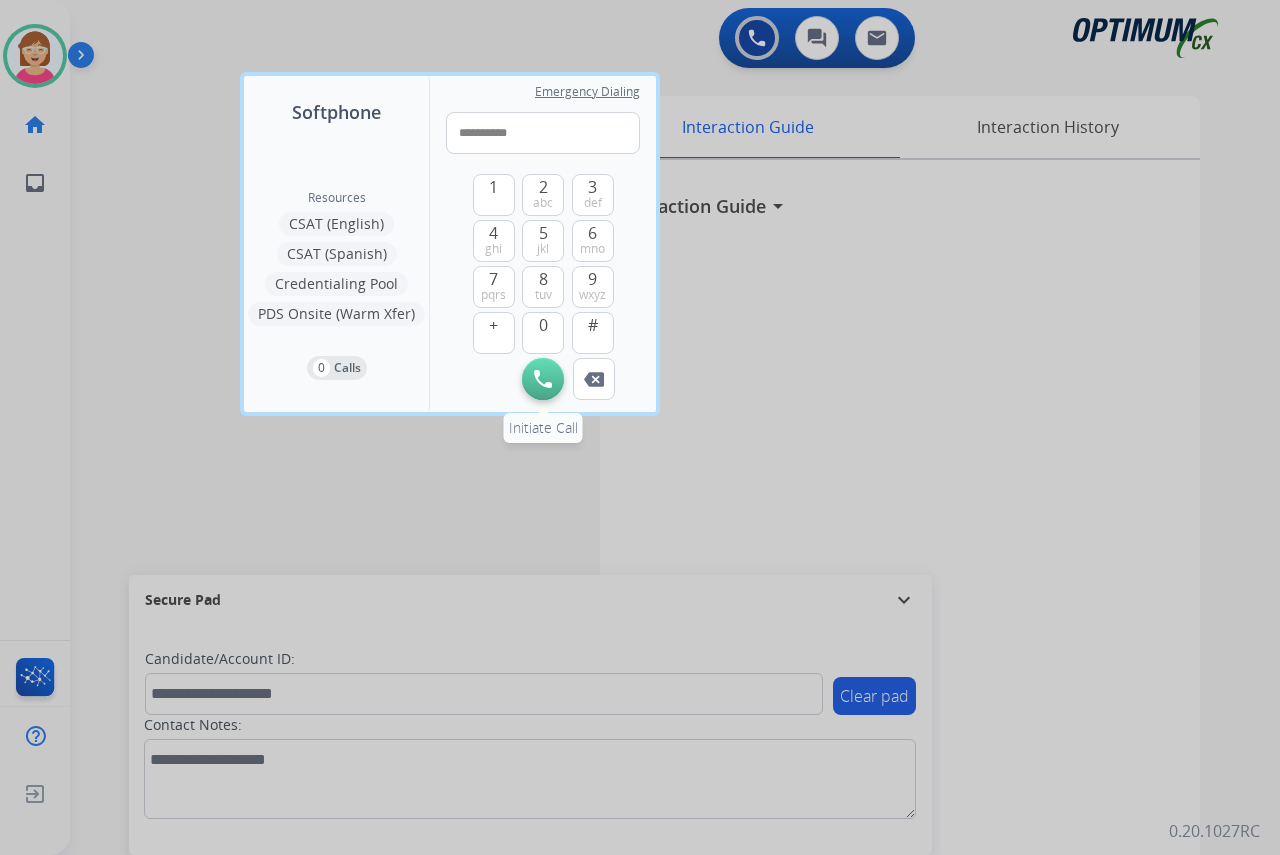 type on "**********" 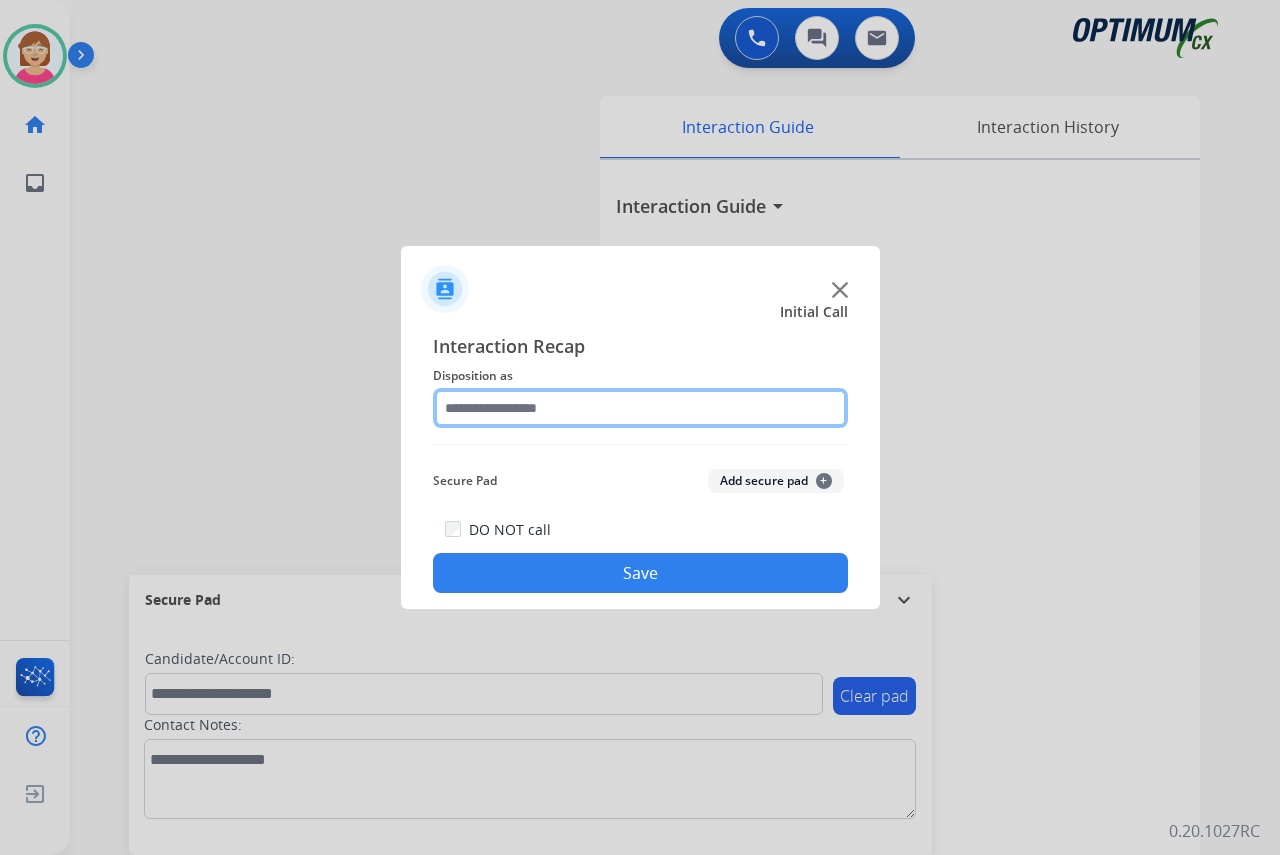 click 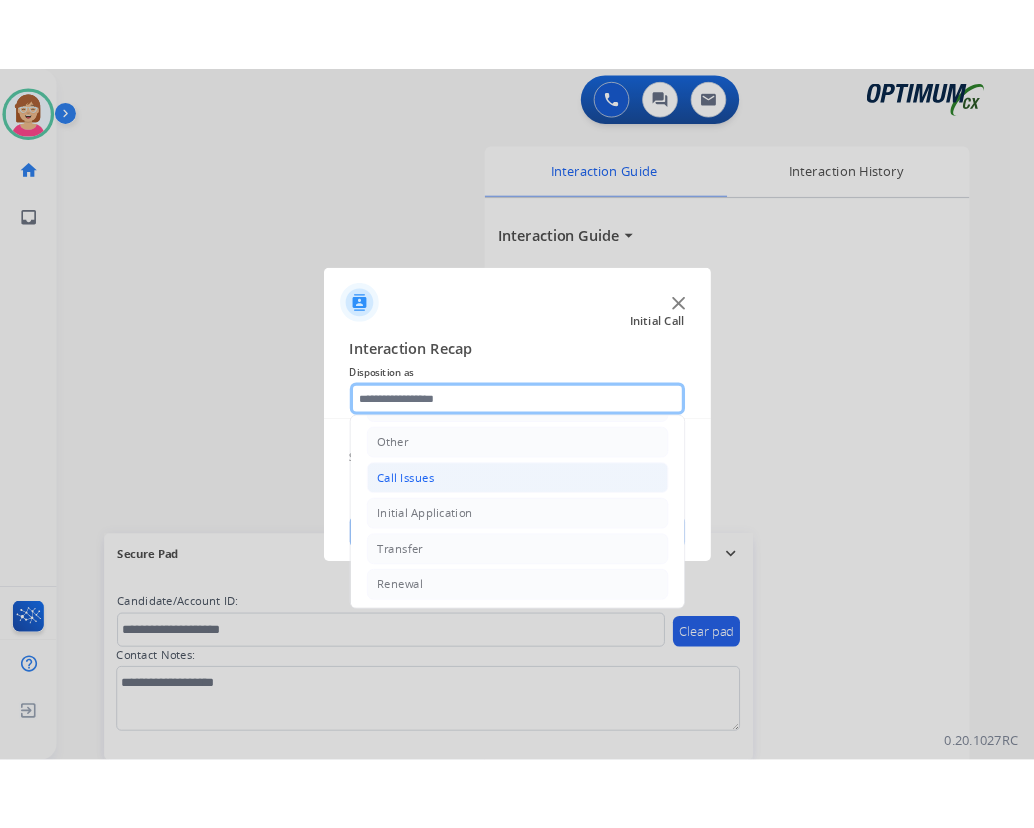 scroll, scrollTop: 136, scrollLeft: 0, axis: vertical 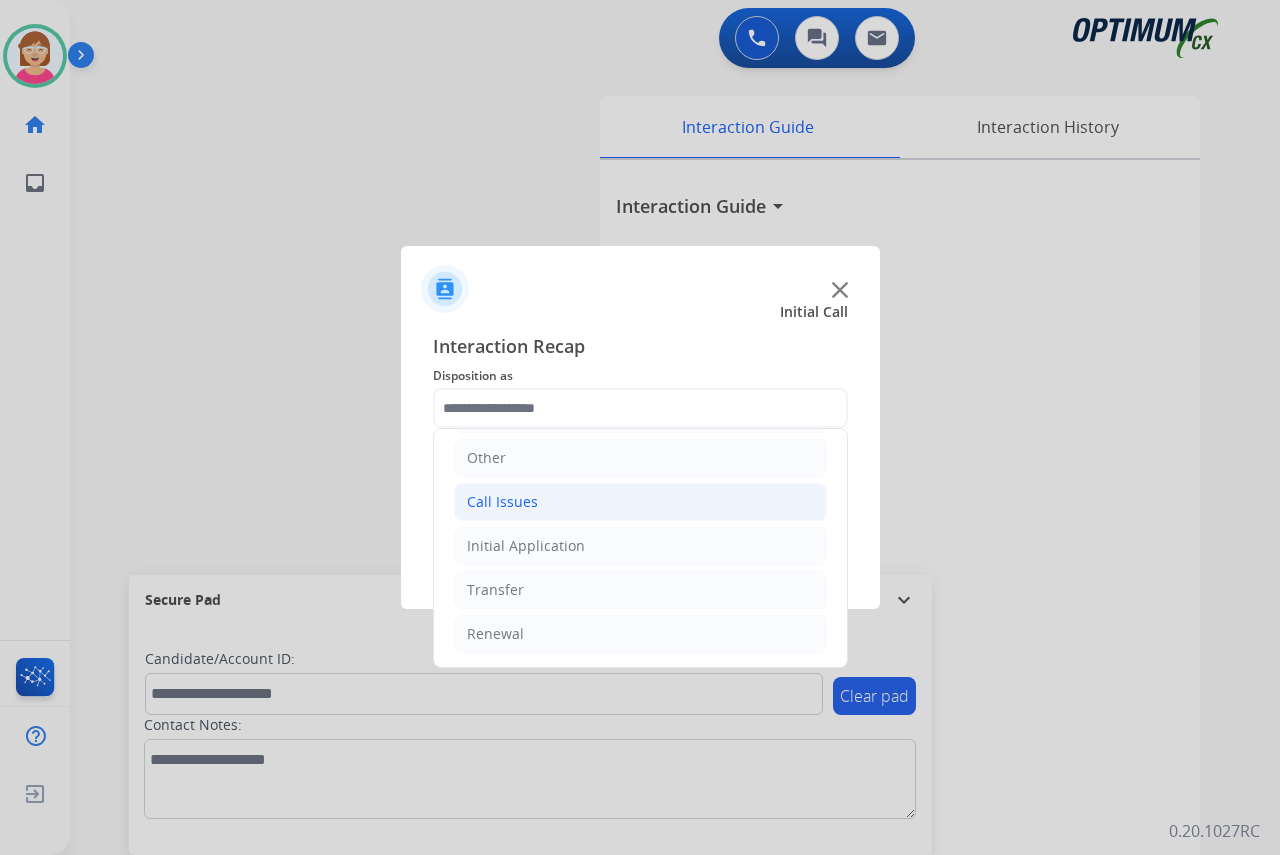 click on "Call Issues" 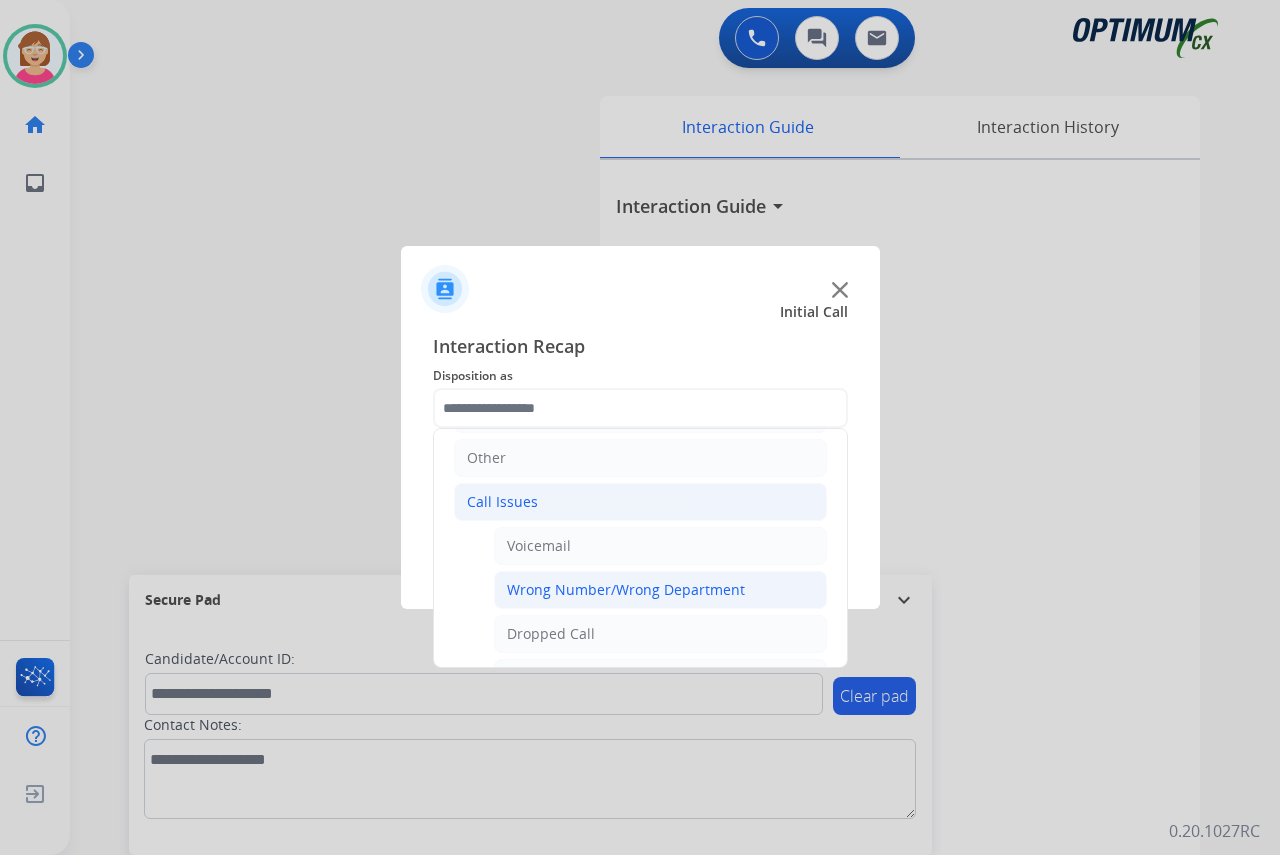 click on "Wrong Number/Wrong Department" 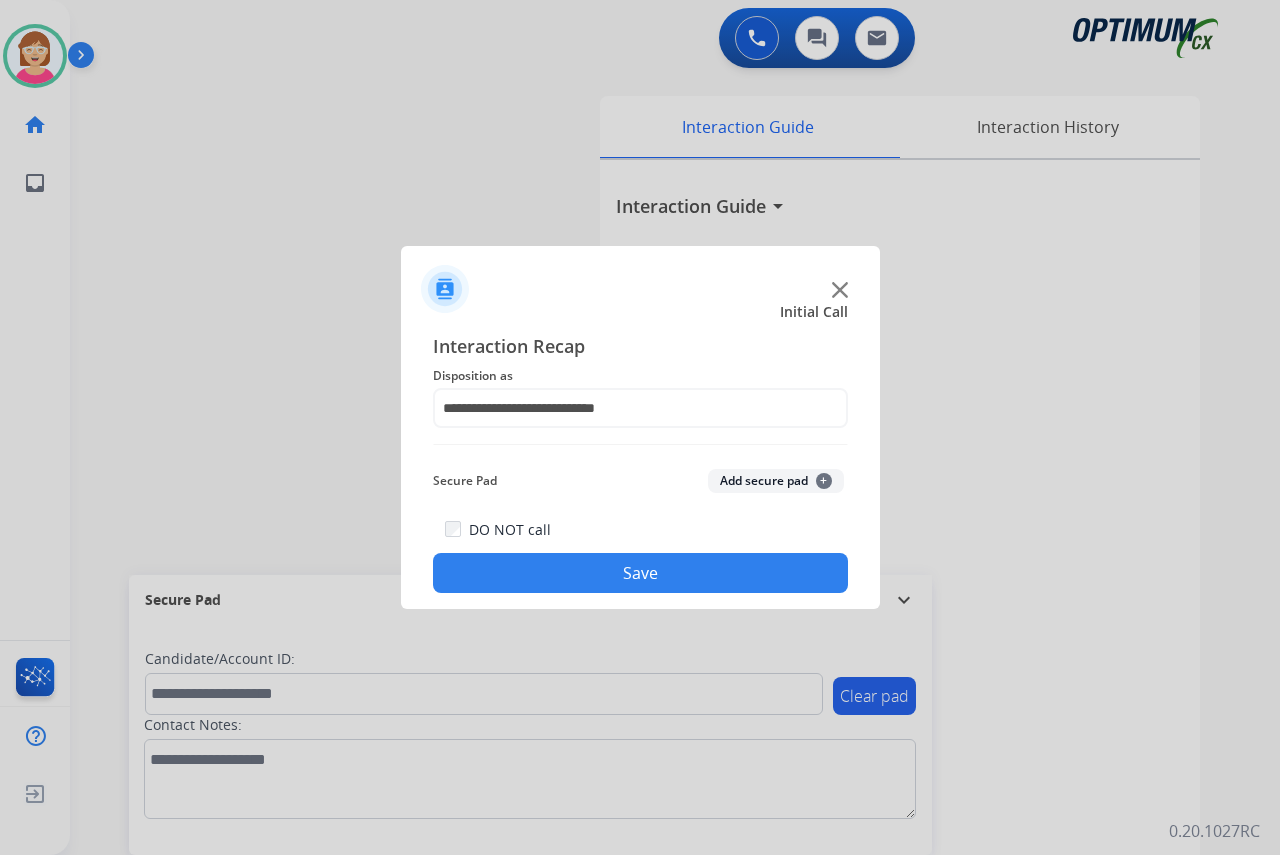 click on "Save" 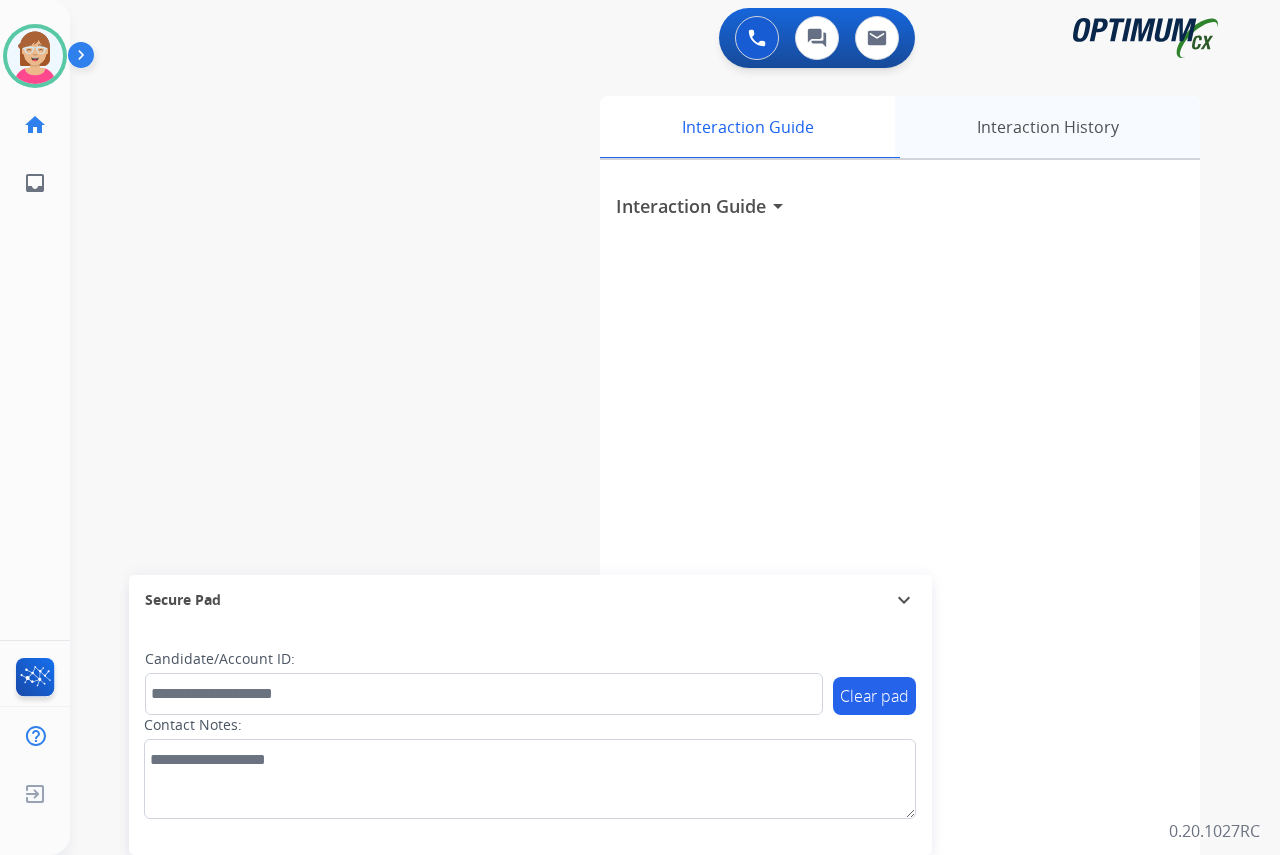 click on "Interaction History" at bounding box center [1047, 127] 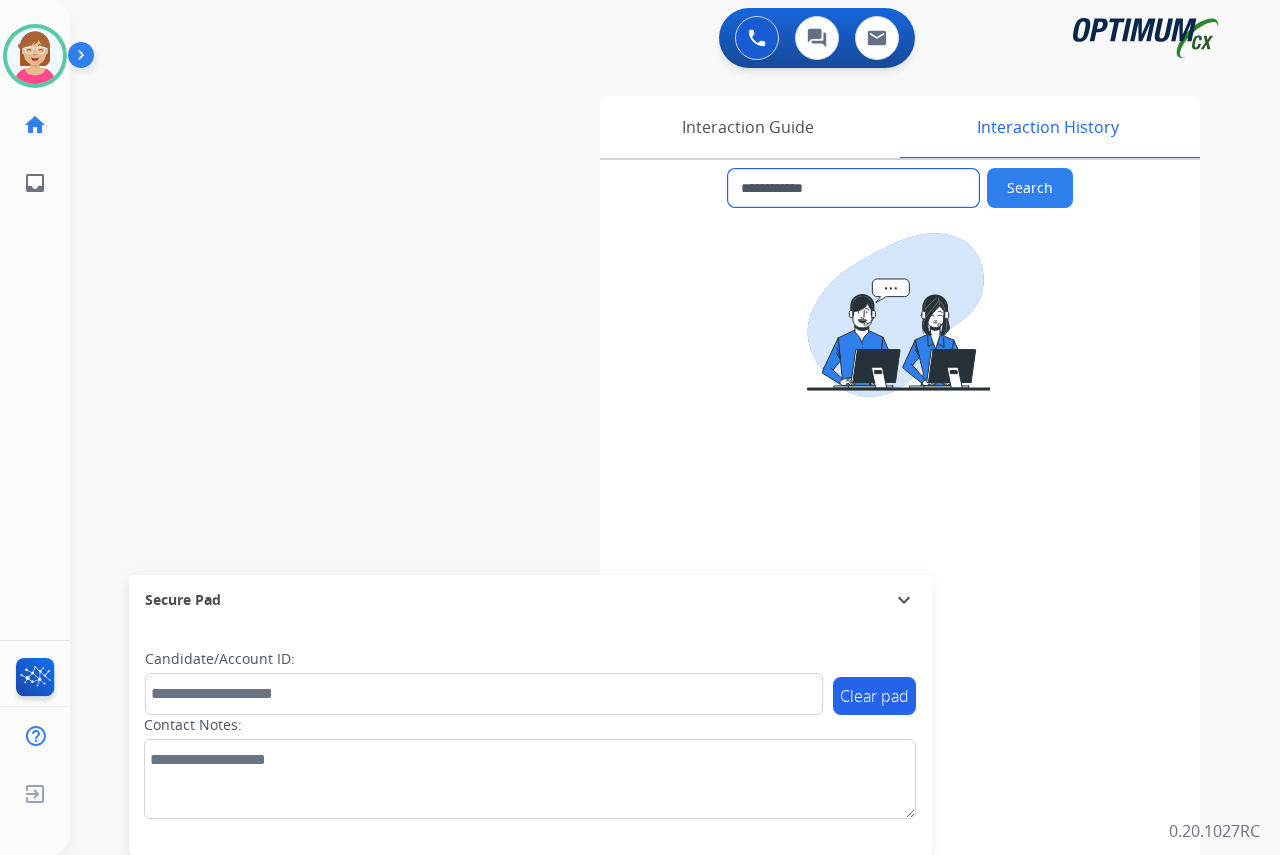 drag, startPoint x: 873, startPoint y: 188, endPoint x: 761, endPoint y: 188, distance: 112 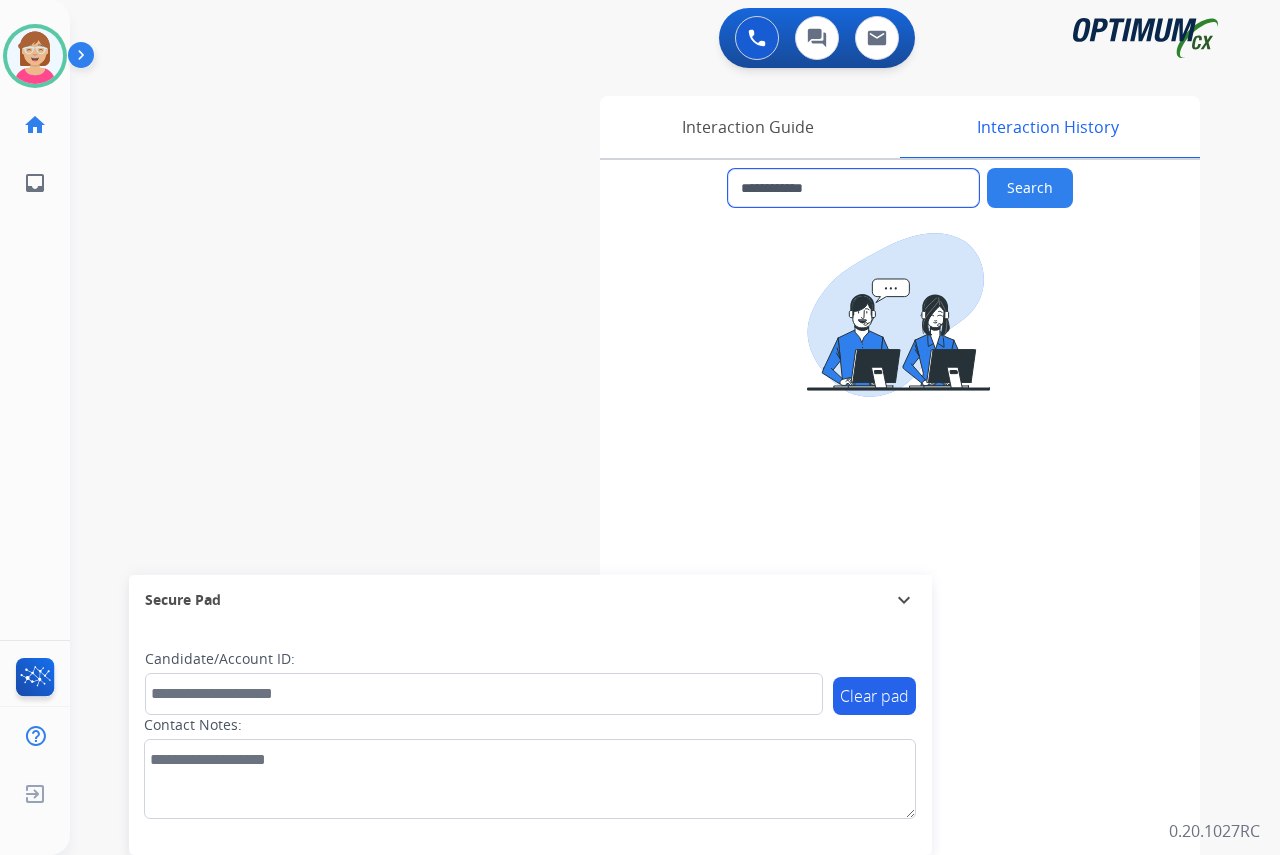 click on "**********" at bounding box center (853, 188) 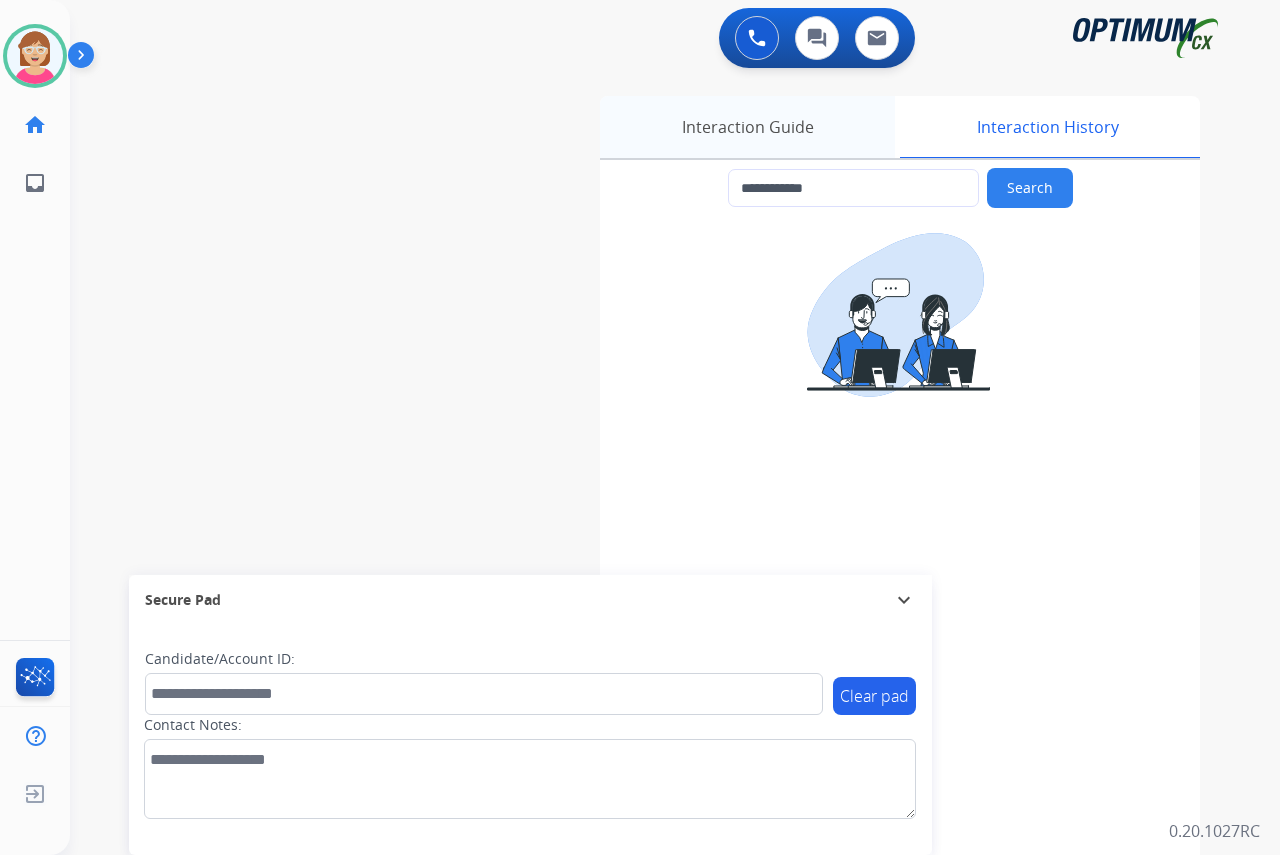 click on "Interaction Guide" at bounding box center [747, 127] 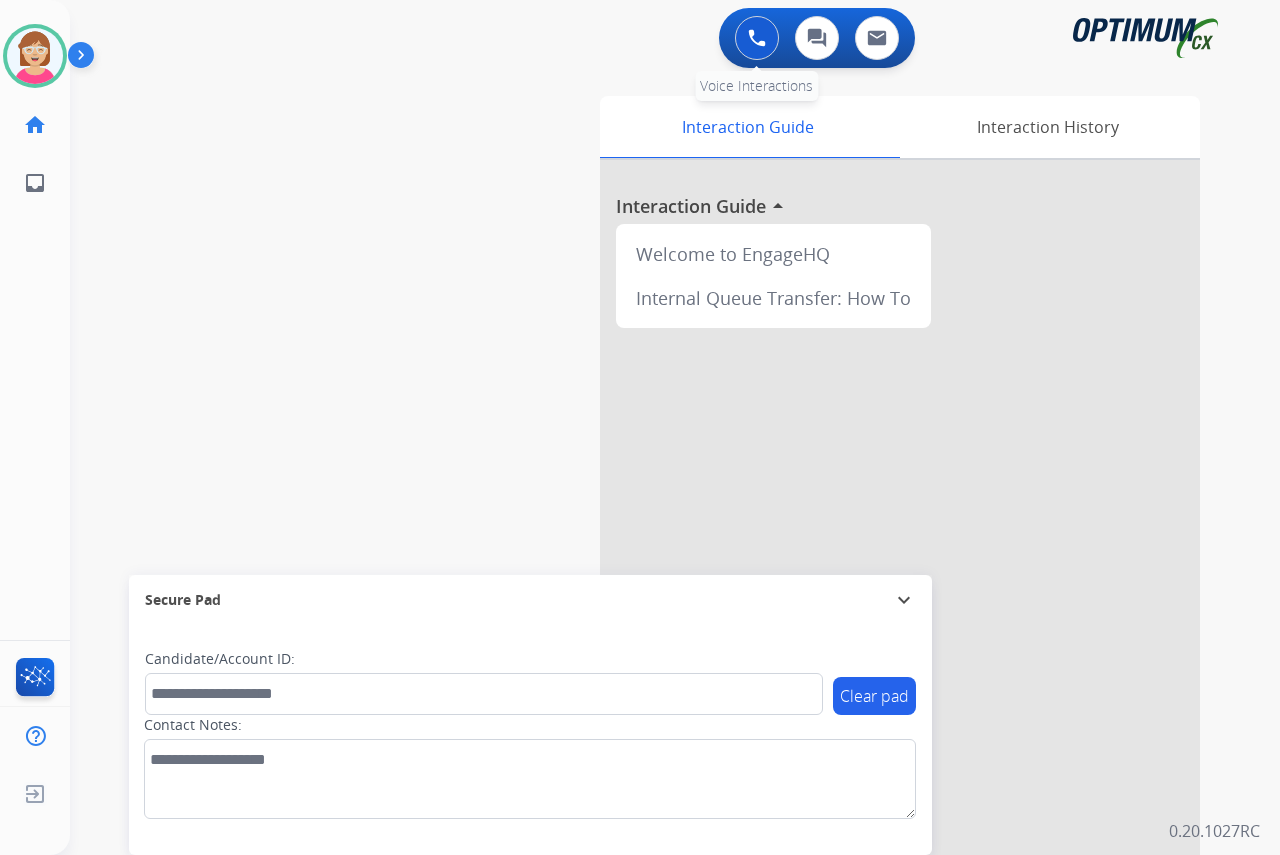 click at bounding box center (757, 38) 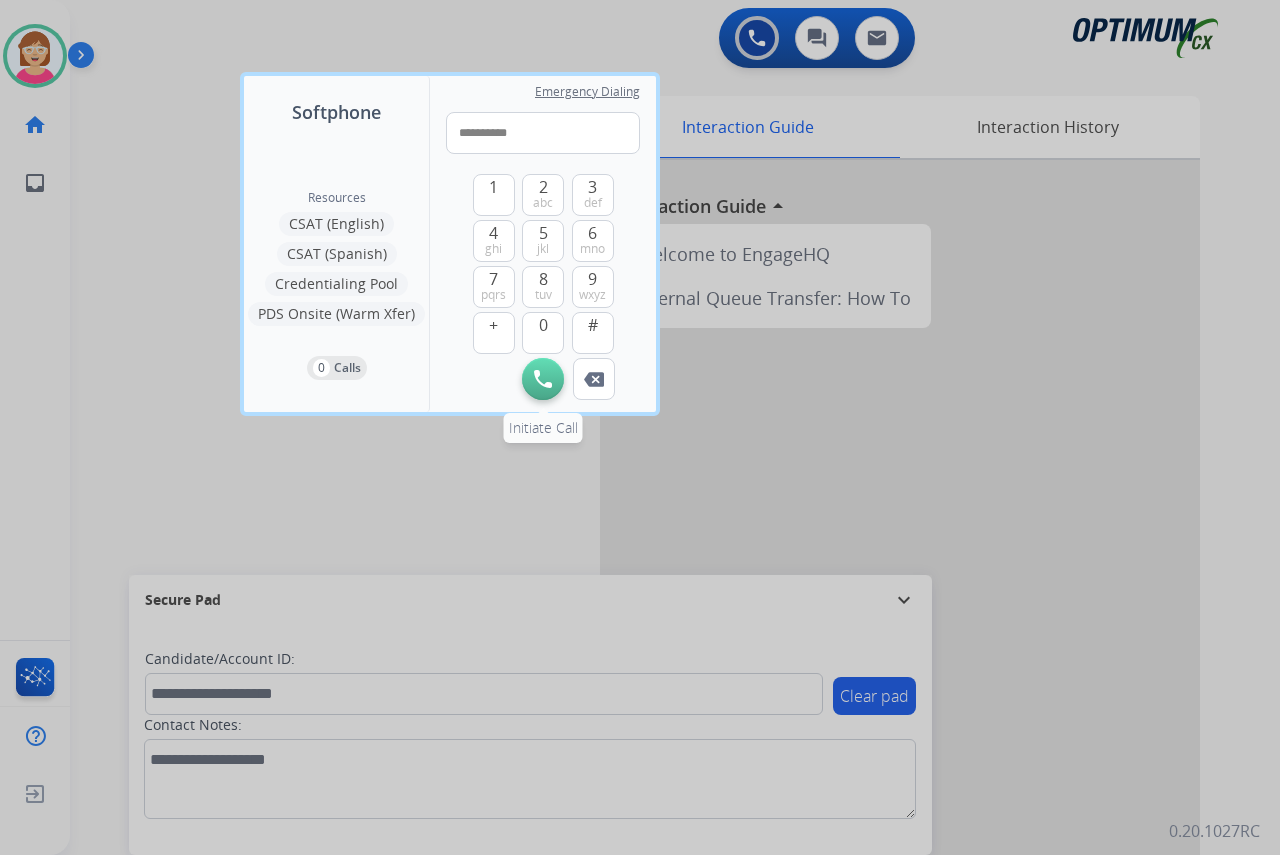 type on "**********" 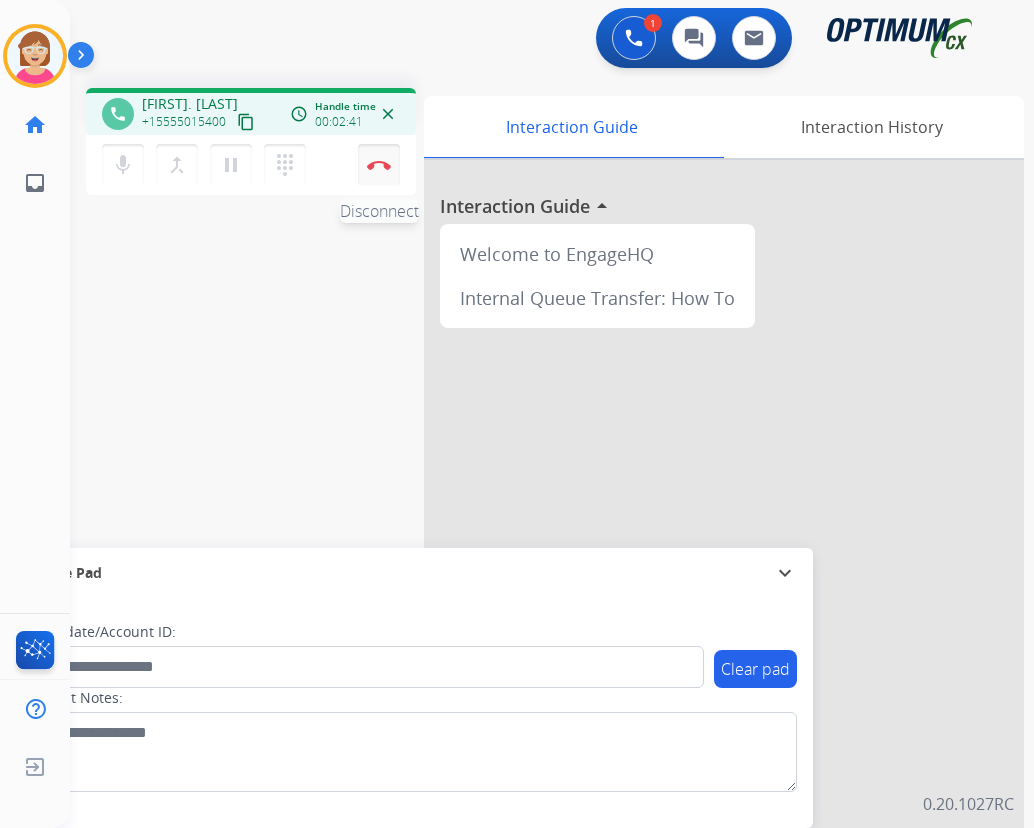 click at bounding box center [379, 165] 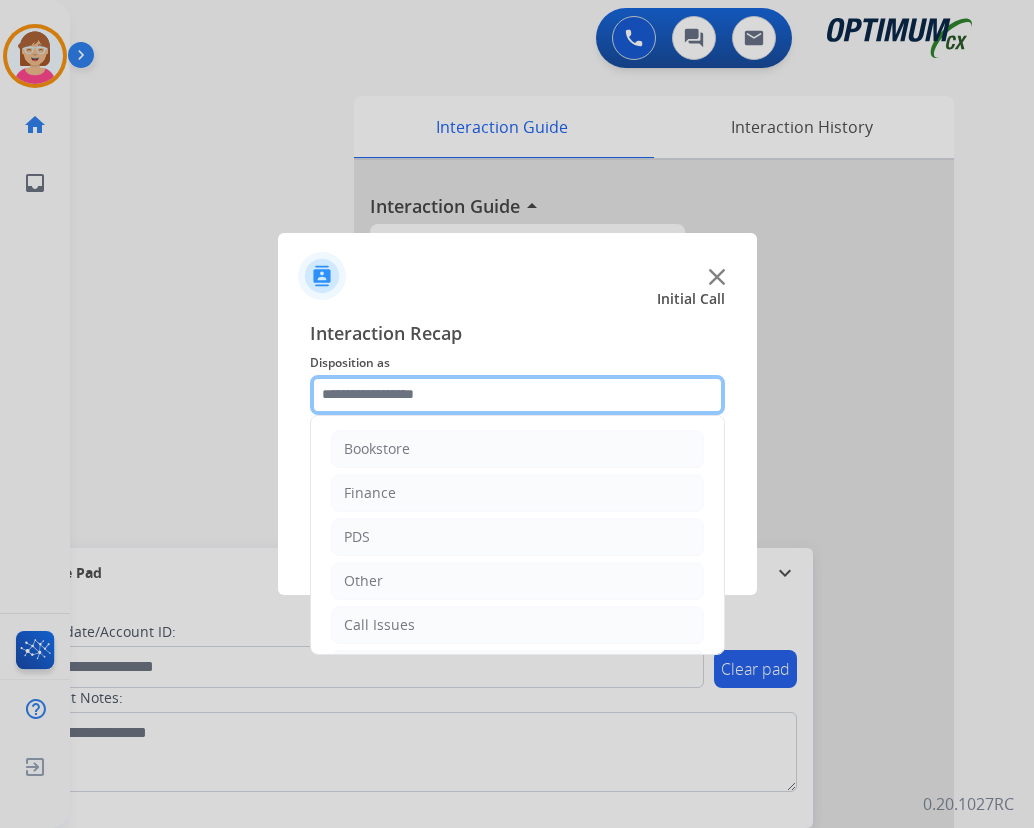 click 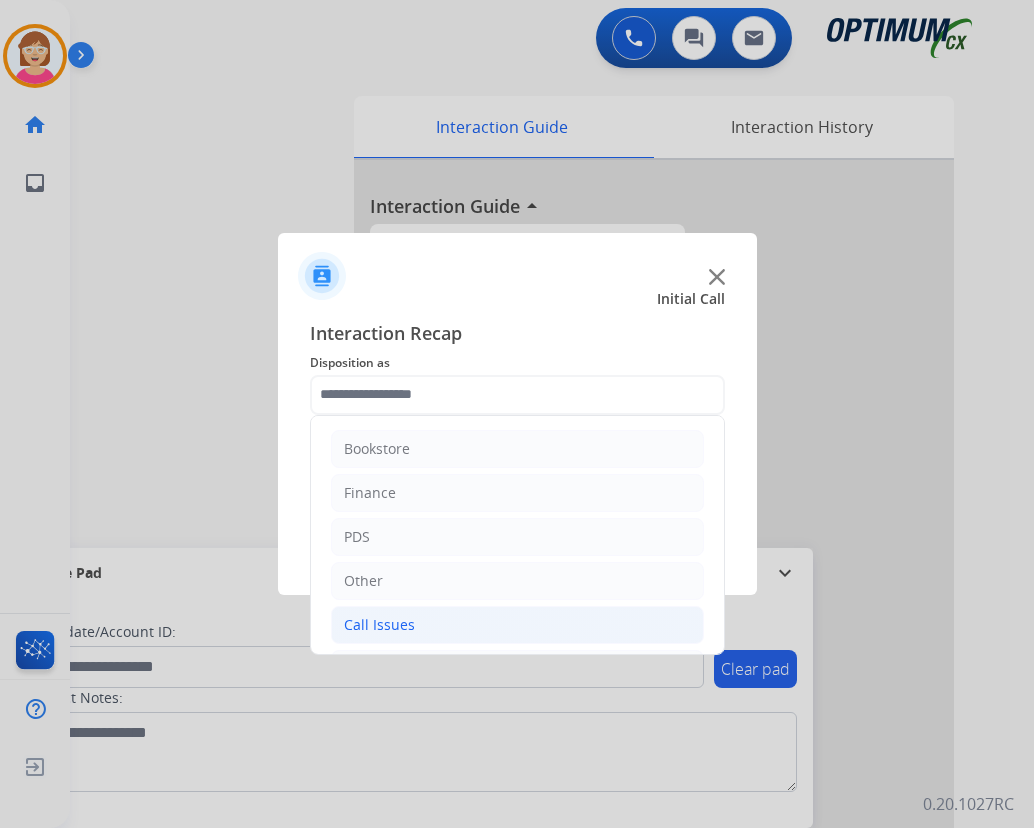 click on "Call Issues" 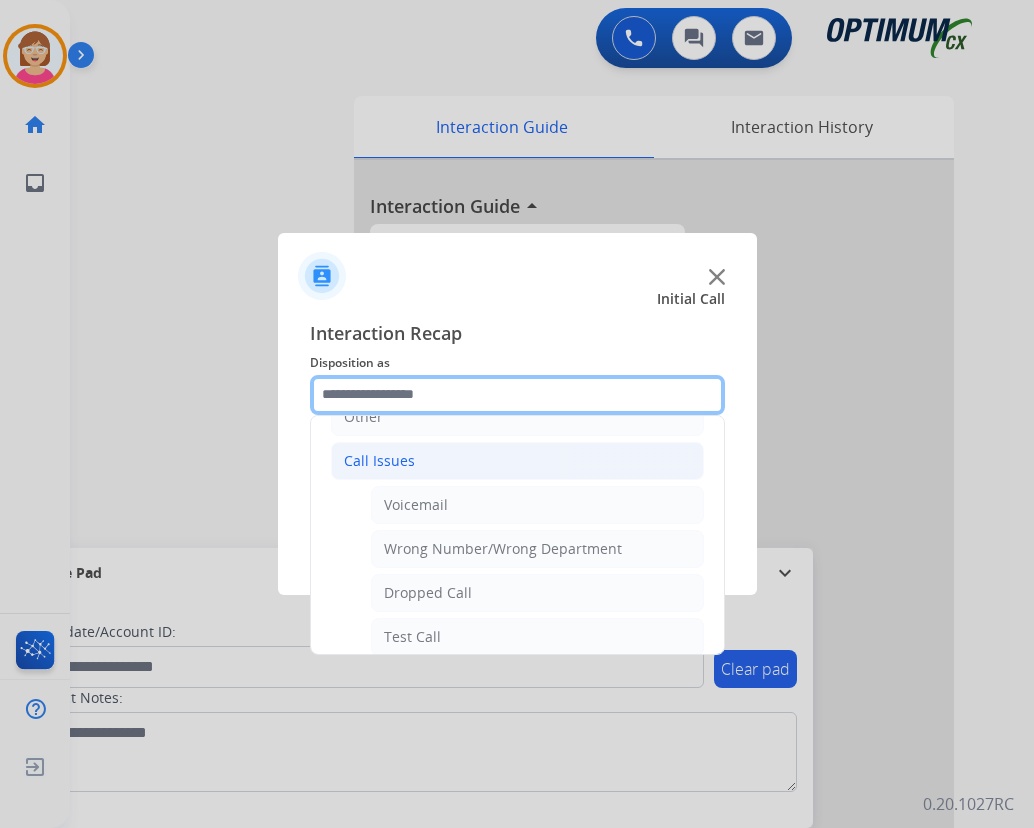 scroll, scrollTop: 200, scrollLeft: 0, axis: vertical 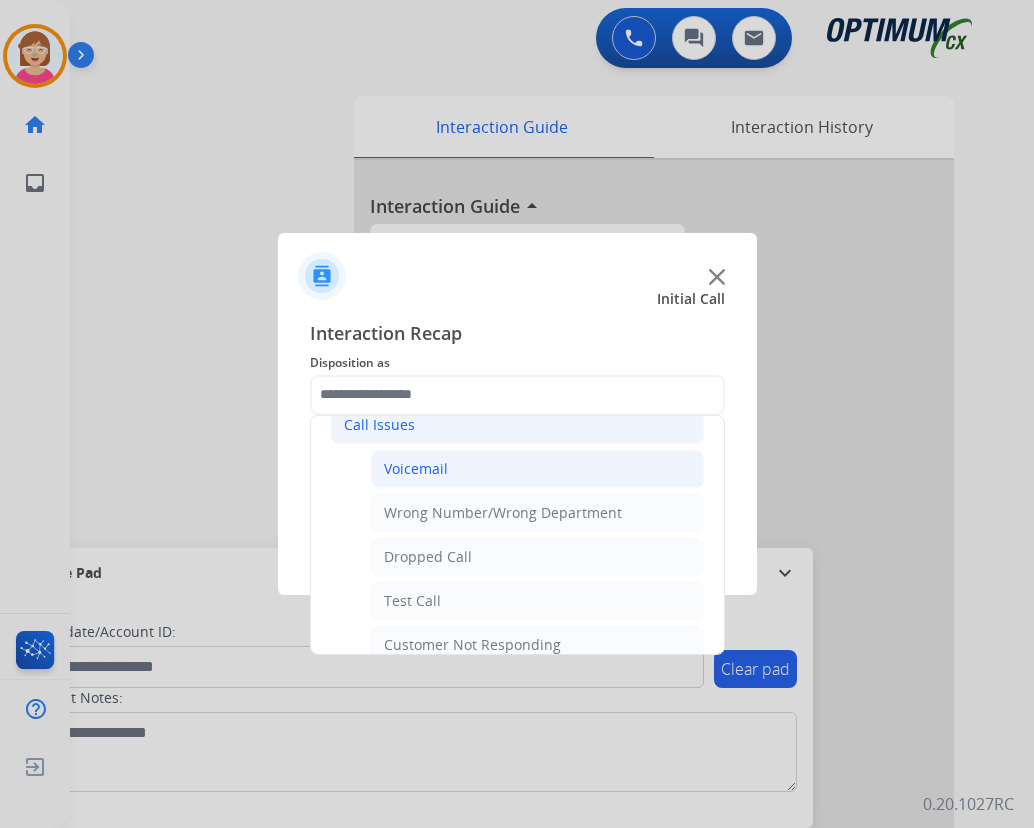 click on "Voicemail" 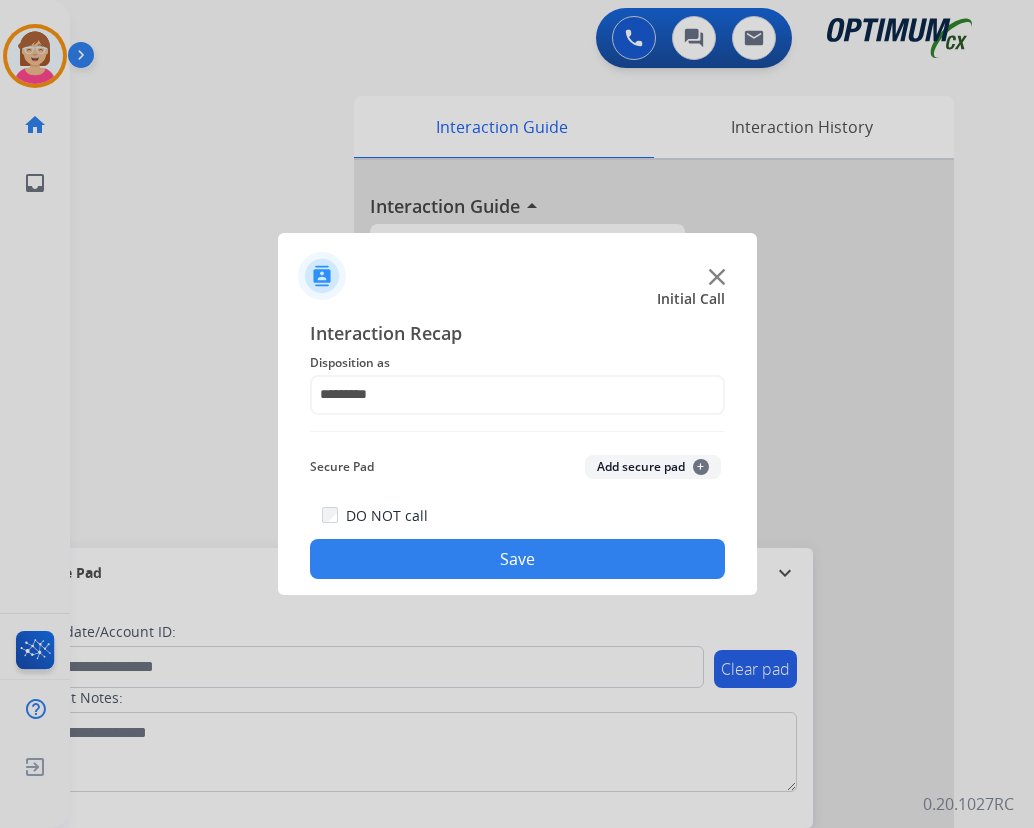 click on "+" 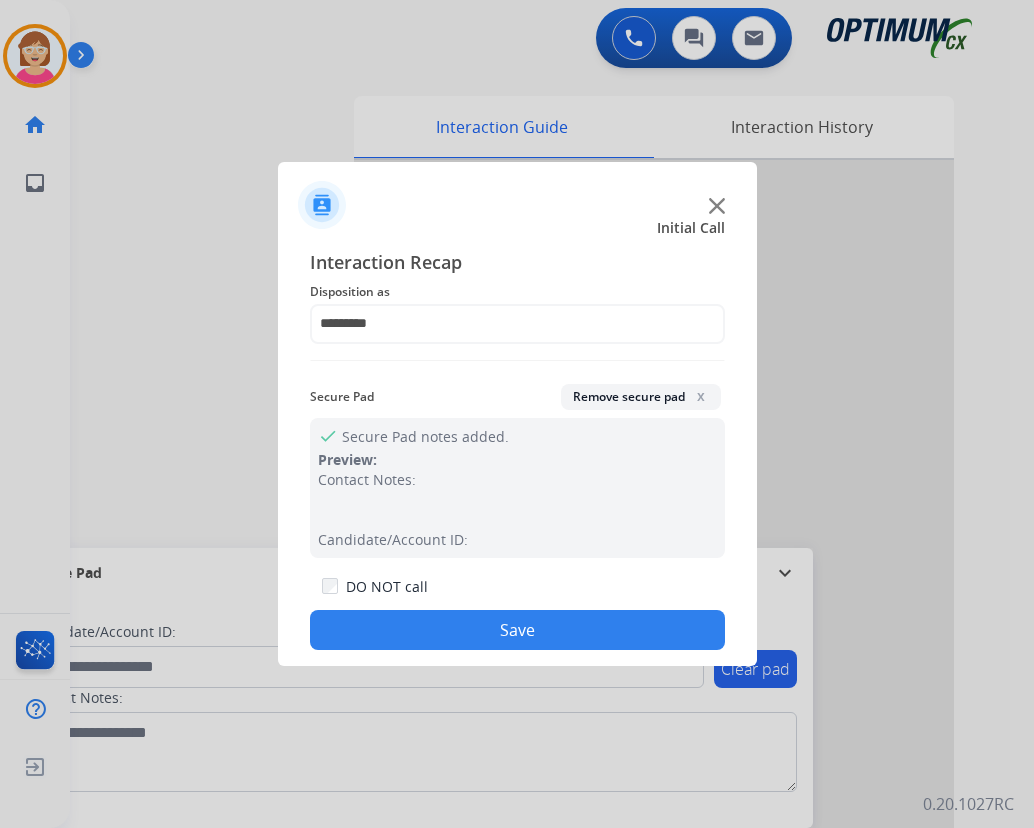 drag, startPoint x: 704, startPoint y: 392, endPoint x: 632, endPoint y: 474, distance: 109.12378 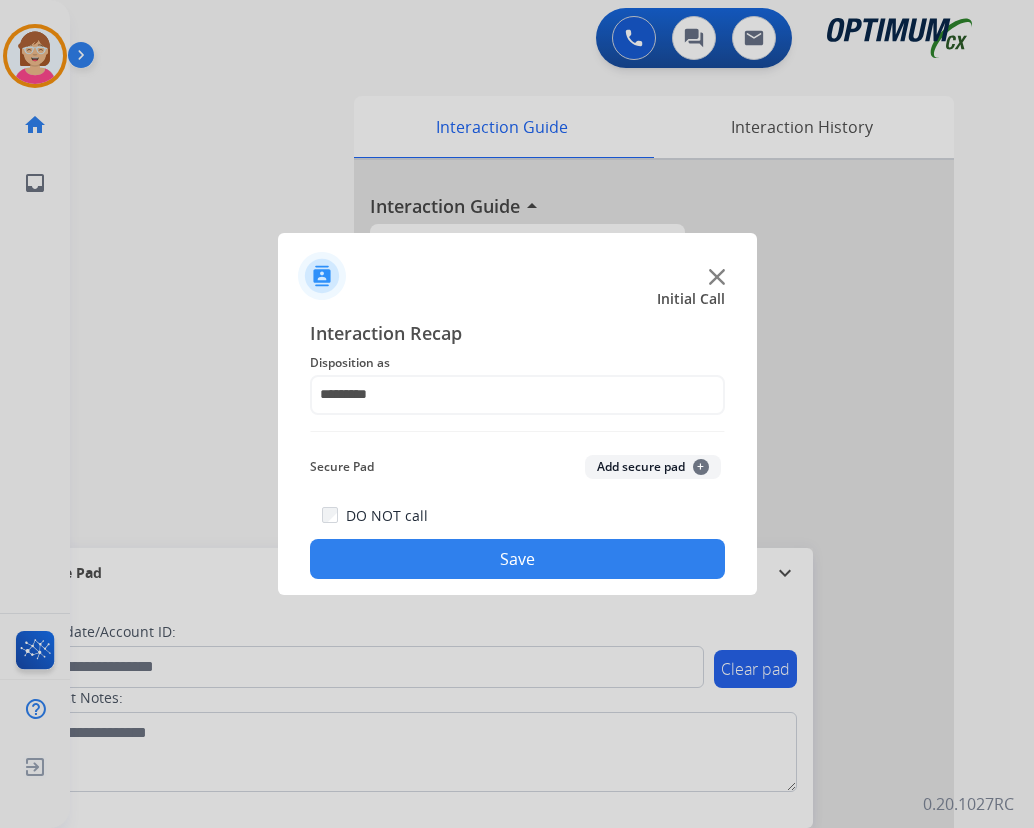 click on "Save" 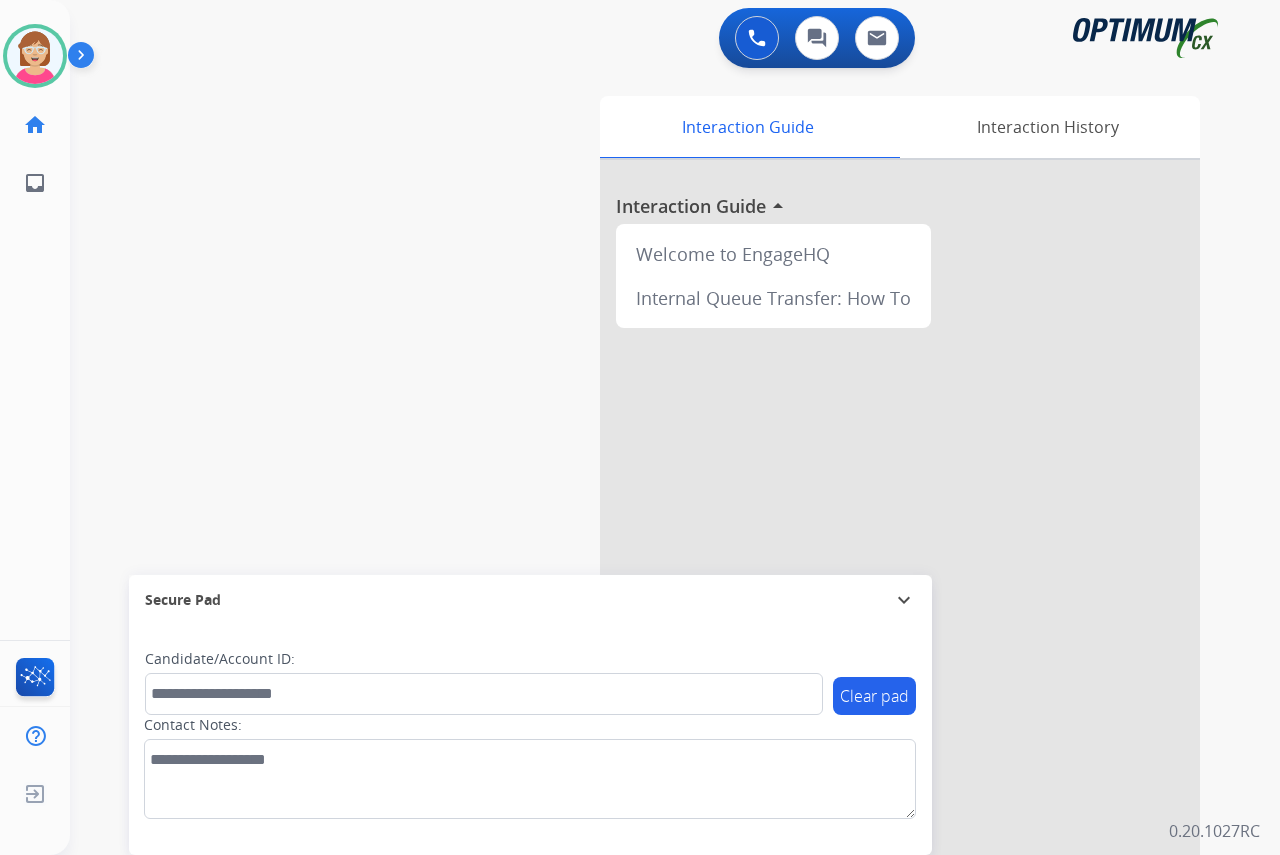 click on "[FIRST] Available Edit Avatar Agent: [FIRST] Routing Profile: OCX Training home Home Home inbox Emails Emails FocalPoints Help Center Help Center Log out Log out" 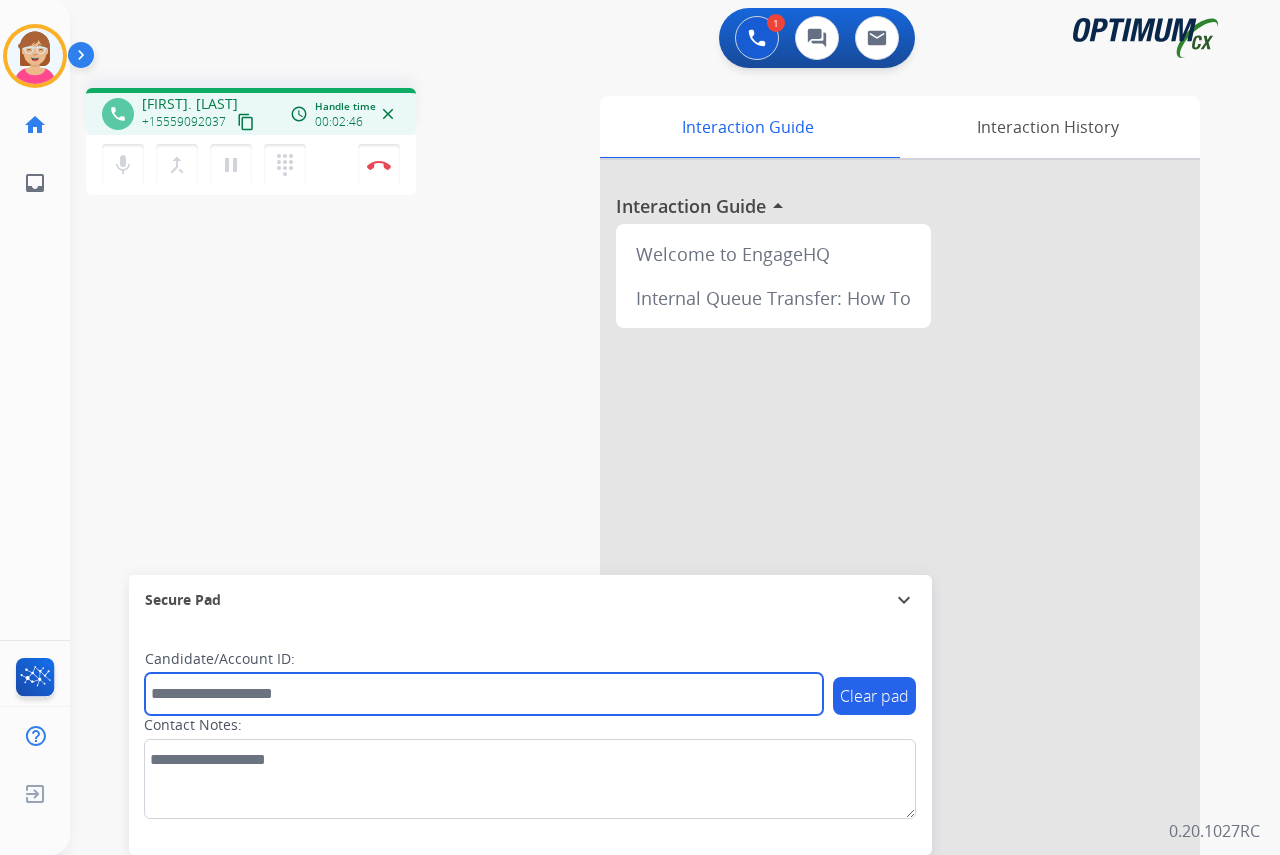 drag, startPoint x: 189, startPoint y: 698, endPoint x: 144, endPoint y: 670, distance: 53 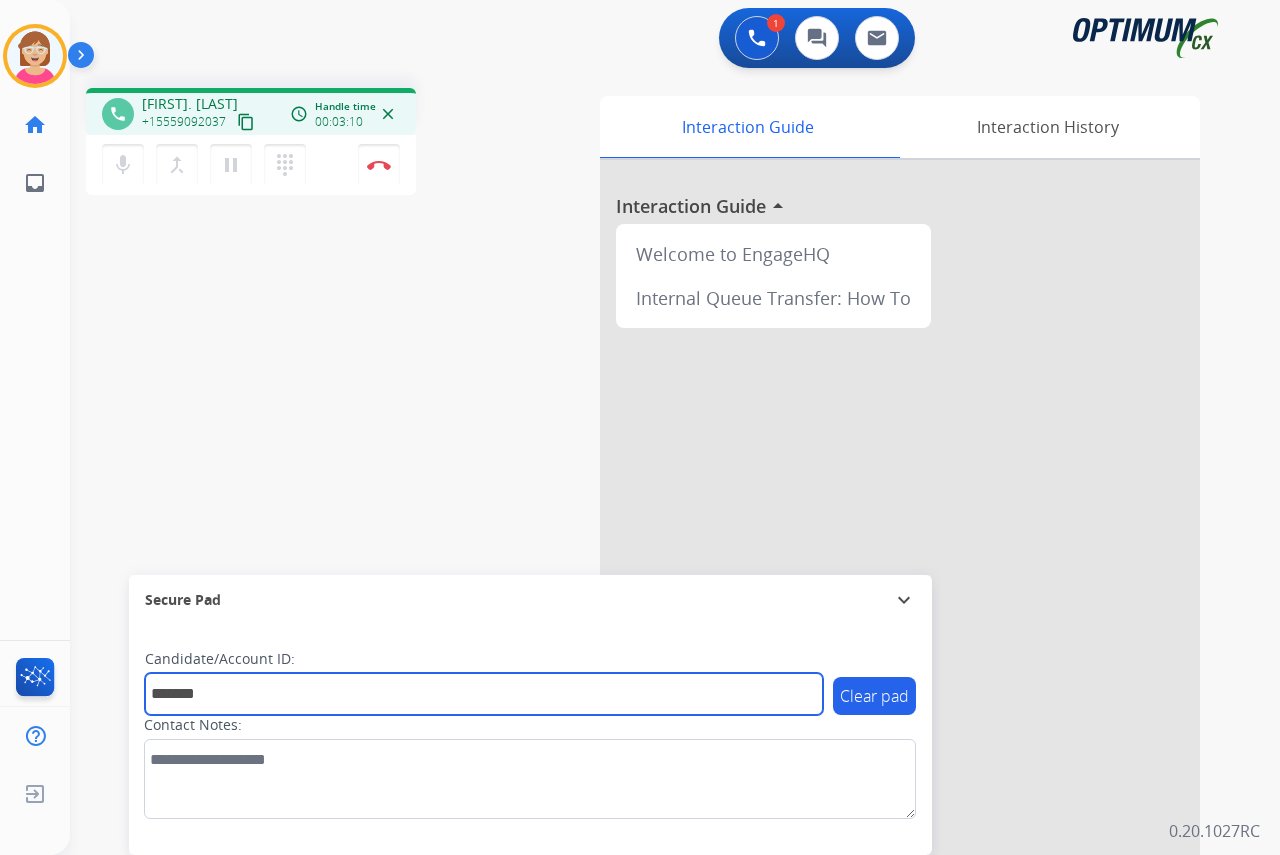 type on "*********" 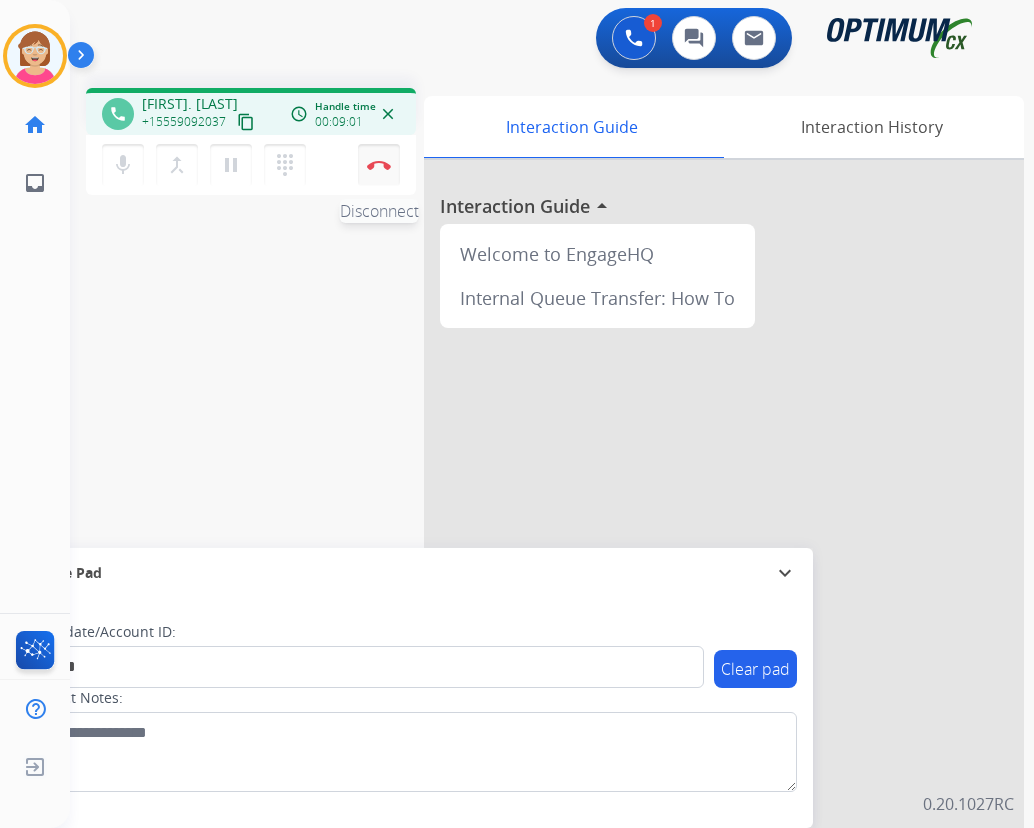 click at bounding box center [379, 165] 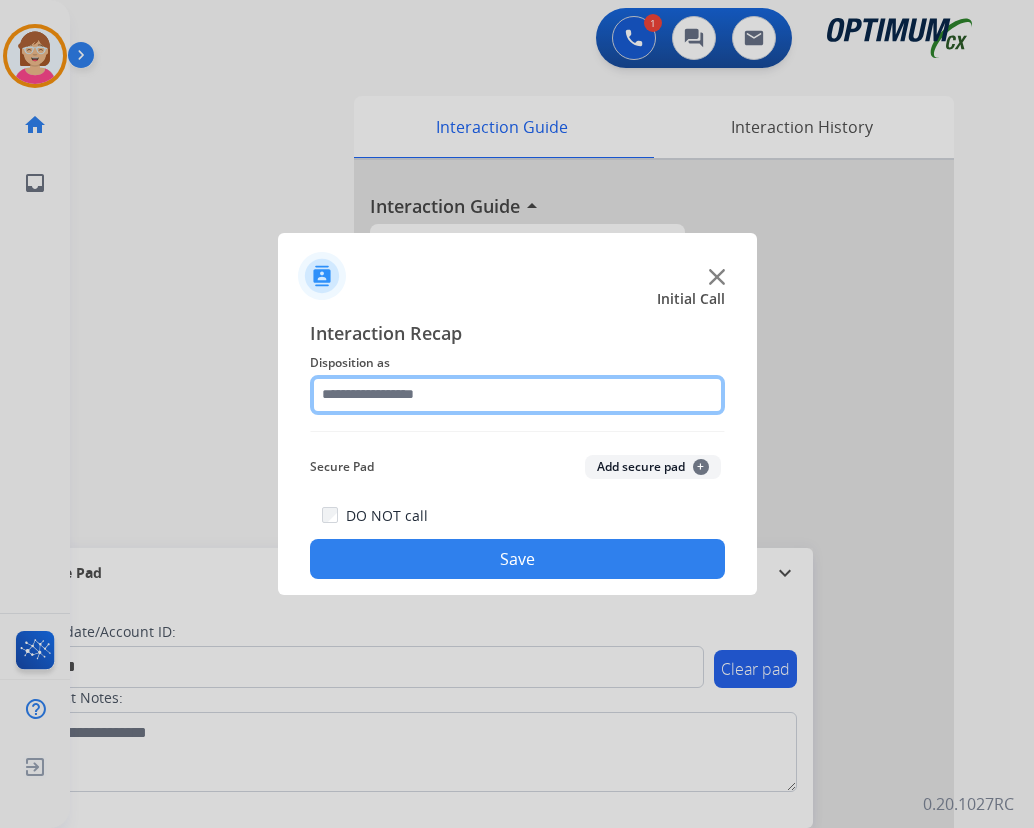 click 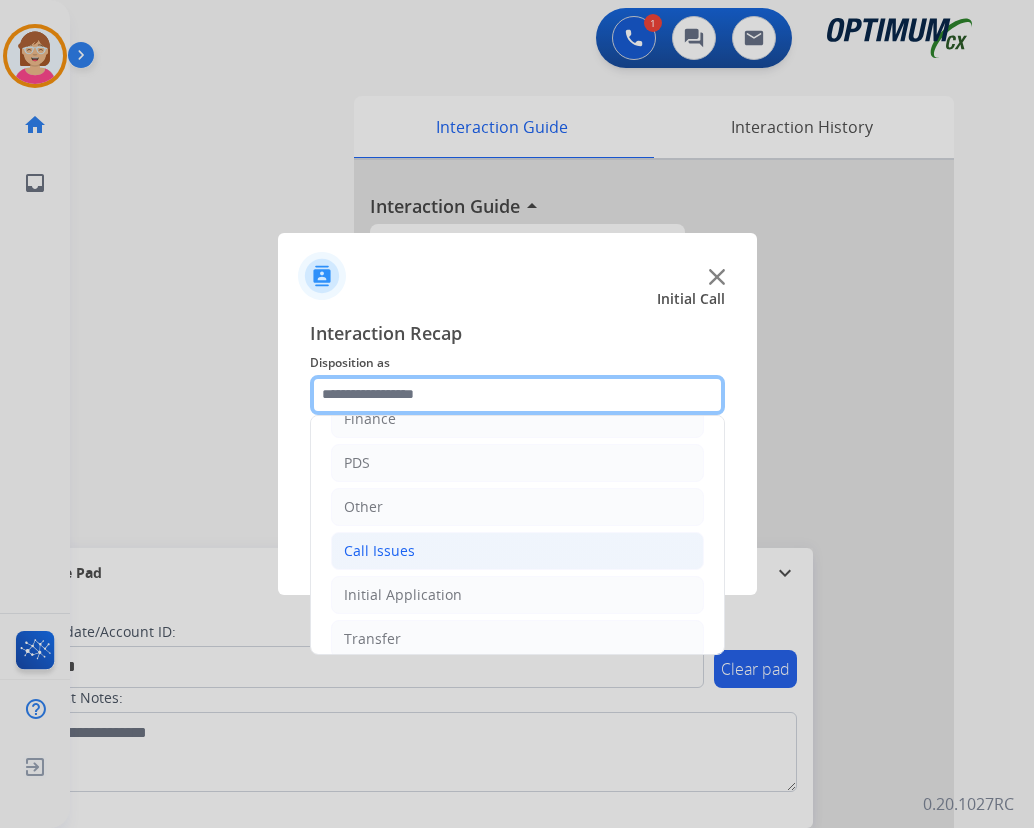 scroll, scrollTop: 100, scrollLeft: 0, axis: vertical 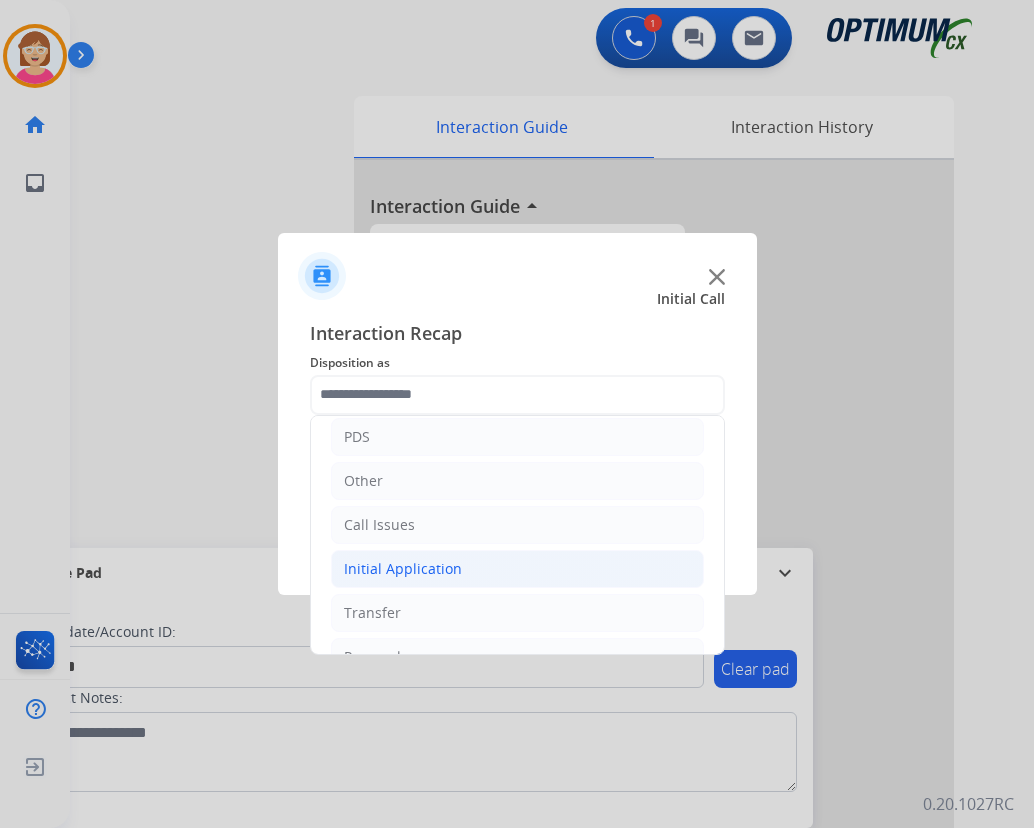click on "Initial Application" 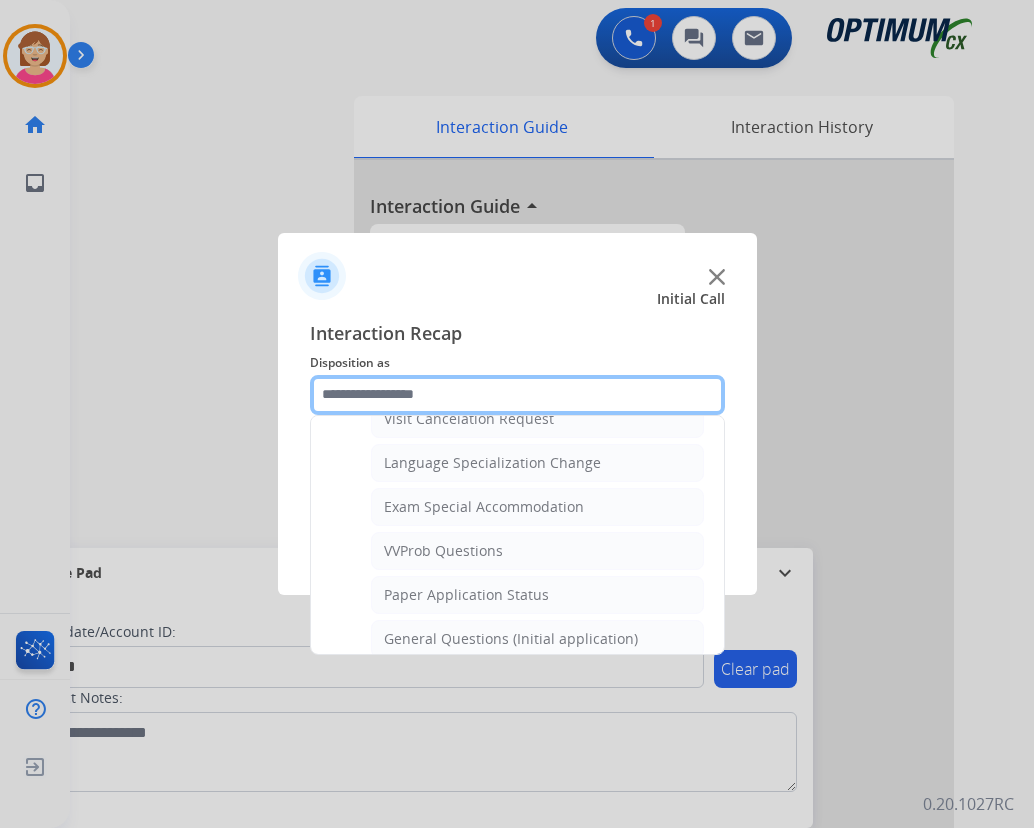 scroll, scrollTop: 1100, scrollLeft: 0, axis: vertical 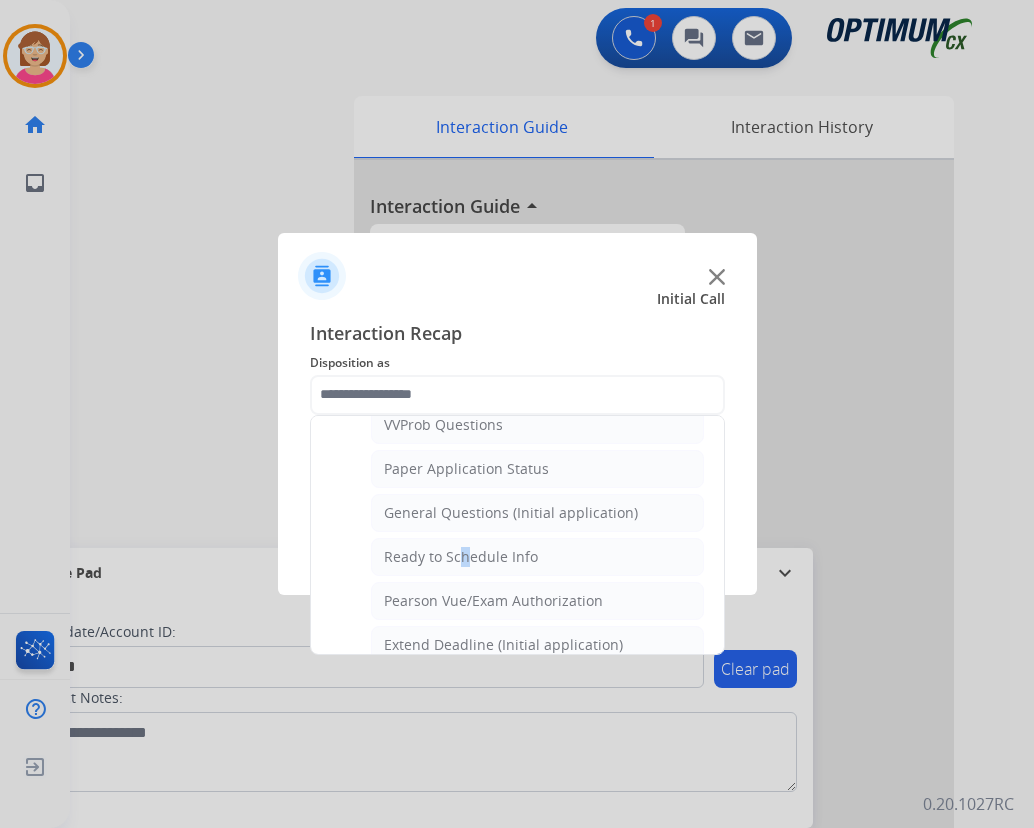 click on "Ready to Schedule Info" 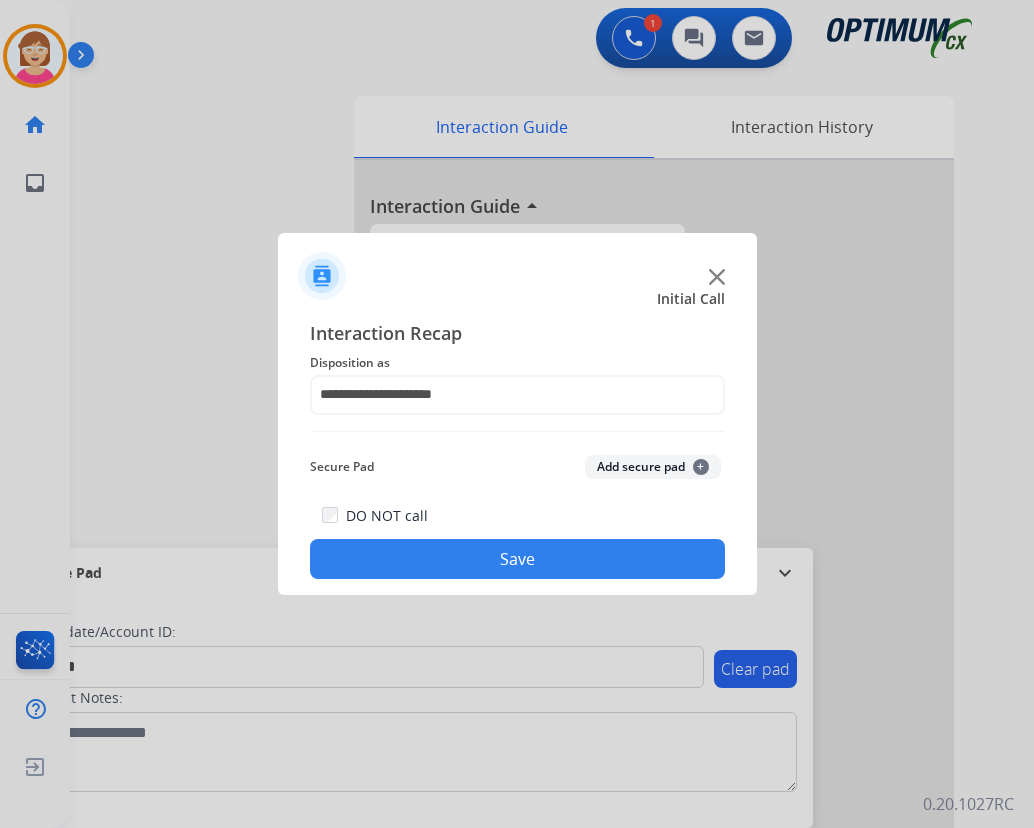 click on "+" 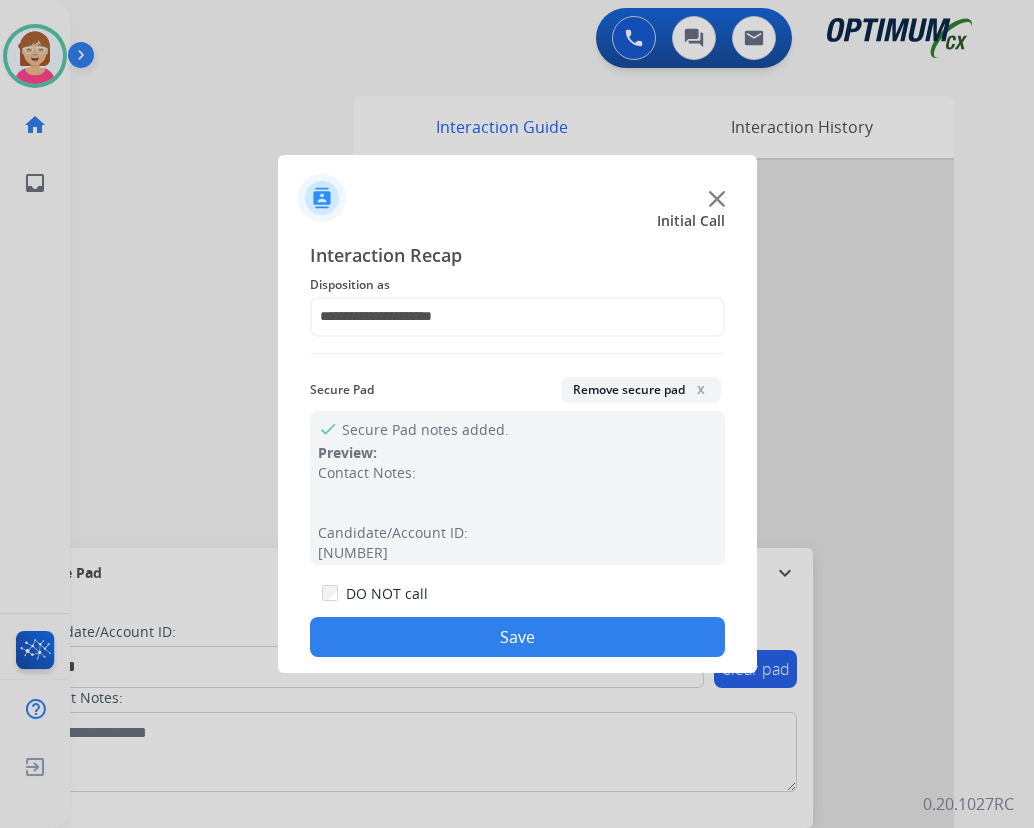 click on "Save" 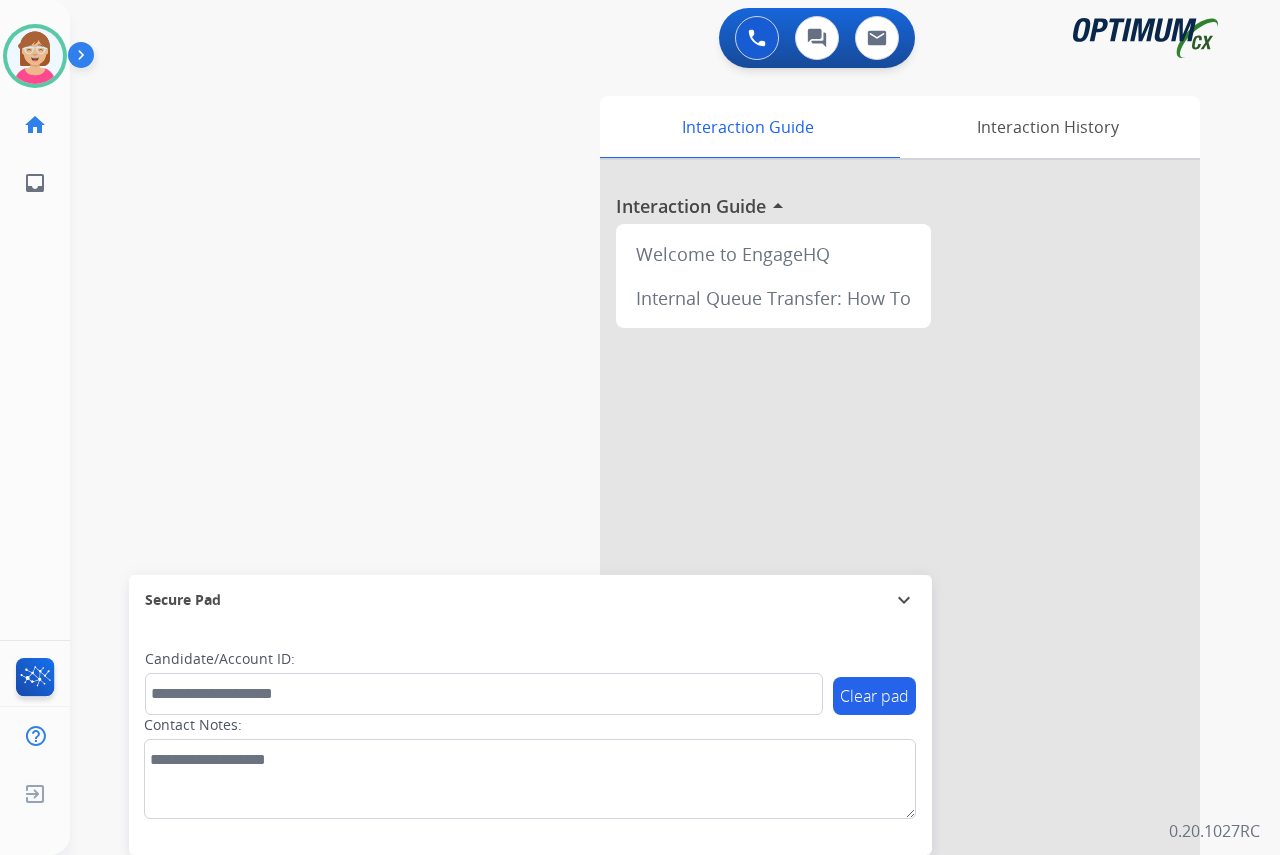click on "[FIRST] Available Edit Avatar Agent: [FIRST] Routing Profile: OCX Training home Home Home inbox Emails Emails FocalPoints Help Center Help Center Log out Log out" 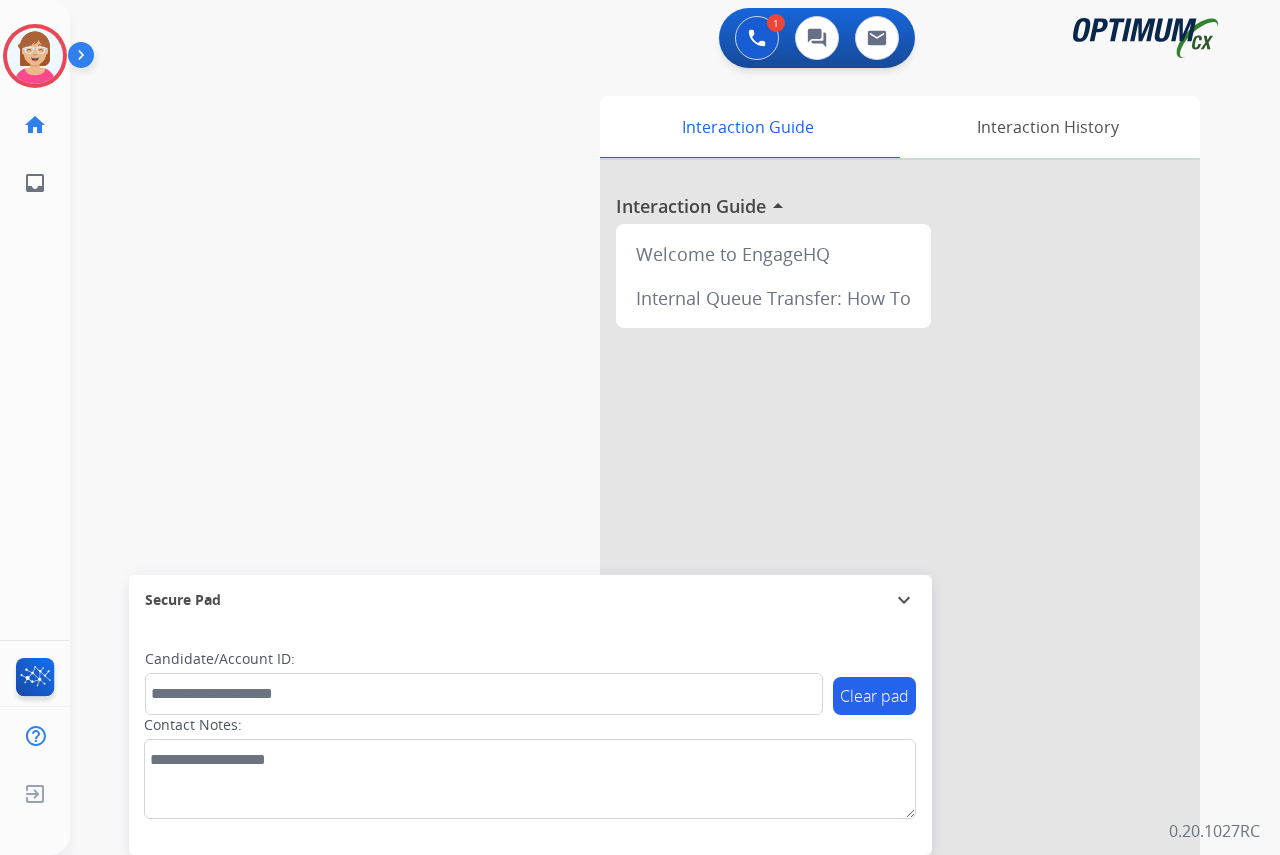click at bounding box center (640, 427) 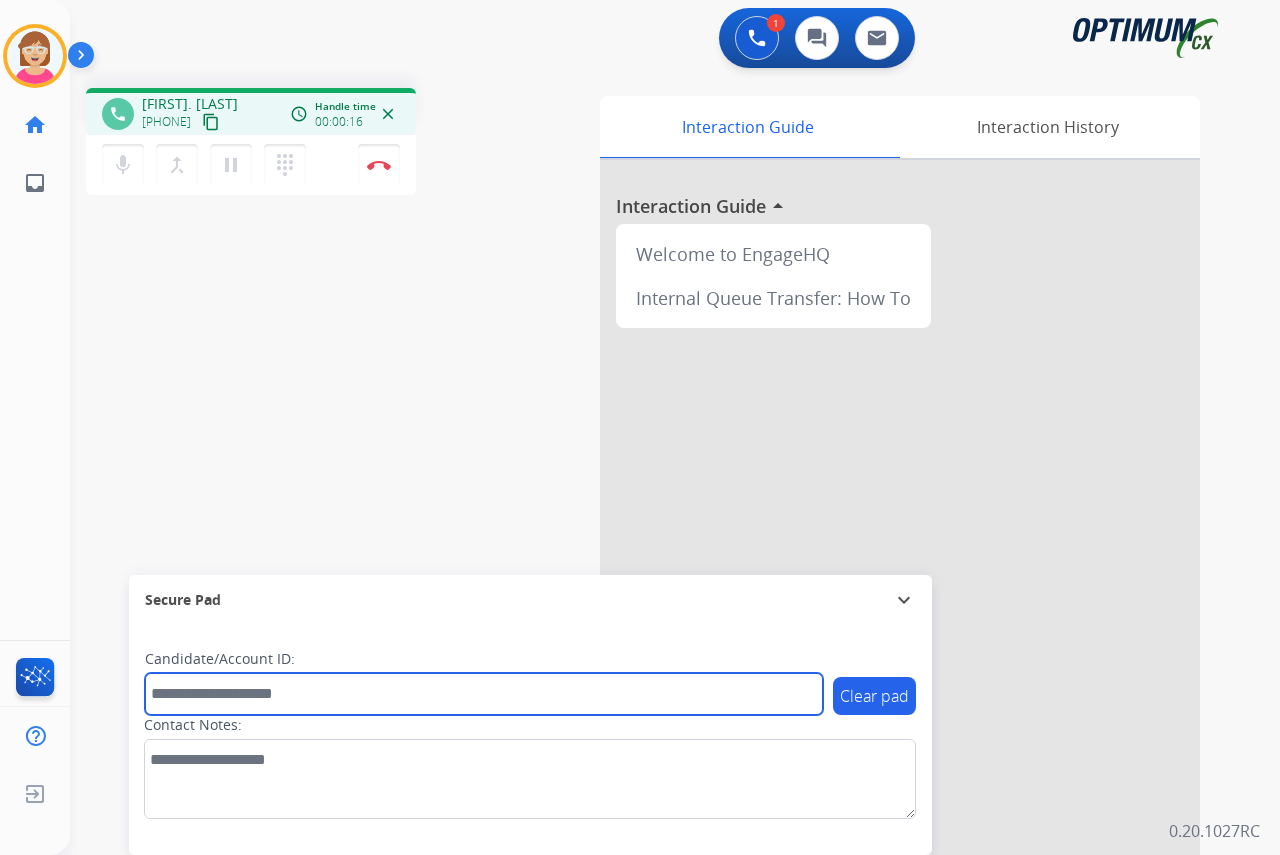 click at bounding box center (484, 694) 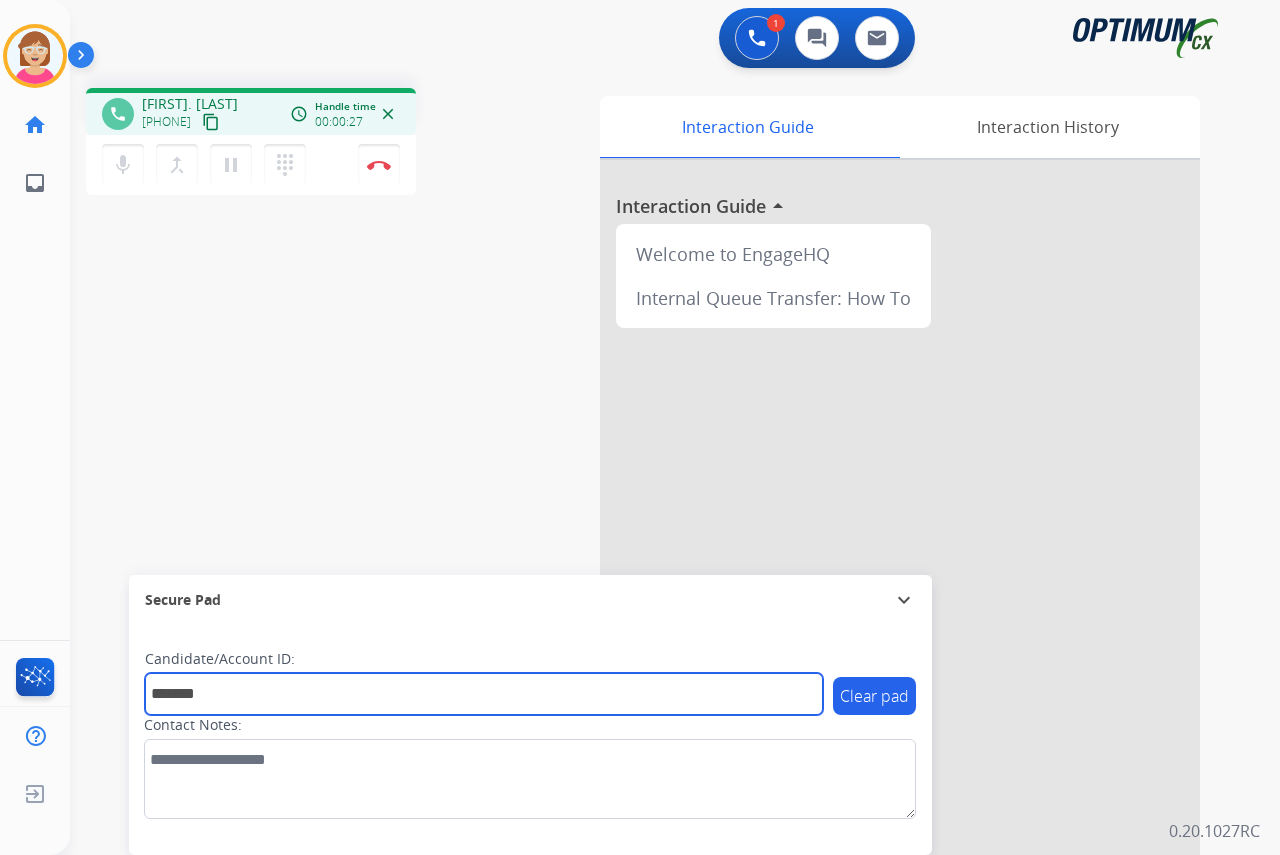 type on "*********" 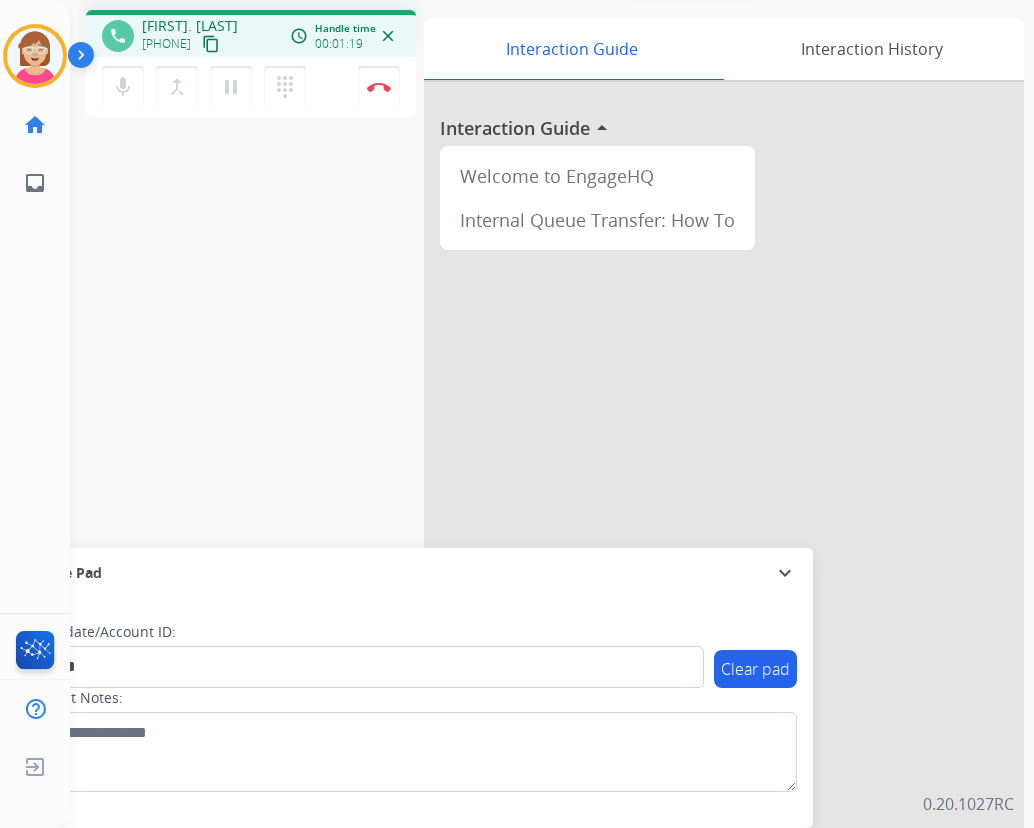 scroll, scrollTop: 0, scrollLeft: 0, axis: both 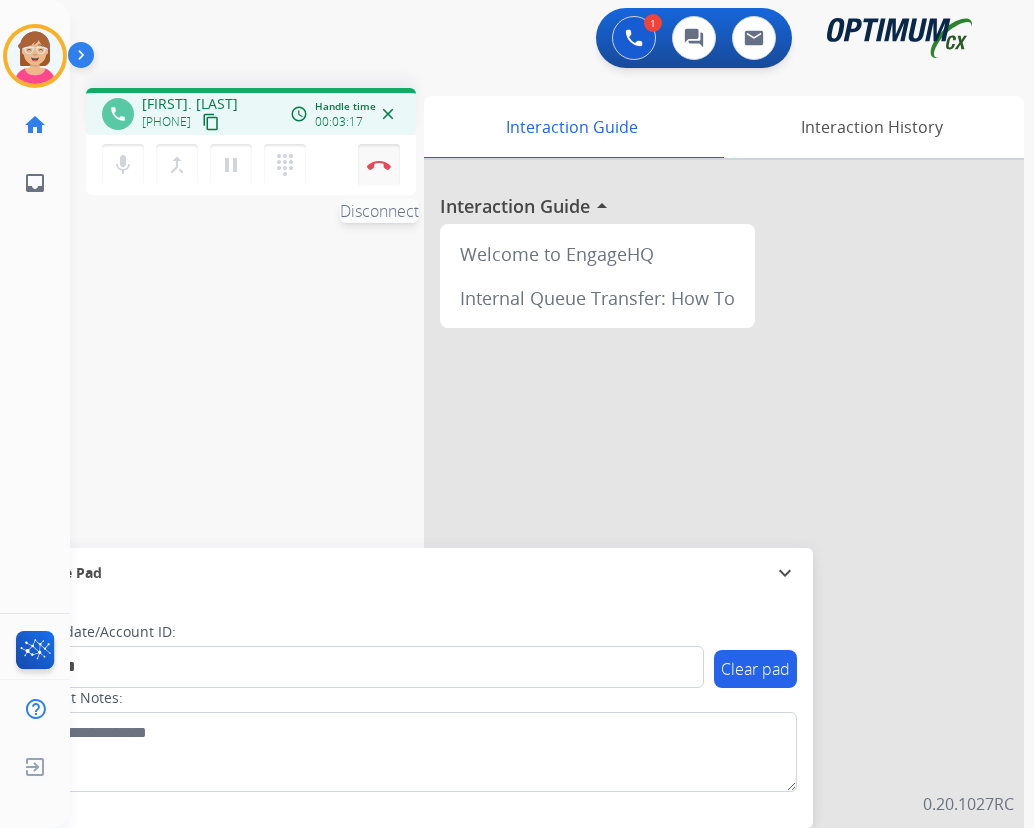 click at bounding box center (379, 165) 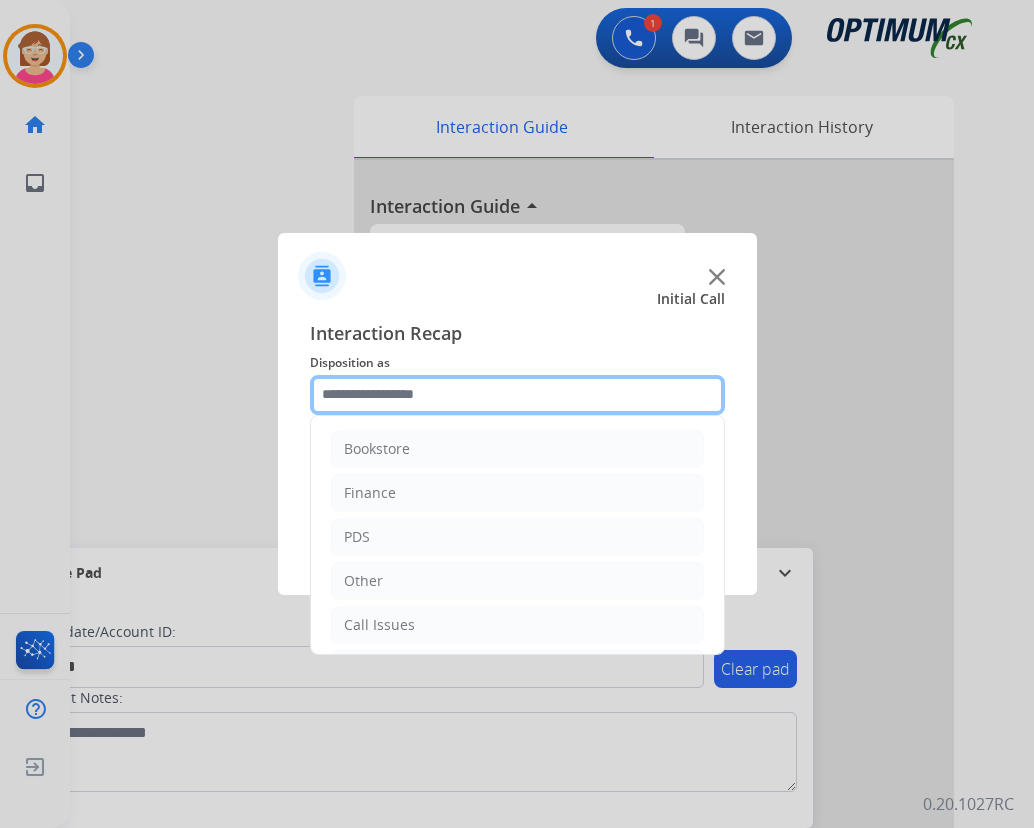 click 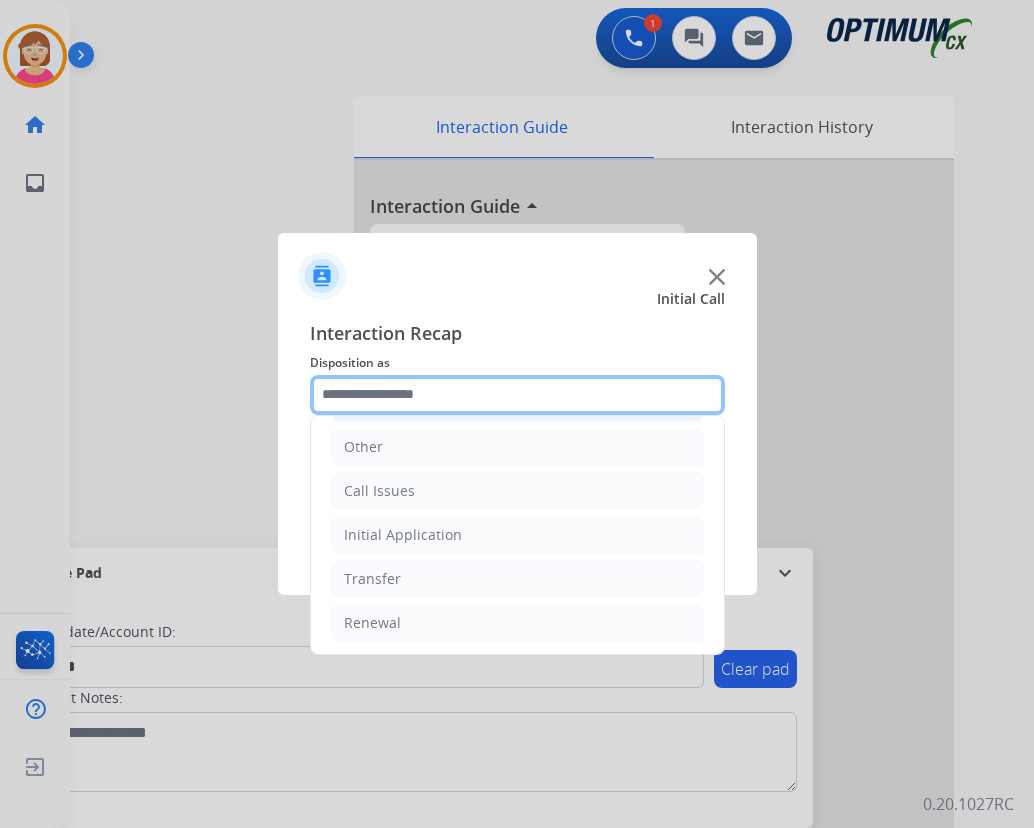 scroll, scrollTop: 136, scrollLeft: 0, axis: vertical 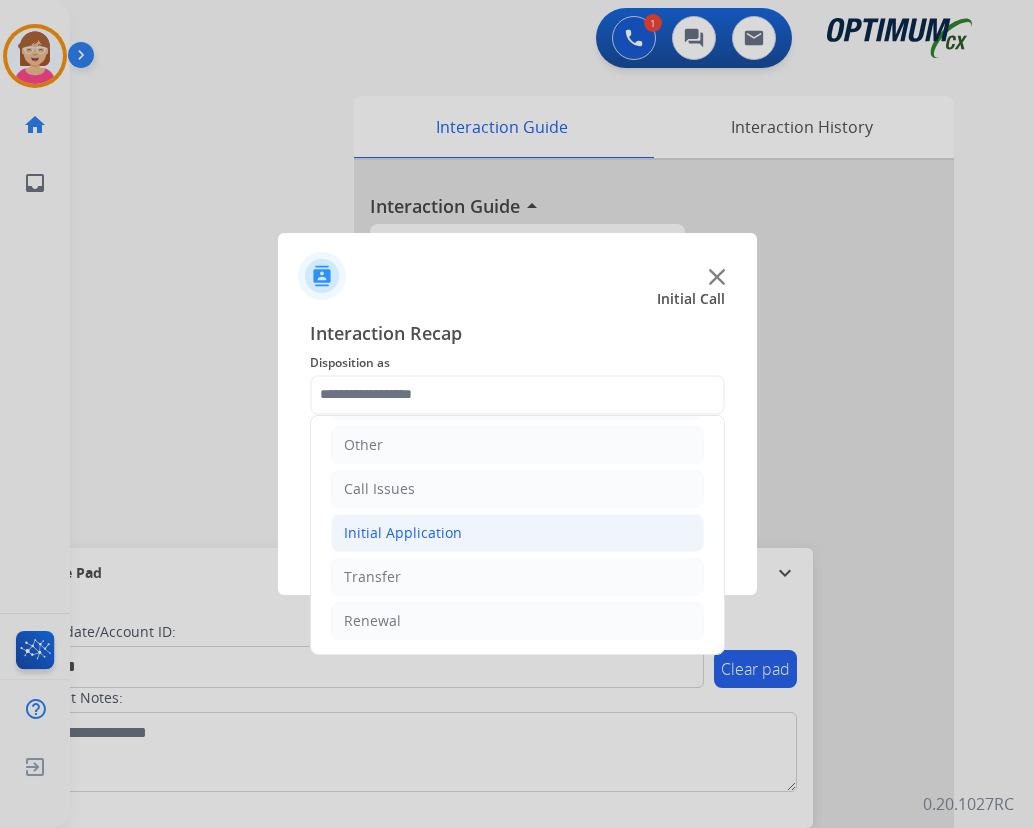 click on "Initial Application" 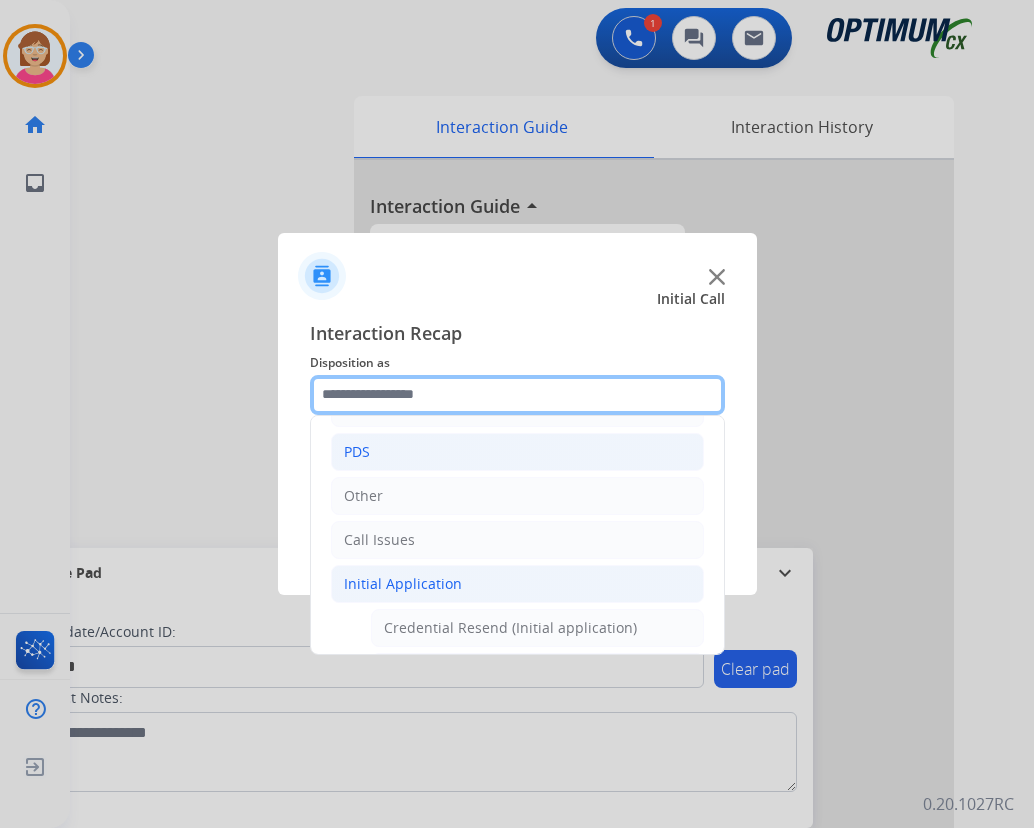 scroll, scrollTop: 36, scrollLeft: 0, axis: vertical 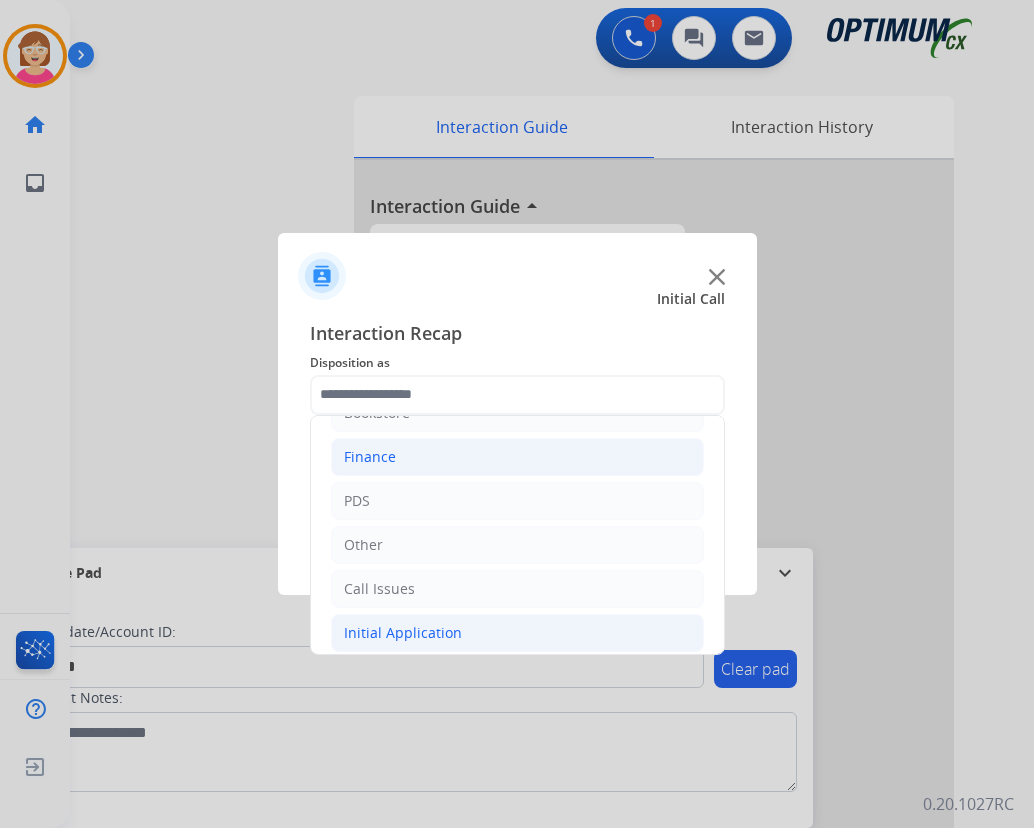 click on "Finance" 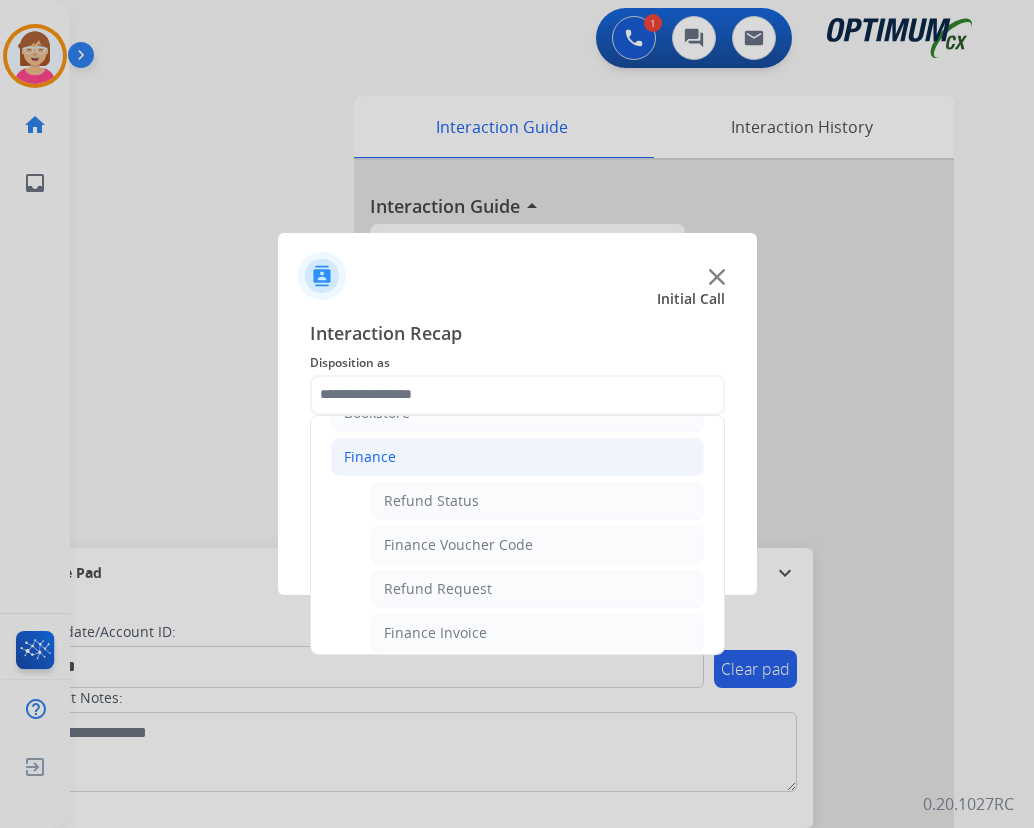 click on "Finance Voucher Code" 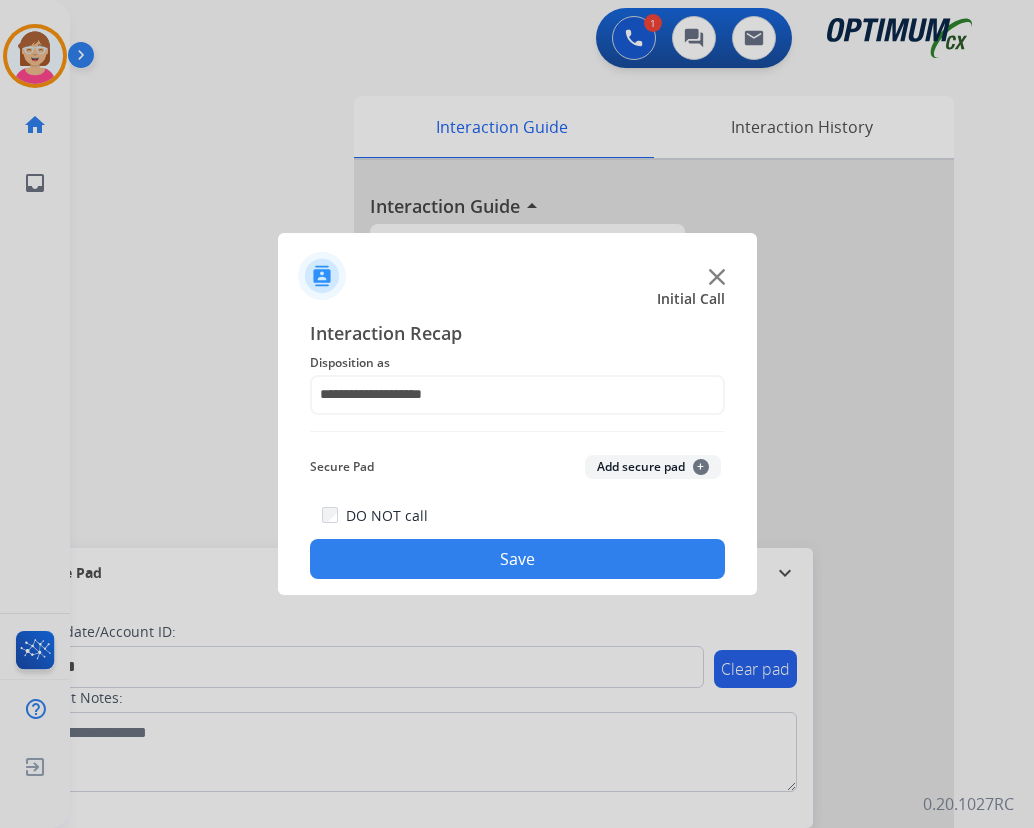 click on "+" 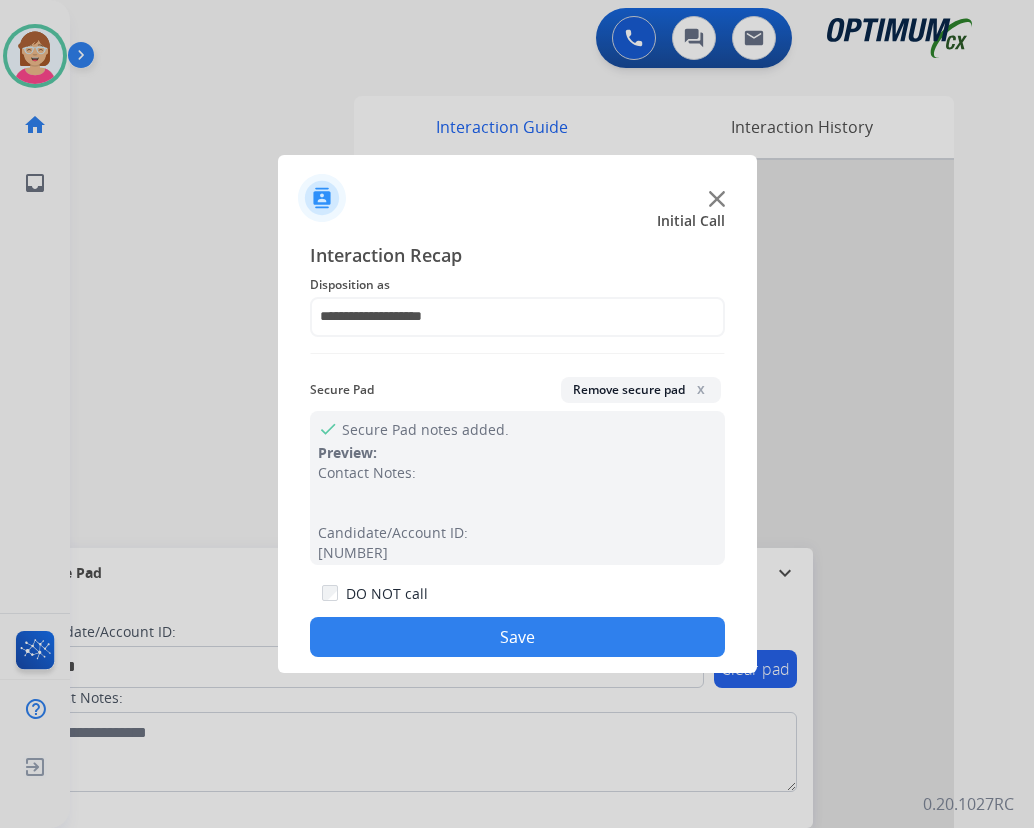 click on "Save" 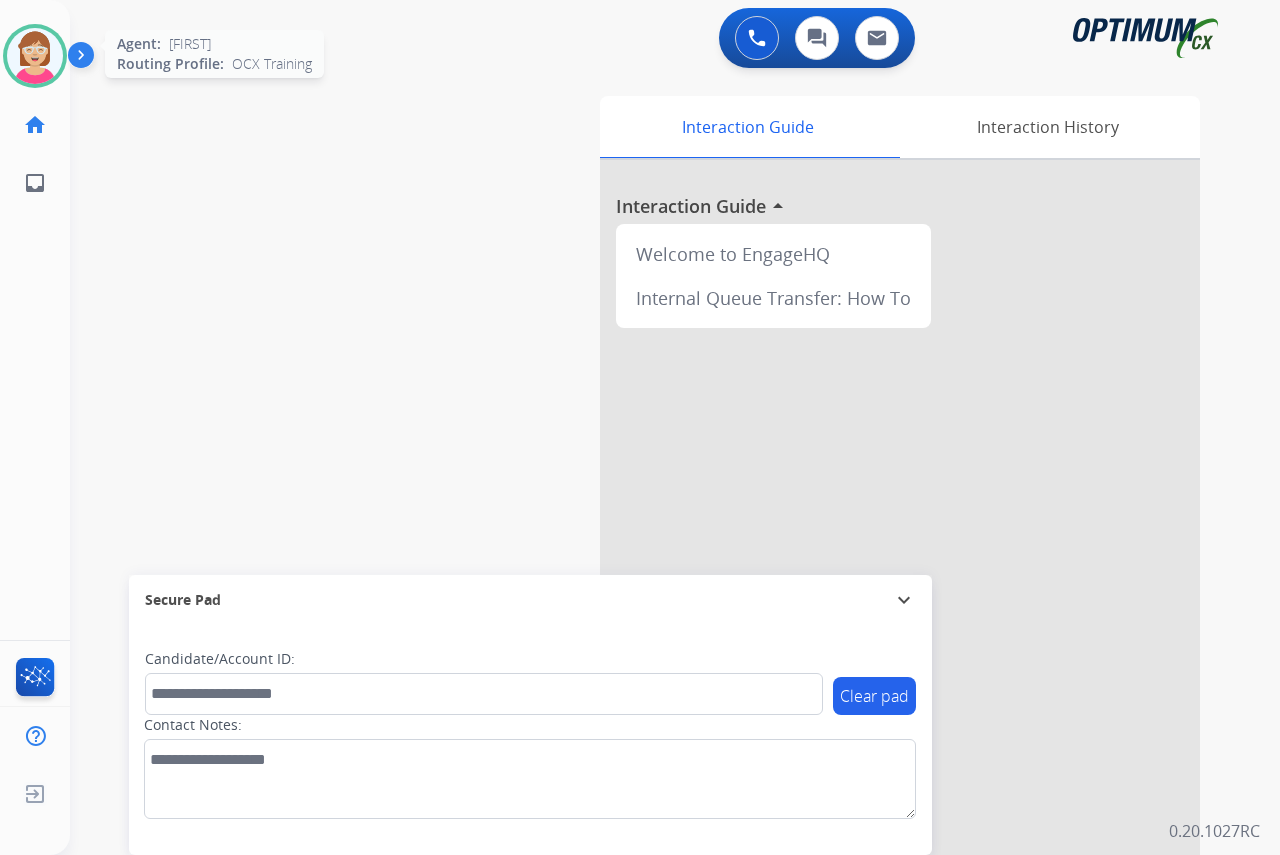 click at bounding box center [35, 56] 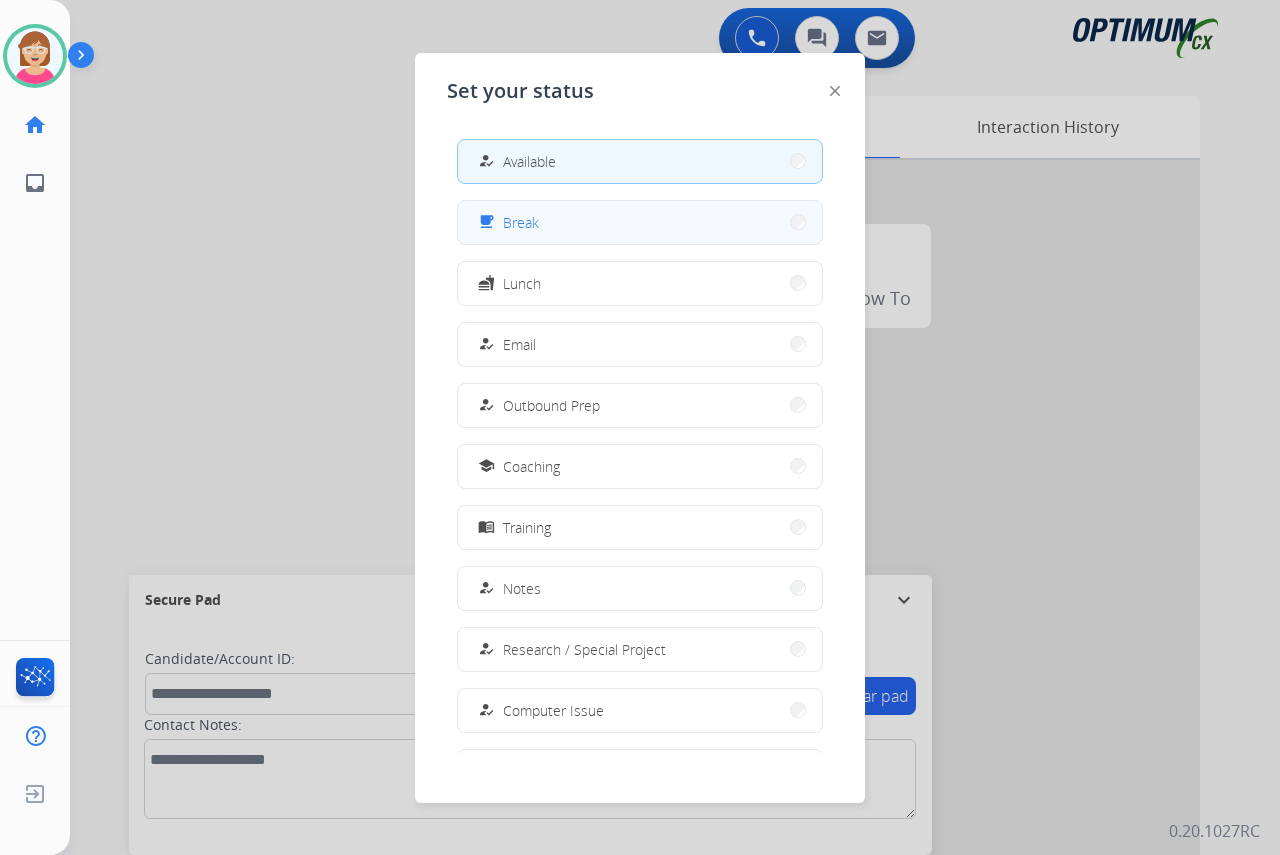 click on "Break" at bounding box center (521, 222) 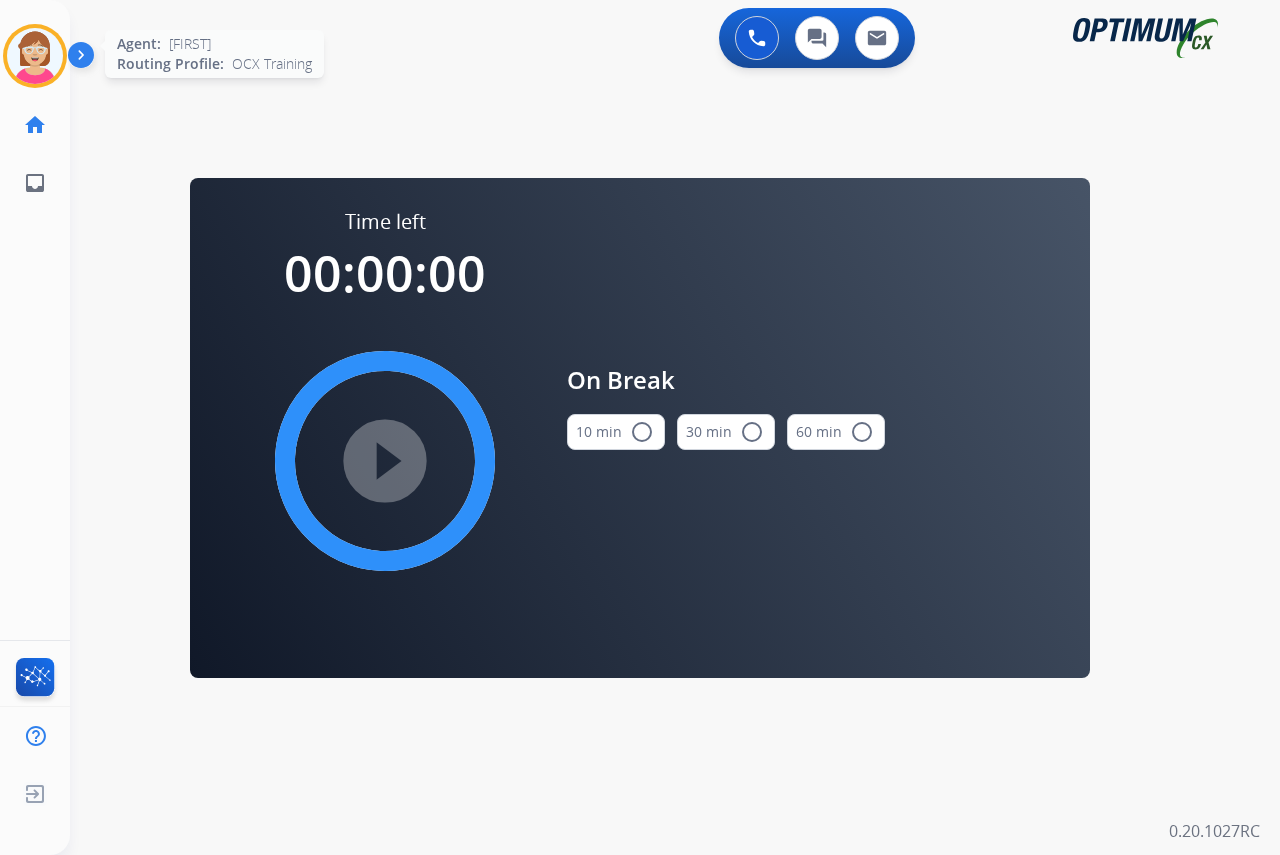 click at bounding box center [35, 56] 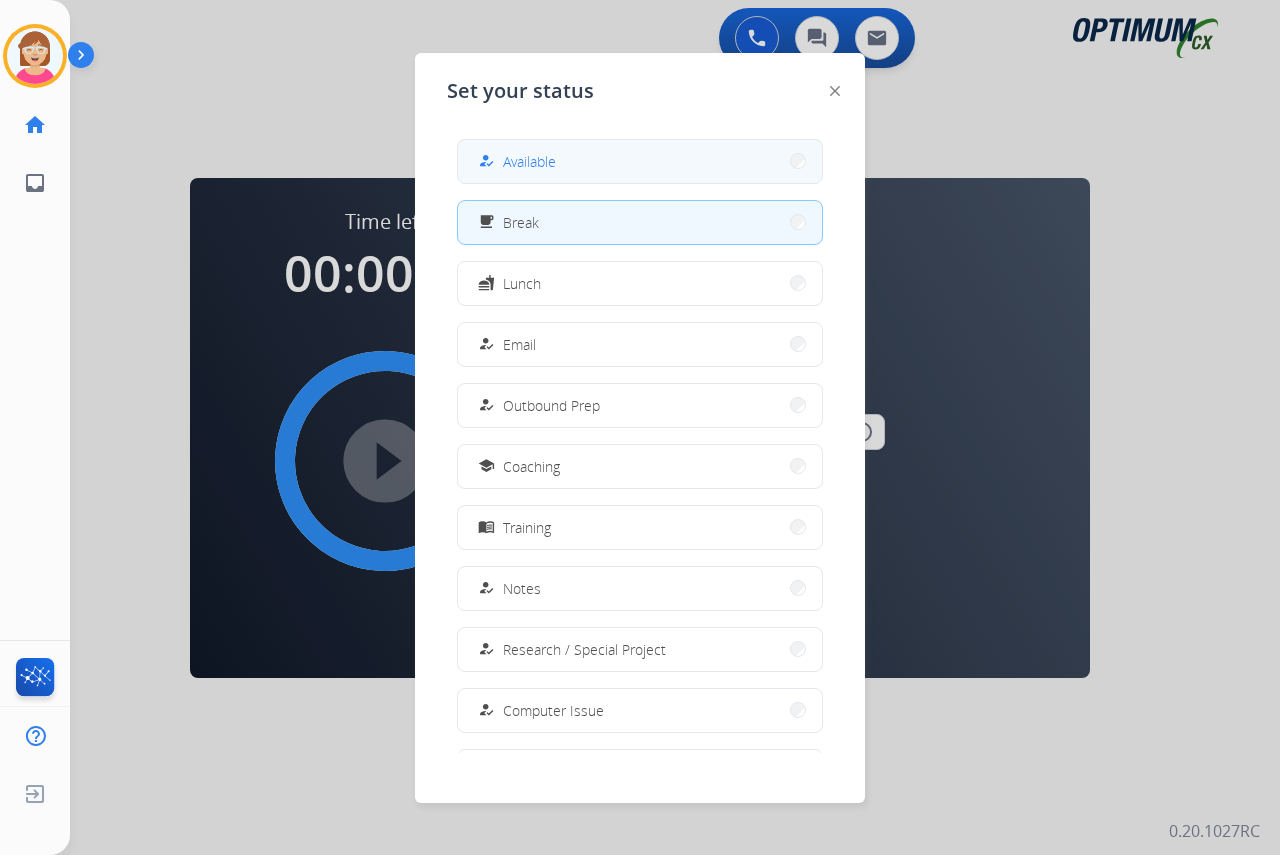 click on "Available" at bounding box center (529, 161) 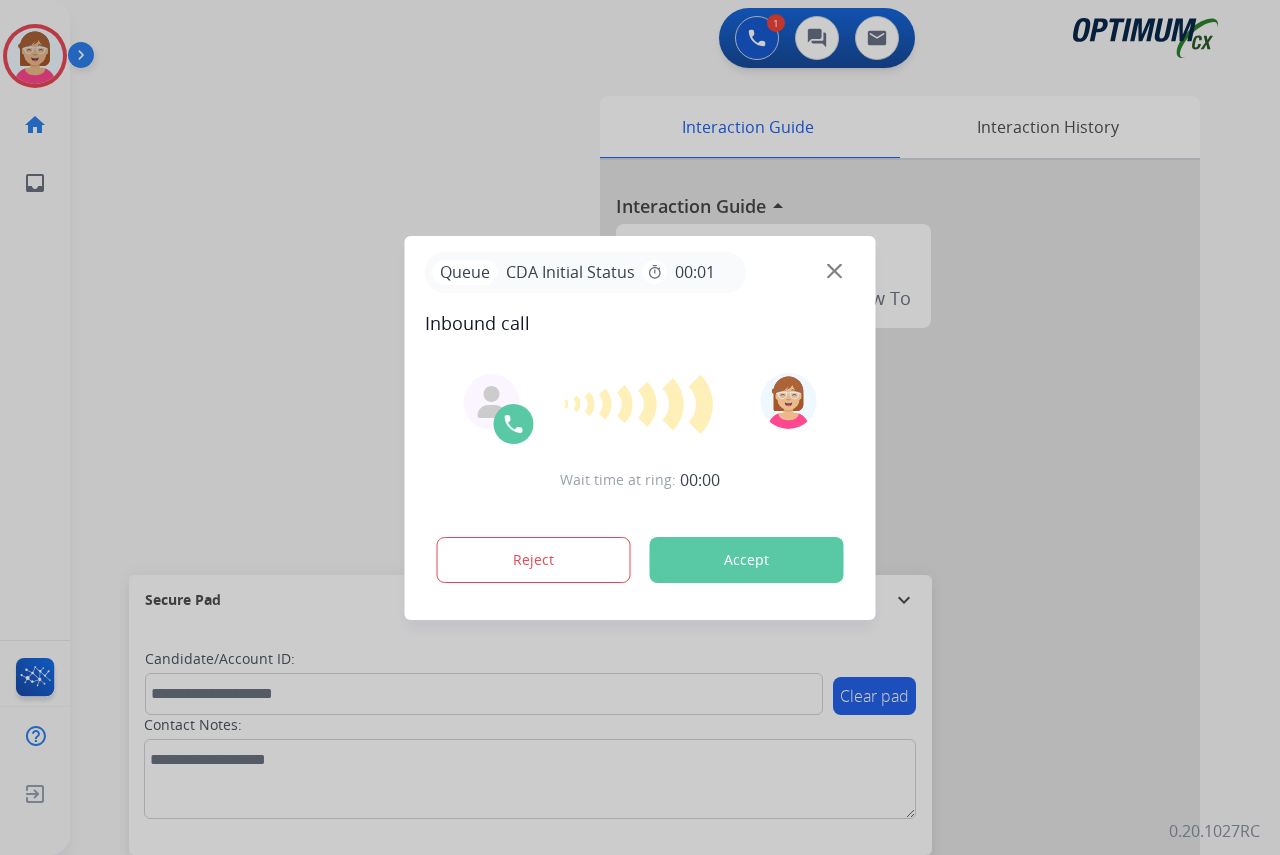 click at bounding box center [640, 427] 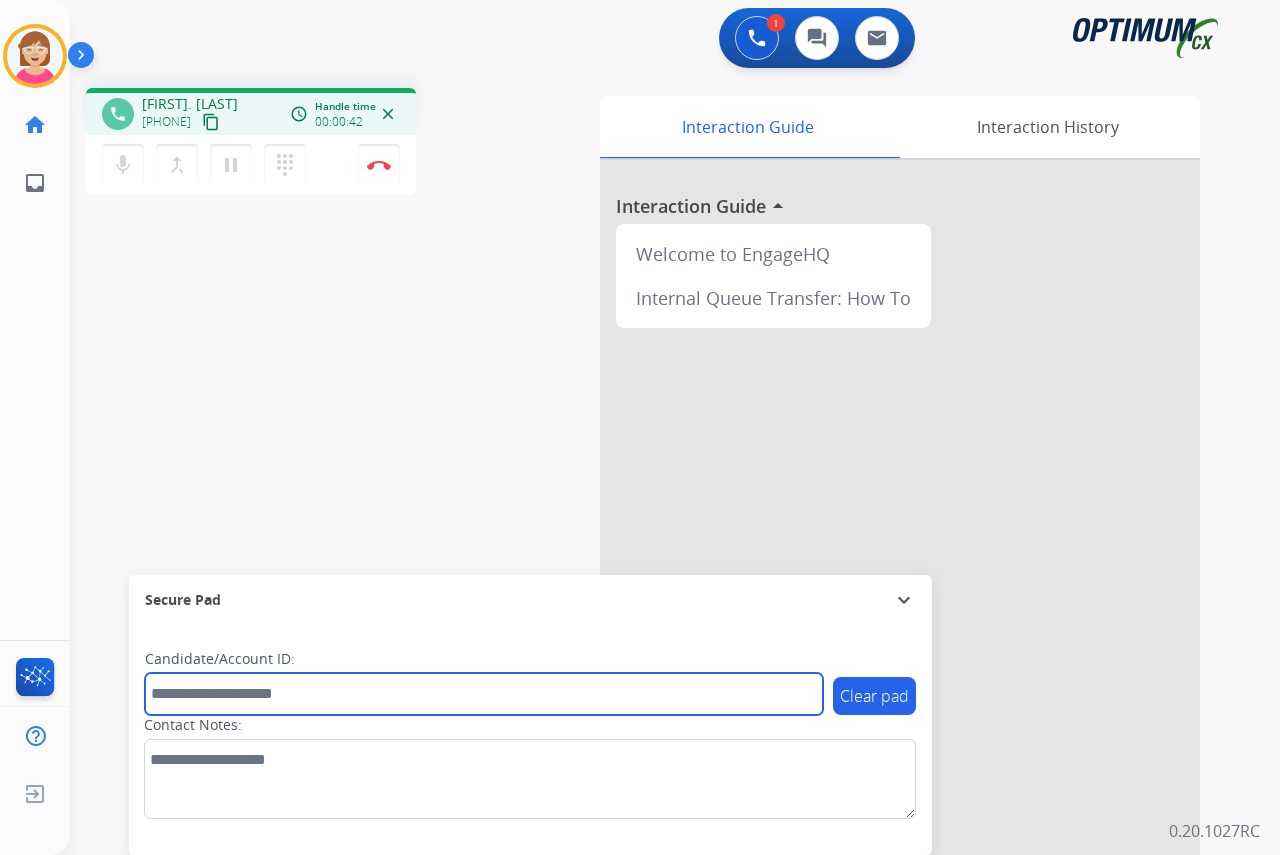 click at bounding box center [484, 694] 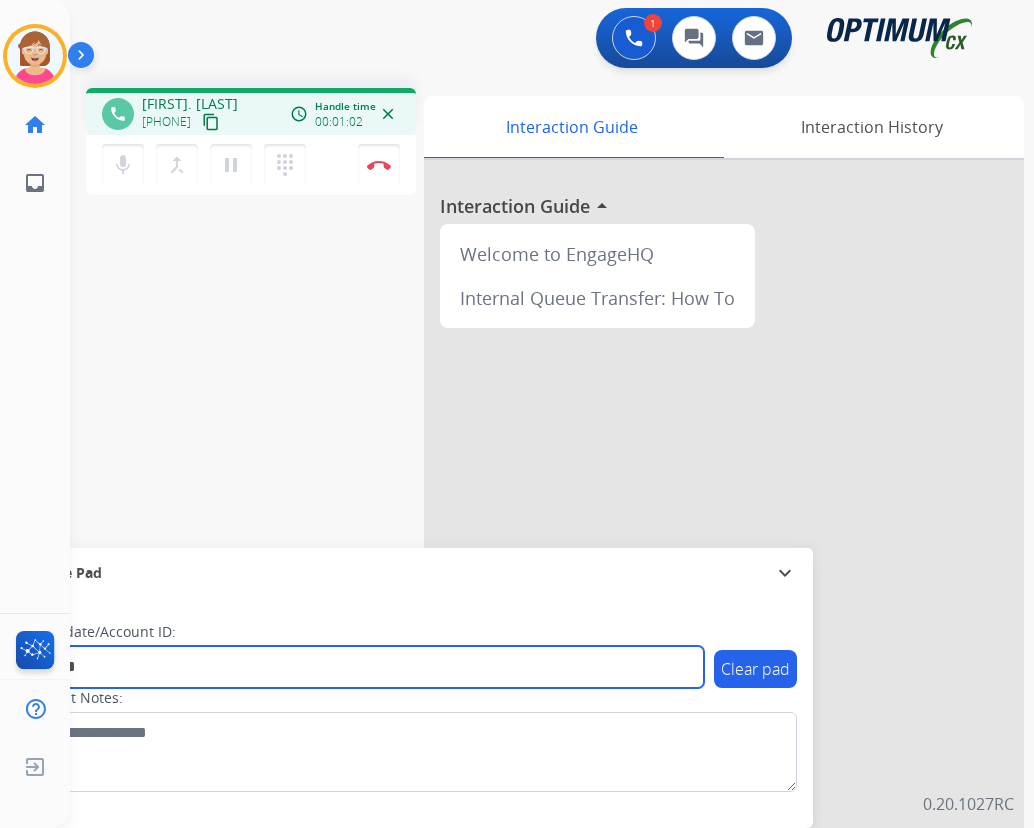 type on "*********" 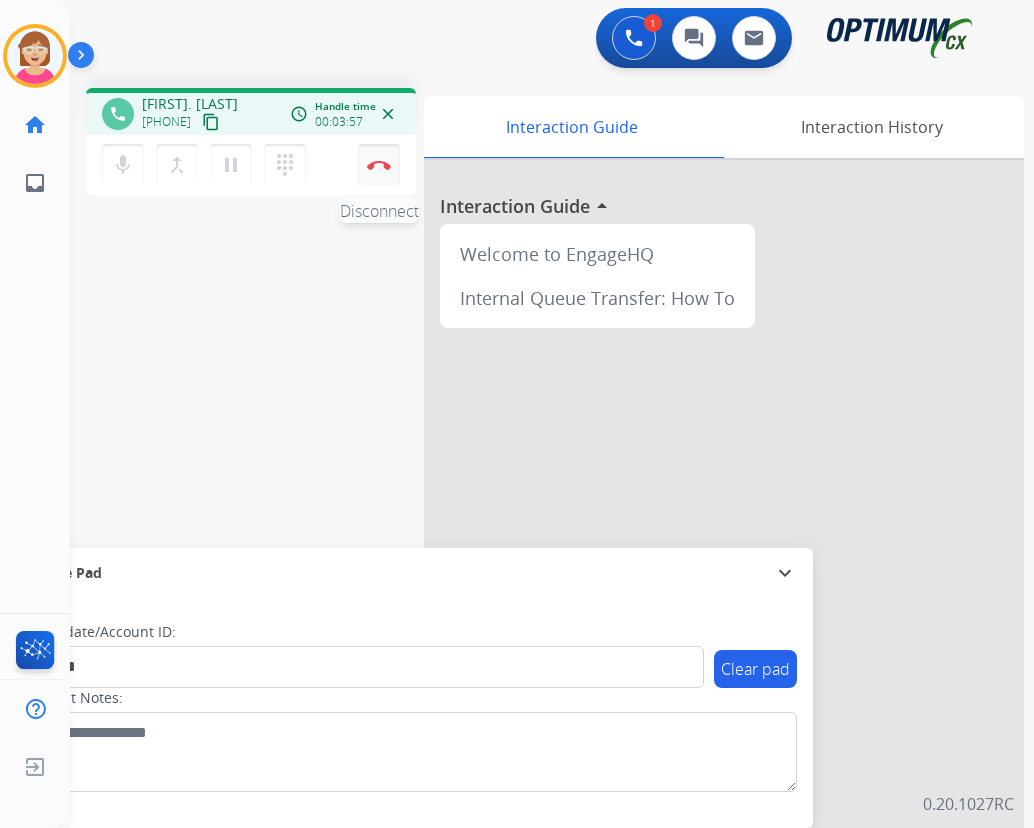 click at bounding box center (379, 165) 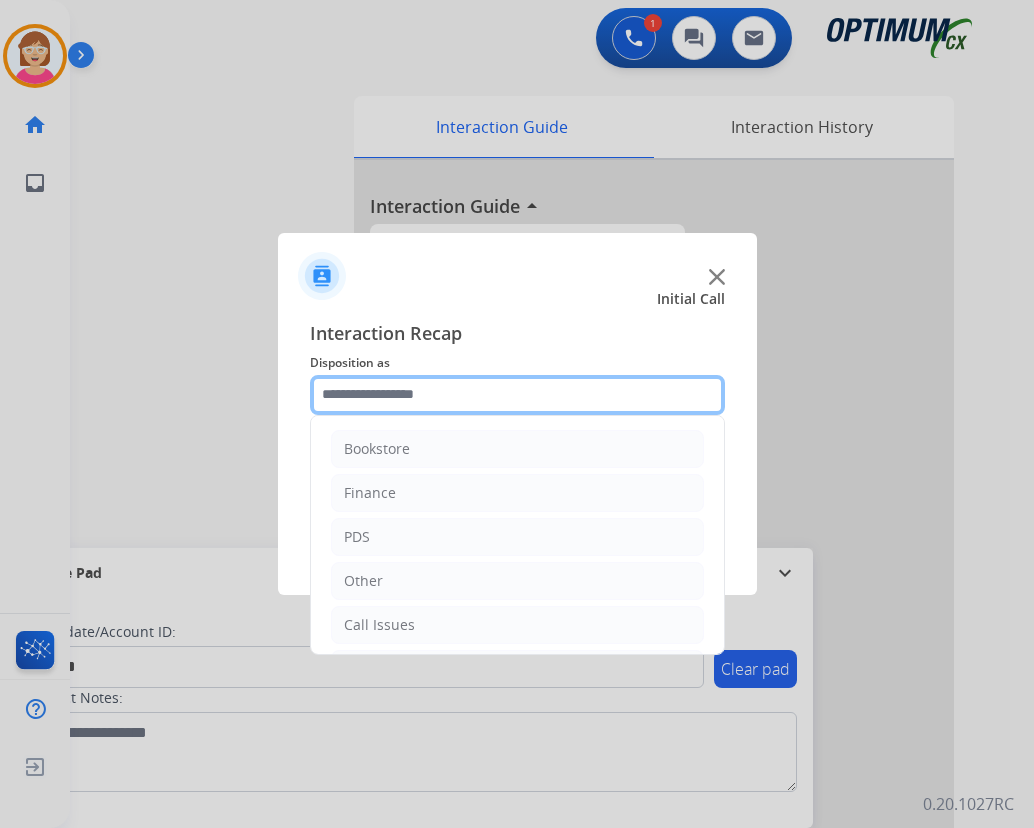 click 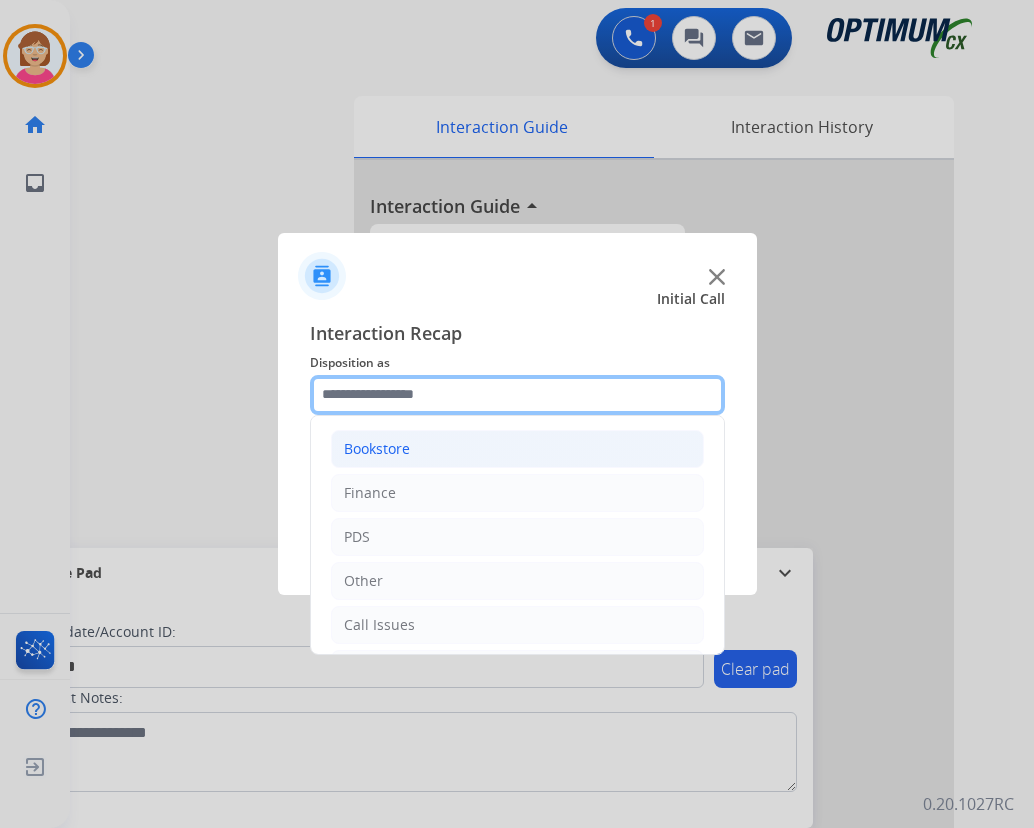 scroll, scrollTop: 136, scrollLeft: 0, axis: vertical 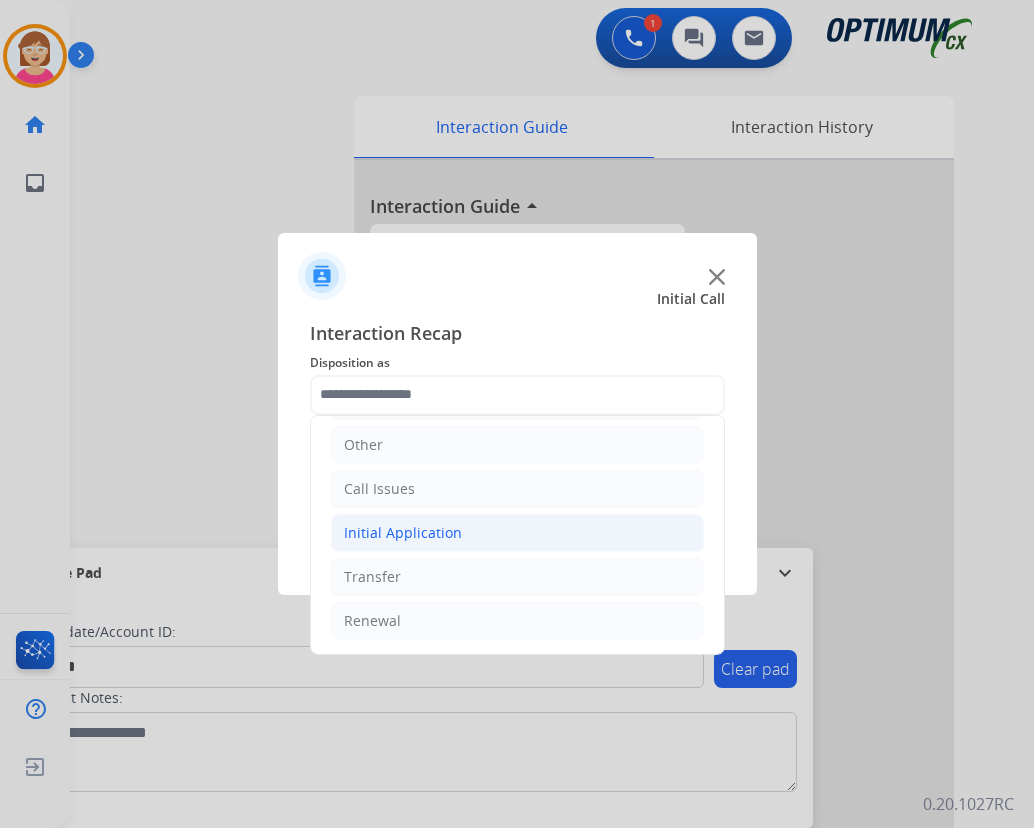 click on "Initial Application" 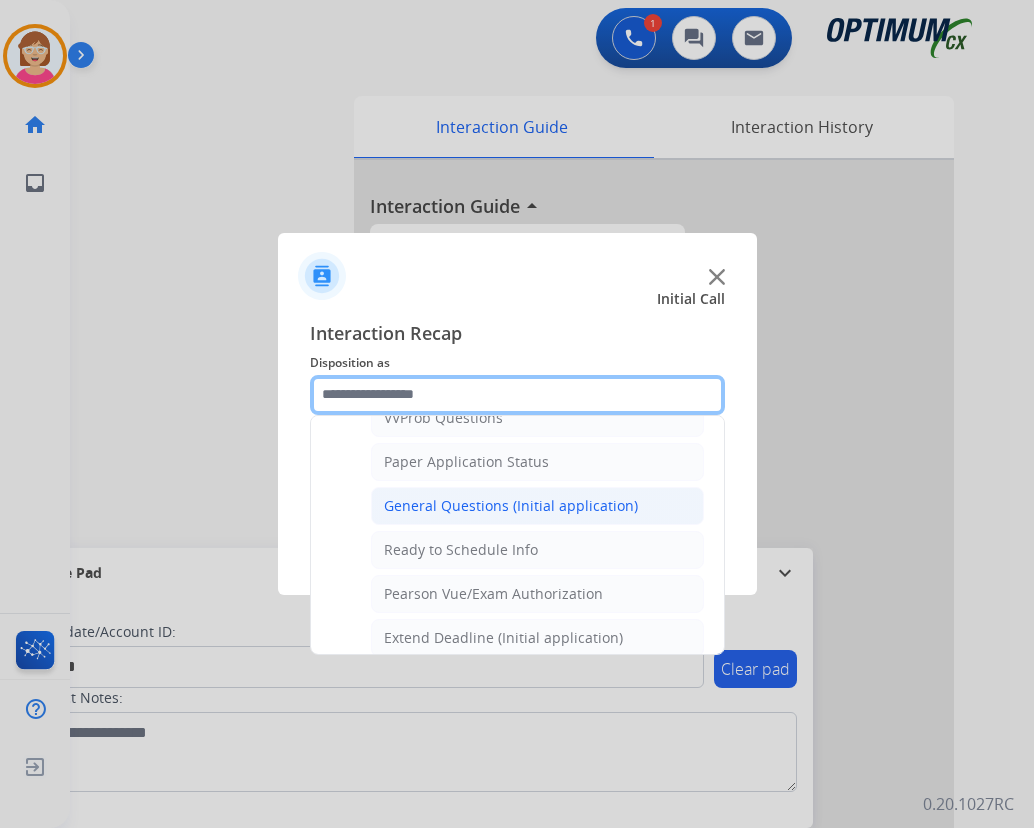 scroll, scrollTop: 1136, scrollLeft: 0, axis: vertical 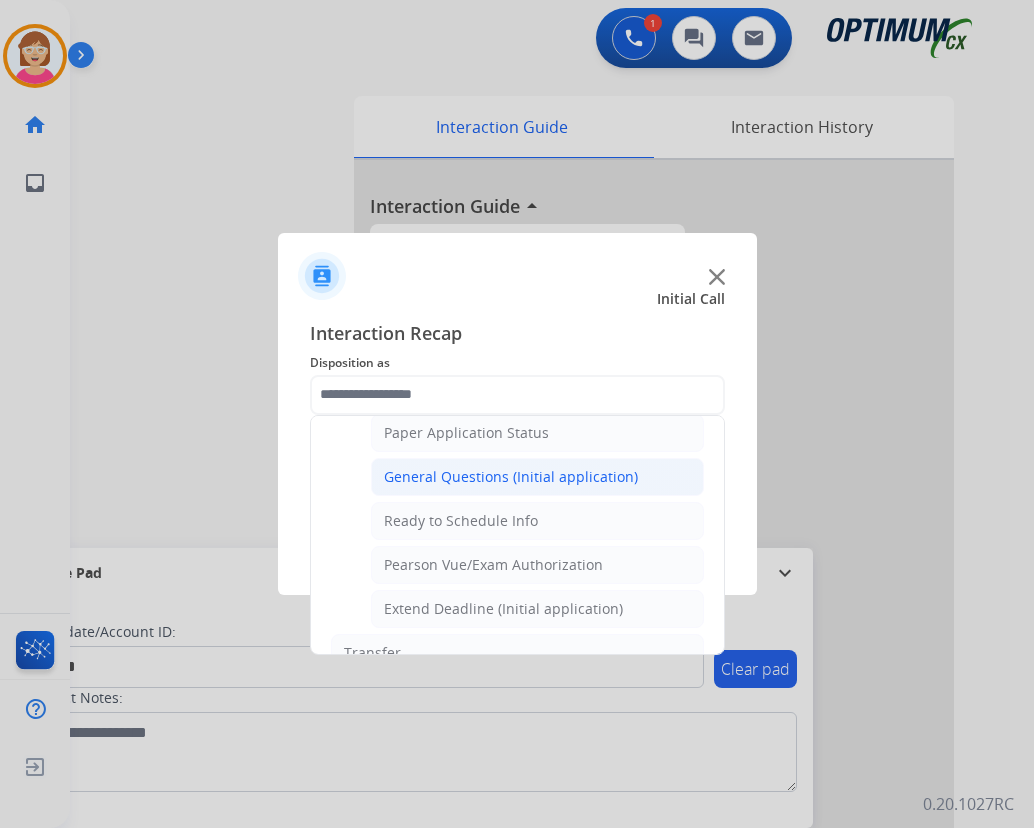 click on "General Questions (Initial application)" 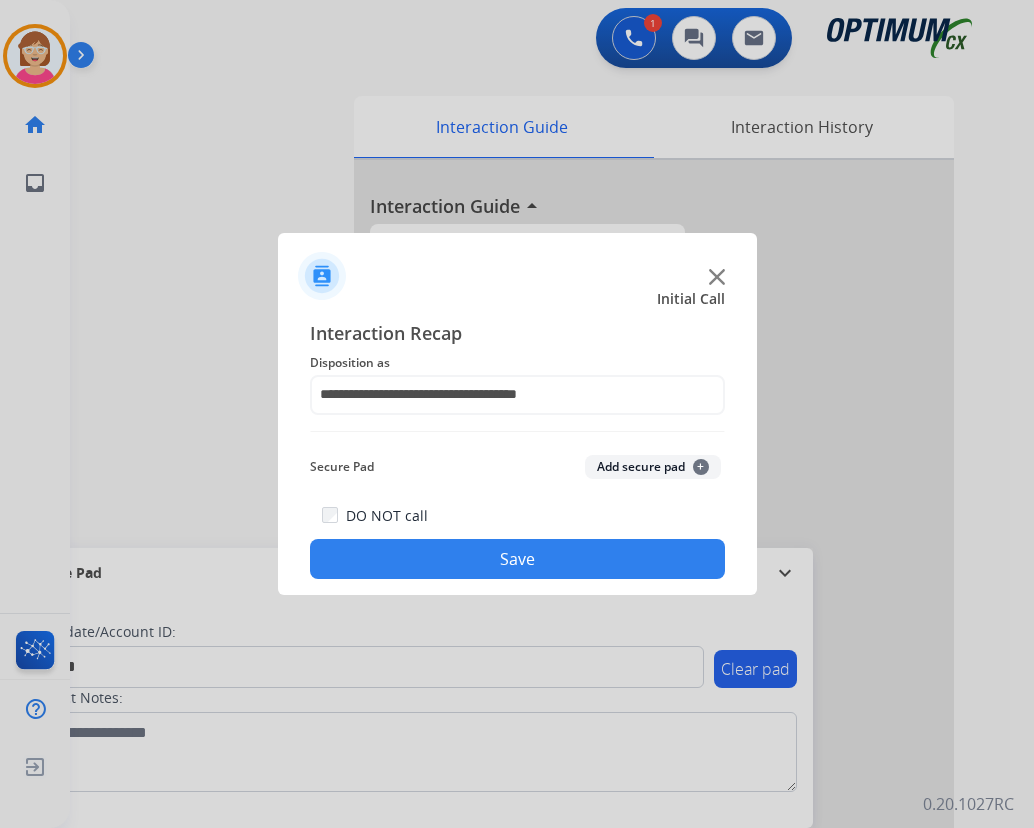 click on "Add secure pad  +" 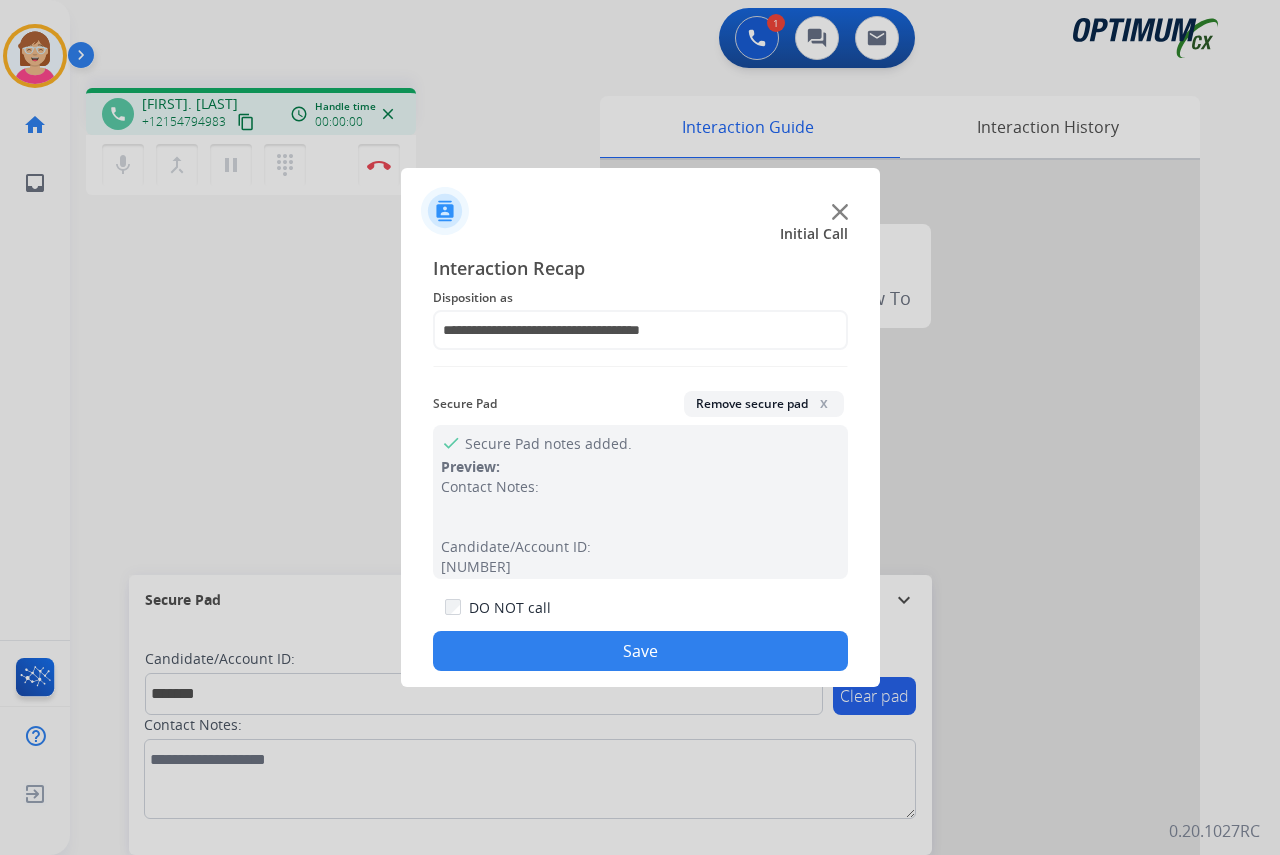 drag, startPoint x: 585, startPoint y: 664, endPoint x: 559, endPoint y: 651, distance: 29.068884 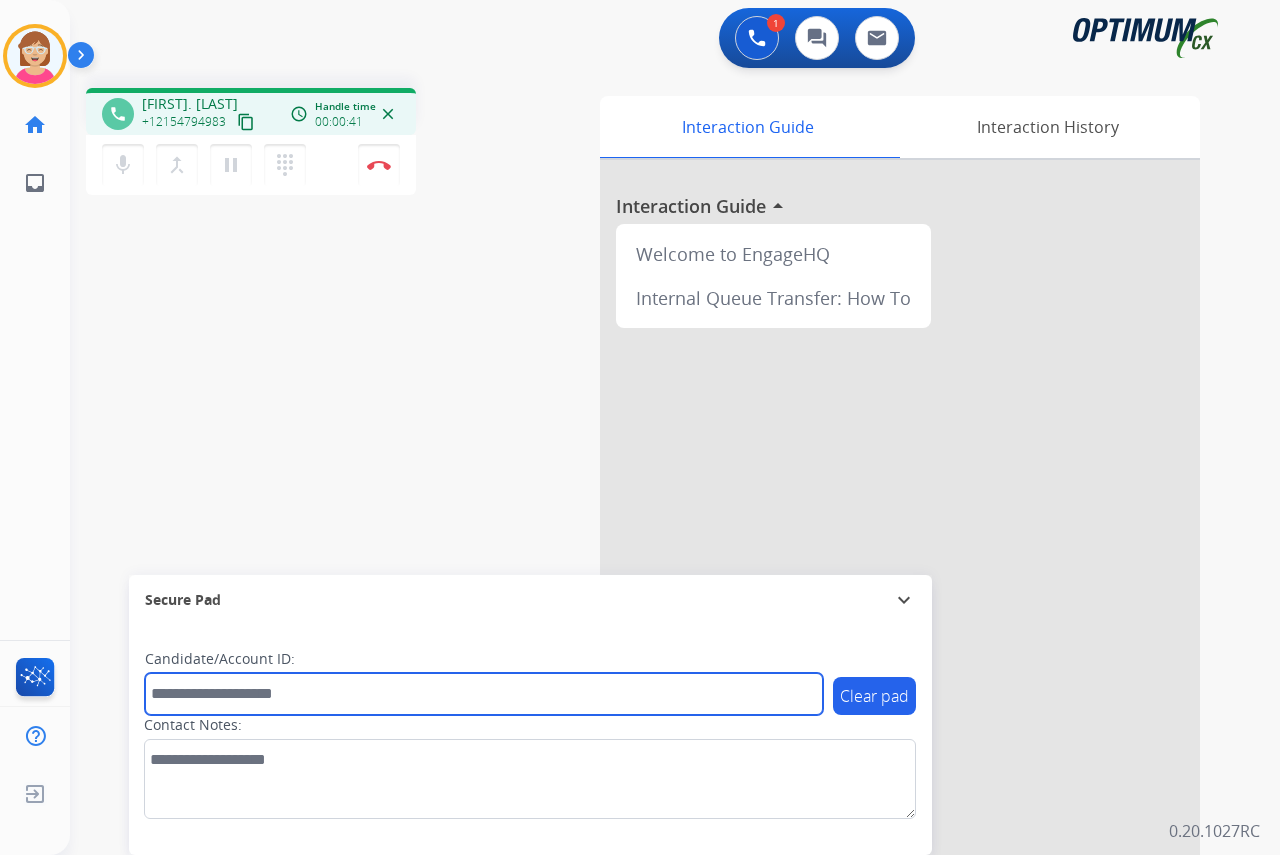 click at bounding box center (484, 694) 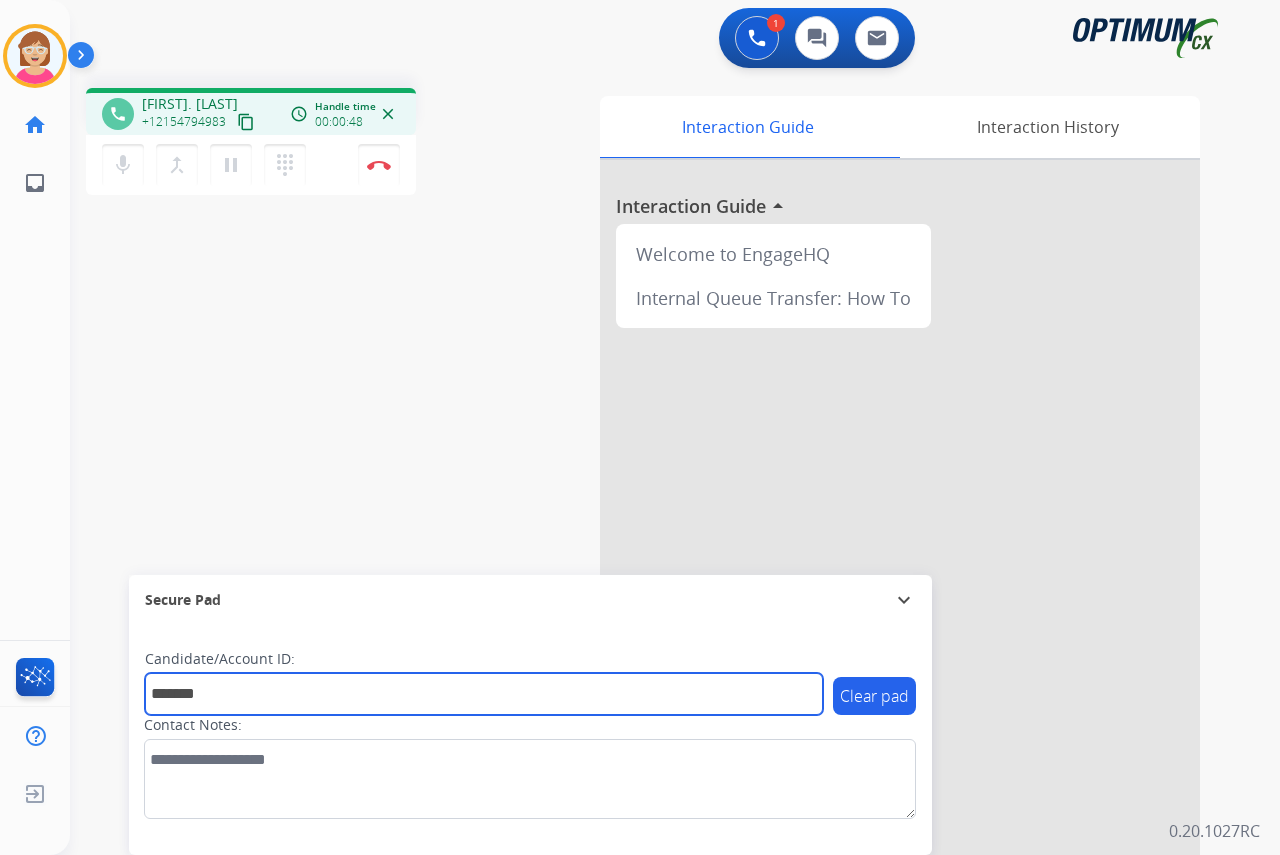 type on "*********" 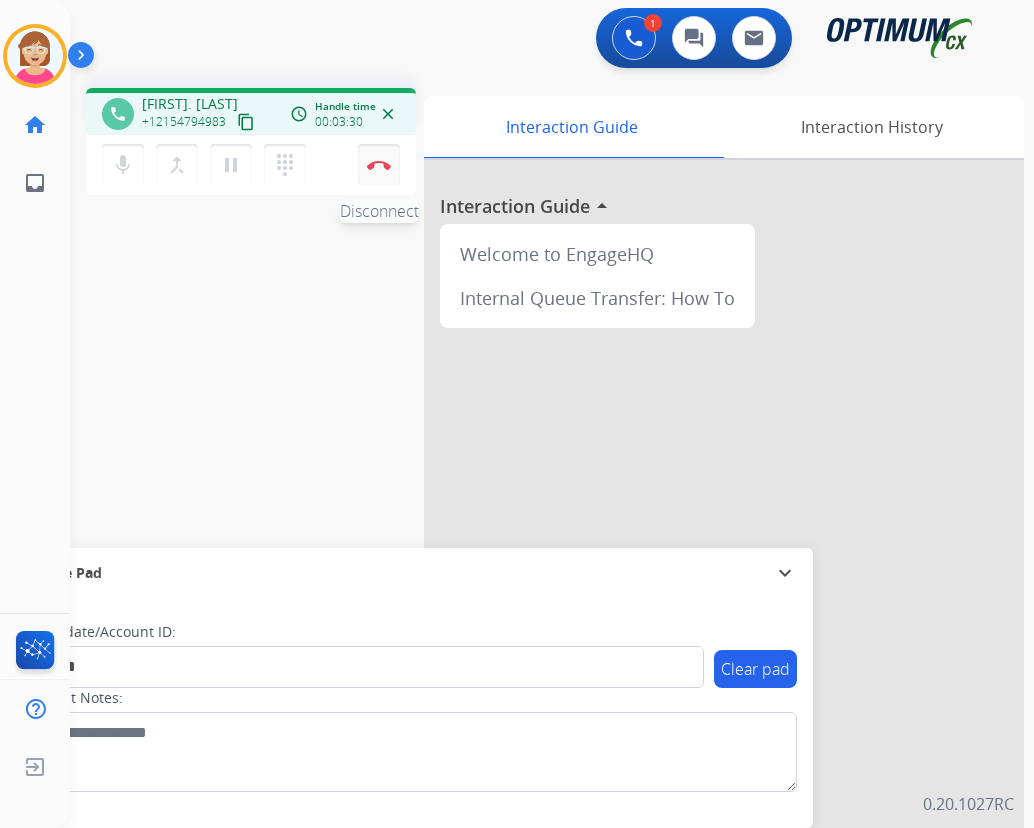 click on "Disconnect" at bounding box center [379, 165] 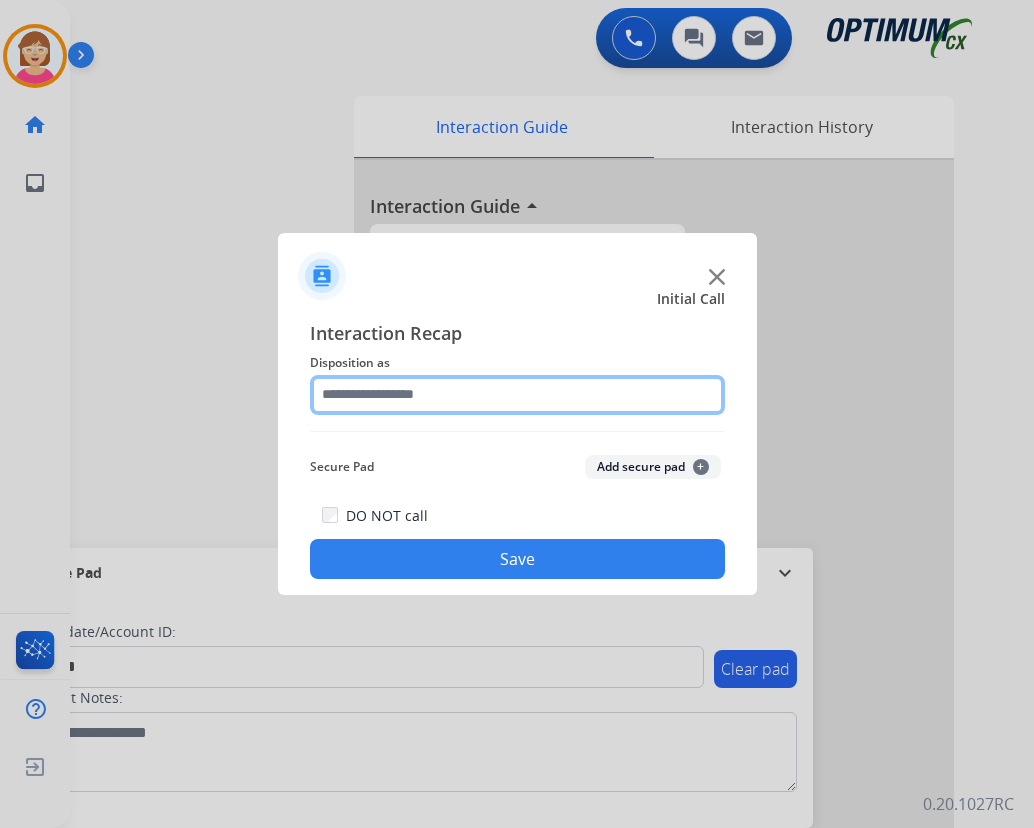 click 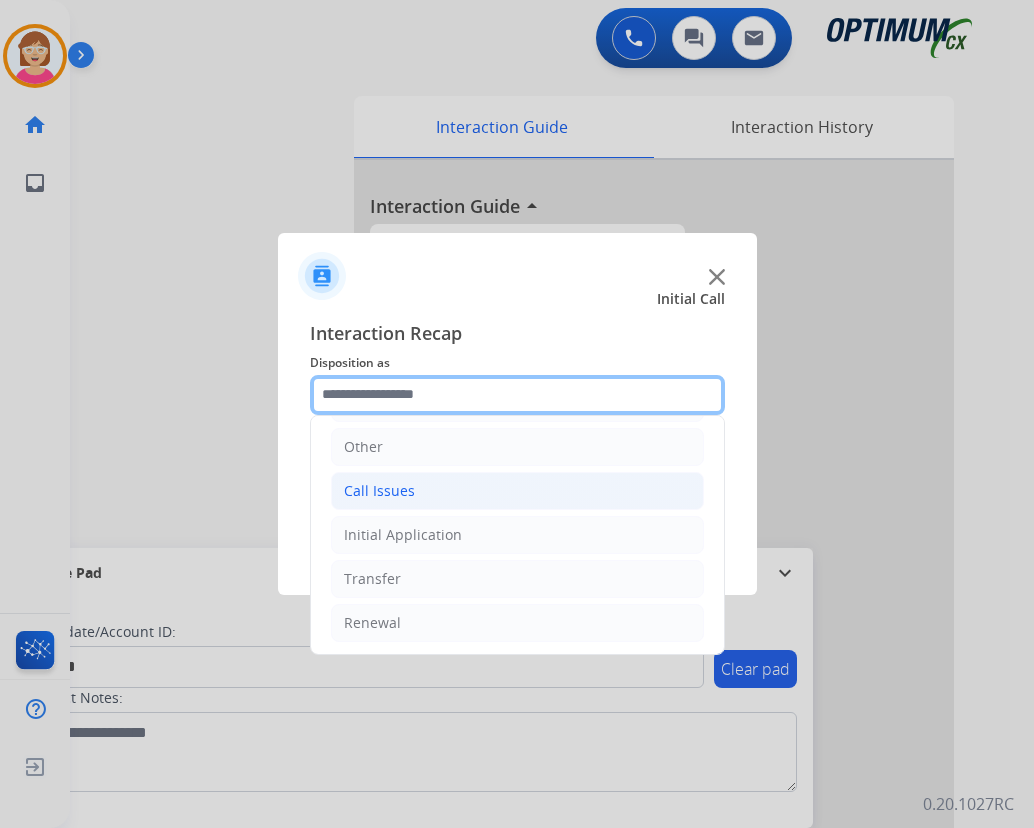 scroll, scrollTop: 136, scrollLeft: 0, axis: vertical 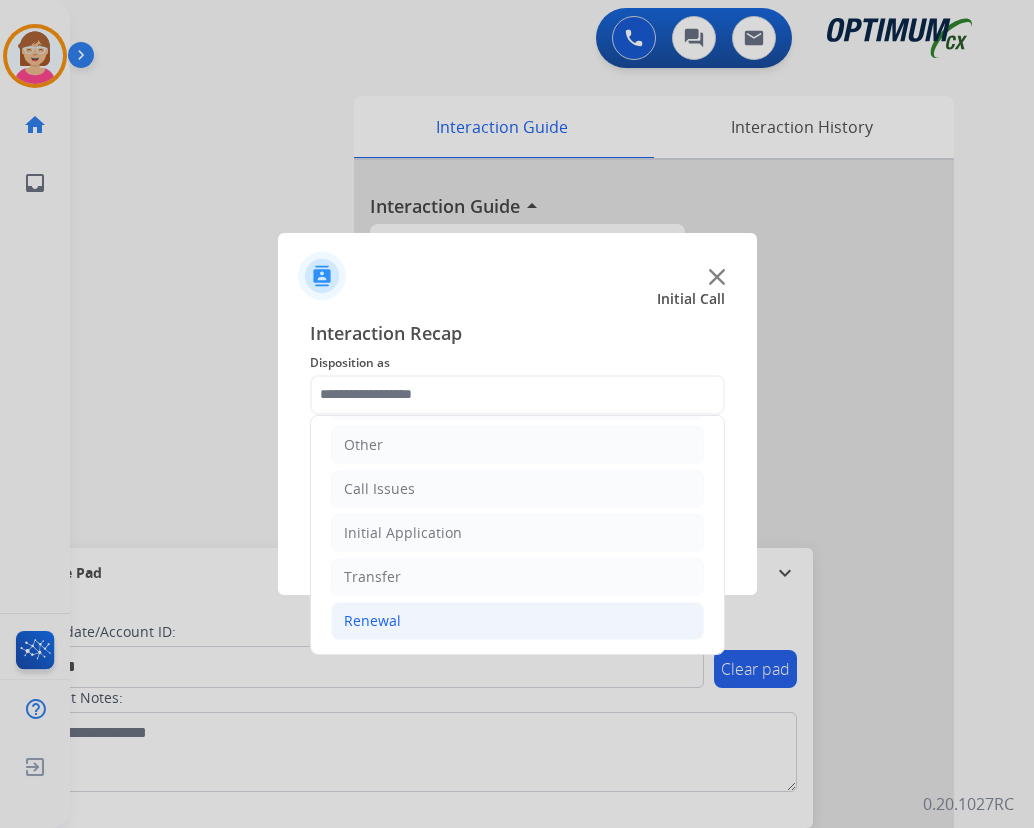 click on "Renewal" 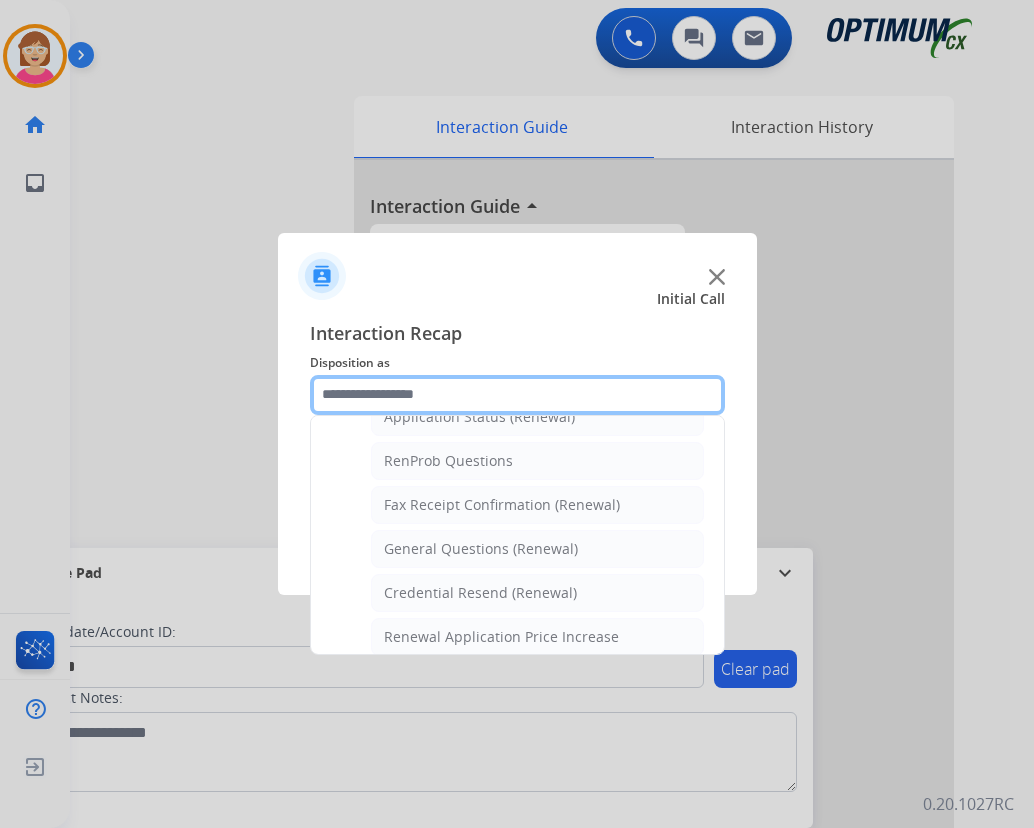 scroll, scrollTop: 536, scrollLeft: 0, axis: vertical 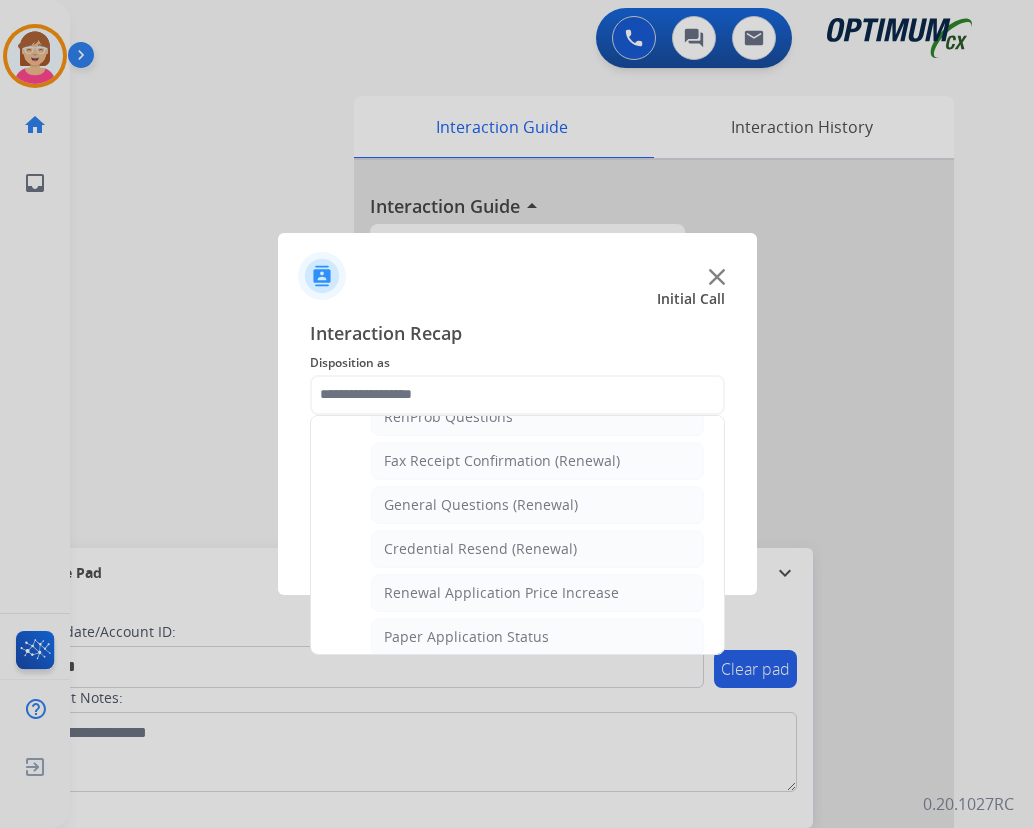 click on "General Questions (Renewal)" 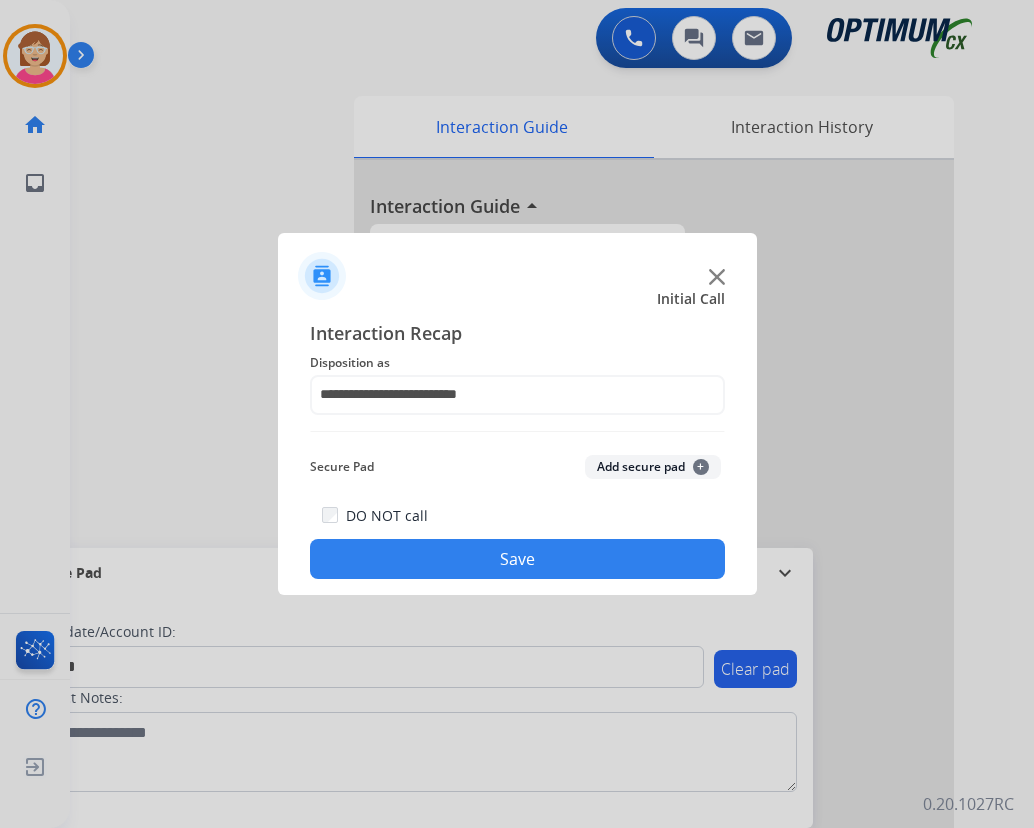 click on "+" 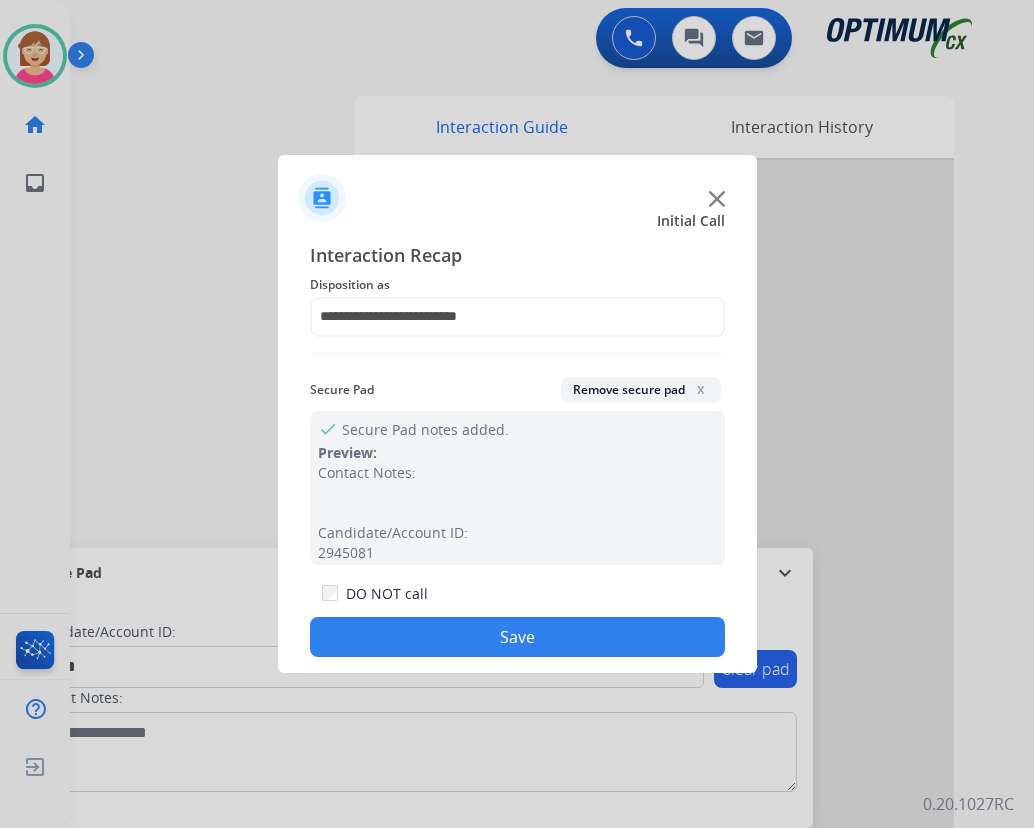 click on "Save" 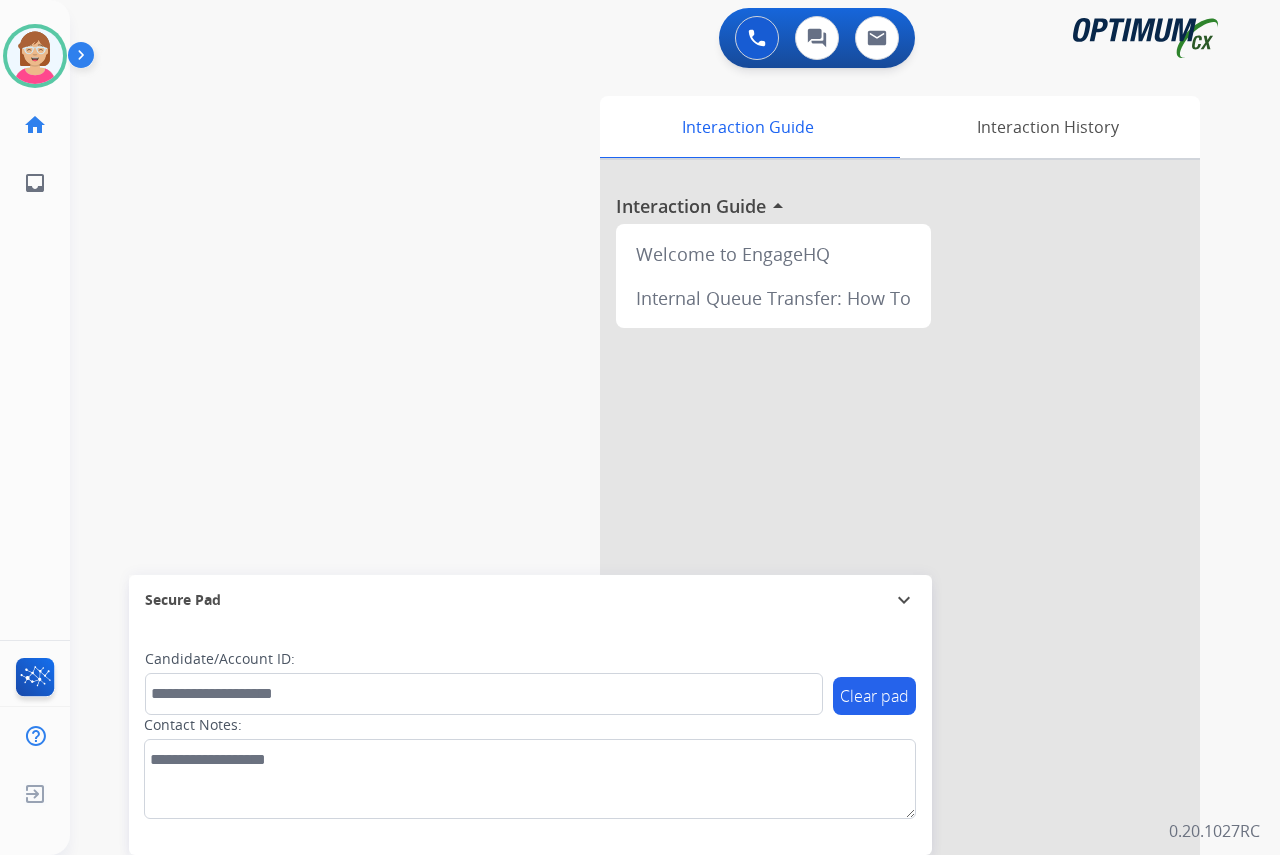 click on "[FIRST] Available Edit Avatar Agent: [FIRST] Routing Profile: OCX Training home Home Home inbox Emails Emails FocalPoints Help Center Help Center Log out Log out" 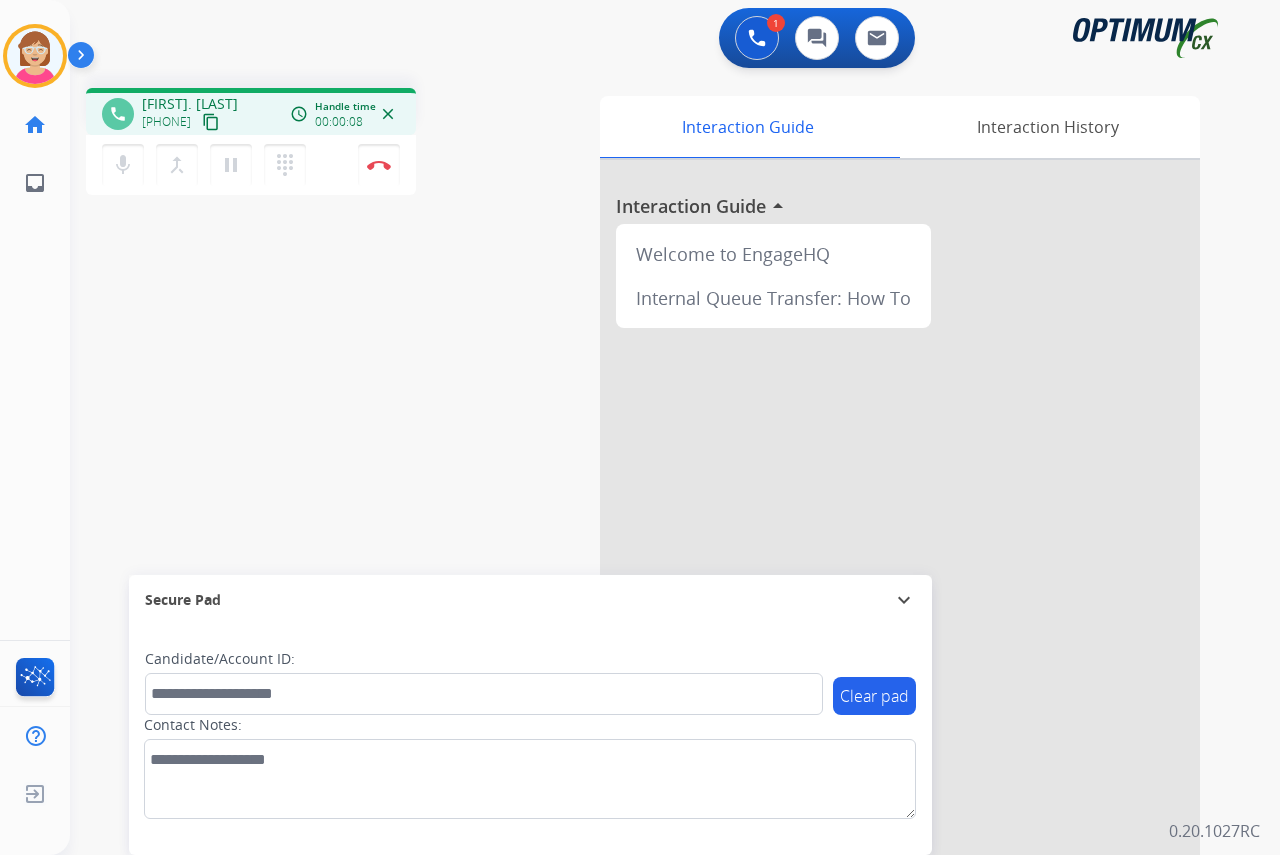click on "[AGENT_NAME] Busy Edit Avatar Agent [AGENT_NAME] Routing Profile OCX Training home Home Home inbox Emails Emails FocalPoints Help Center Help Center Log out Log out" 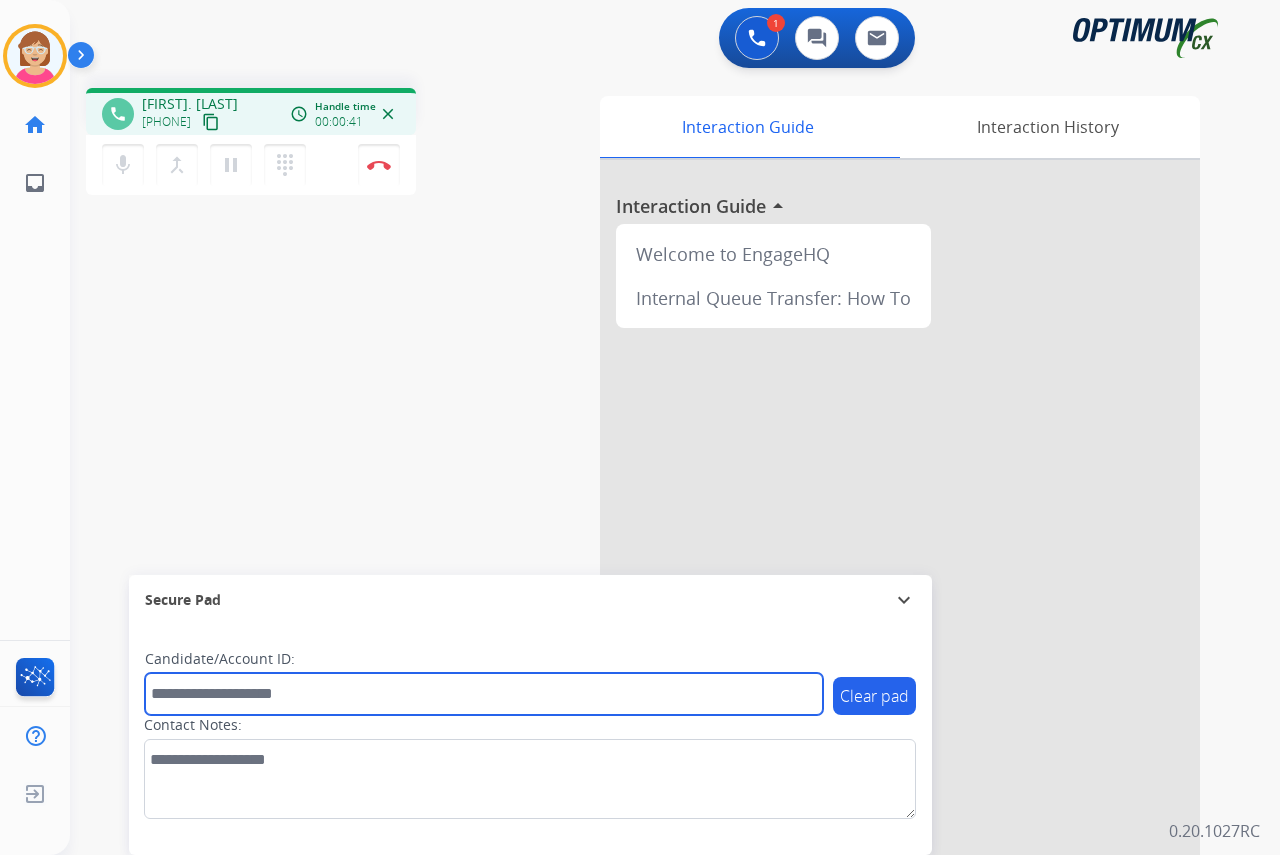 click at bounding box center (484, 694) 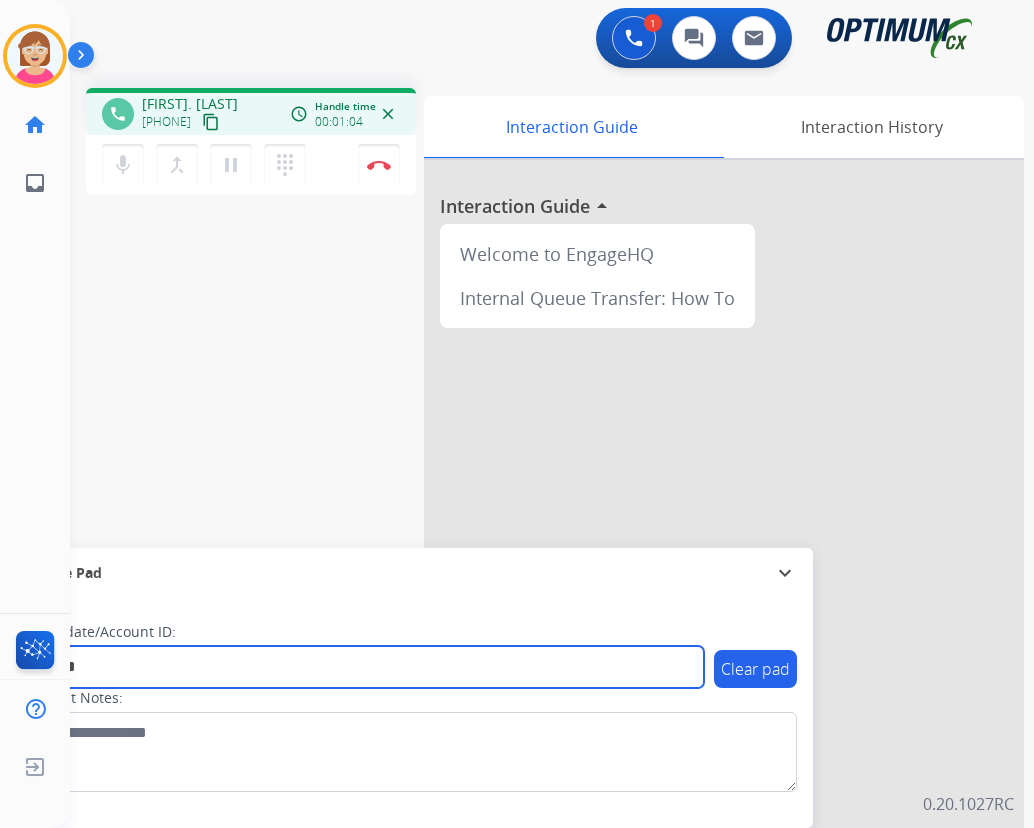 type on "*********" 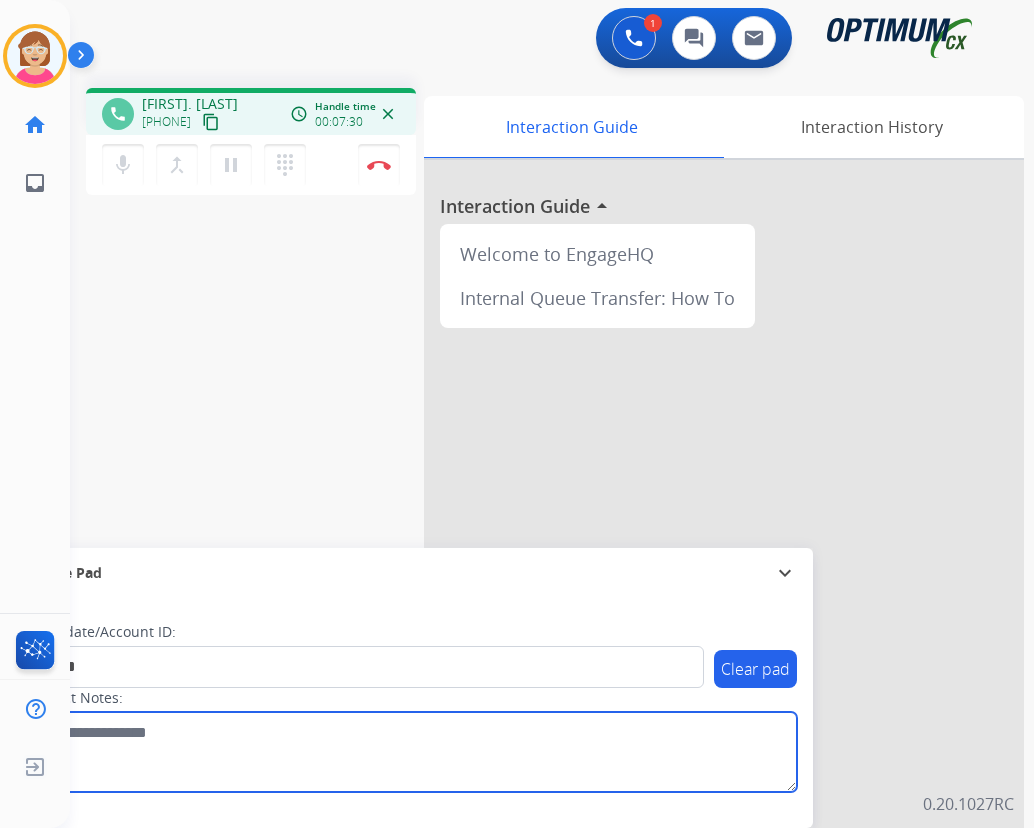 drag, startPoint x: 479, startPoint y: 751, endPoint x: 496, endPoint y: 725, distance: 31.06445 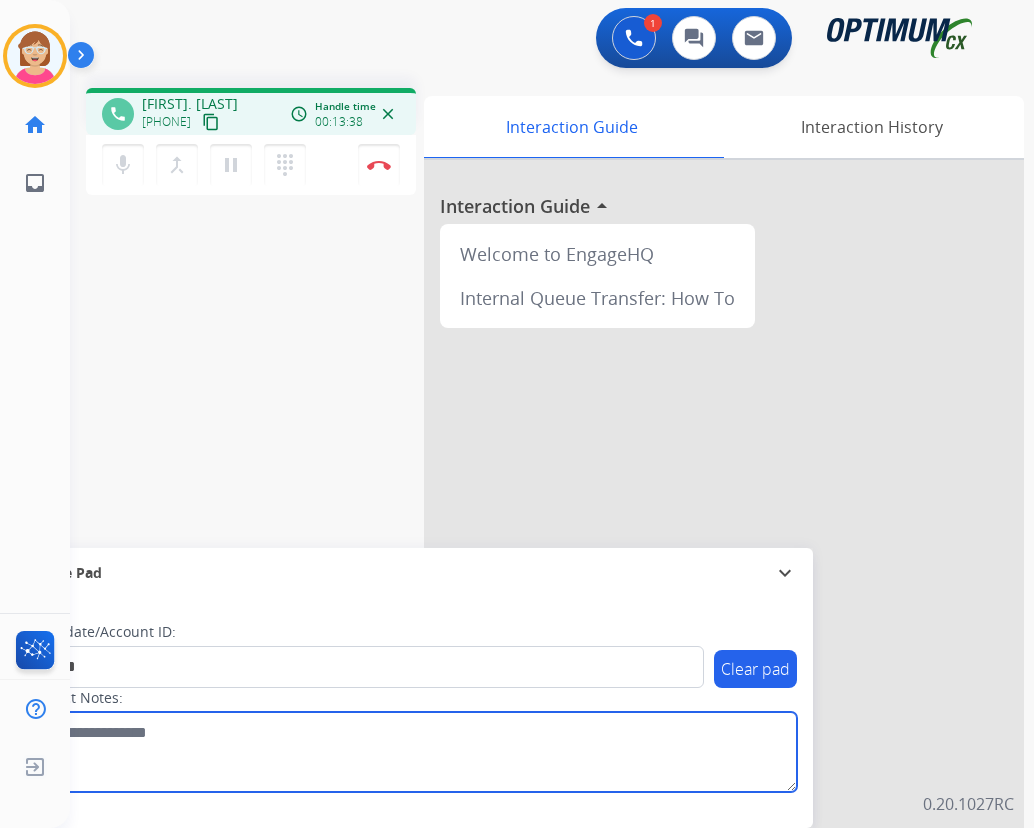 click at bounding box center (411, 752) 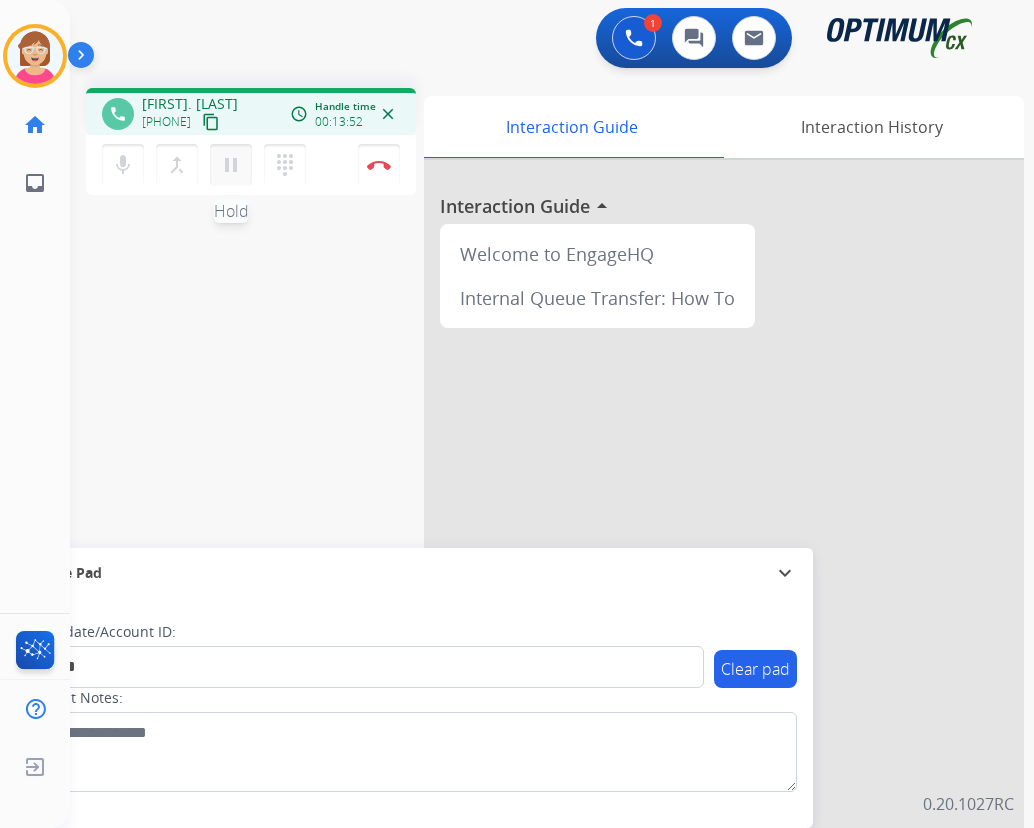 click on "pause" at bounding box center [231, 165] 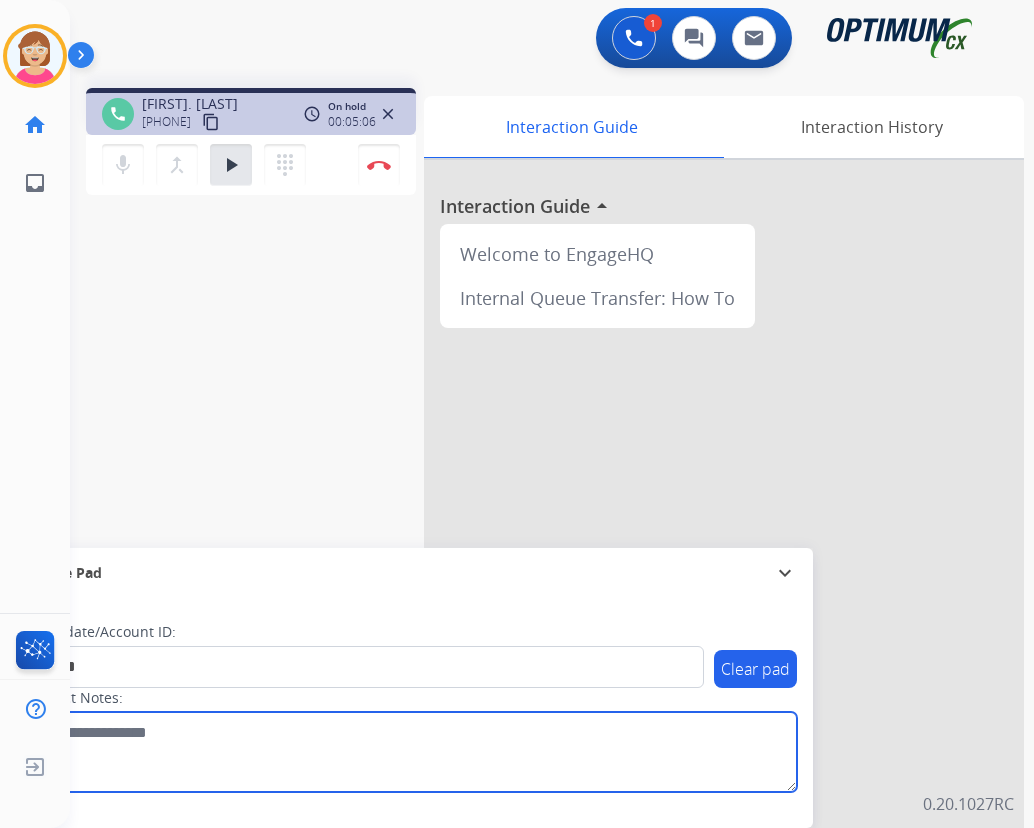 drag, startPoint x: 294, startPoint y: 752, endPoint x: 224, endPoint y: 595, distance: 171.89822 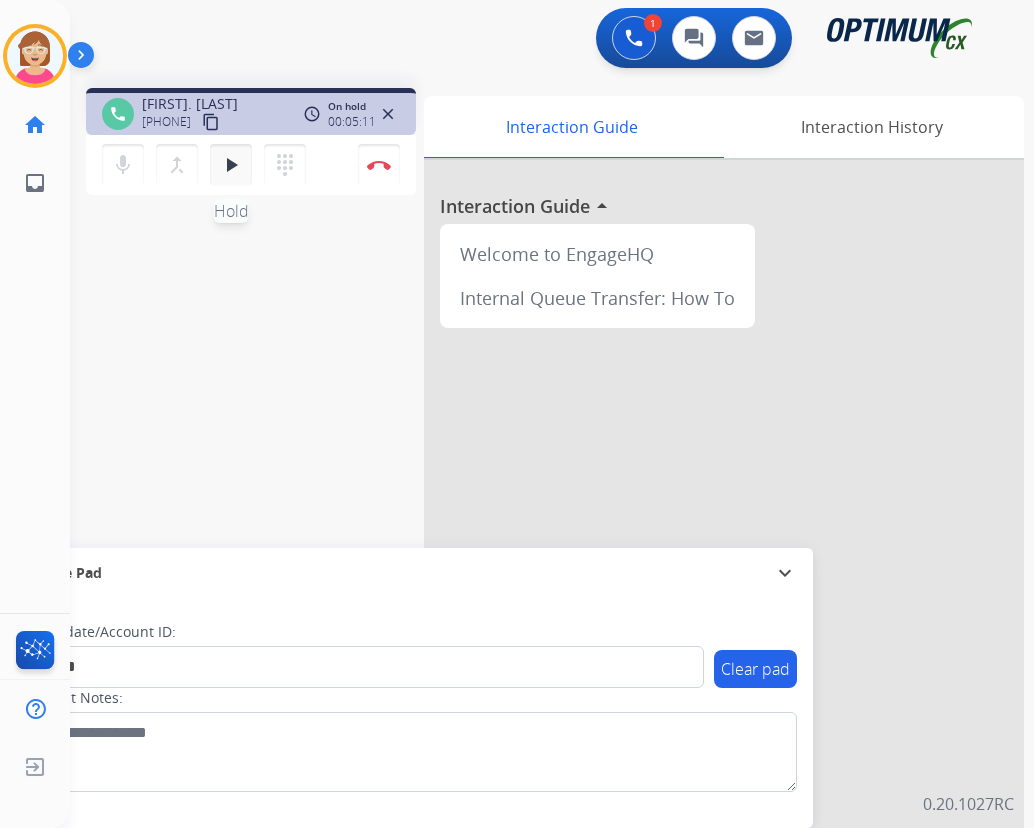 click on "play_arrow" at bounding box center [231, 165] 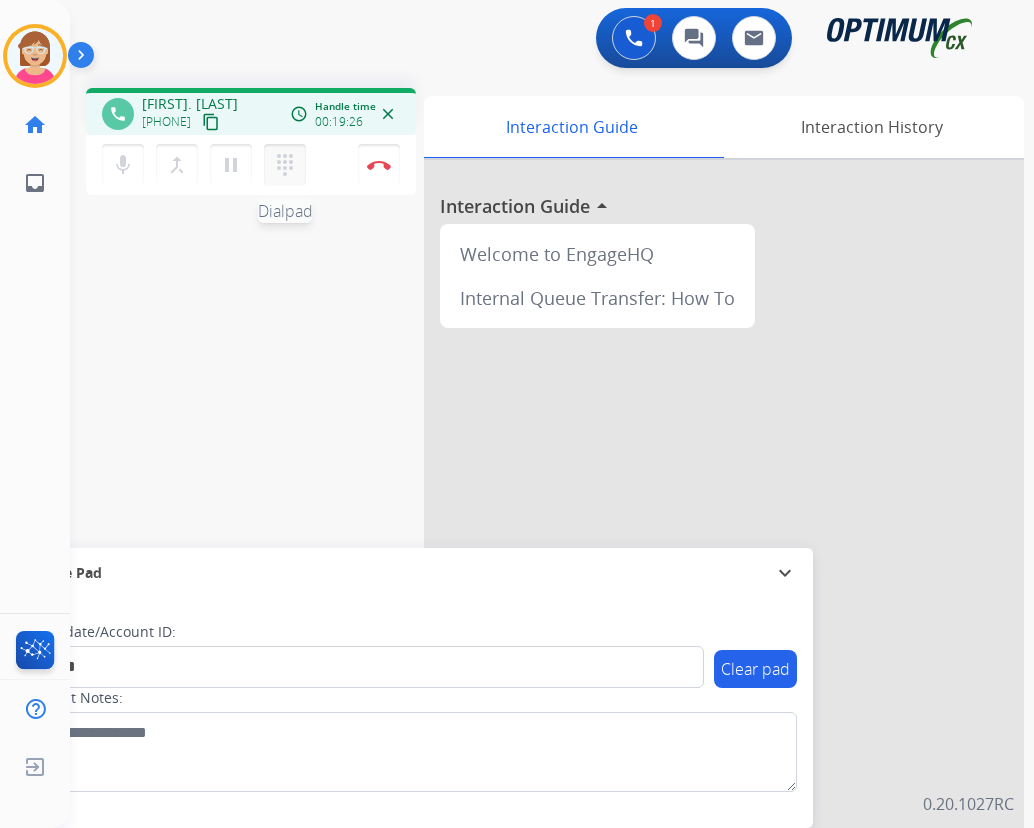 click on "dialpad" at bounding box center [285, 165] 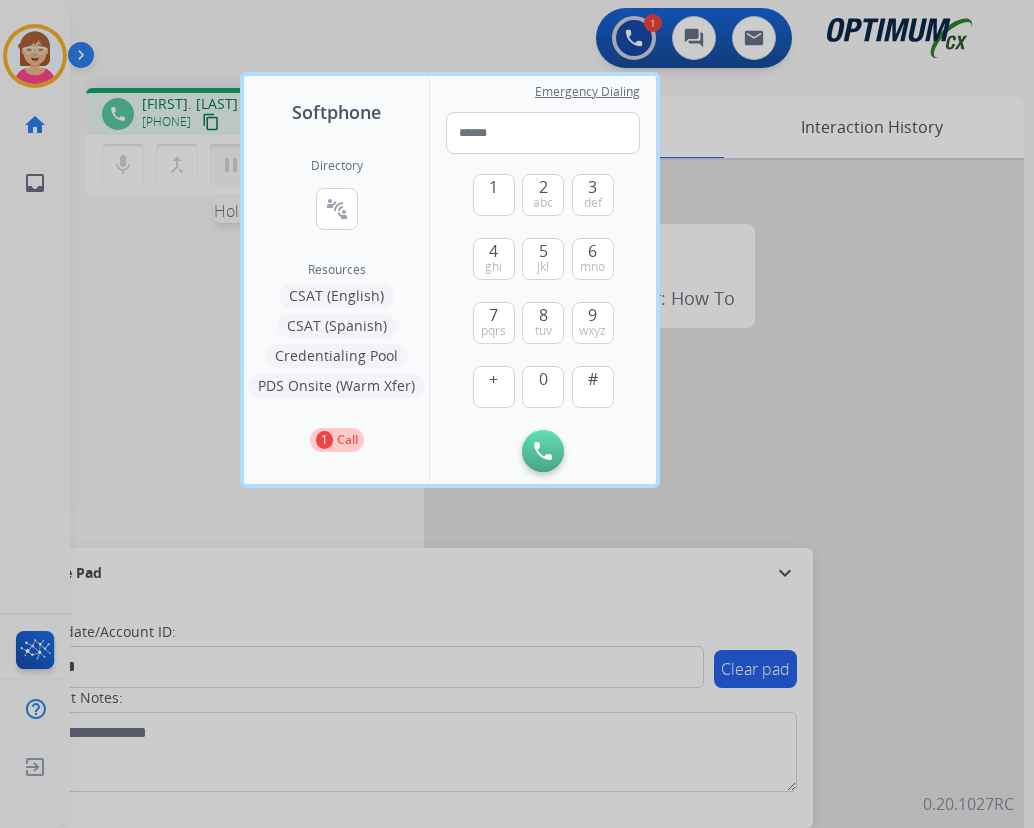 drag, startPoint x: 181, startPoint y: 287, endPoint x: 243, endPoint y: 170, distance: 132.41223 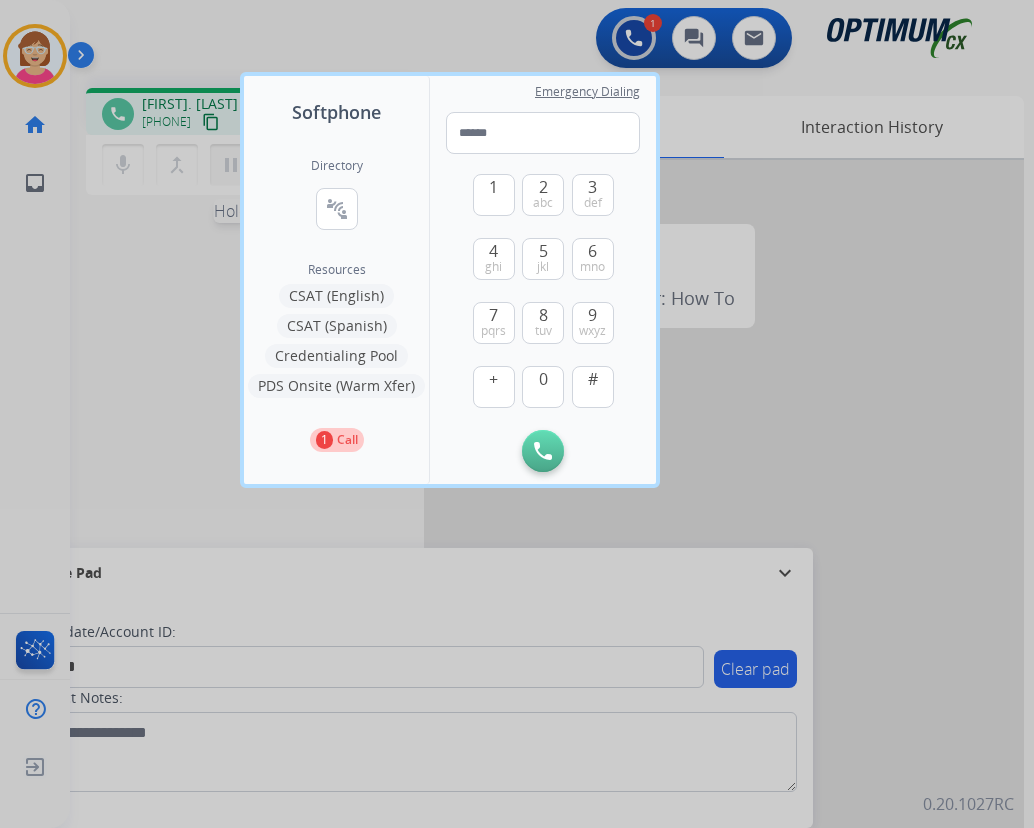 click at bounding box center [517, 414] 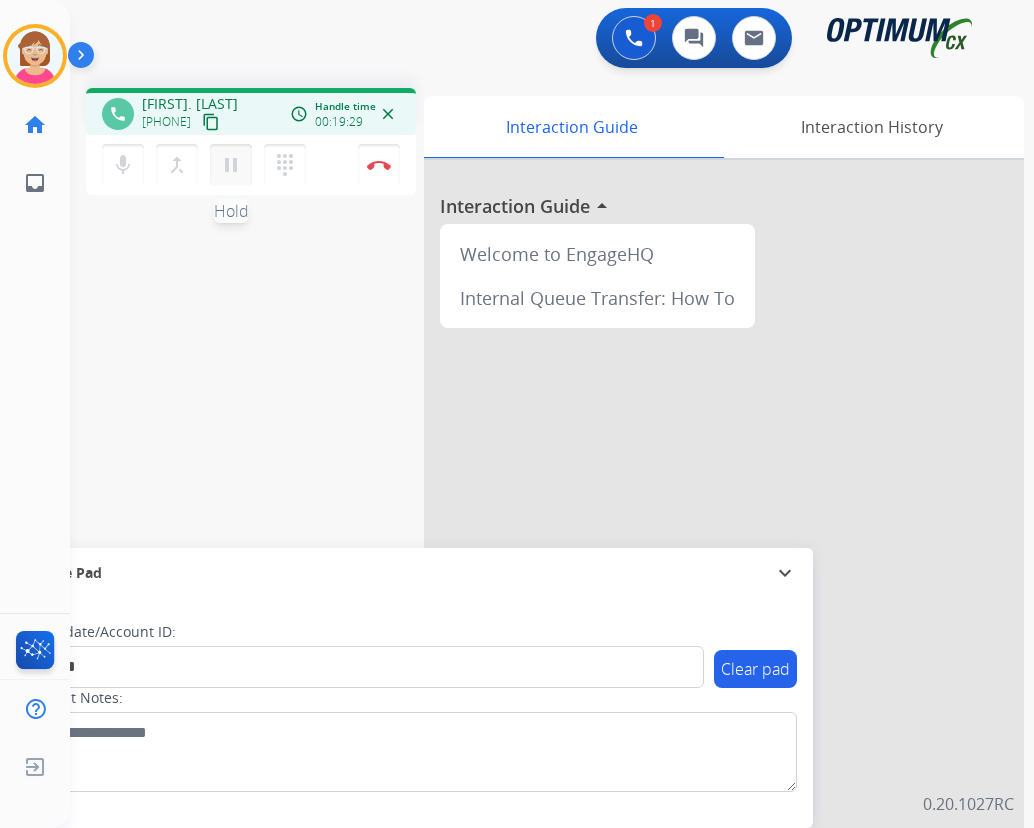click on "pause" at bounding box center (231, 165) 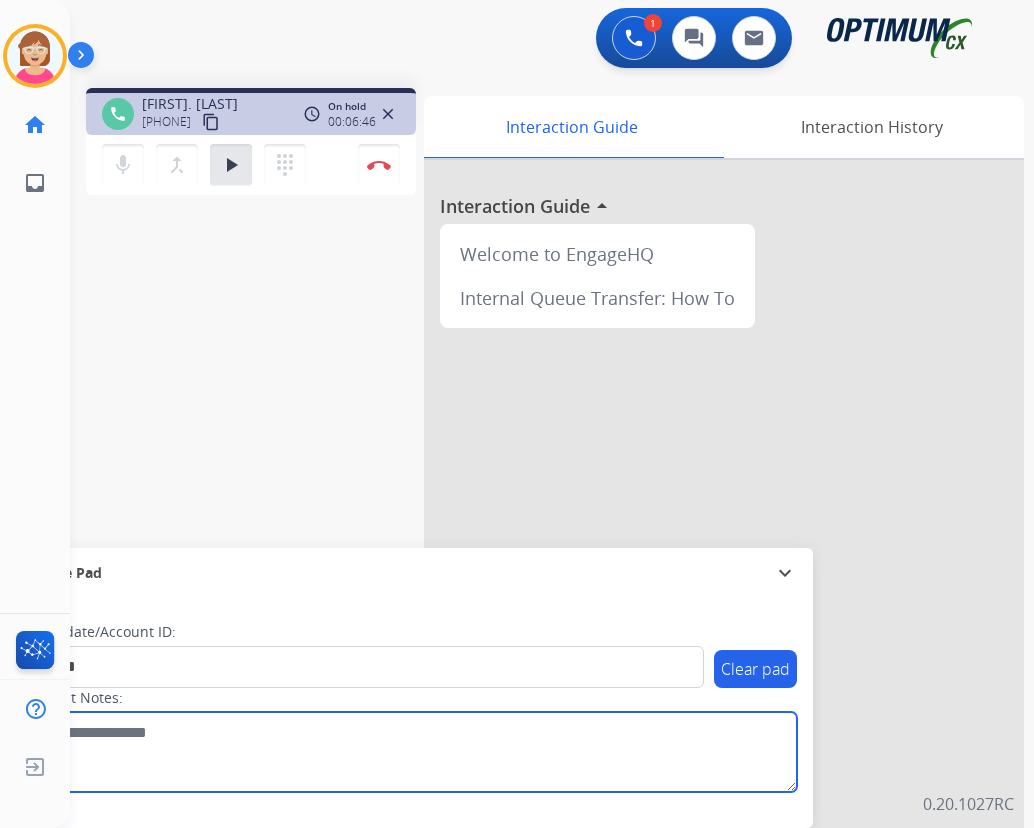 click at bounding box center (411, 752) 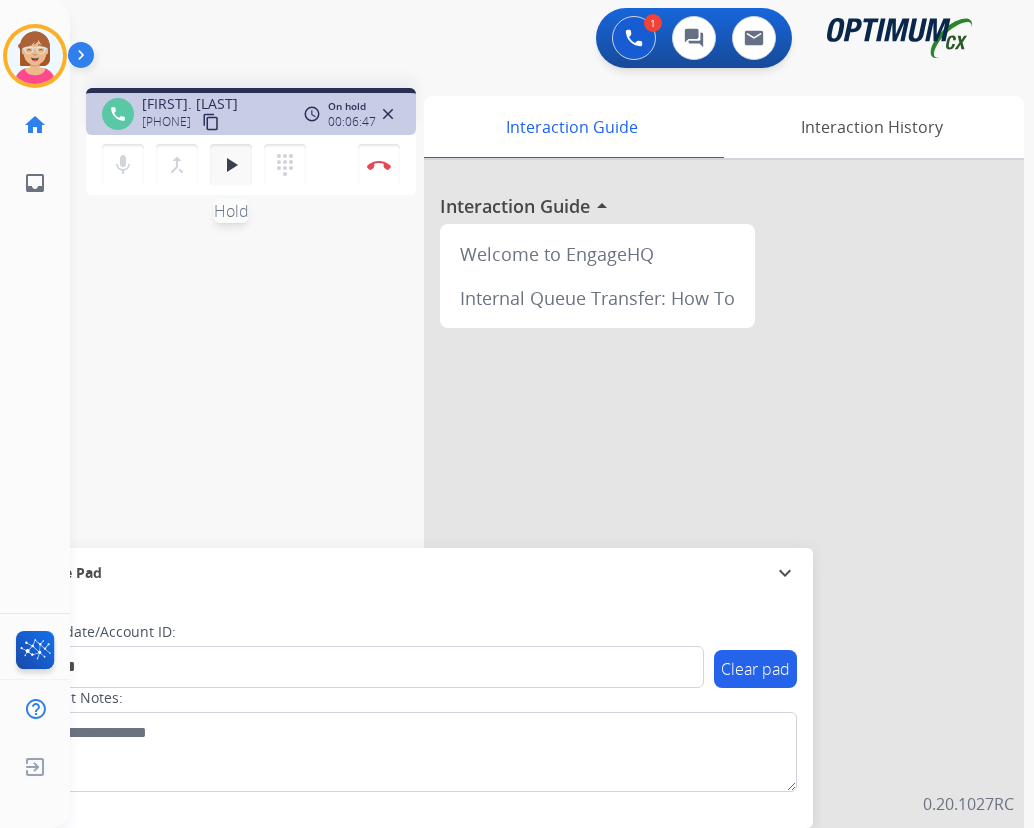 drag, startPoint x: 230, startPoint y: 166, endPoint x: 263, endPoint y: 176, distance: 34.48188 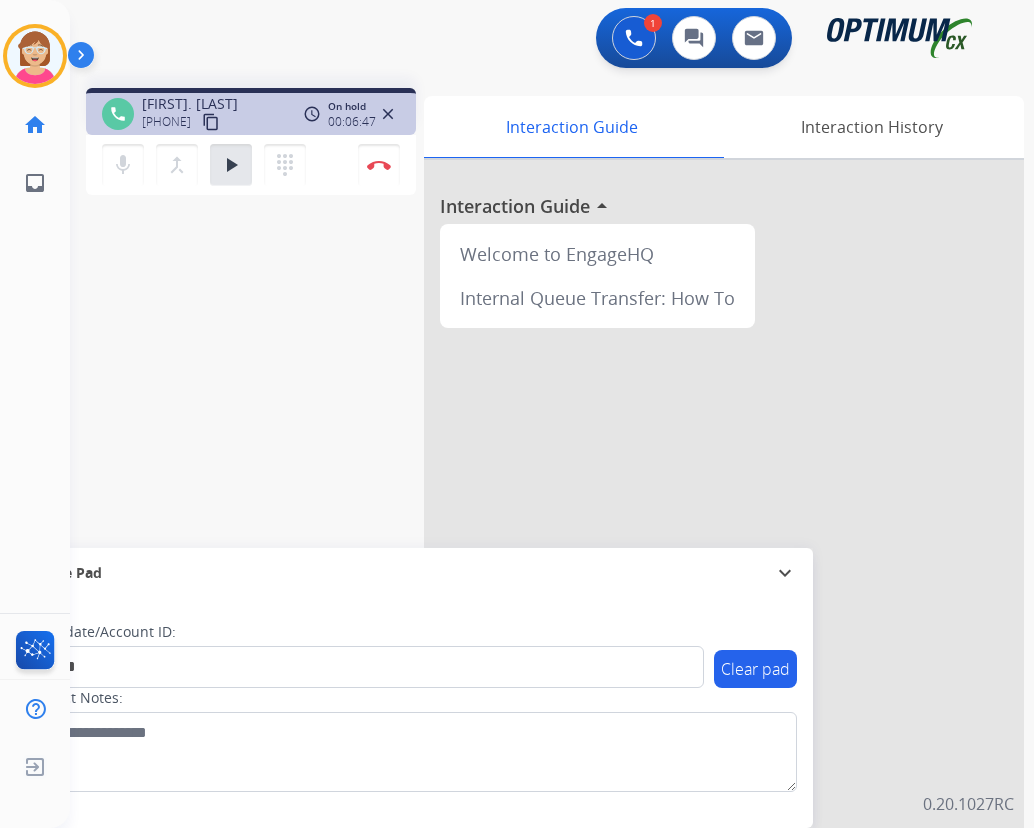 click on "play_arrow" at bounding box center (231, 165) 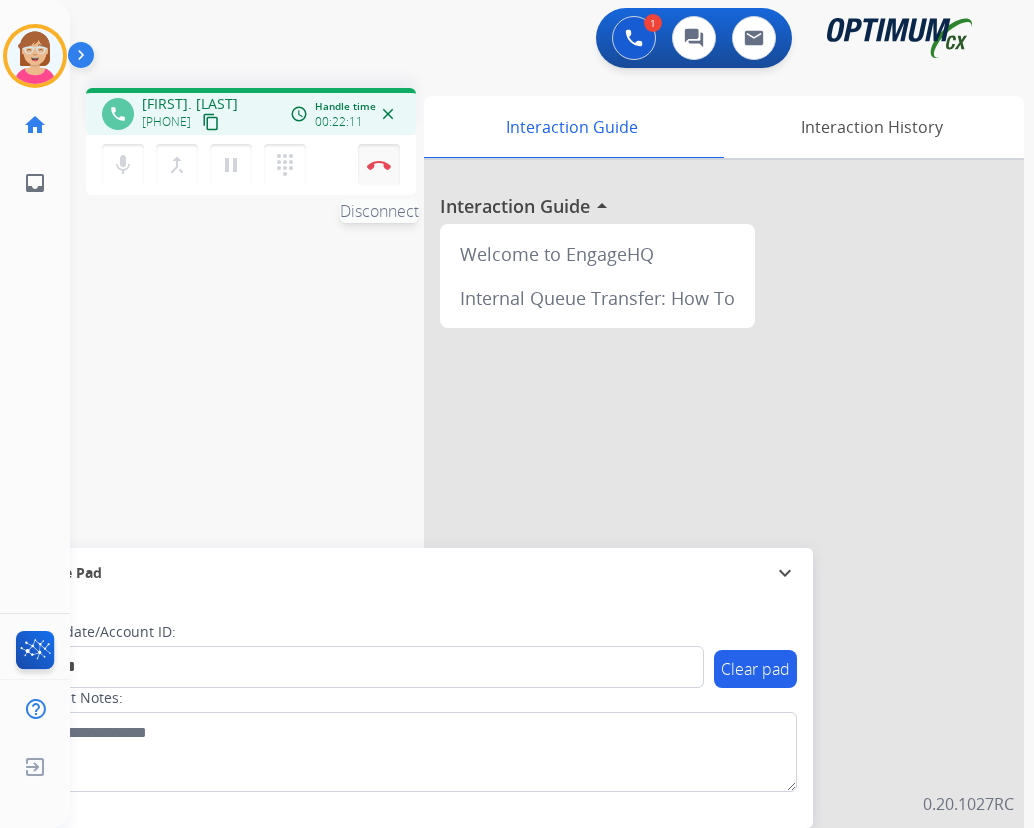 click on "Disconnect" at bounding box center [379, 165] 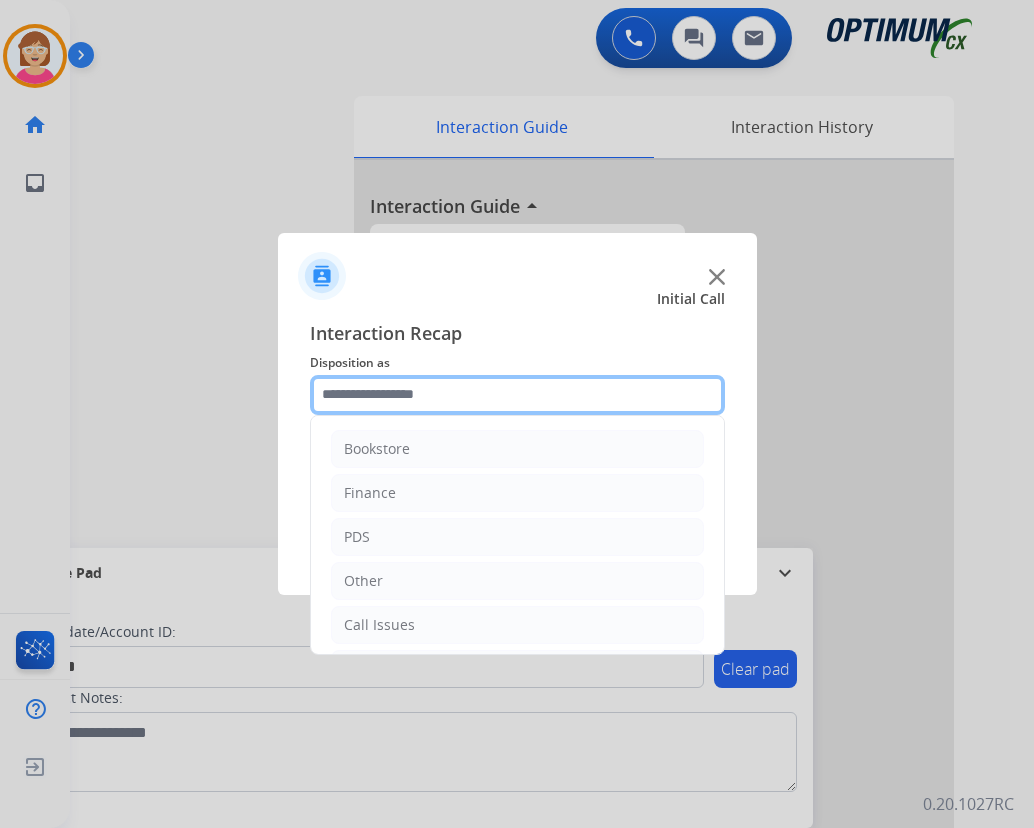 click 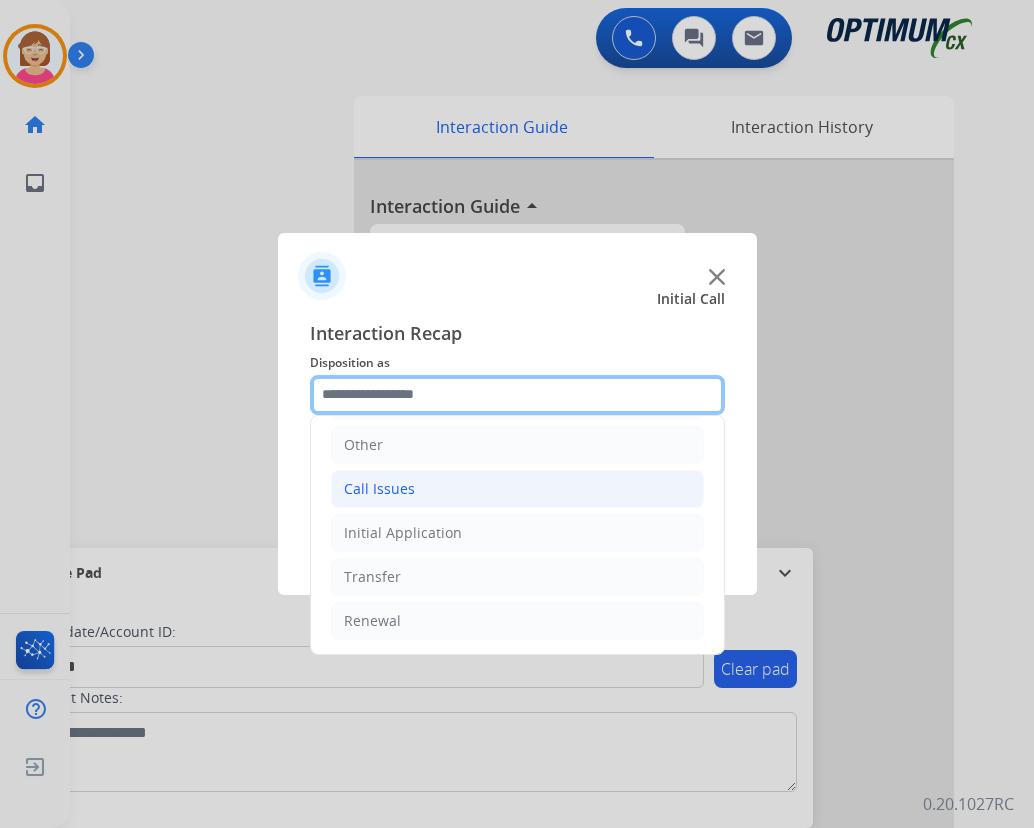 scroll, scrollTop: 36, scrollLeft: 0, axis: vertical 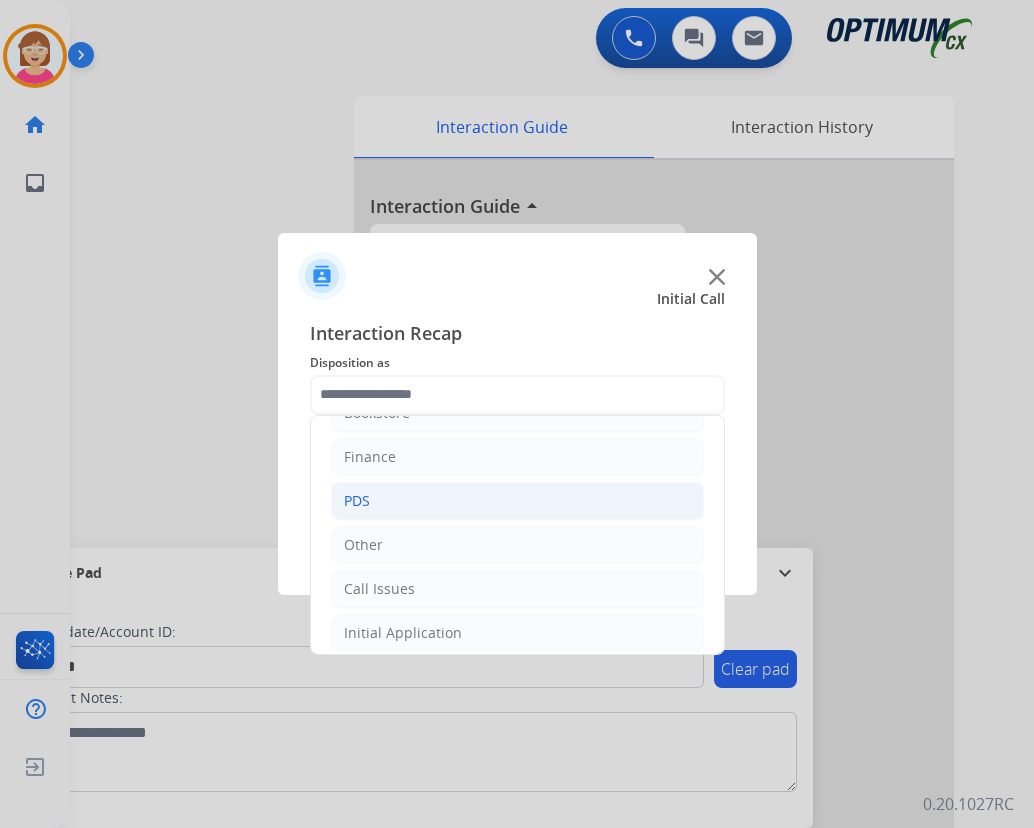 click on "PDS" 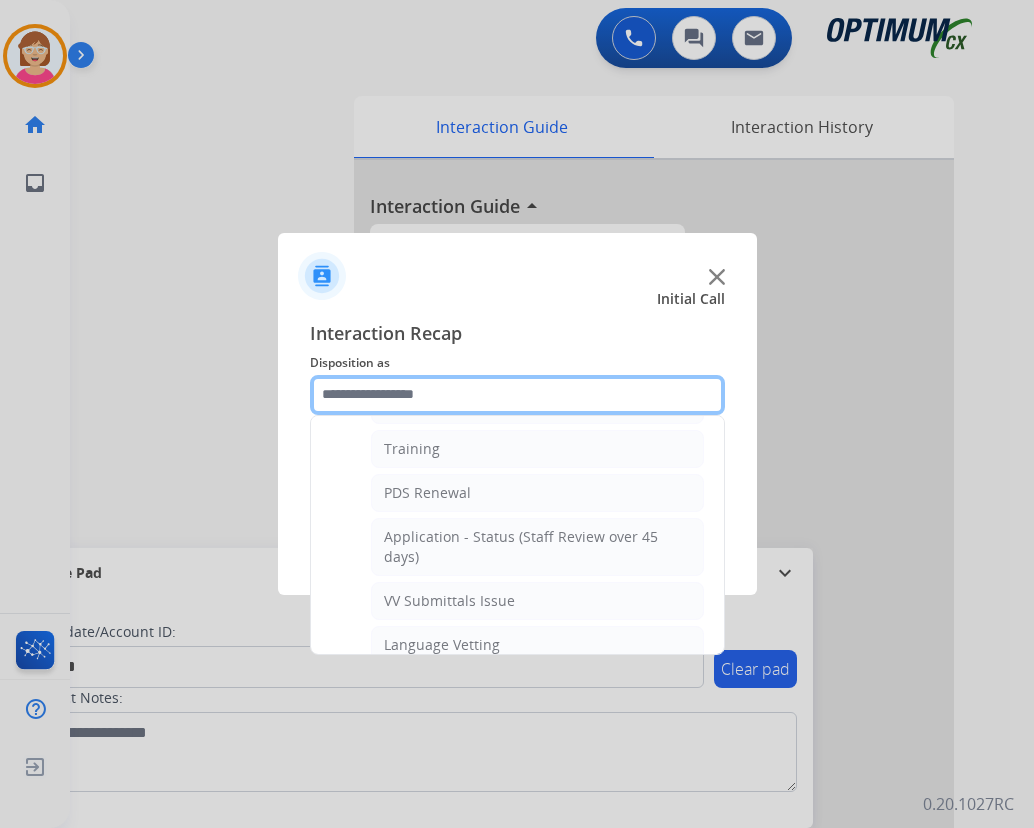 scroll, scrollTop: 336, scrollLeft: 0, axis: vertical 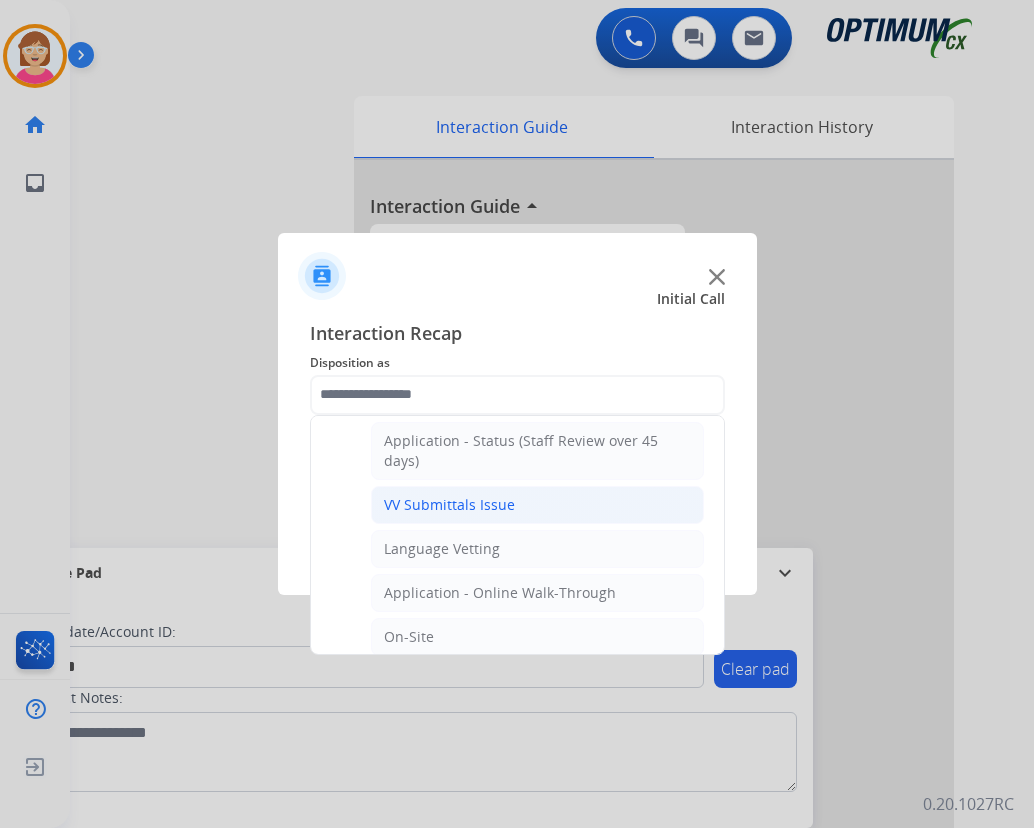click on "VV Submittals Issue" 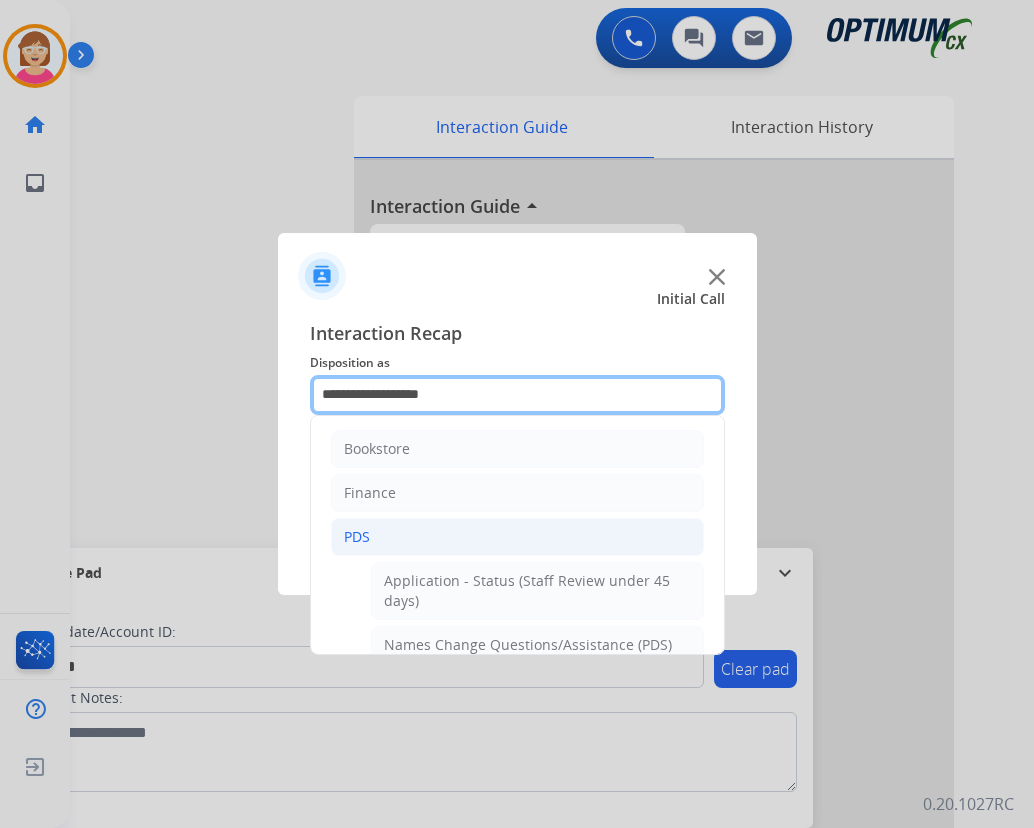 click on "**********" 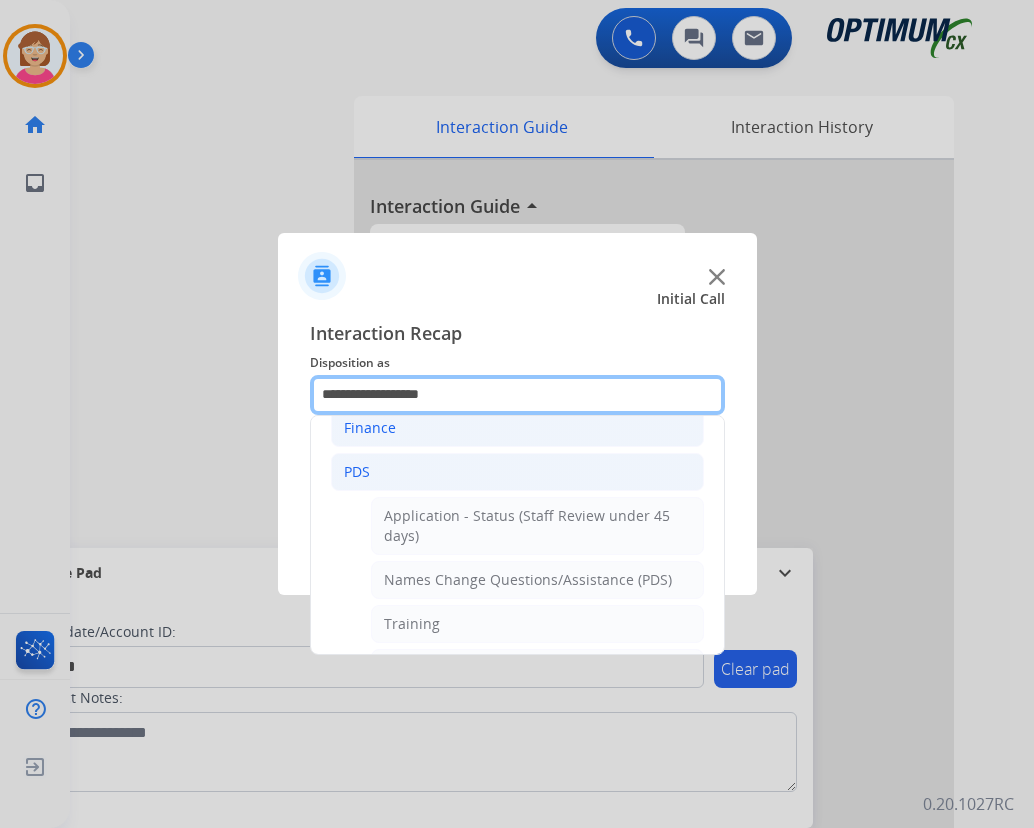 scroll, scrollTop: 100, scrollLeft: 0, axis: vertical 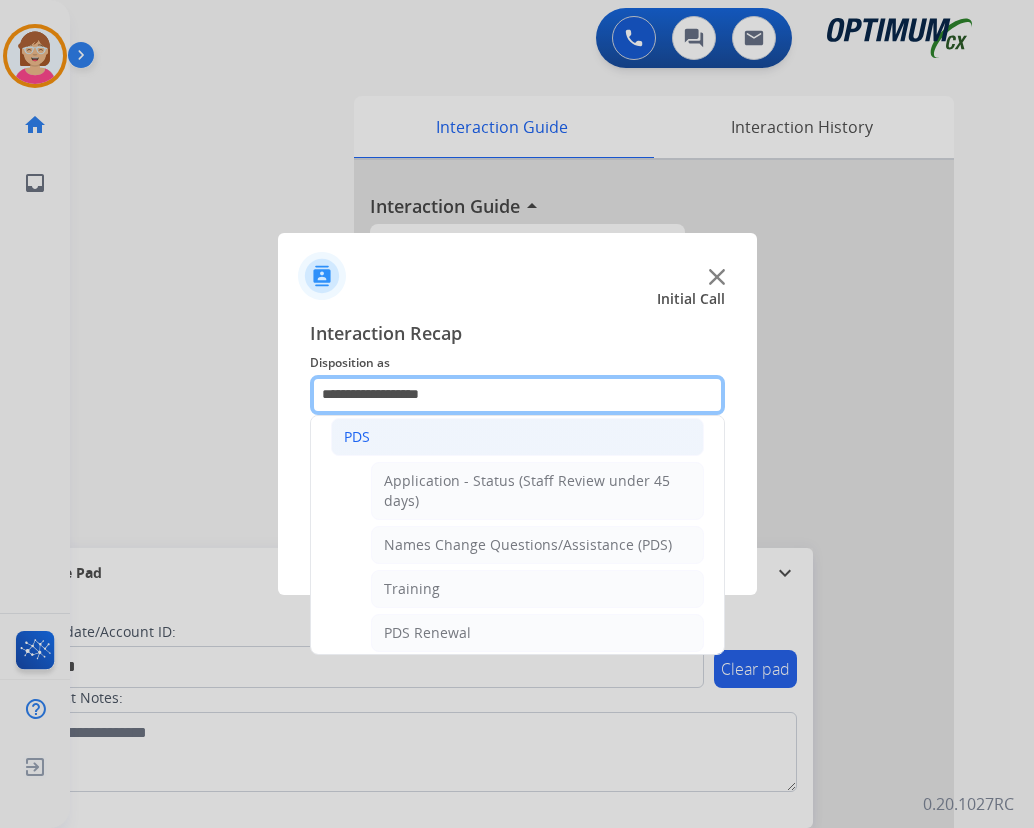 click on "**********" 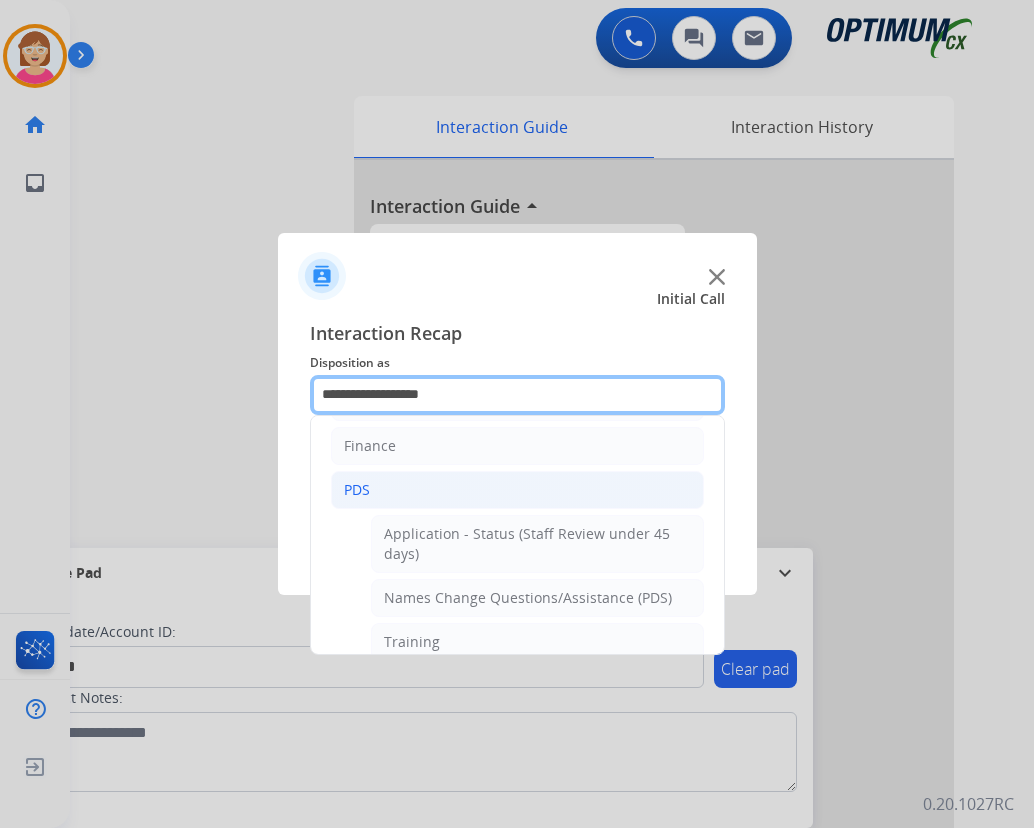 scroll, scrollTop: 0, scrollLeft: 0, axis: both 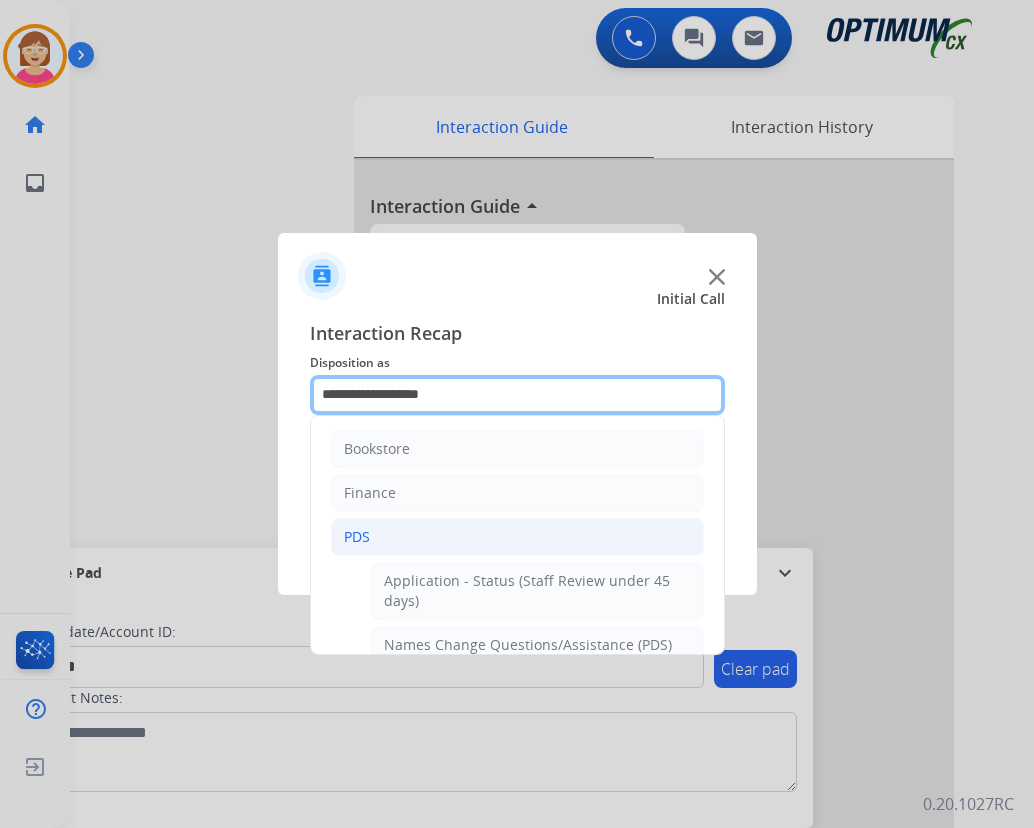 click on "**********" 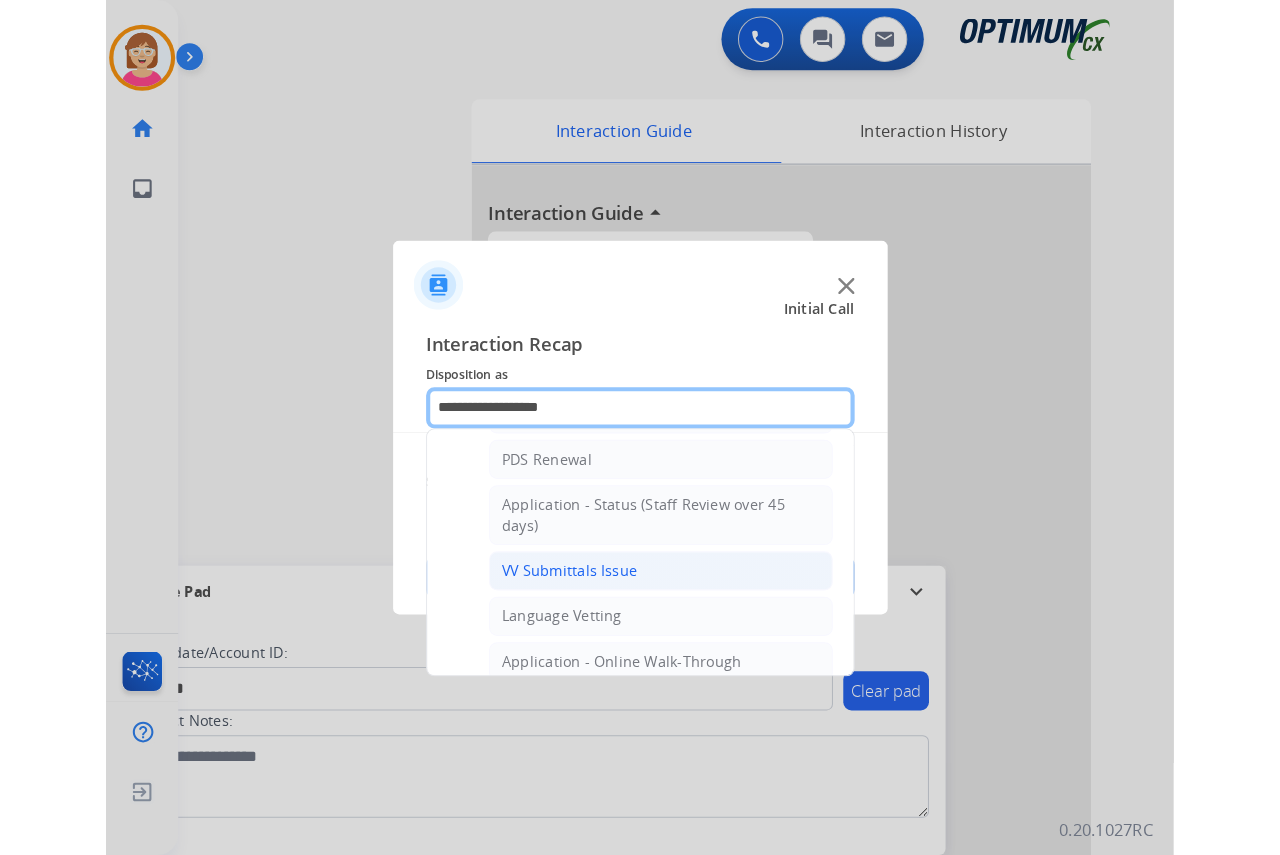scroll, scrollTop: 300, scrollLeft: 0, axis: vertical 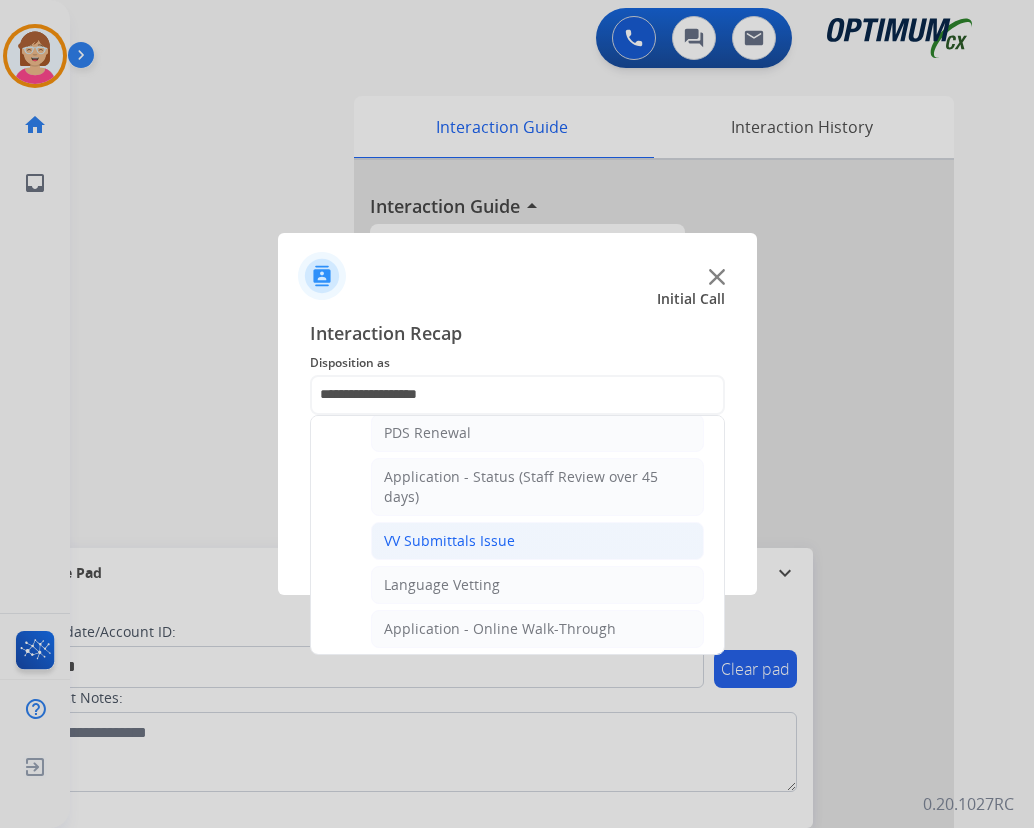 click on "VV Submittals Issue" 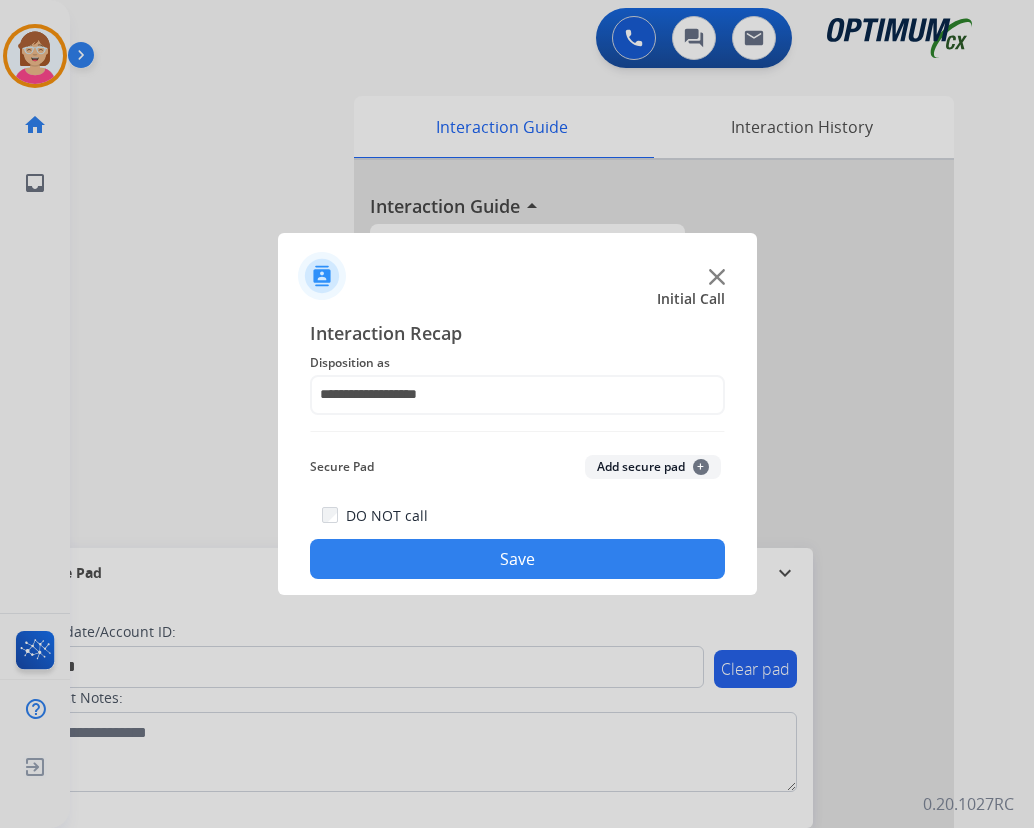 click on "+" 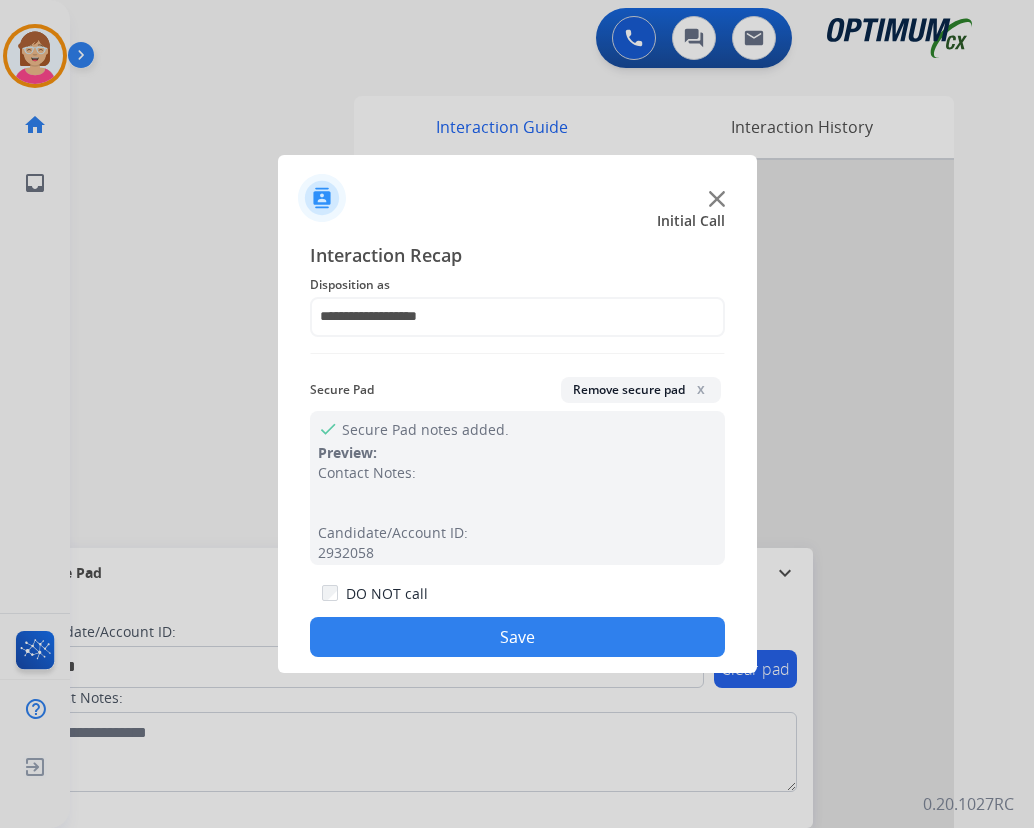 click on "Save" 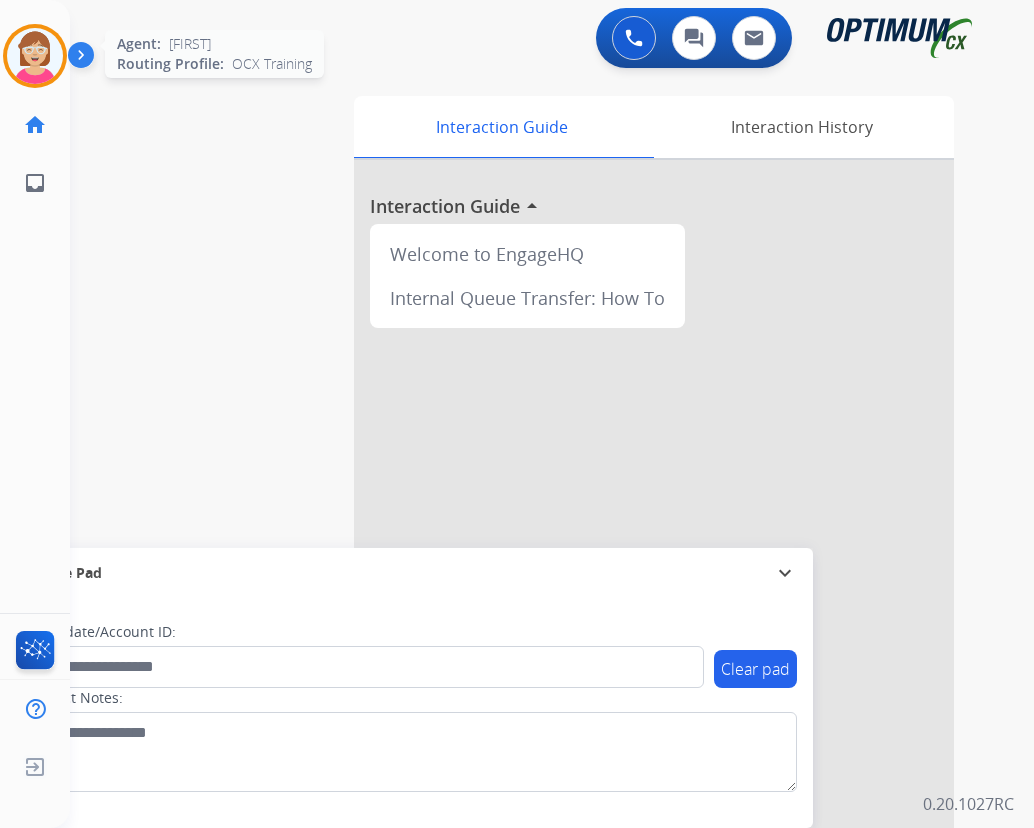 click at bounding box center [35, 56] 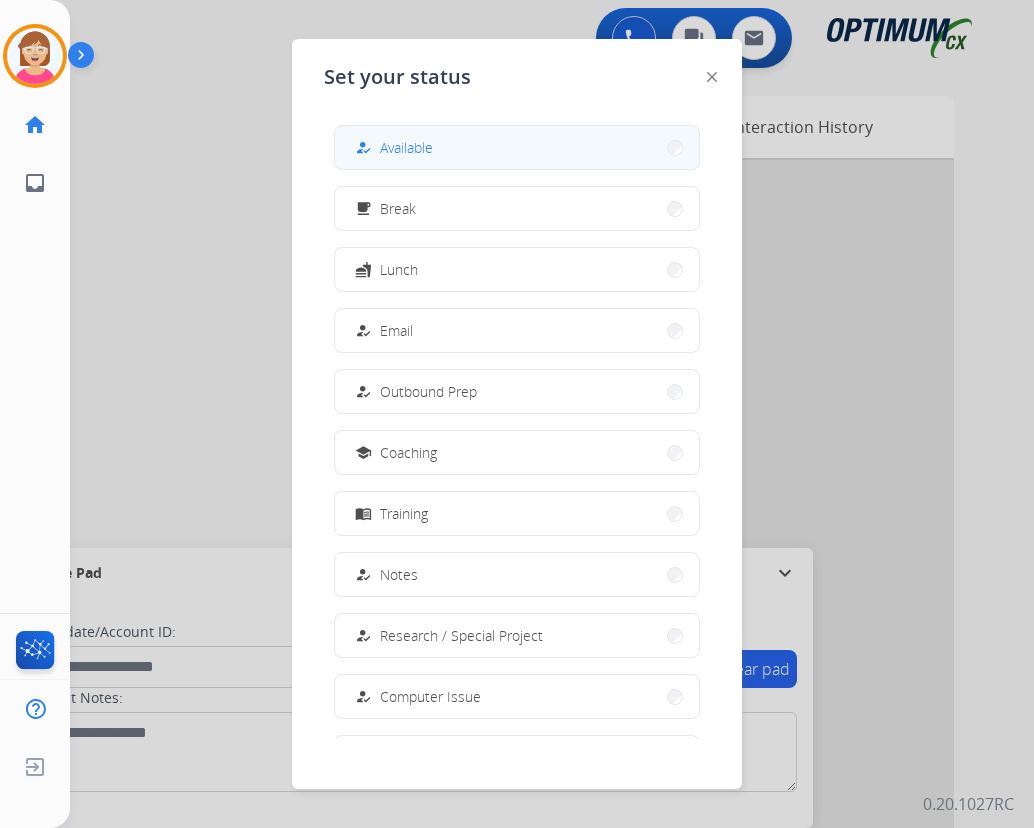 click on "Available" at bounding box center [406, 147] 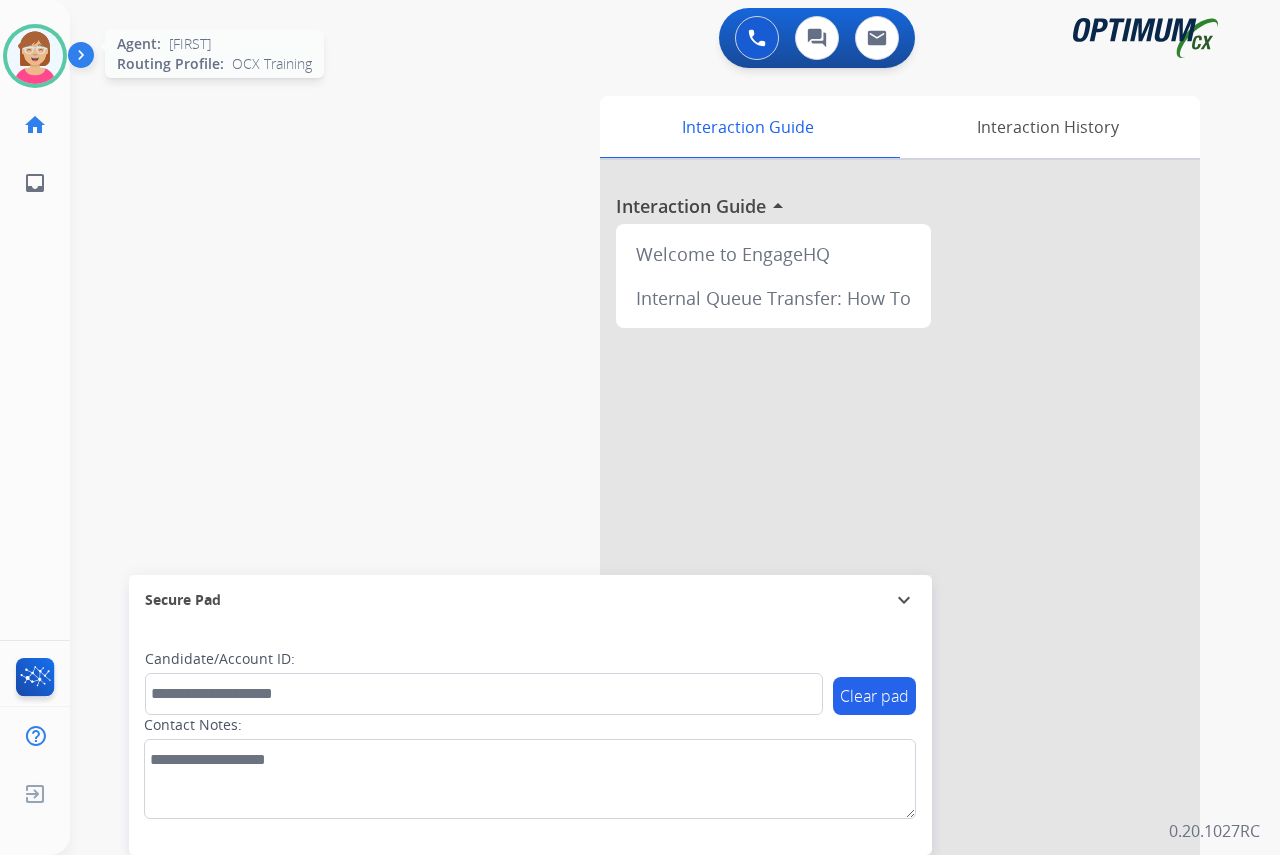 click at bounding box center [35, 56] 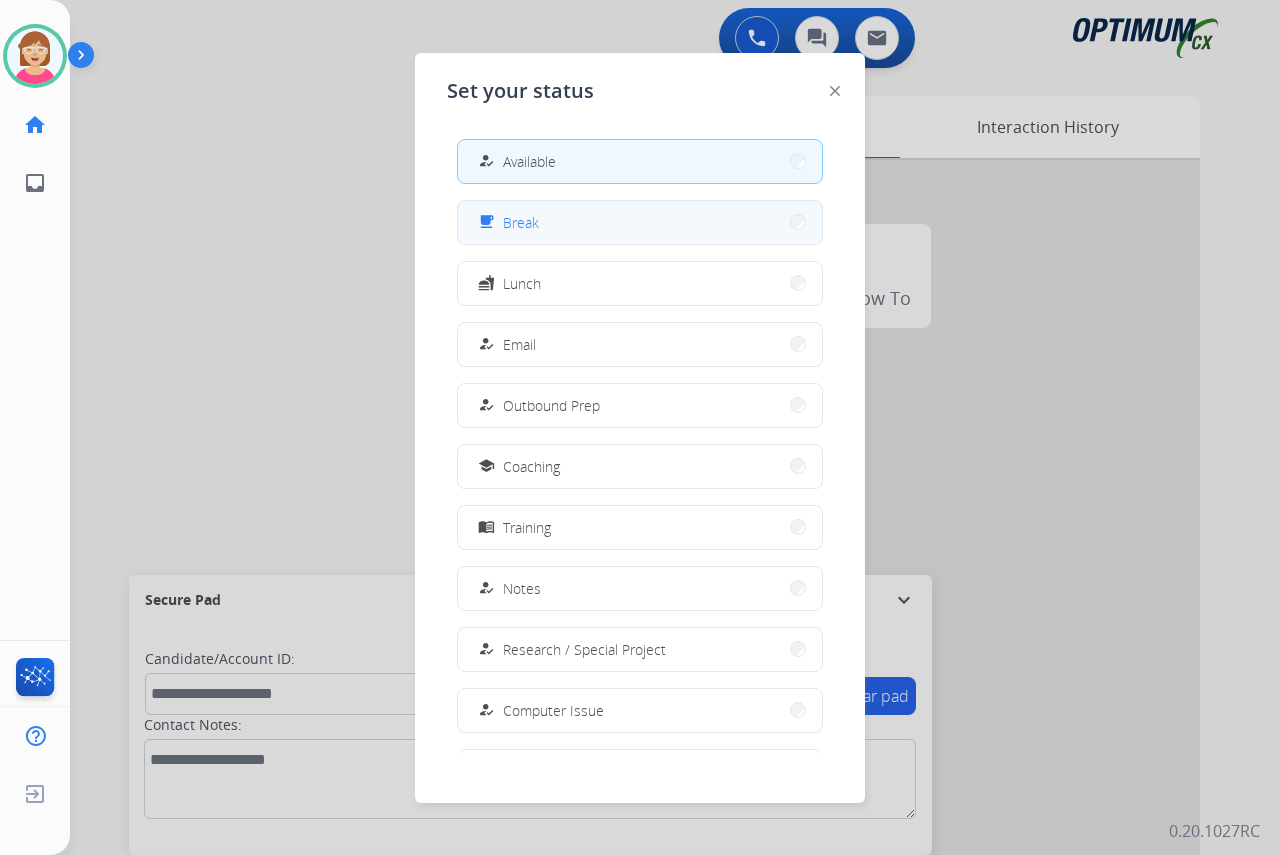 click on "free_breakfast Break" at bounding box center (640, 222) 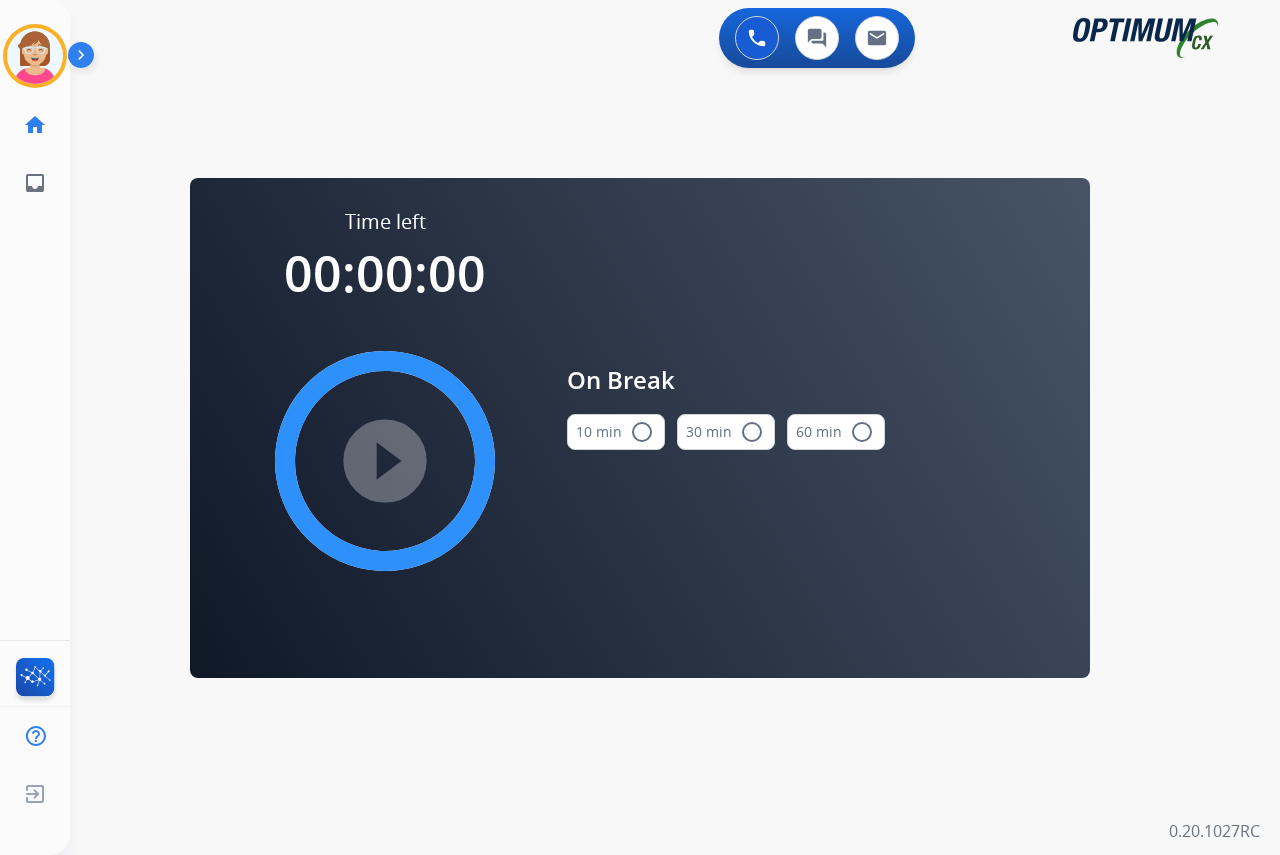 click on "radio_button_unchecked" at bounding box center (642, 432) 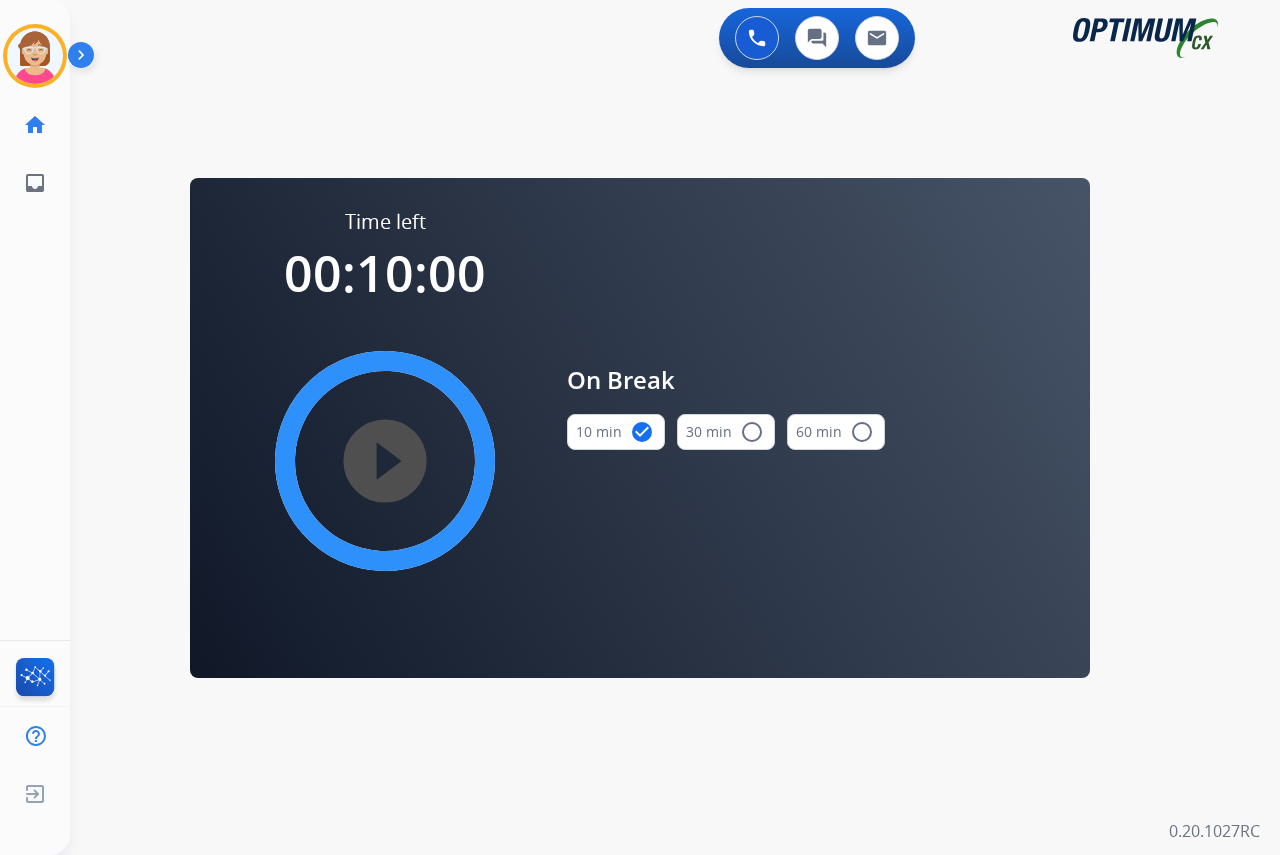 click on "play_circle_filled" at bounding box center (385, 461) 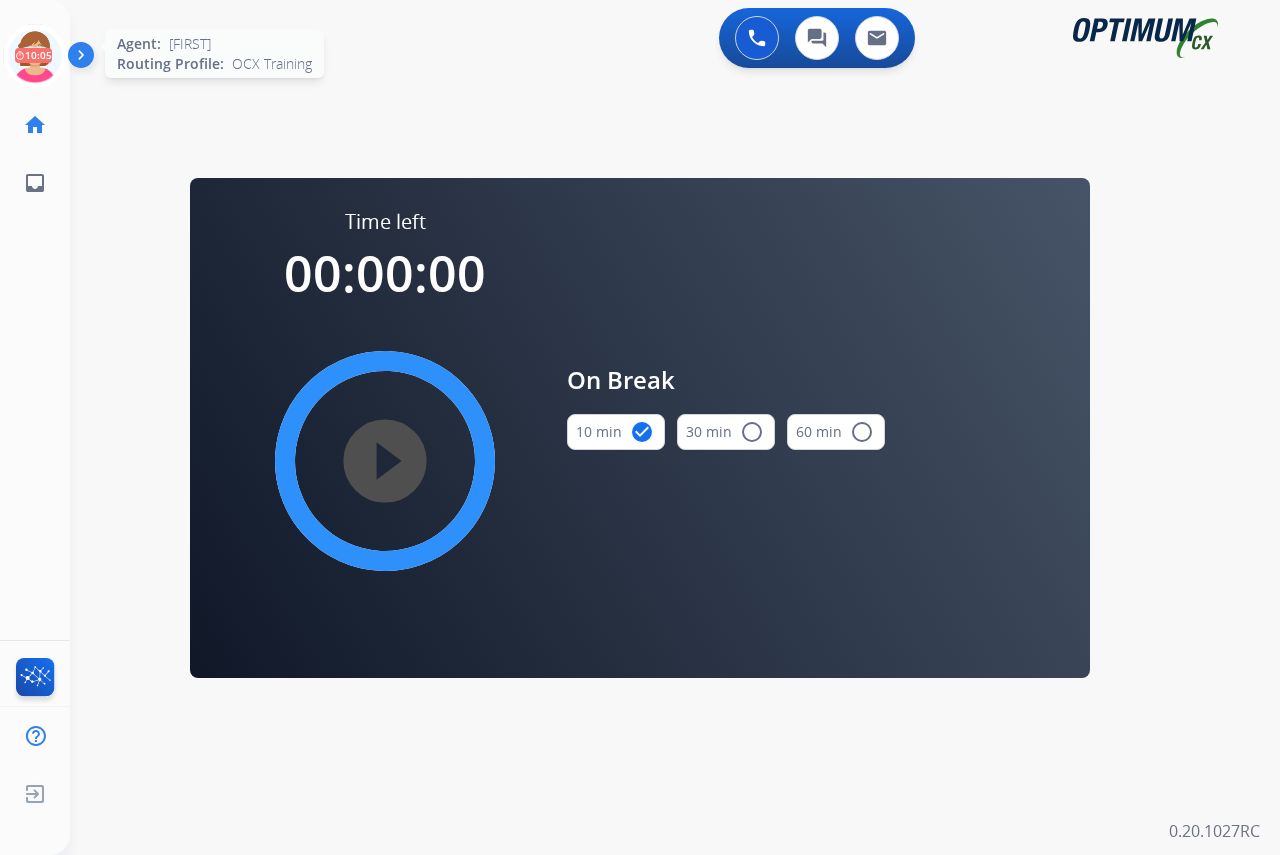 click 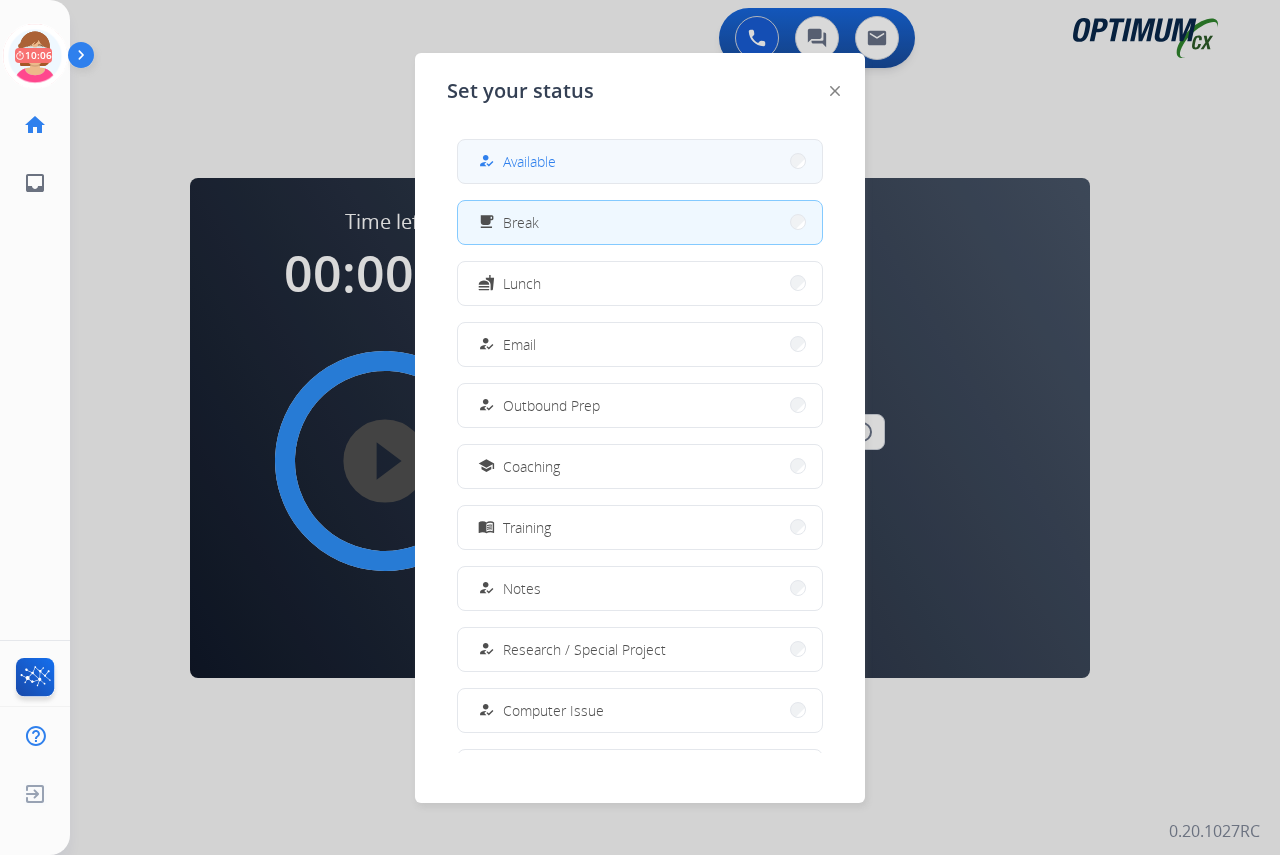 click on "Available" at bounding box center (529, 161) 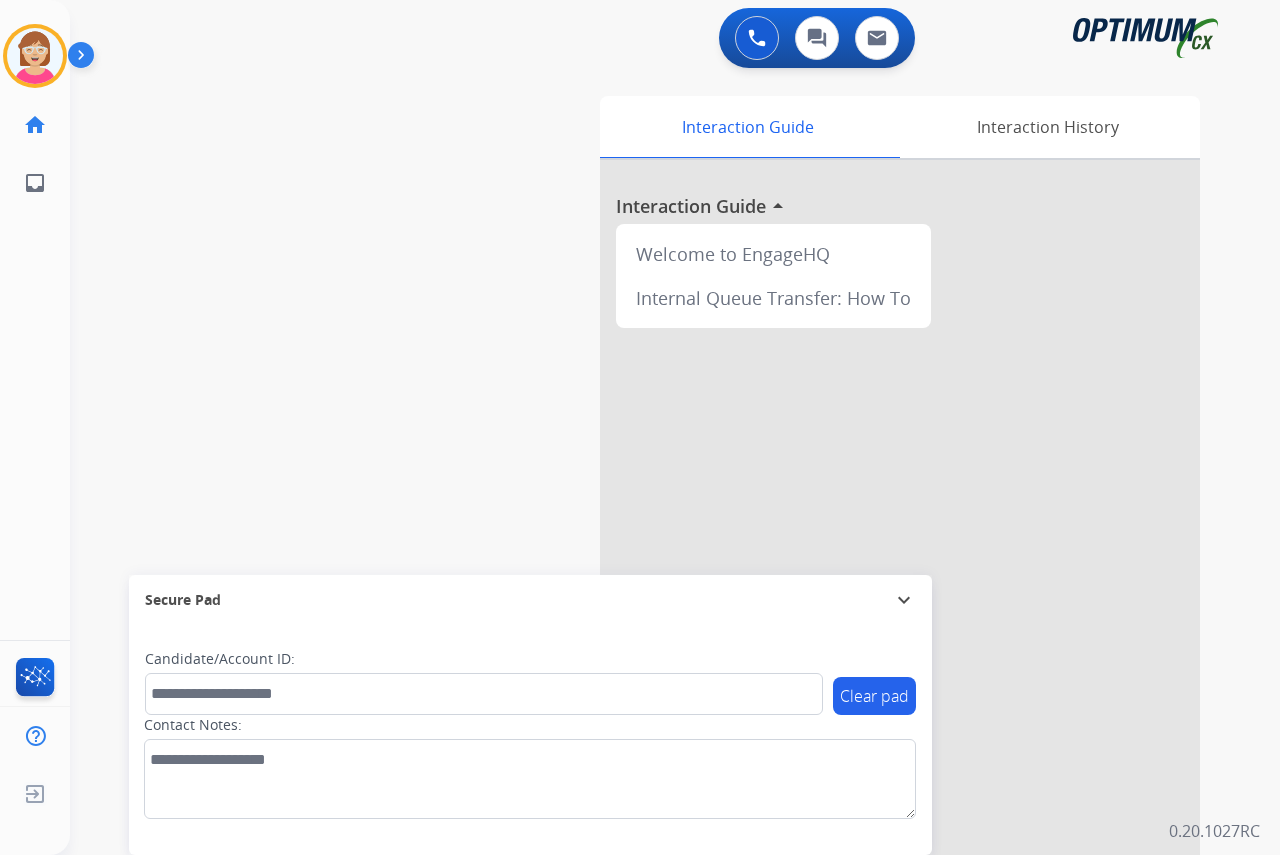 click on "[FIRST] Available Edit Avatar Agent: [FIRST] Routing Profile: OCX Training home Home Home inbox Emails Emails FocalPoints Help Center Help Center Log out Log out" 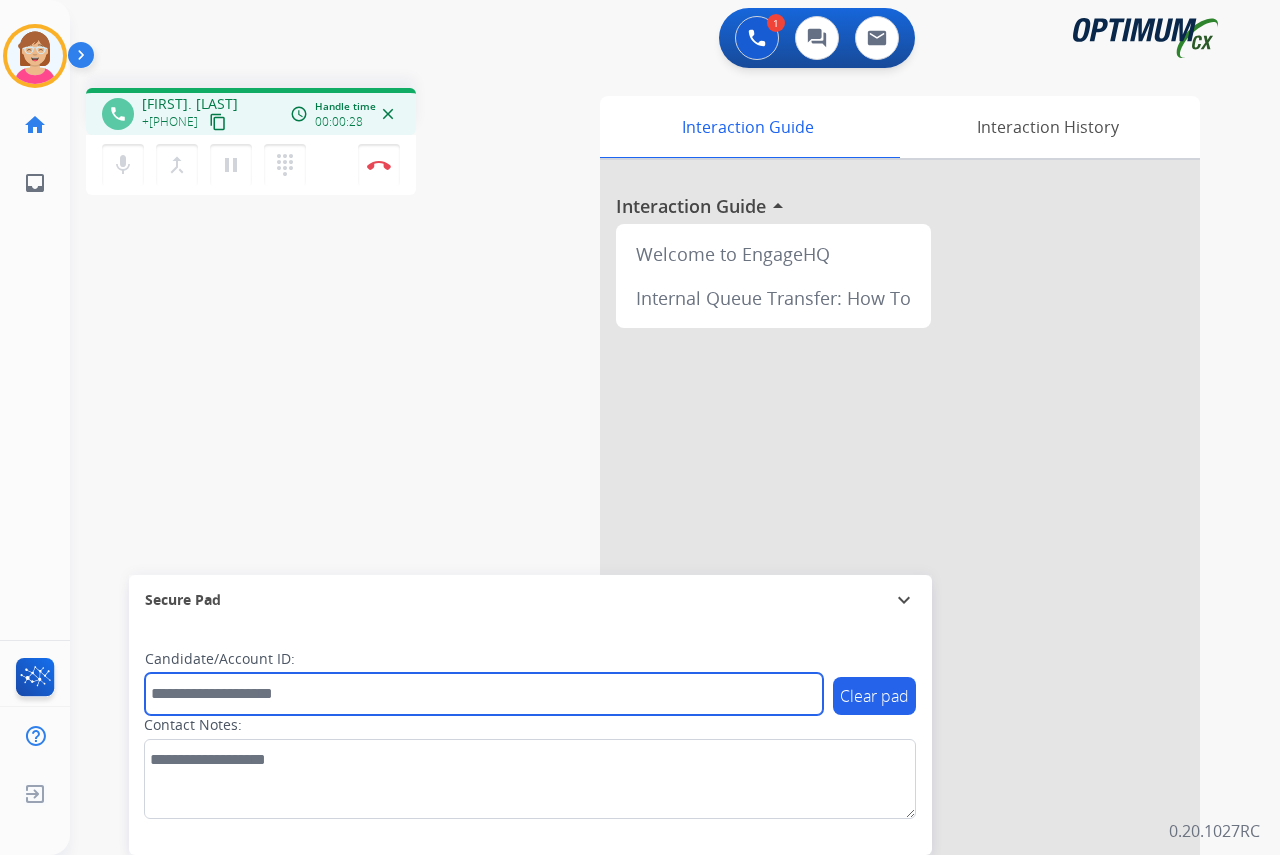 click at bounding box center [484, 694] 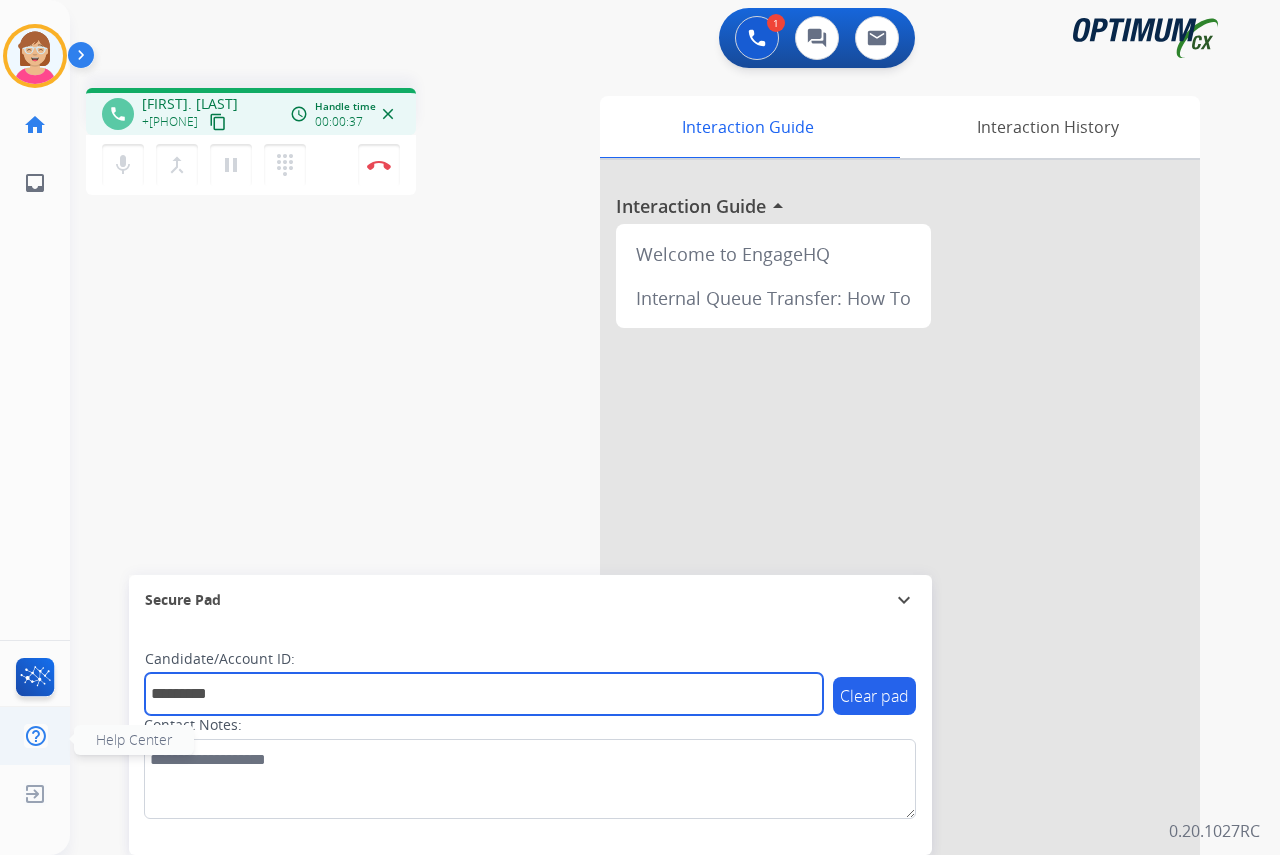 type on "*********" 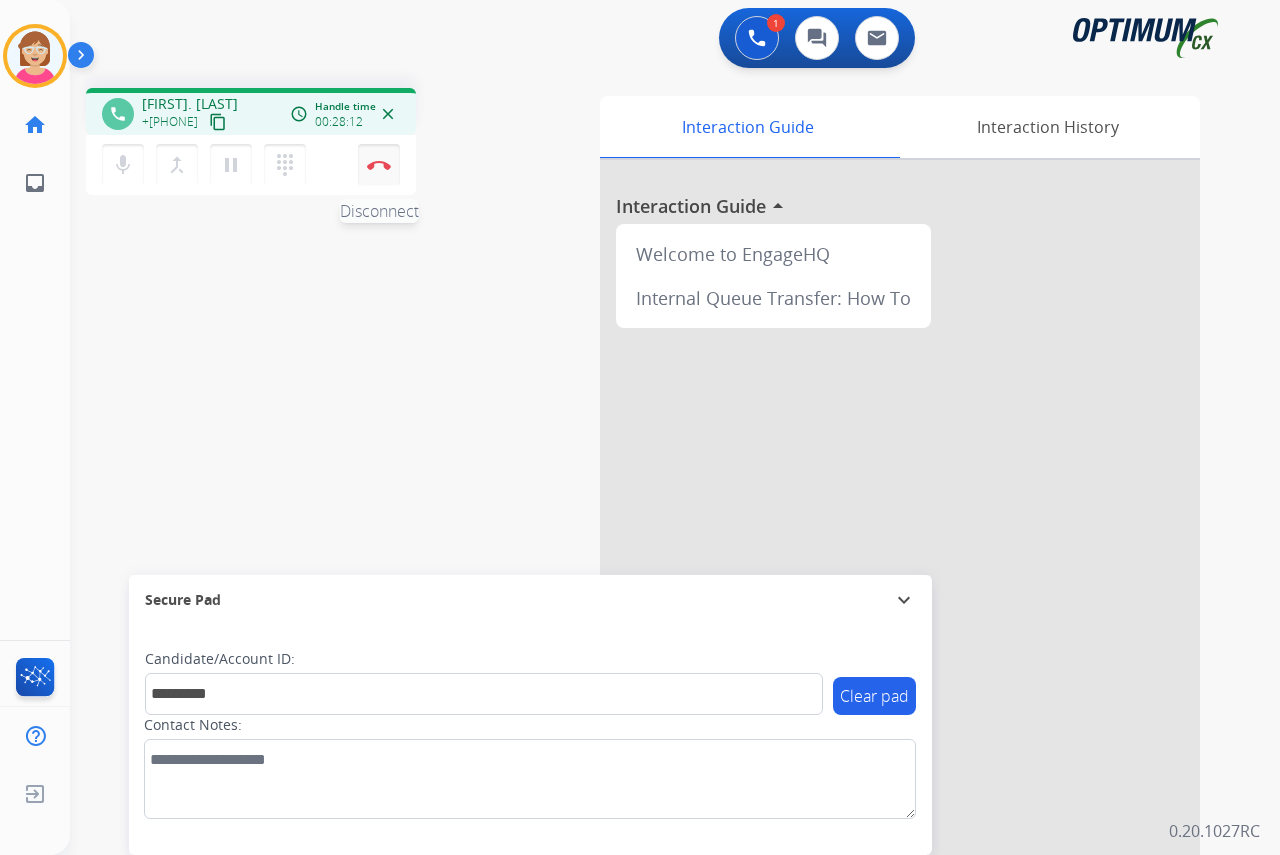 click on "Disconnect" at bounding box center [379, 165] 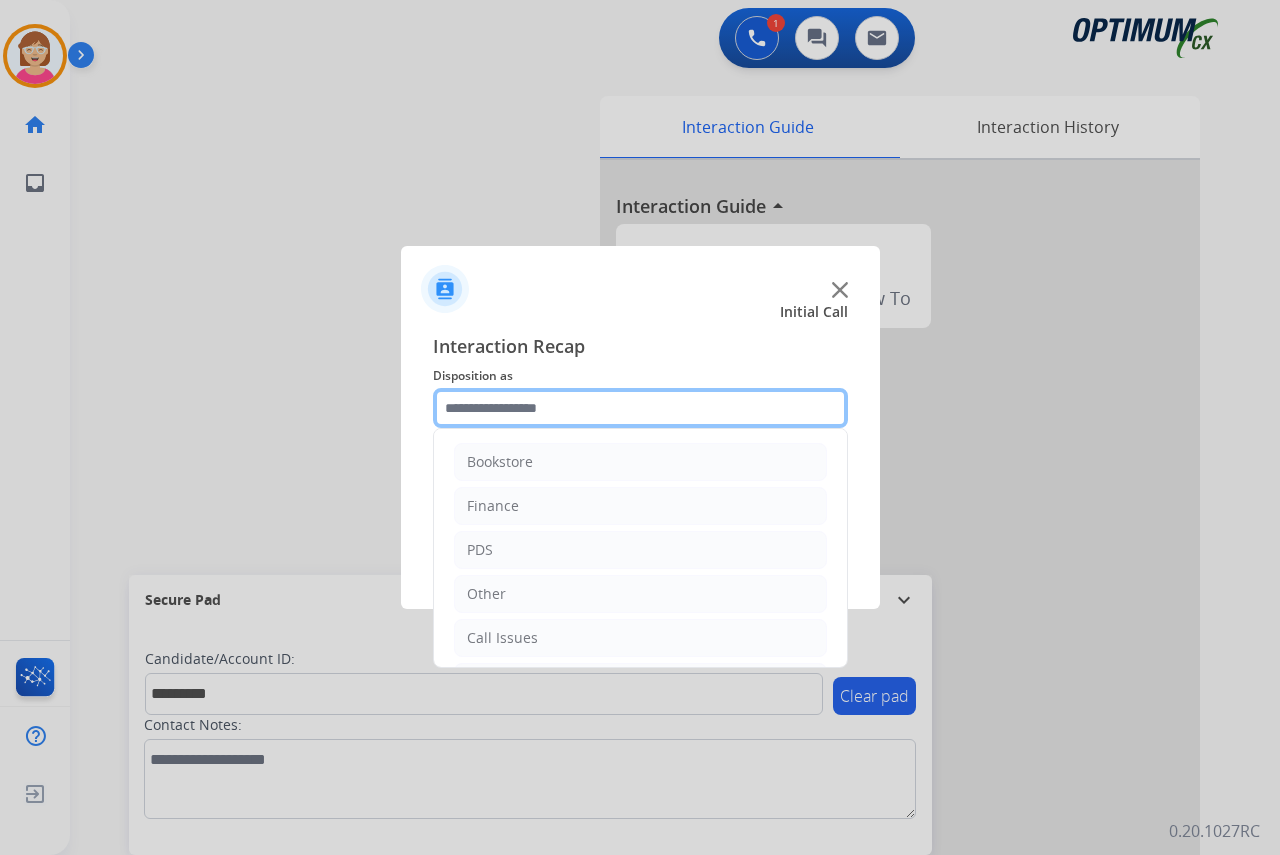 click 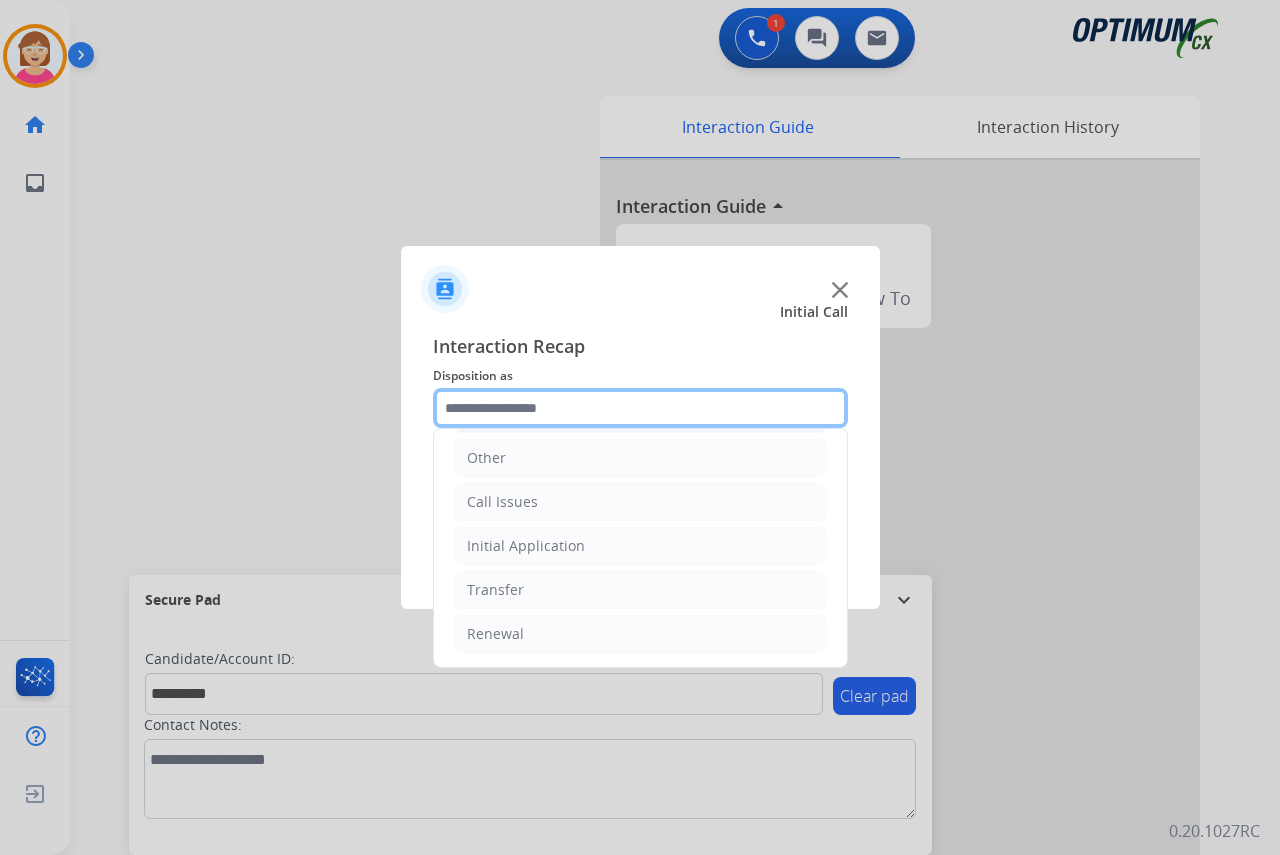 scroll, scrollTop: 0, scrollLeft: 0, axis: both 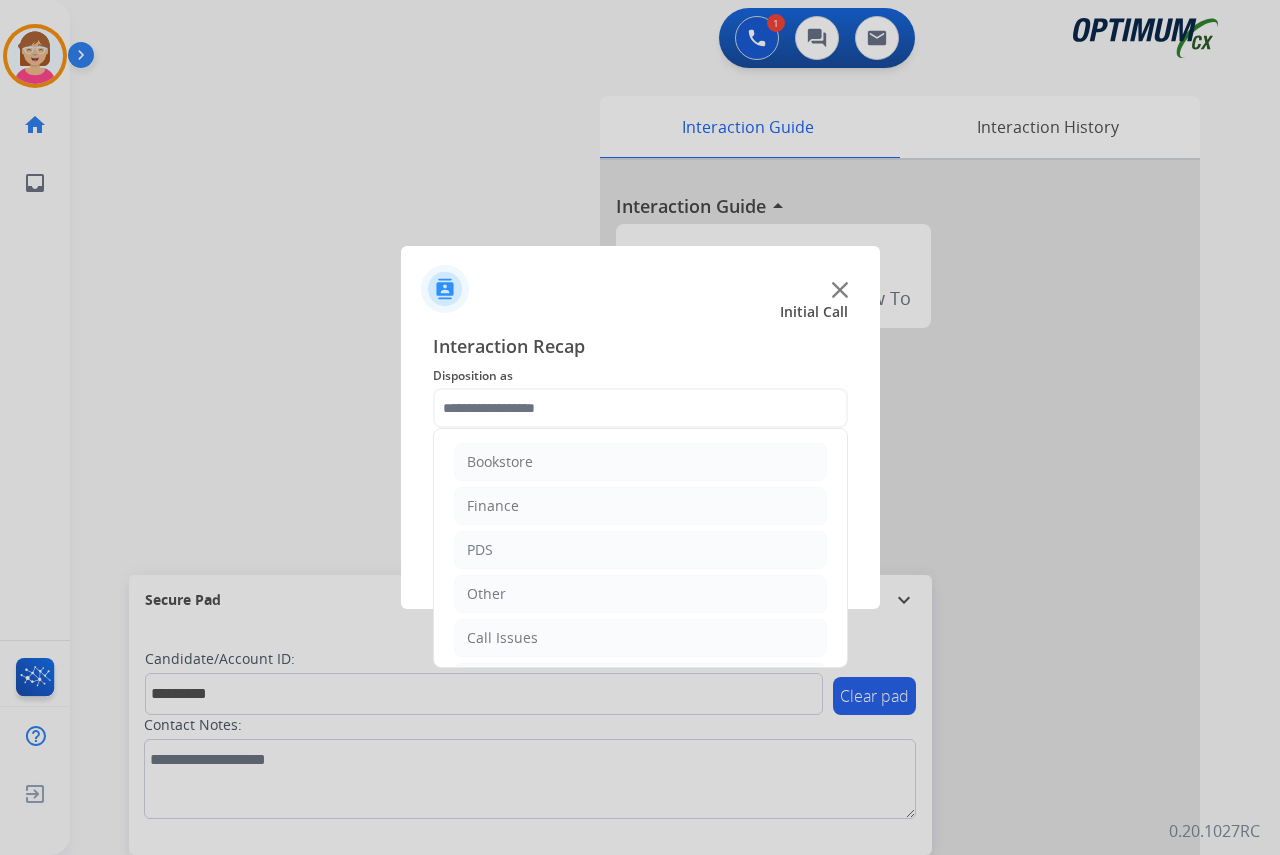 click on "Bookstore   Finance   PDS   Other   Call Issues   Initial Application   Transfer   Renewal" 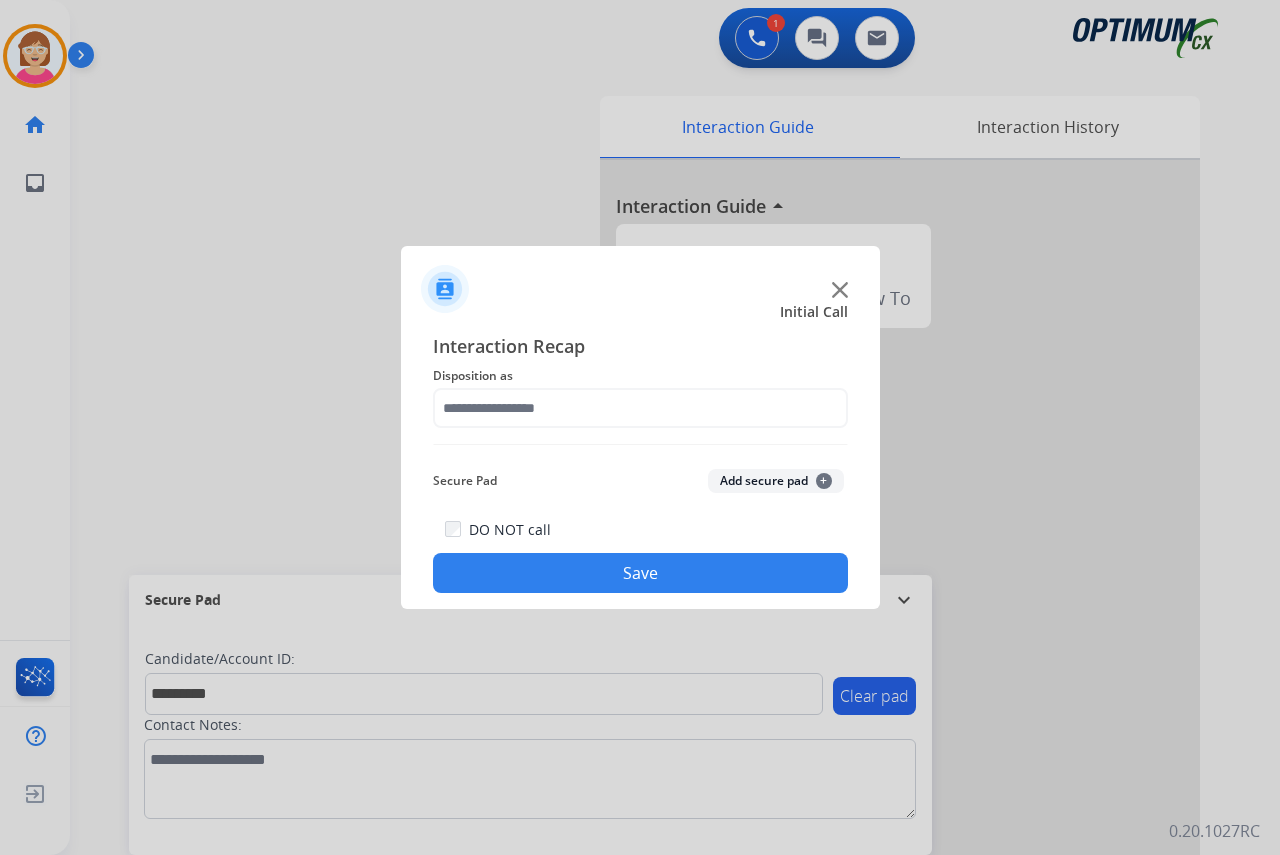 drag, startPoint x: 498, startPoint y: 530, endPoint x: 482, endPoint y: 548, distance: 24.083189 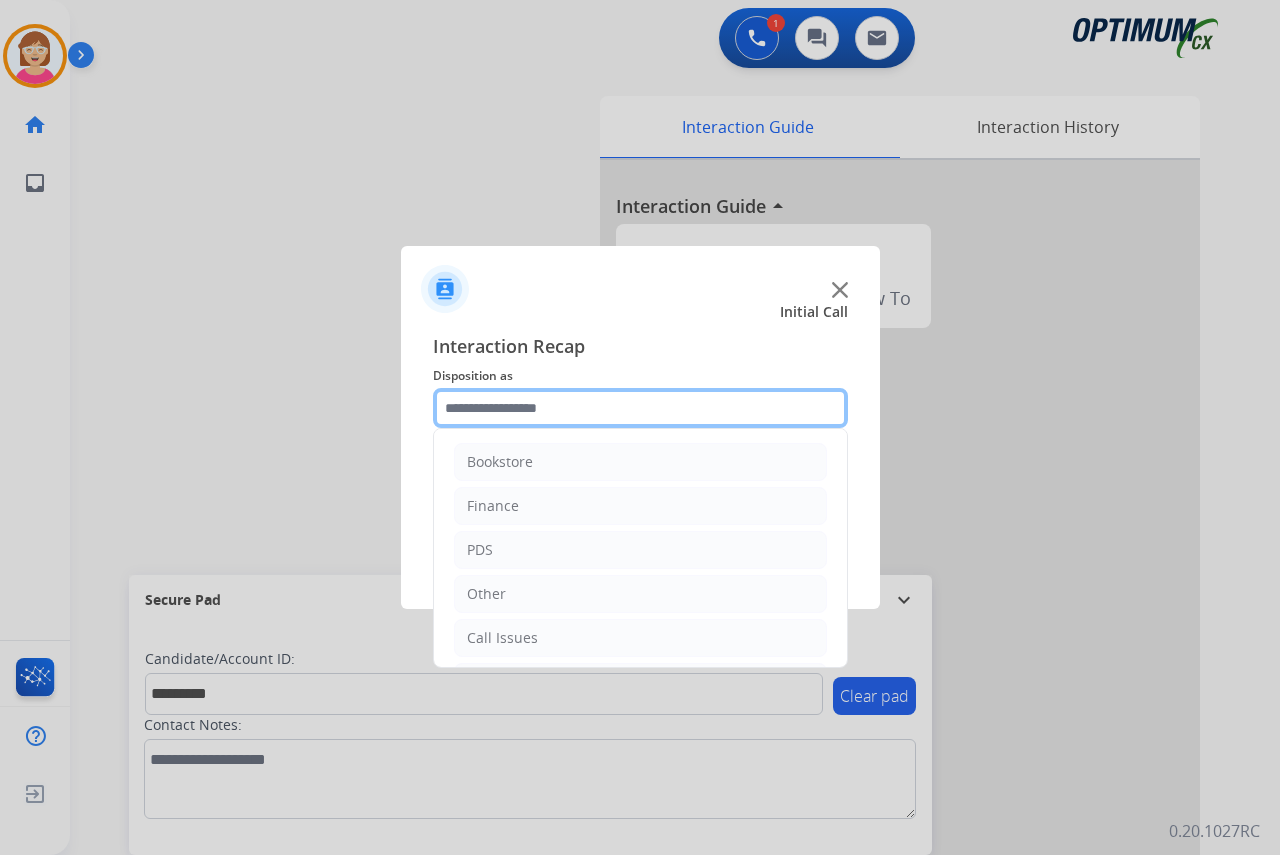 click 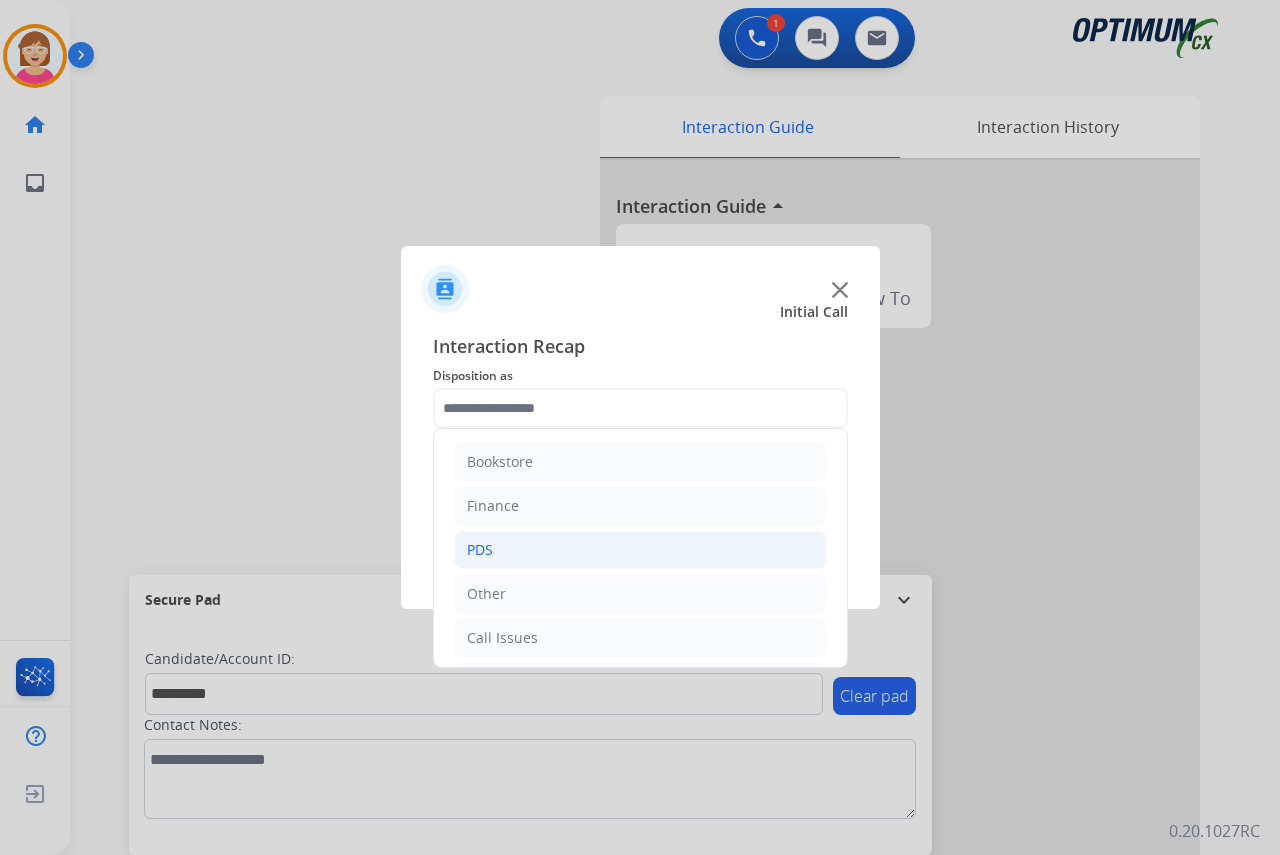 click on "PDS" 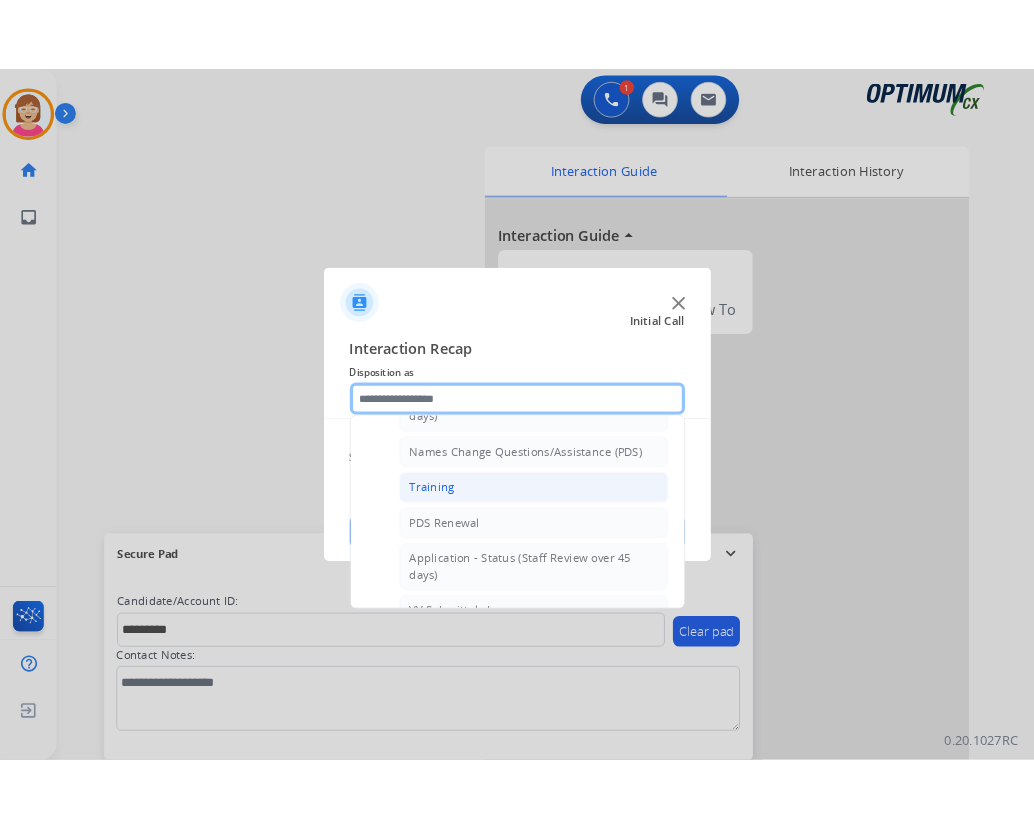 scroll, scrollTop: 200, scrollLeft: 0, axis: vertical 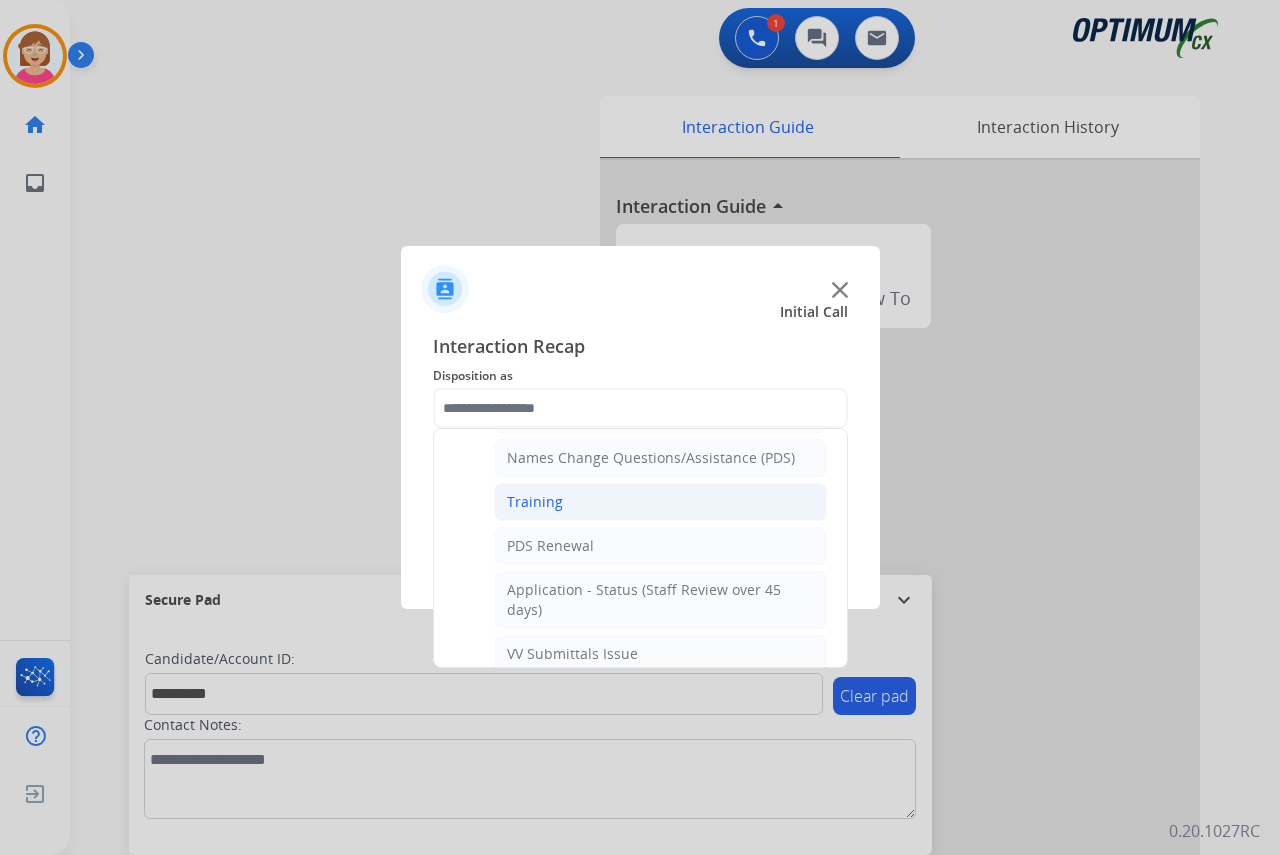 click on "Training" 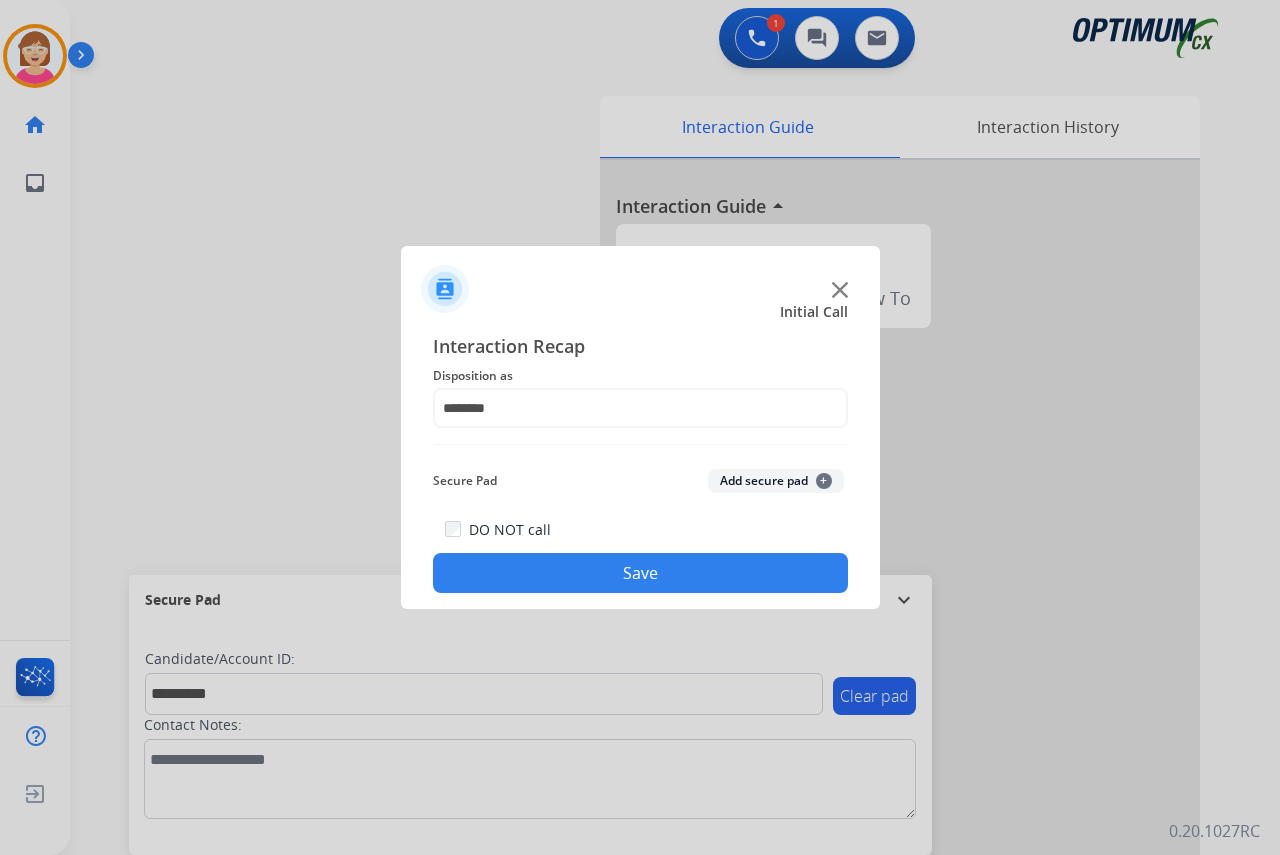 click on "+" 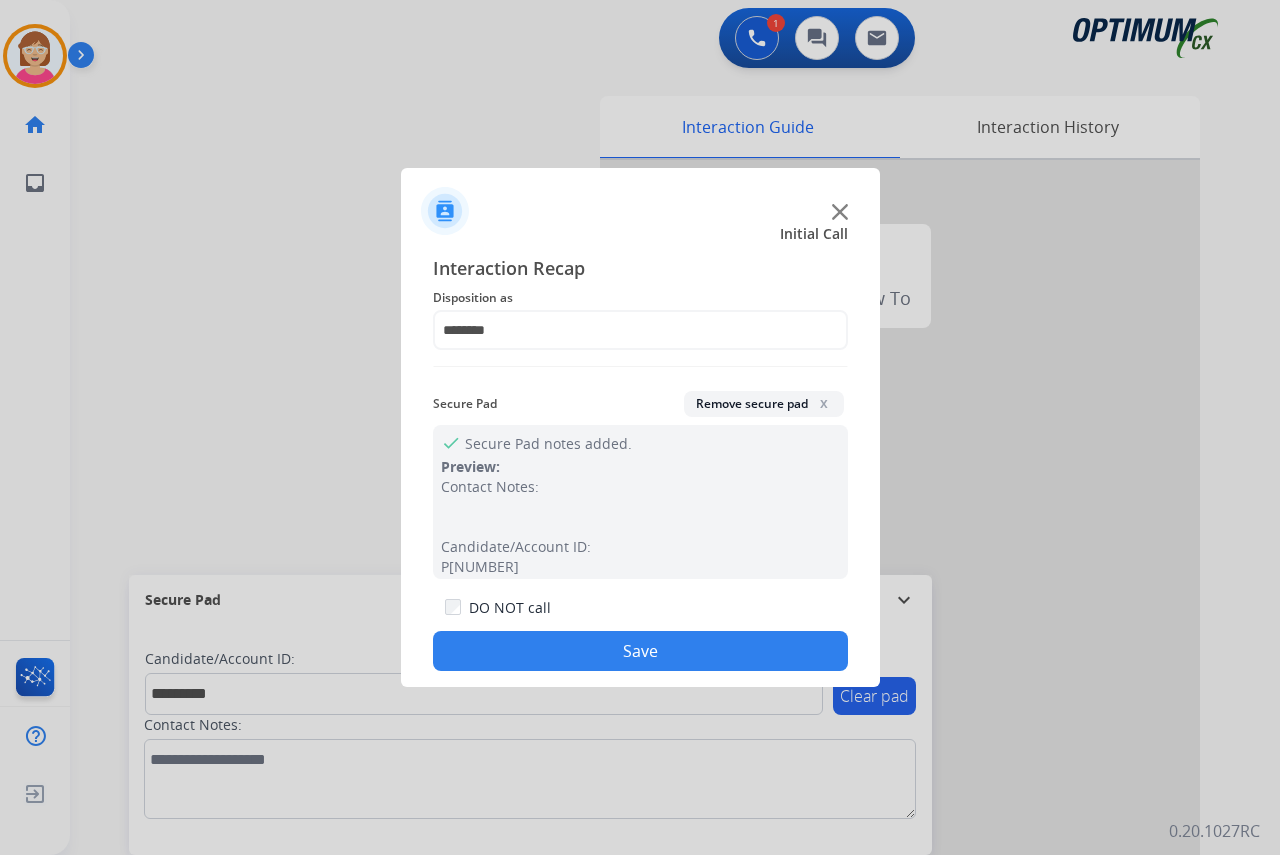 drag, startPoint x: 826, startPoint y: 482, endPoint x: 488, endPoint y: 660, distance: 382.00525 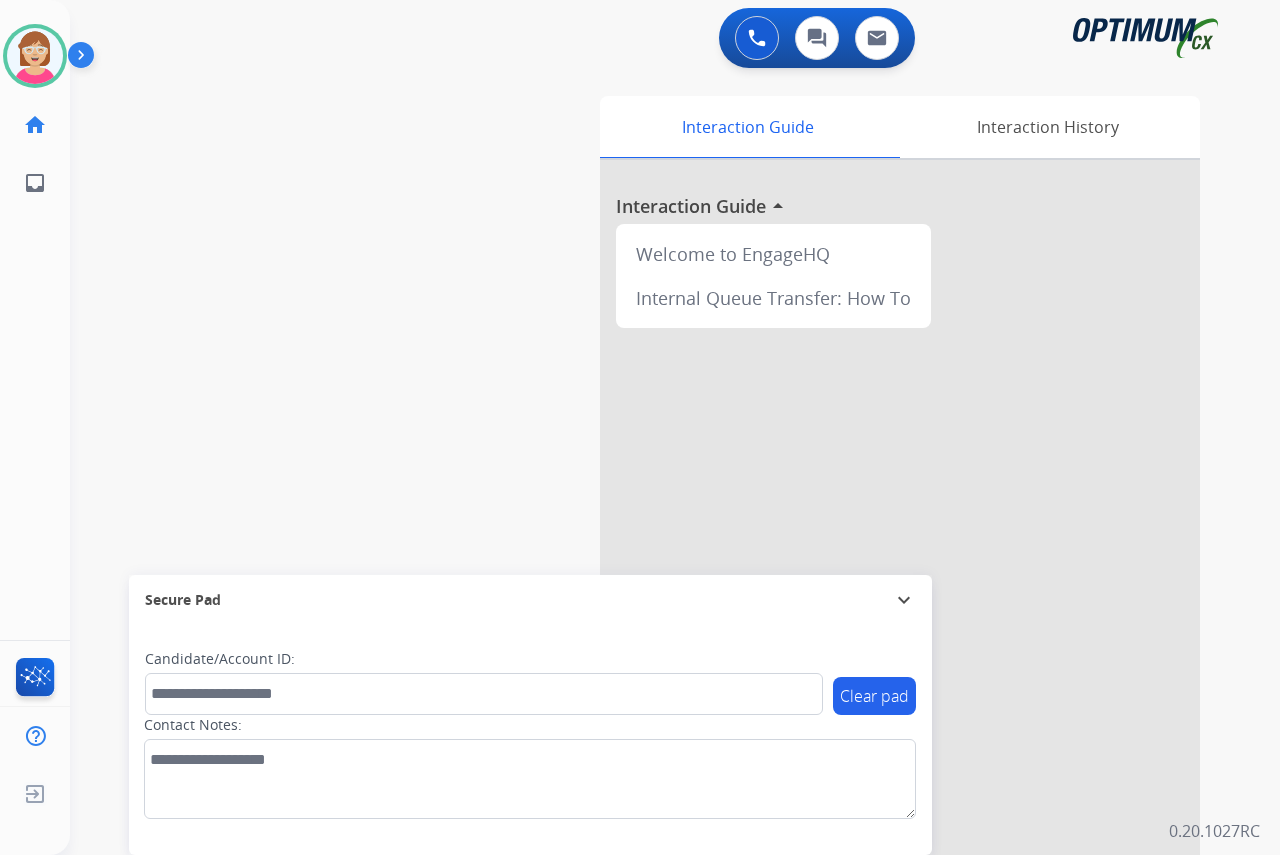 click on "[FIRST] Available Edit Avatar Agent: [FIRST] Routing Profile: OCX Training home Home Home inbox Emails Emails FocalPoints Help Center Help Center Log out Log out" 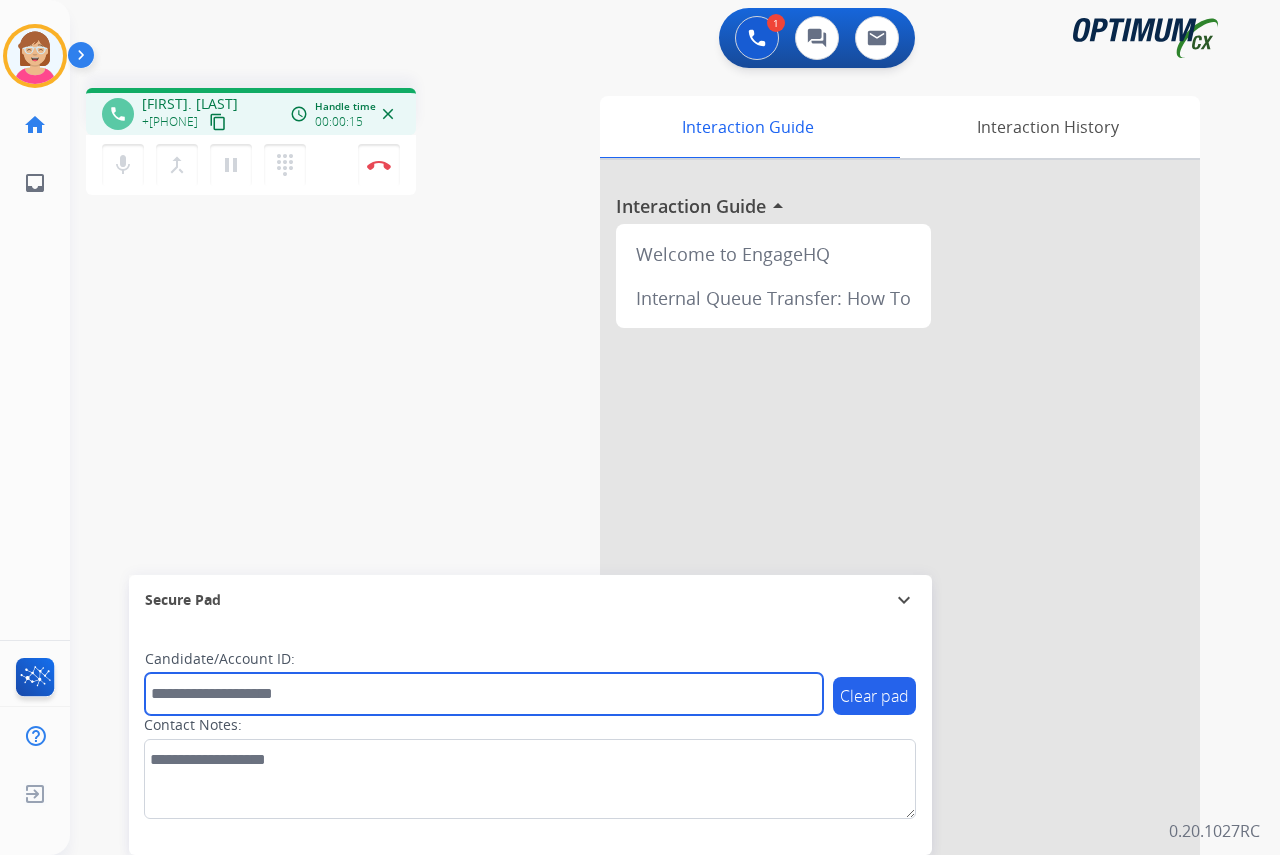 click at bounding box center (484, 694) 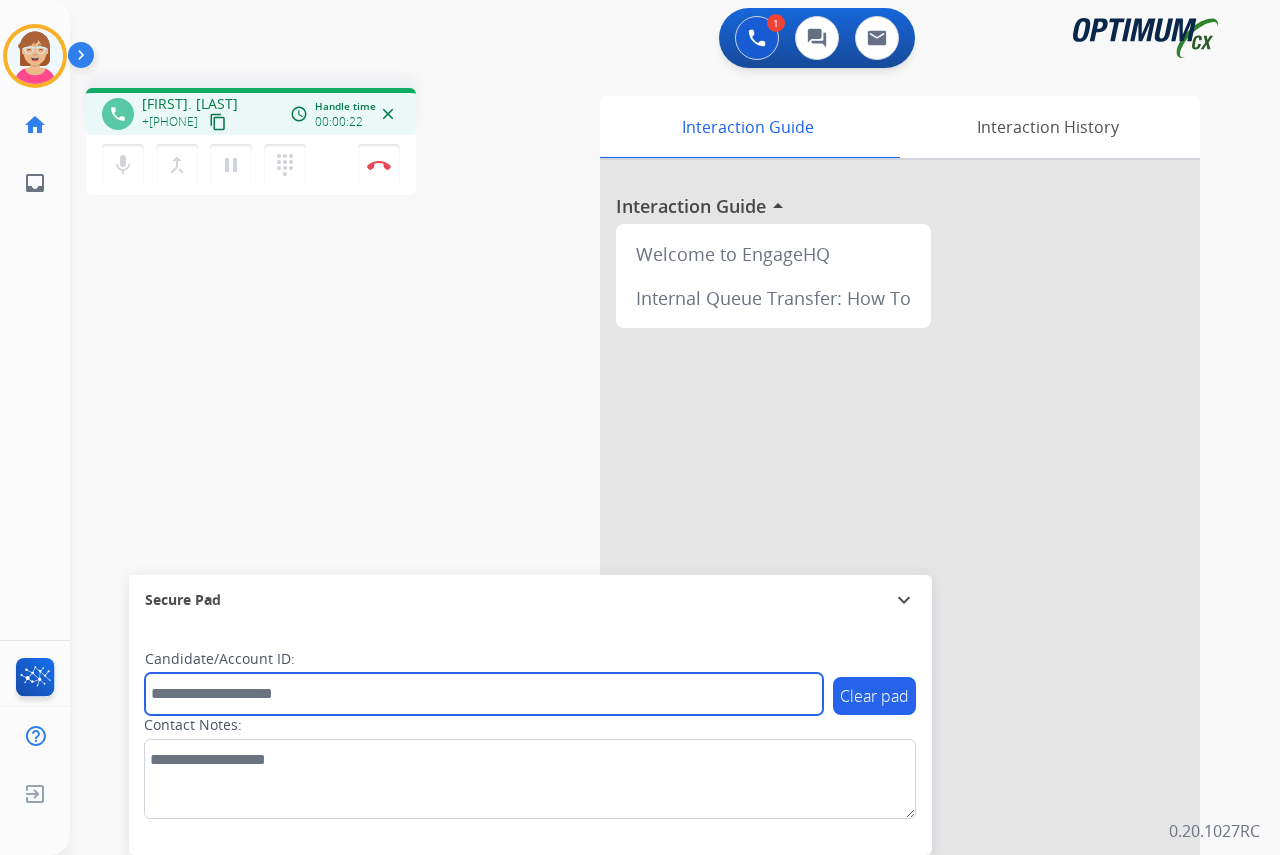 drag, startPoint x: 175, startPoint y: 693, endPoint x: 165, endPoint y: 686, distance: 12.206555 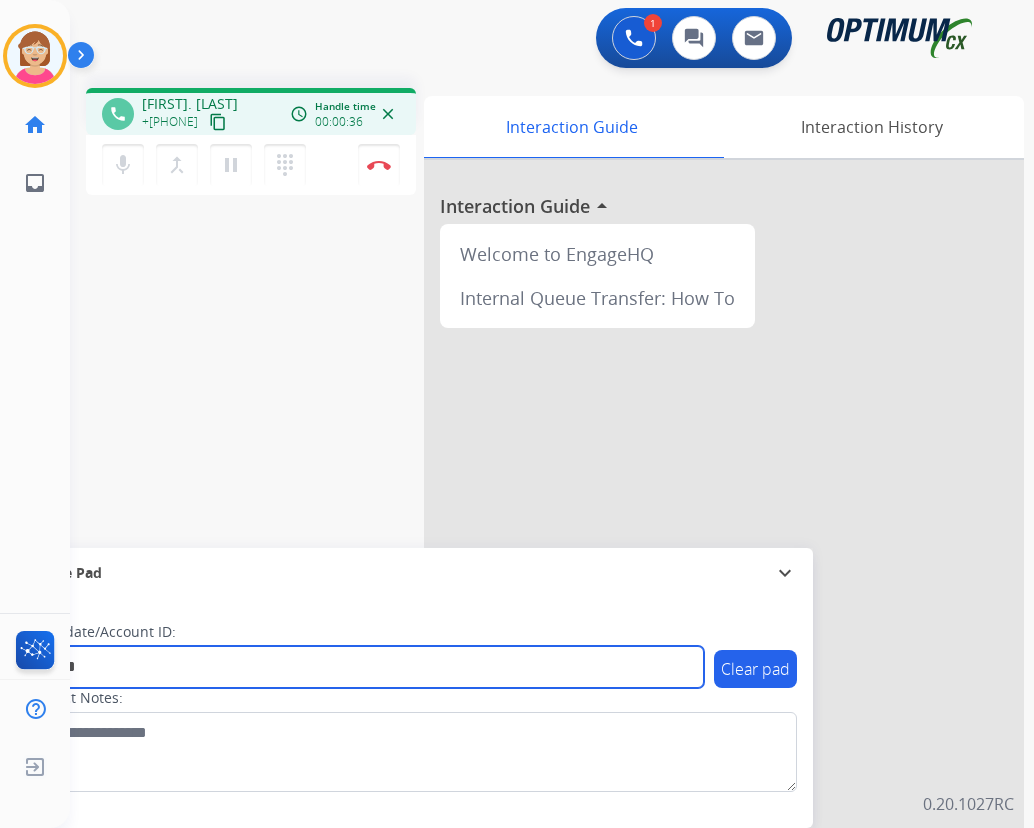 type on "*********" 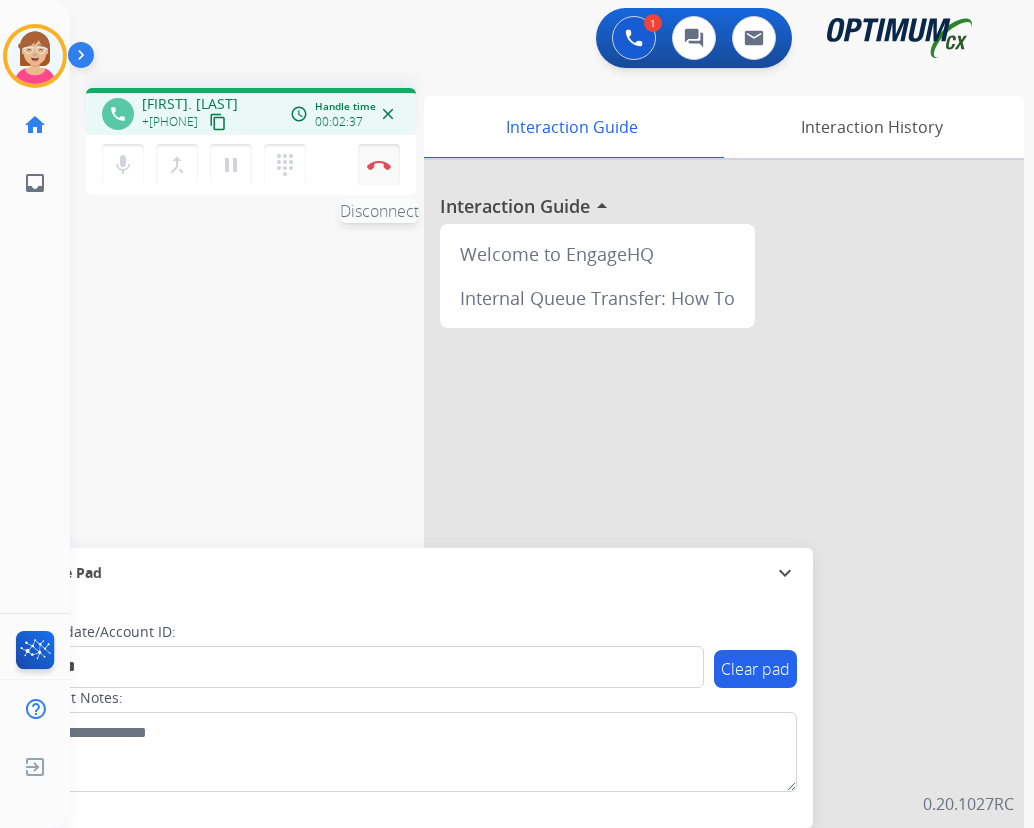 click on "Disconnect" at bounding box center (379, 165) 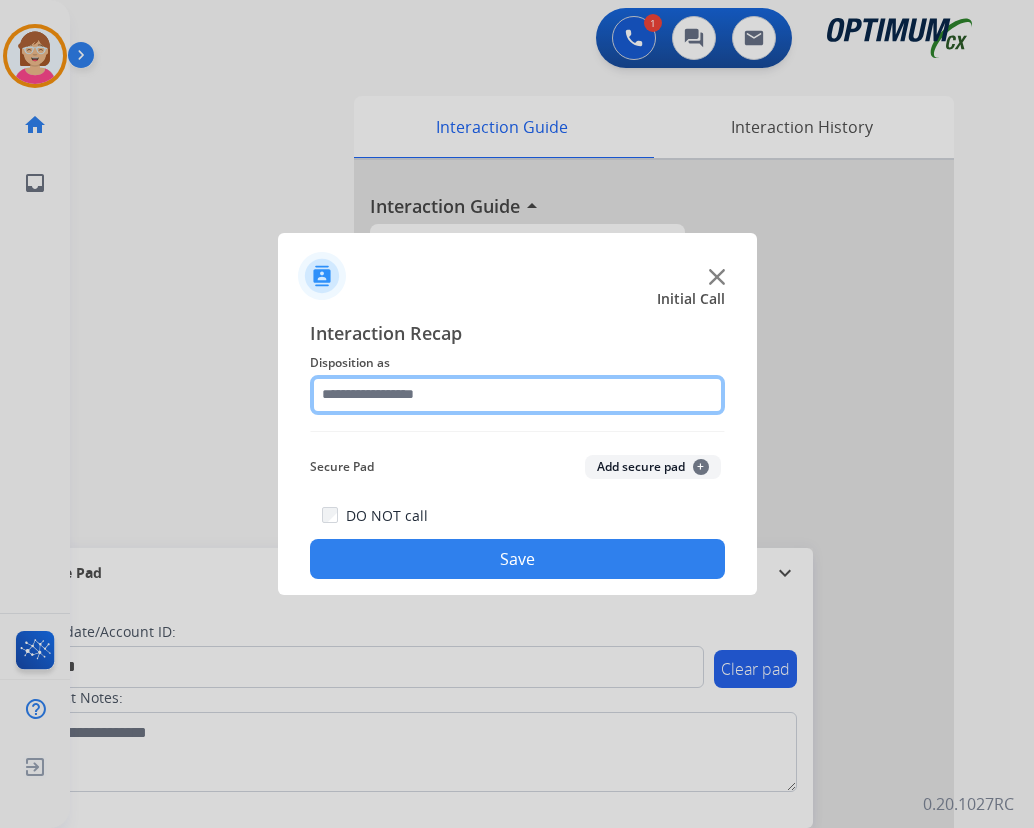 click 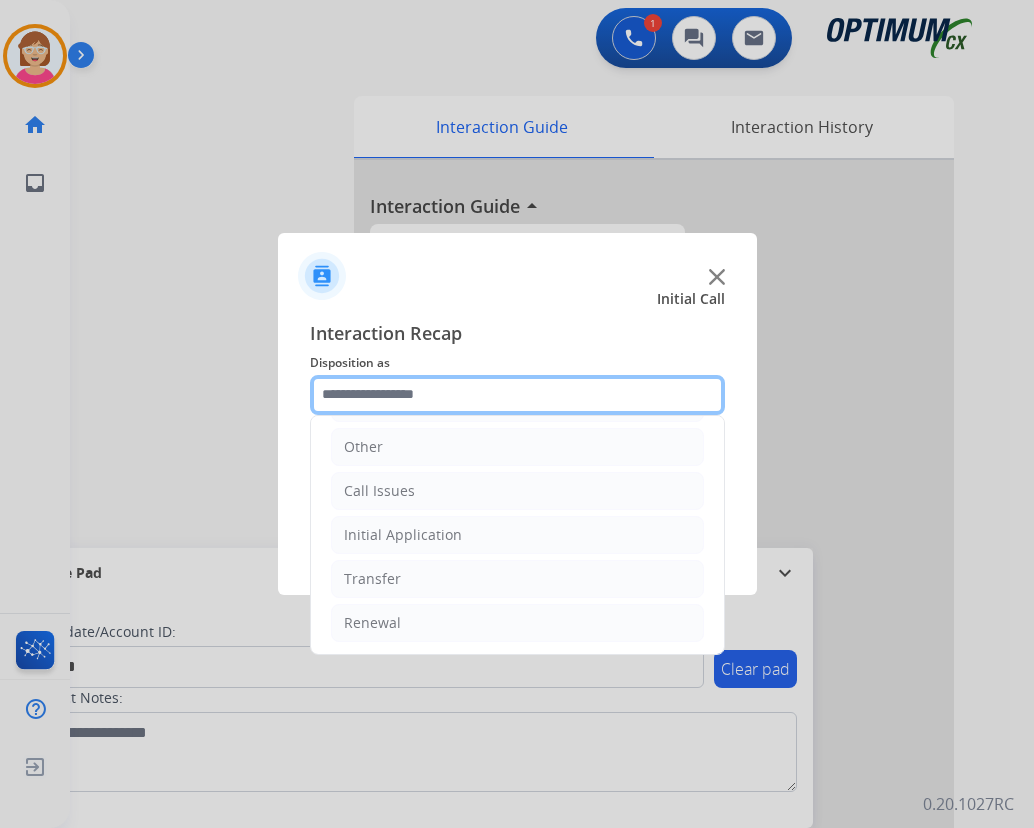 scroll, scrollTop: 136, scrollLeft: 0, axis: vertical 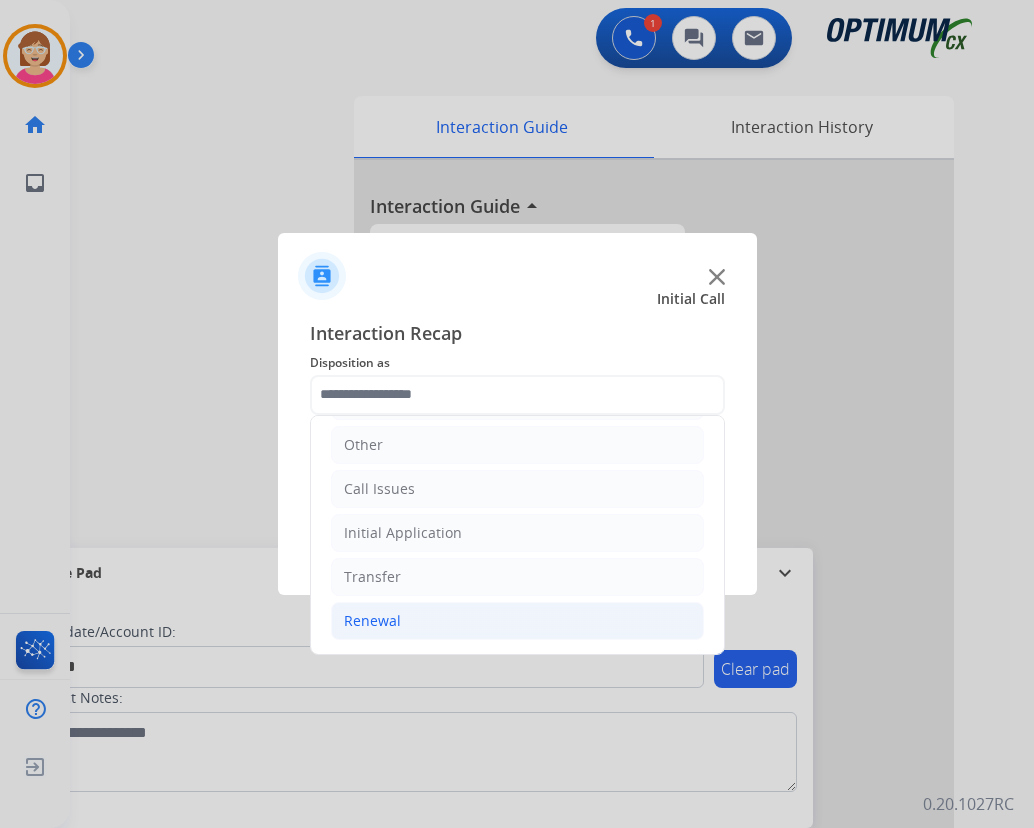 click on "Renewal" 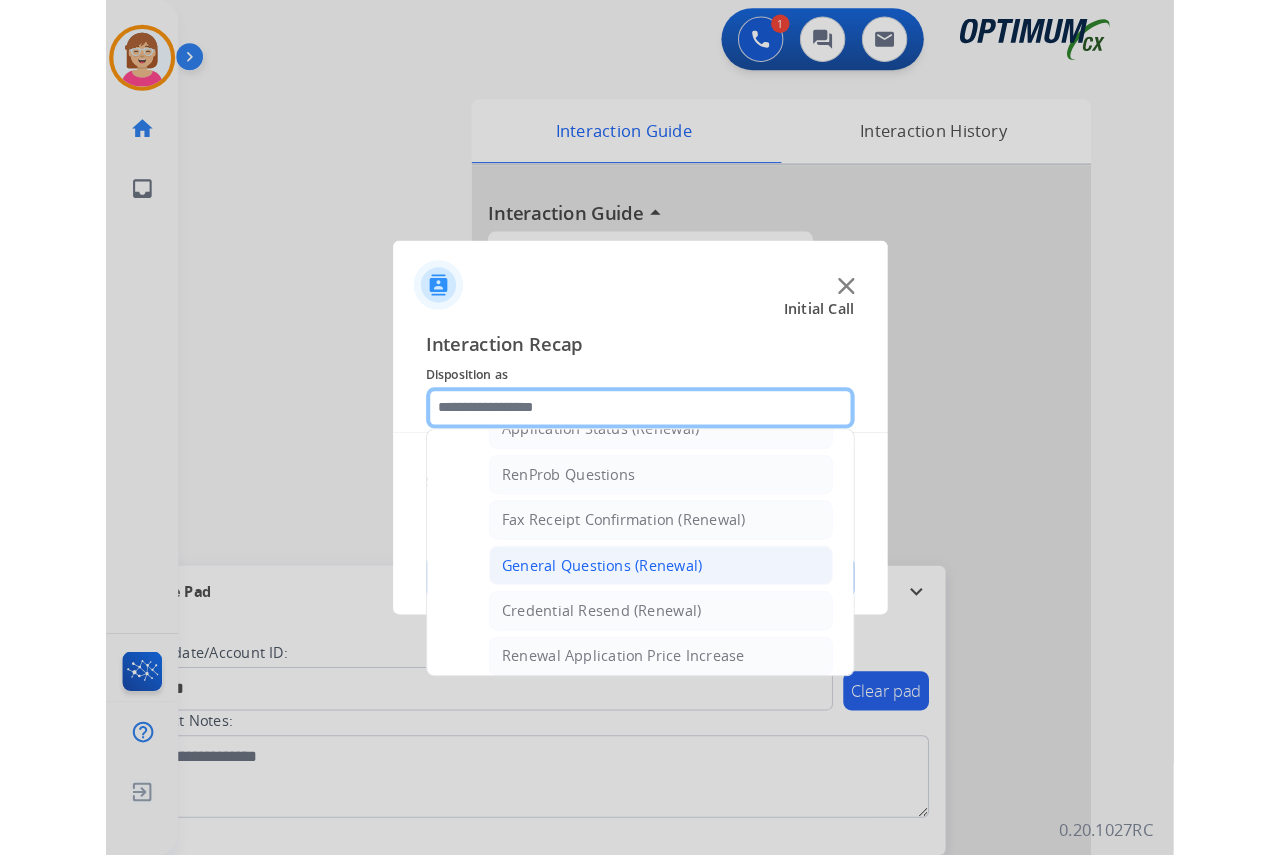 scroll, scrollTop: 536, scrollLeft: 0, axis: vertical 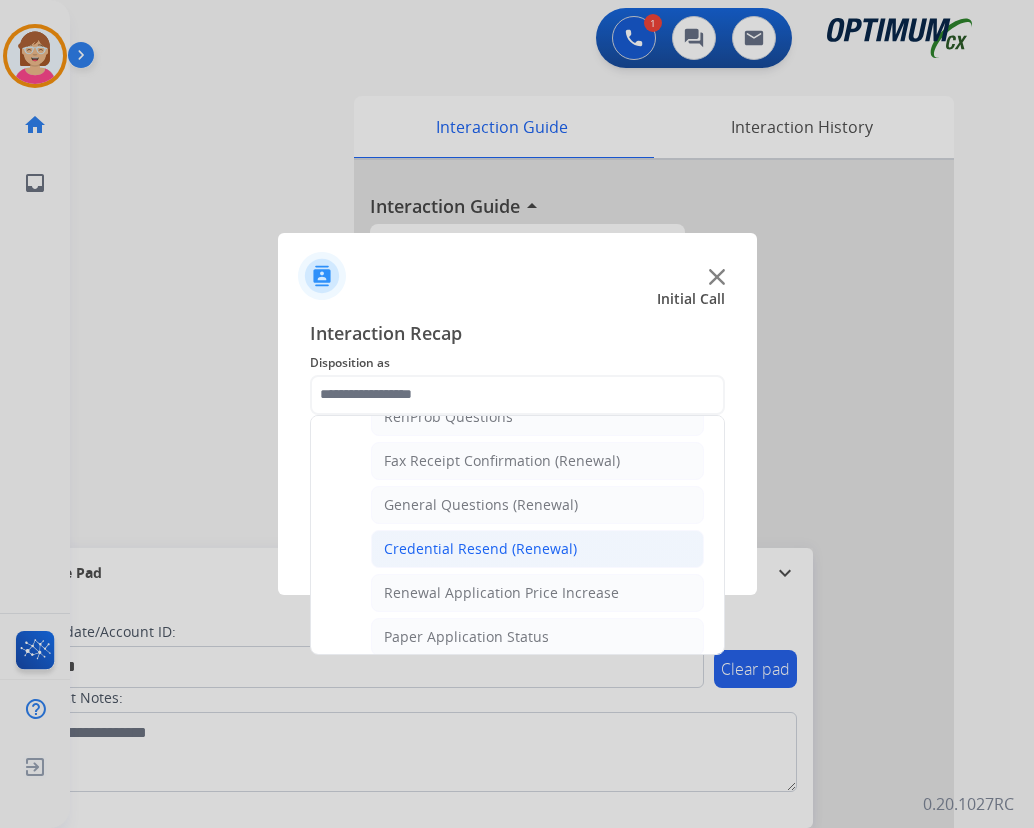 click on "Credential Resend (Renewal)" 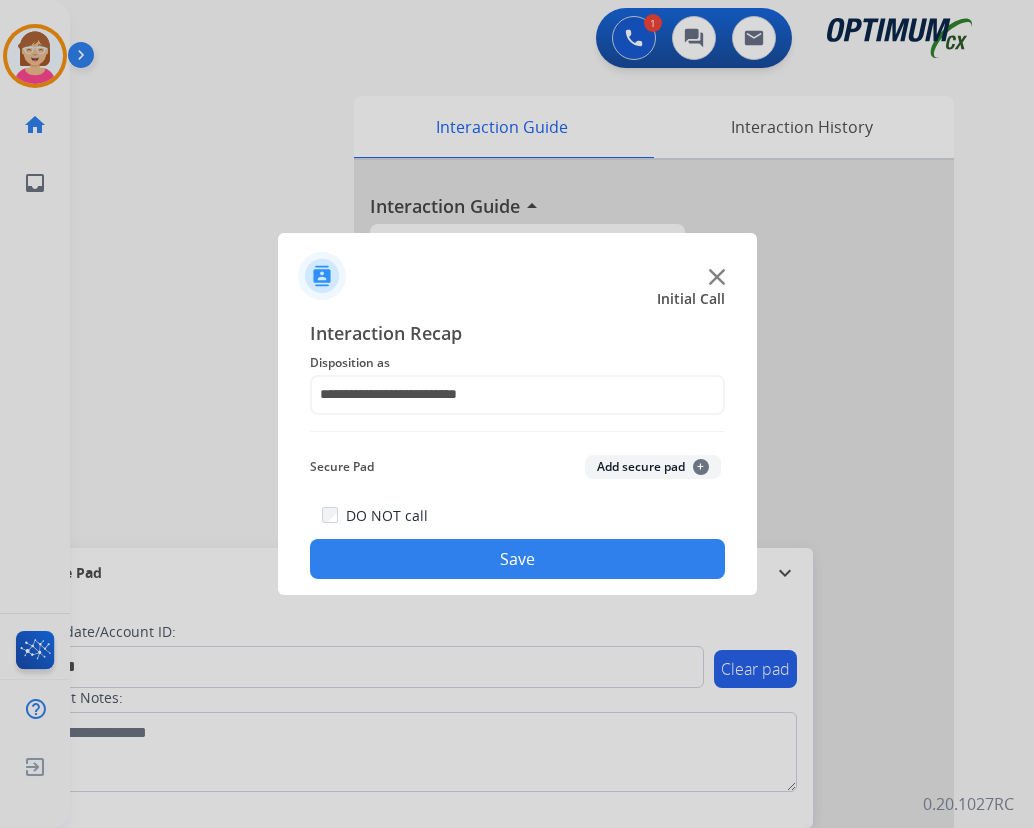 click on "+" 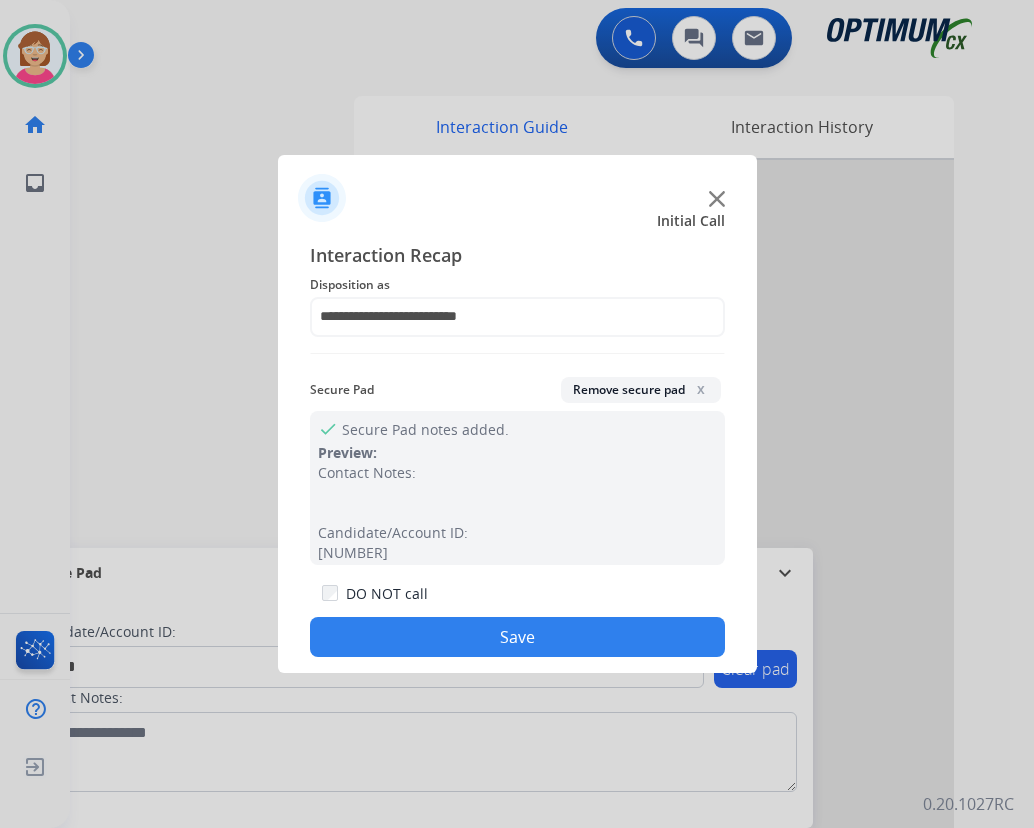 click on "Save" 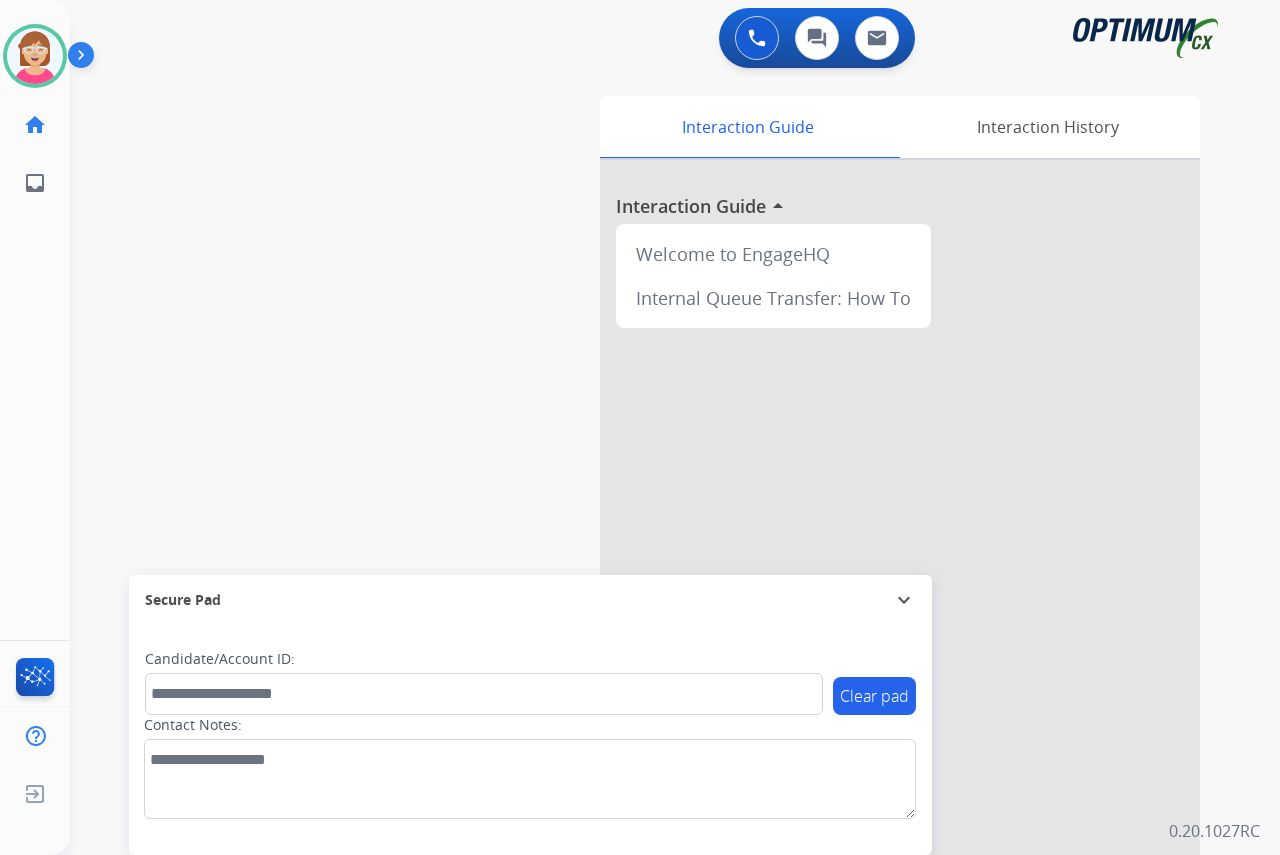 click on "[FIRST] Available Edit Avatar Agent: [FIRST] Routing Profile: OCX Training home Home Home inbox Emails Emails FocalPoints Help Center Help Center Log out Log out" 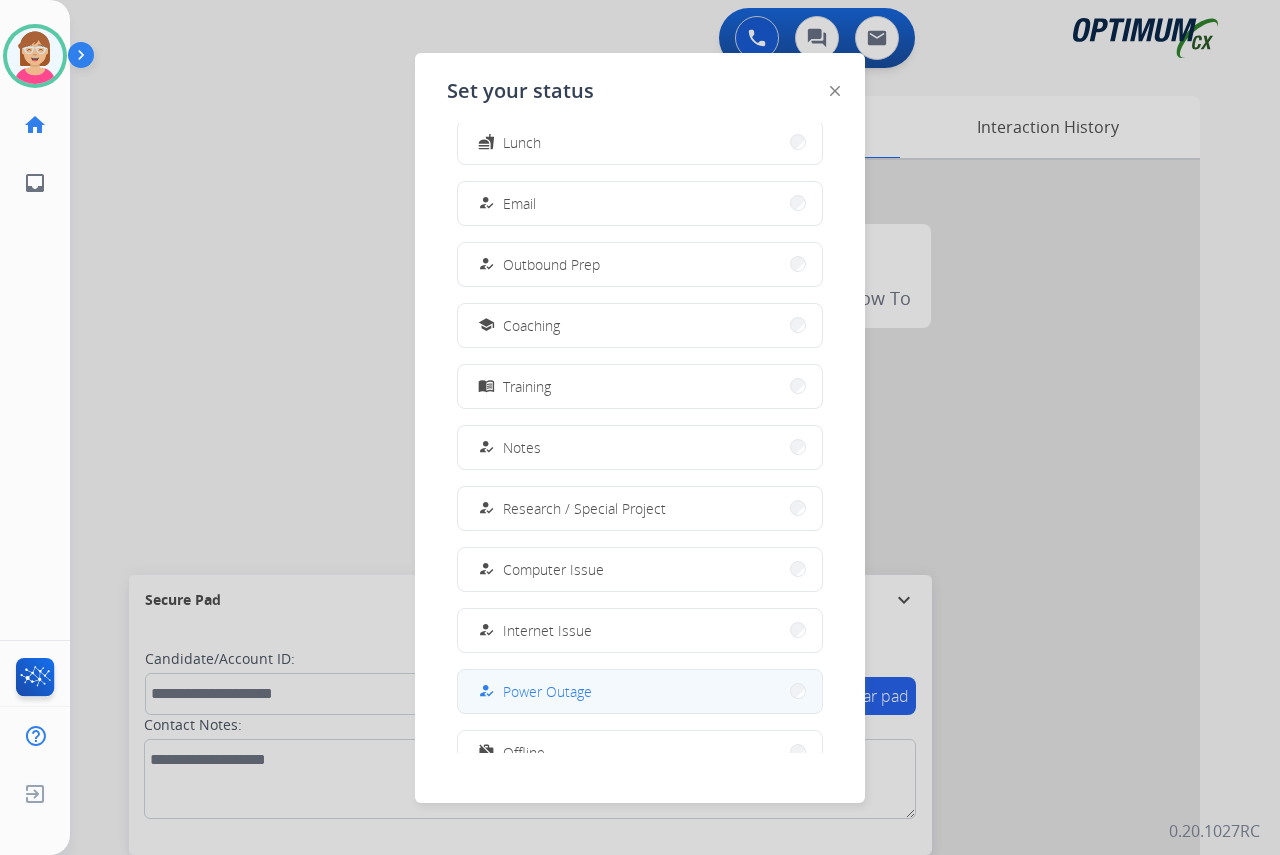 scroll, scrollTop: 189, scrollLeft: 0, axis: vertical 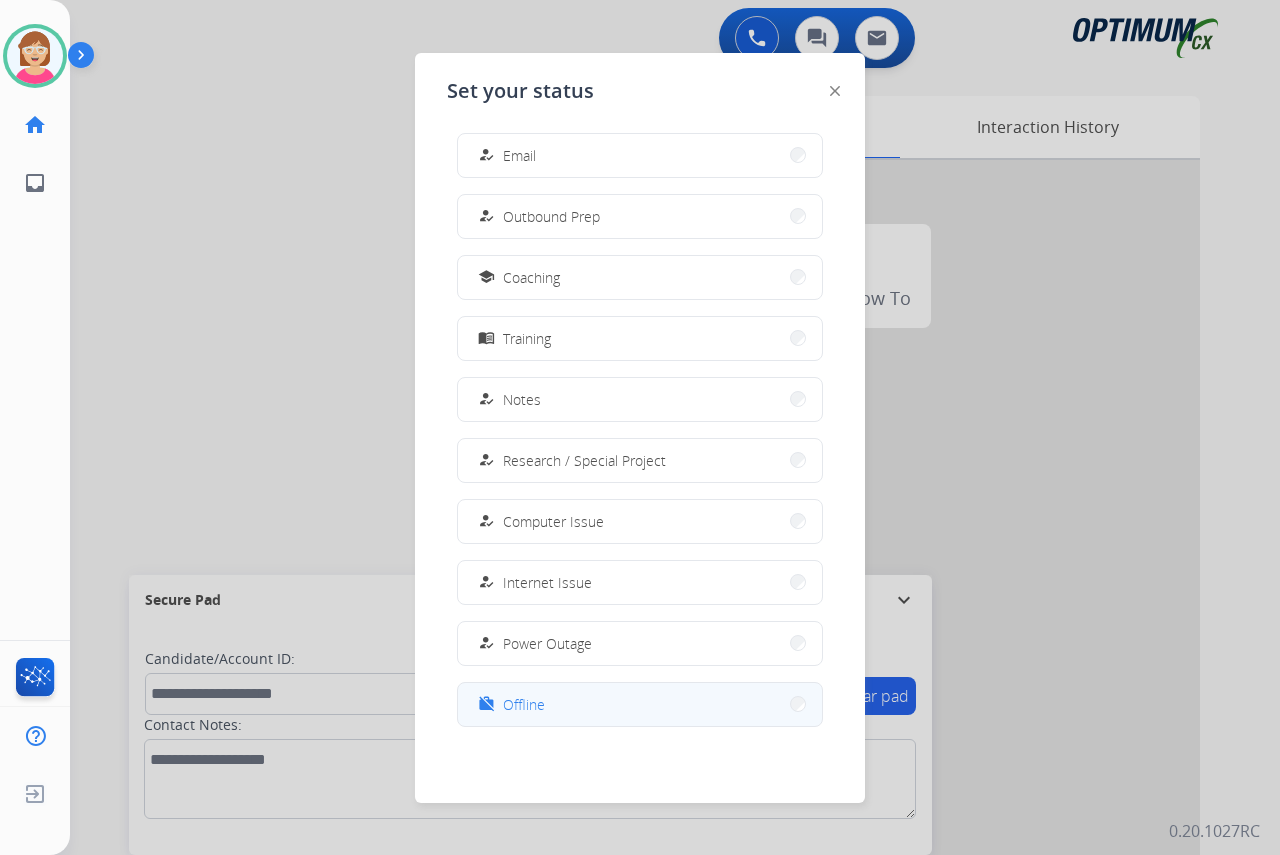 click on "Offline" at bounding box center [524, 704] 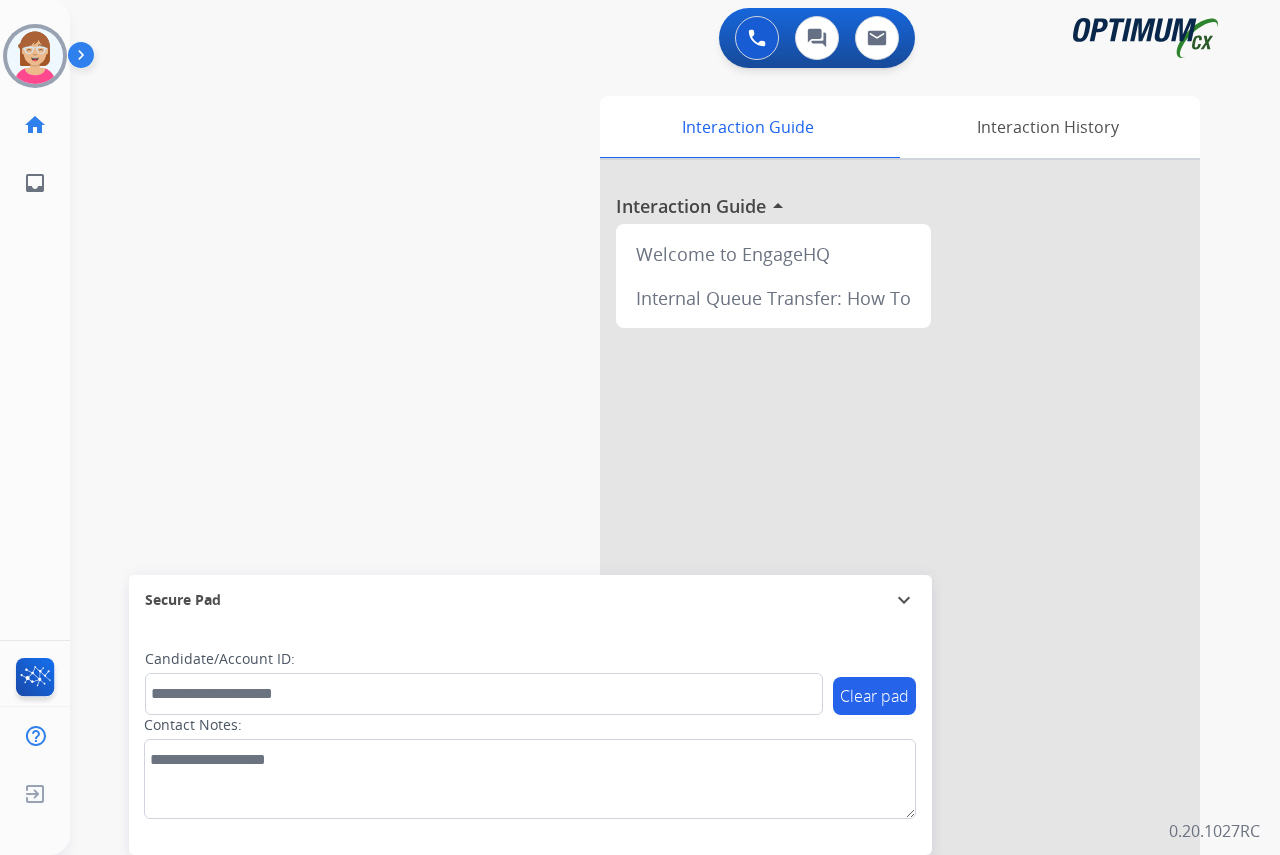 drag, startPoint x: 49, startPoint y: 482, endPoint x: 108, endPoint y: 553, distance: 92.31468 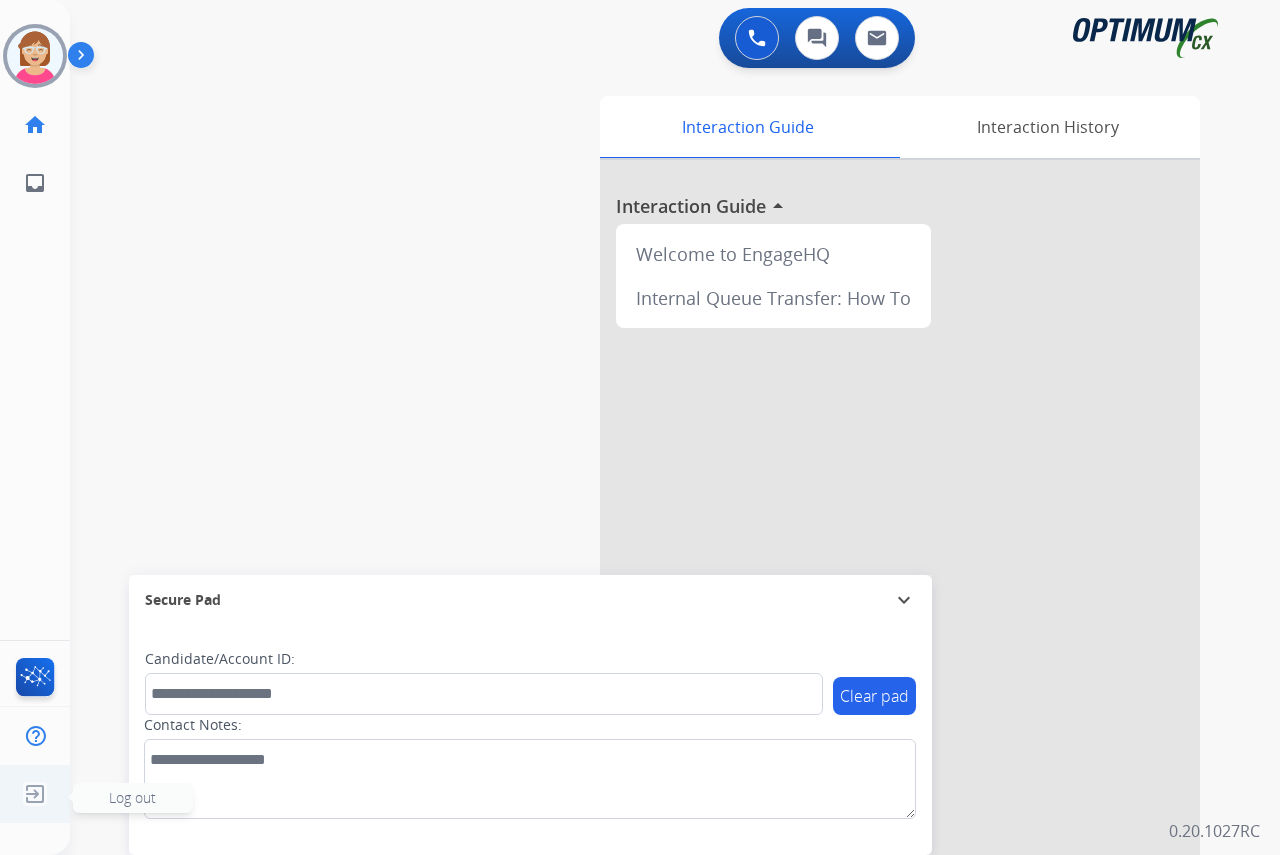 click on "Log out" 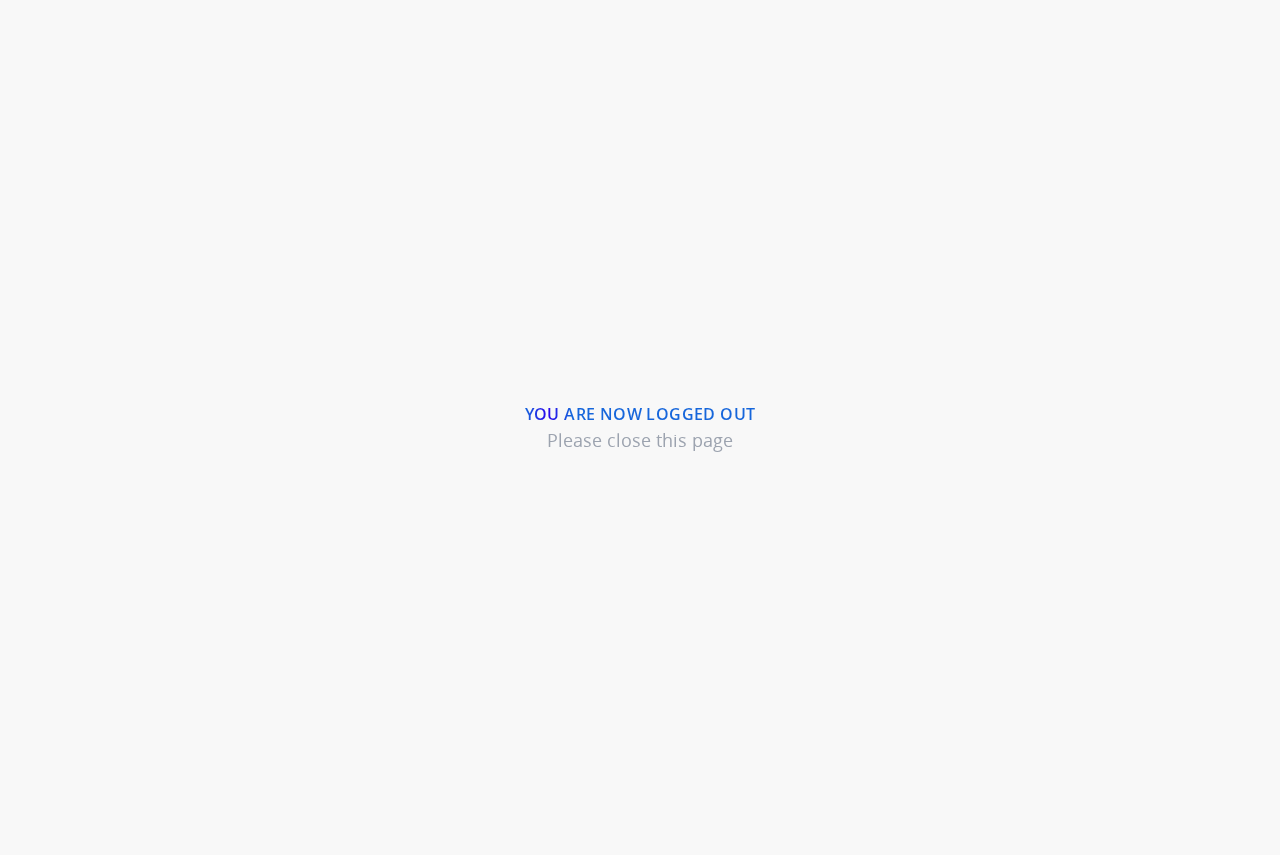 scroll, scrollTop: 0, scrollLeft: 0, axis: both 